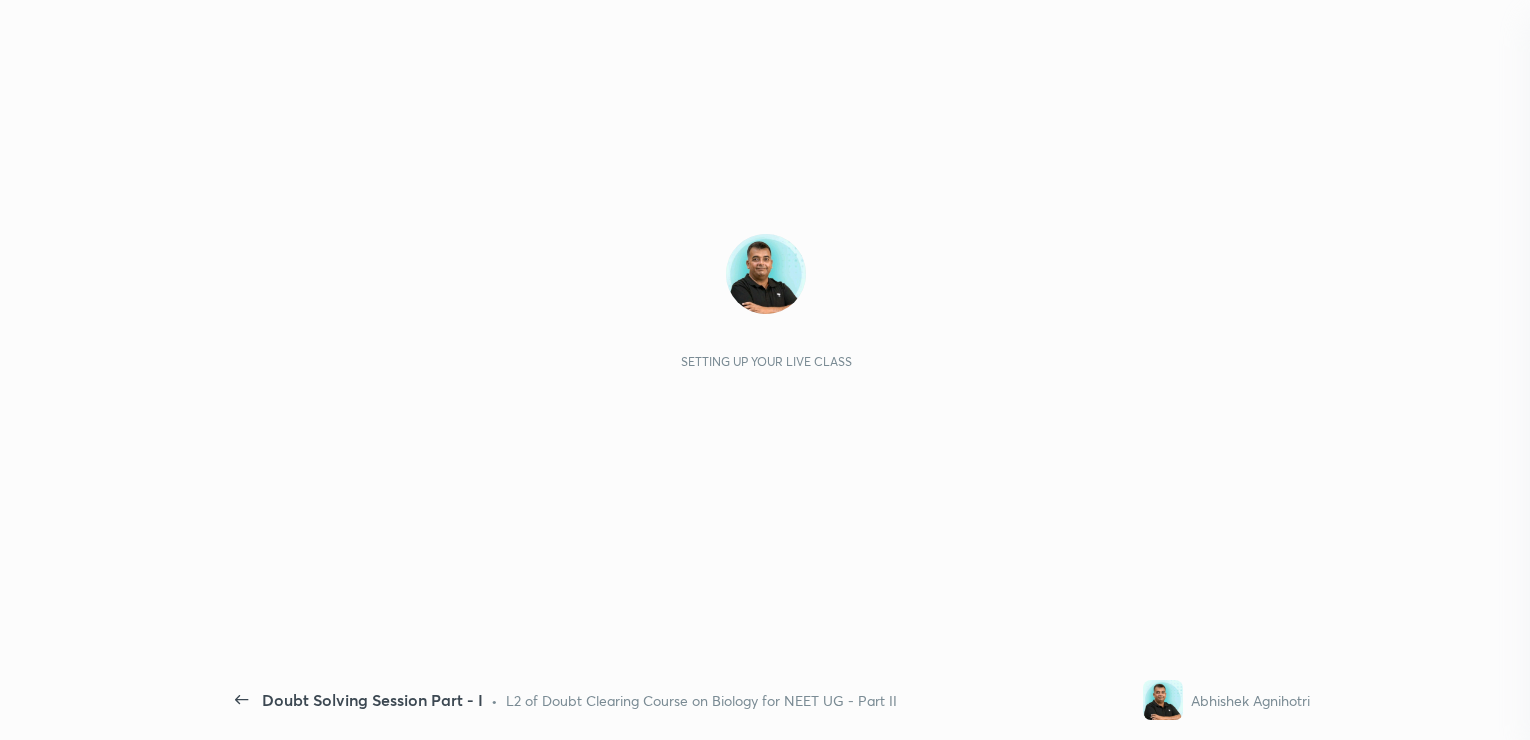 scroll, scrollTop: 0, scrollLeft: 0, axis: both 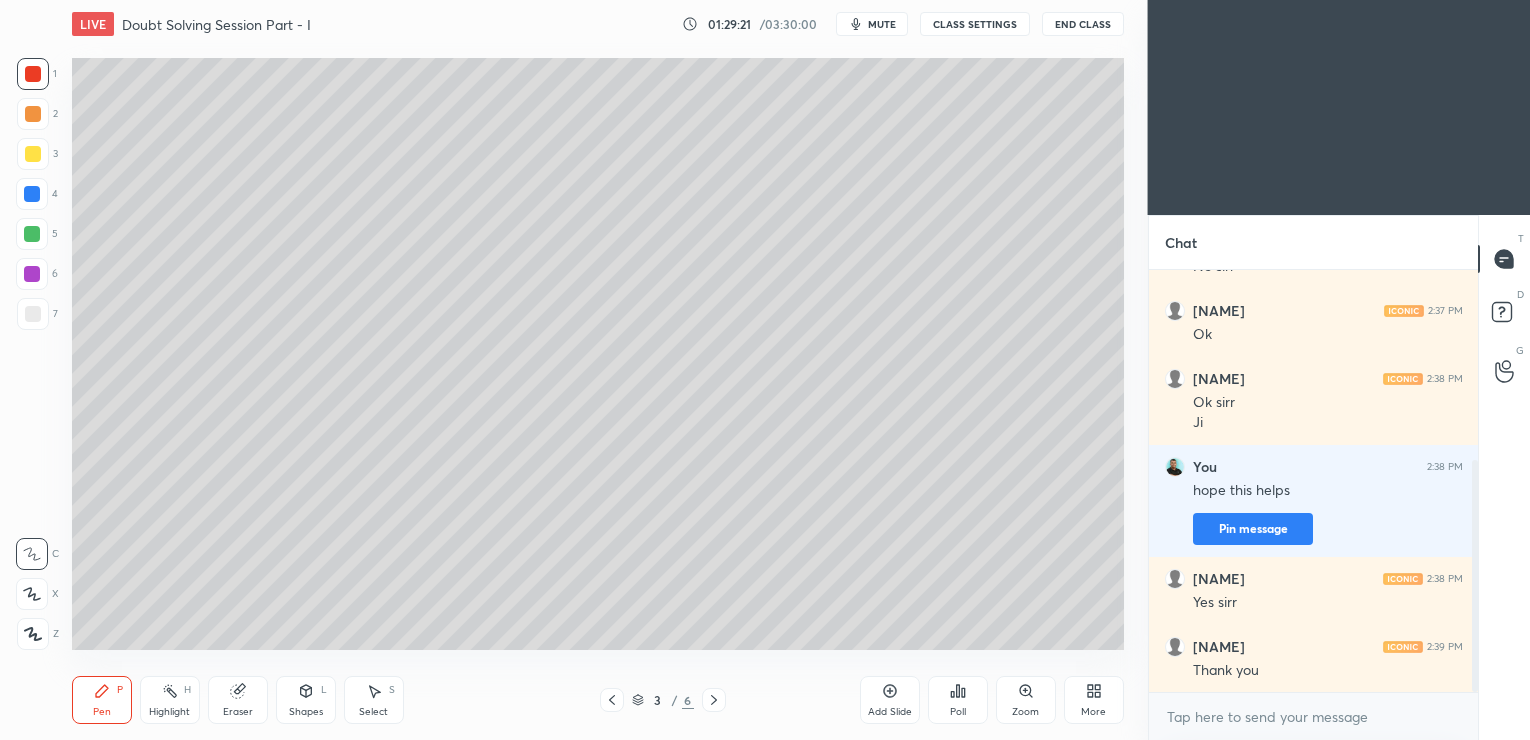 click on "mute" at bounding box center (872, 24) 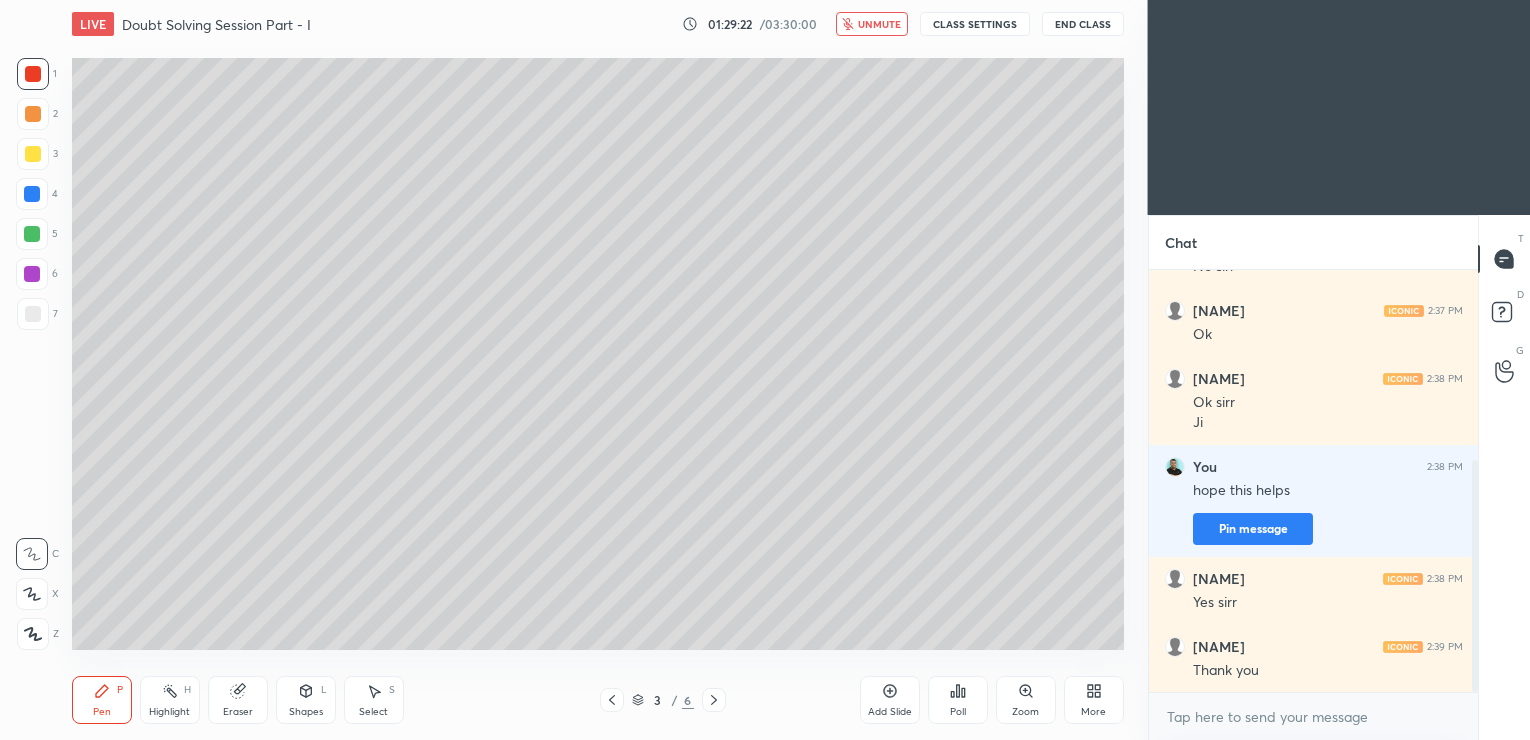 click on "End Class" at bounding box center (1083, 24) 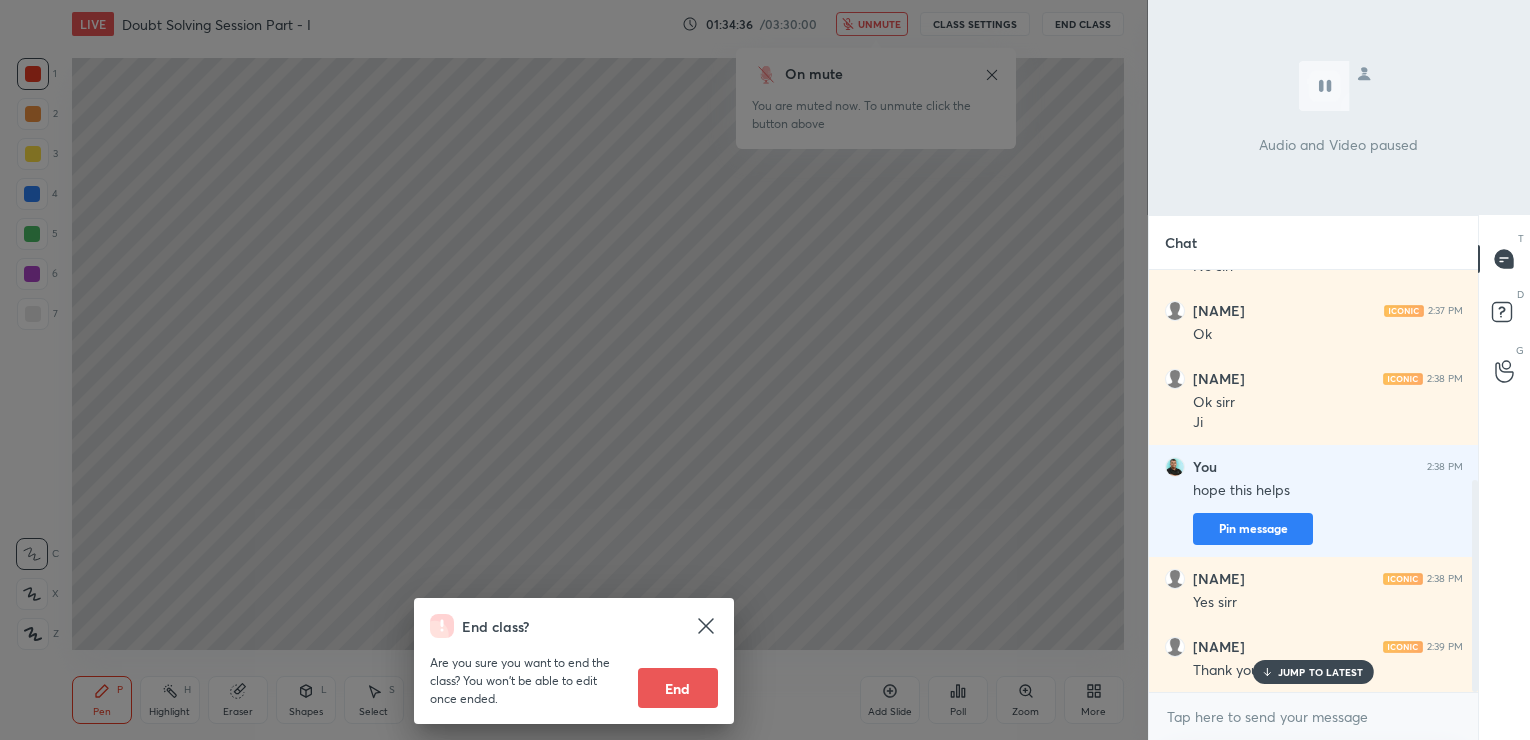 scroll, scrollTop: 417, scrollLeft: 0, axis: vertical 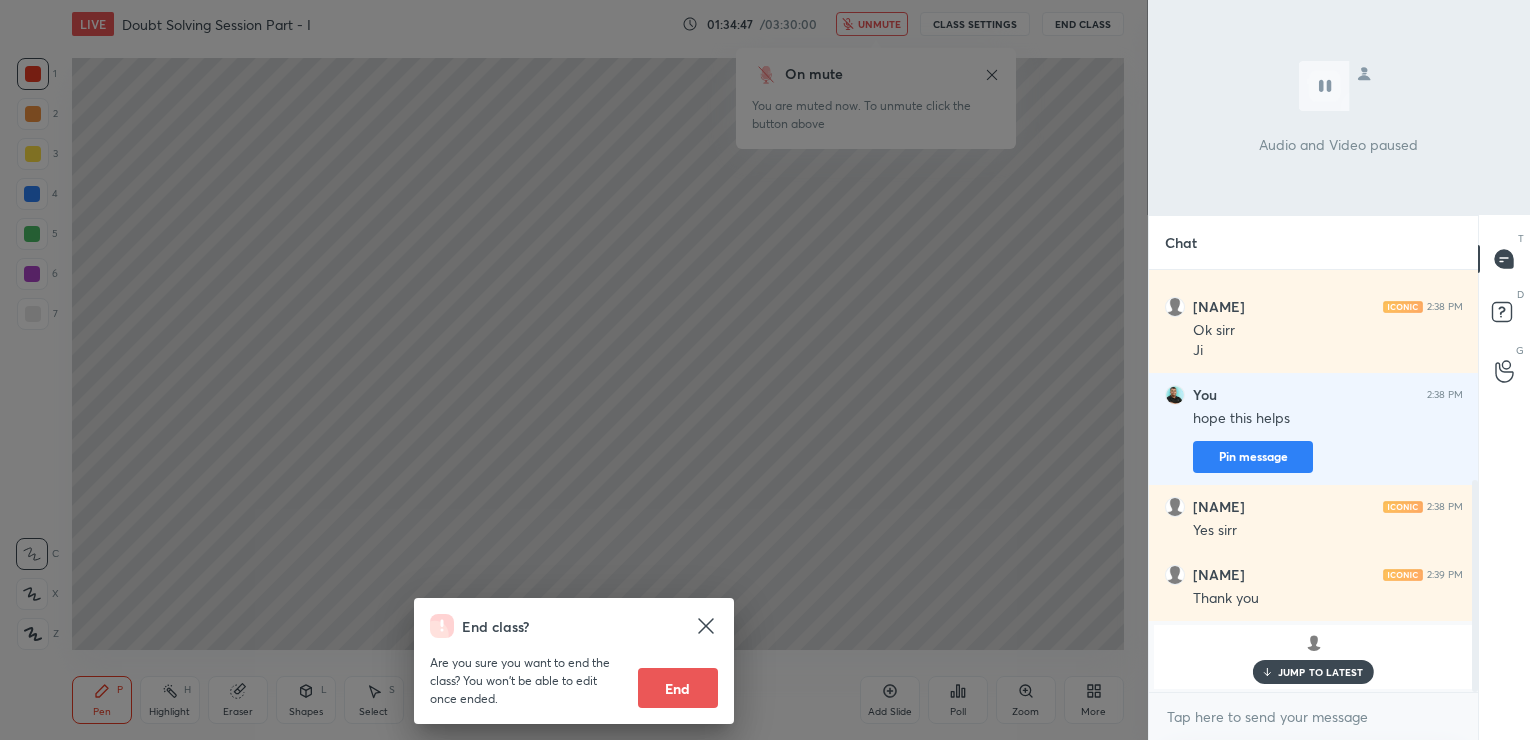 click on "JUMP TO LATEST" at bounding box center [1321, 672] 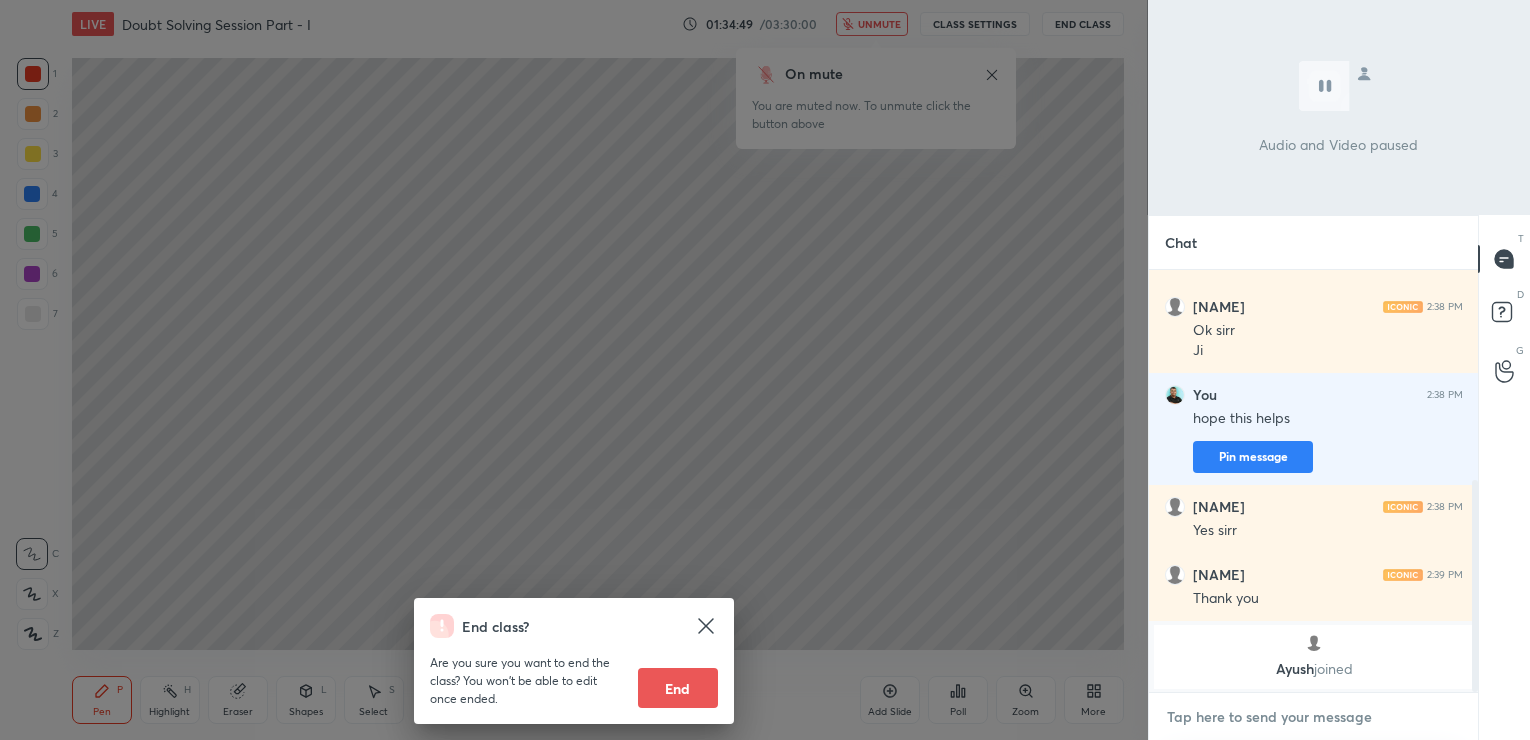 click at bounding box center [1314, 717] 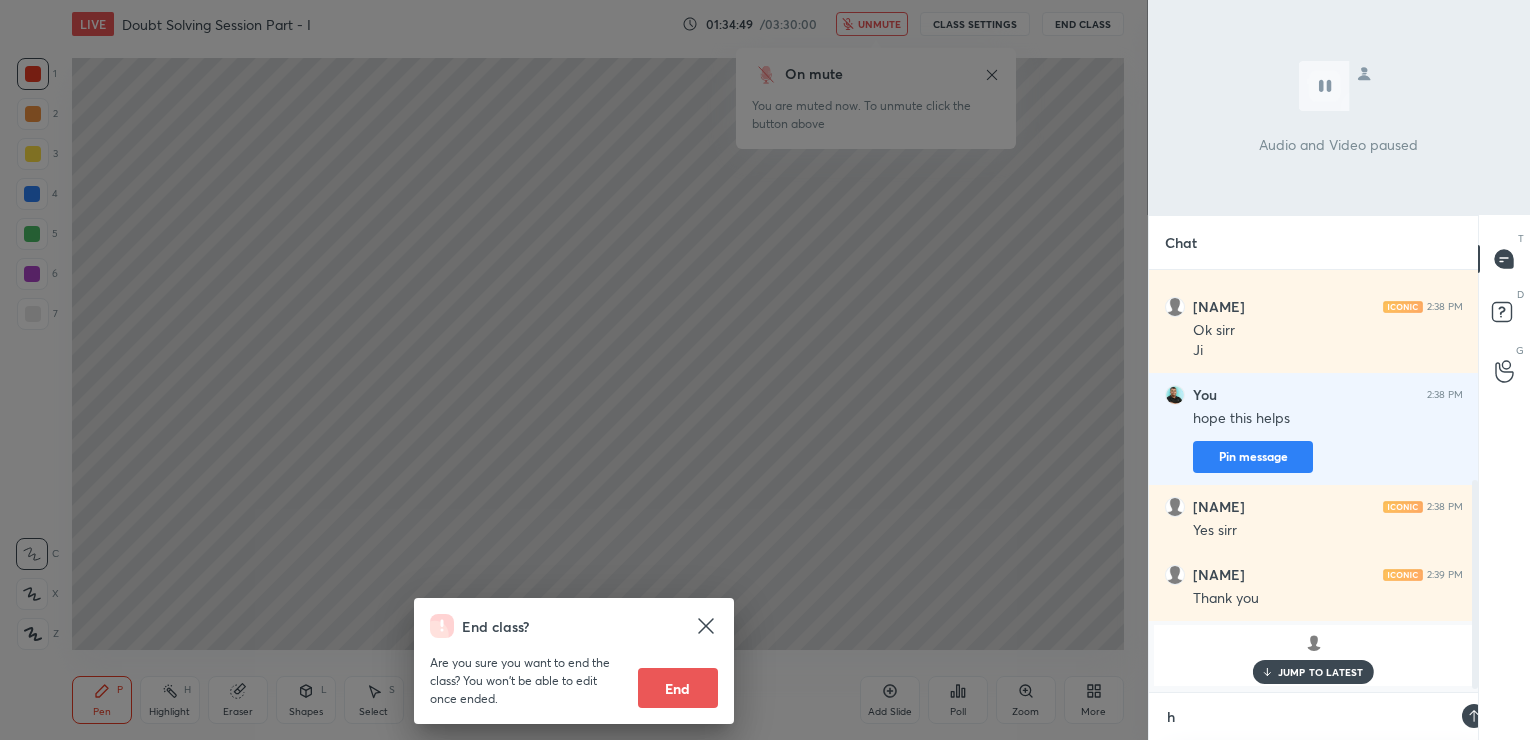 scroll, scrollTop: 411, scrollLeft: 324, axis: both 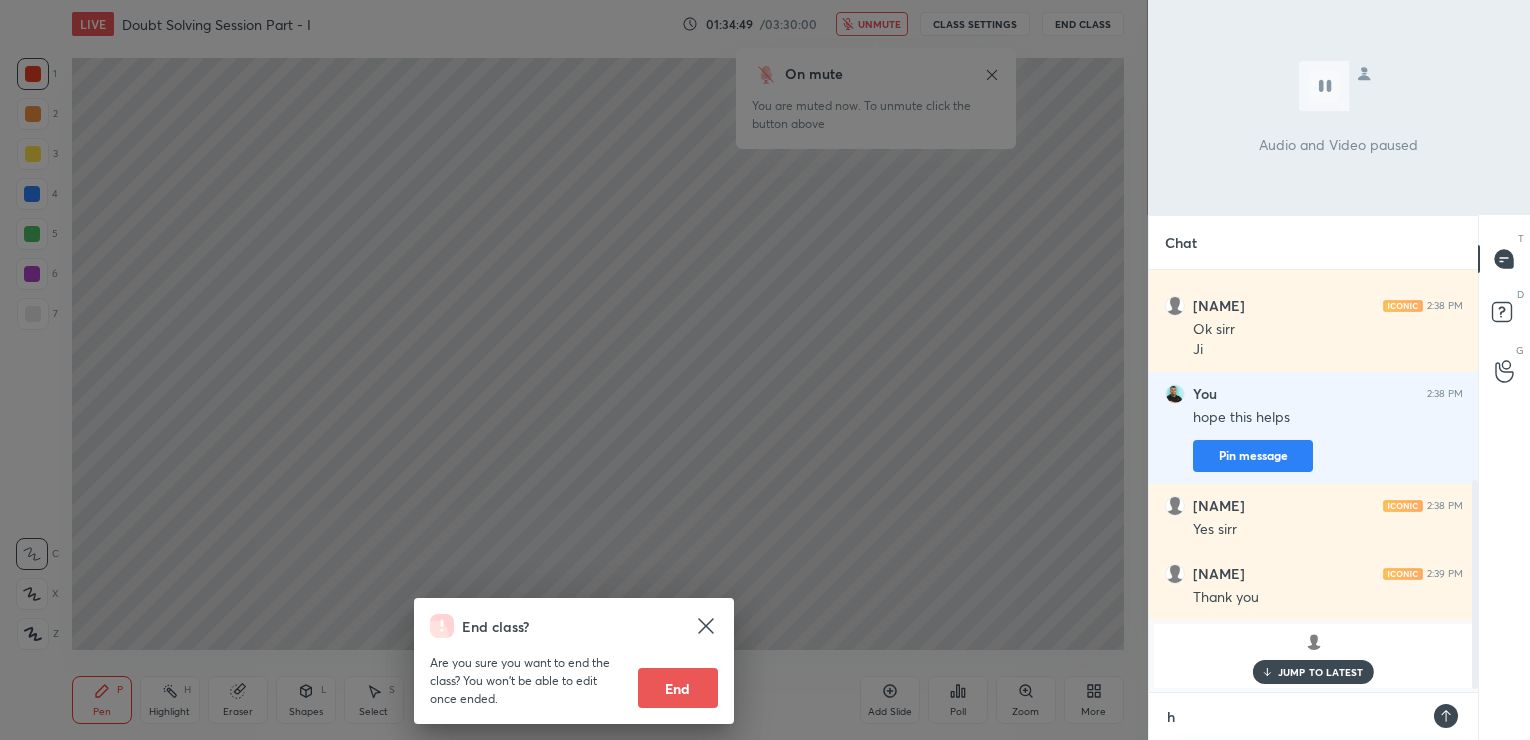 type on "hi" 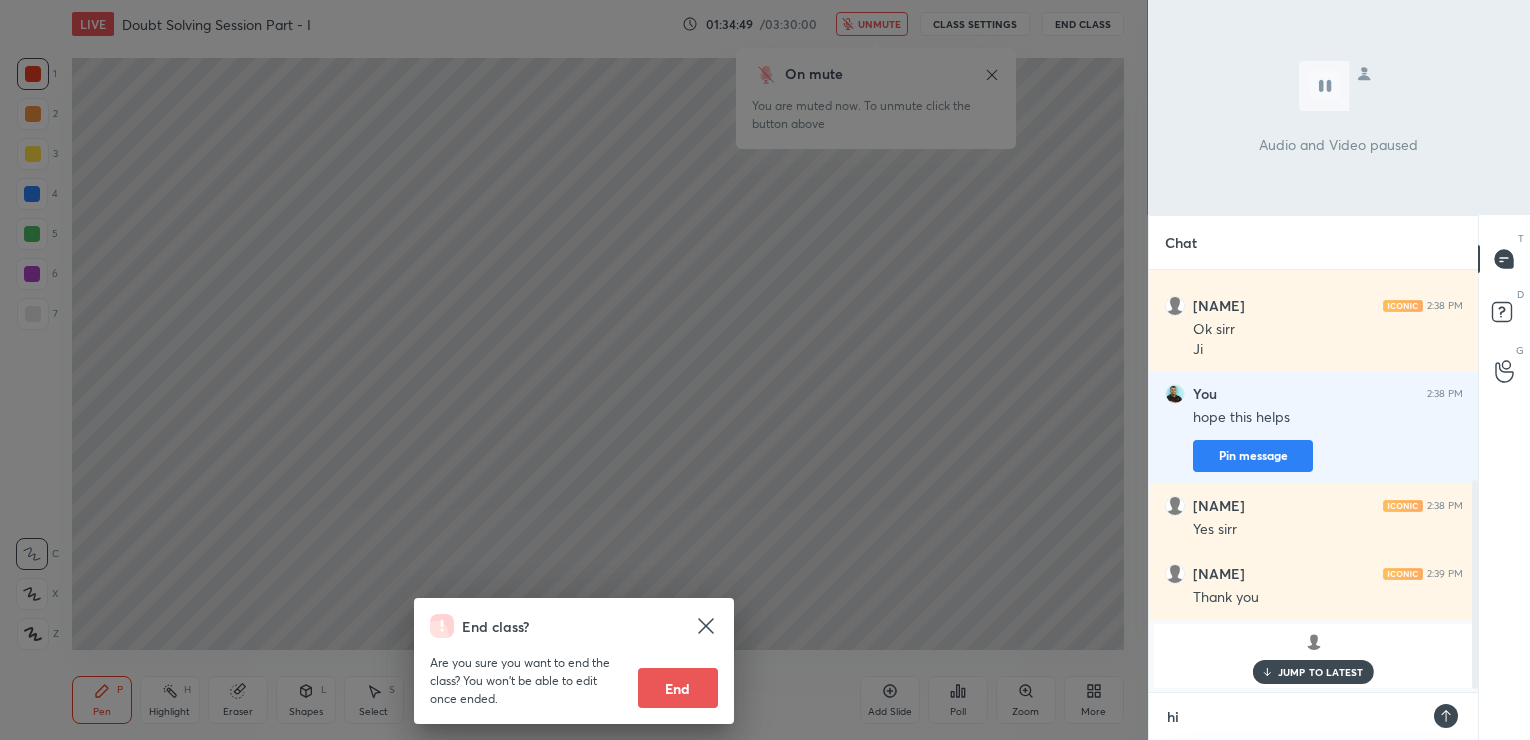 scroll, scrollTop: 7, scrollLeft: 7, axis: both 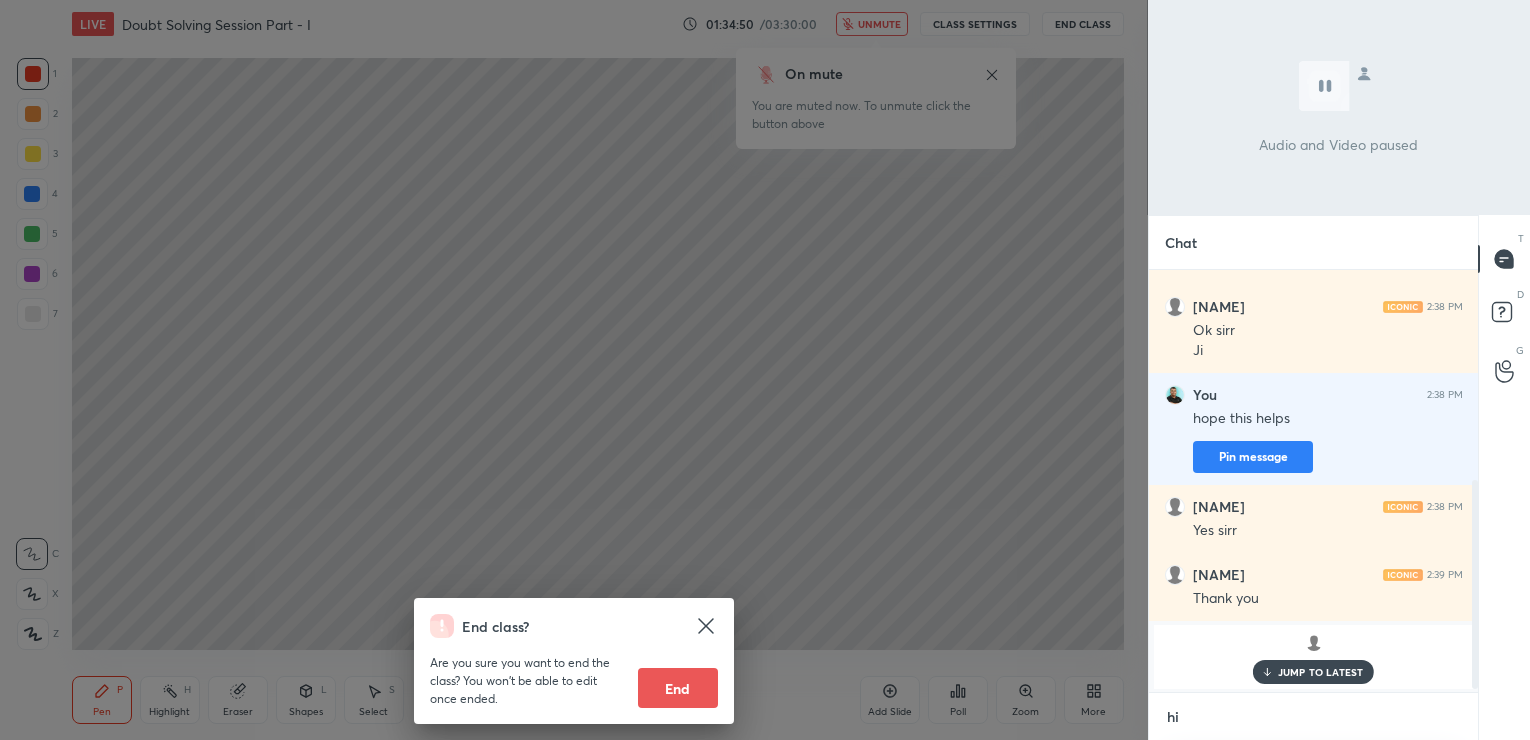 type 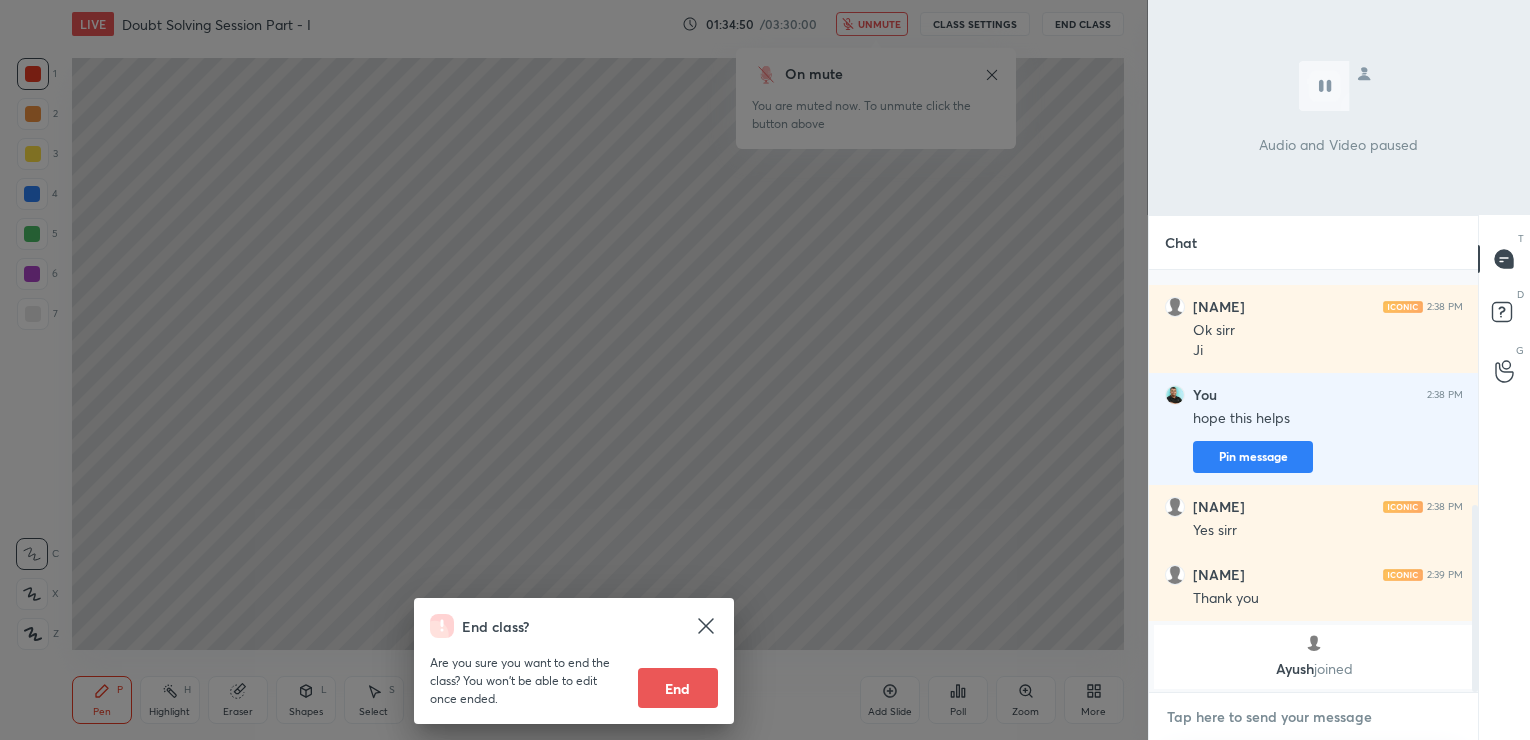 scroll, scrollTop: 529, scrollLeft: 0, axis: vertical 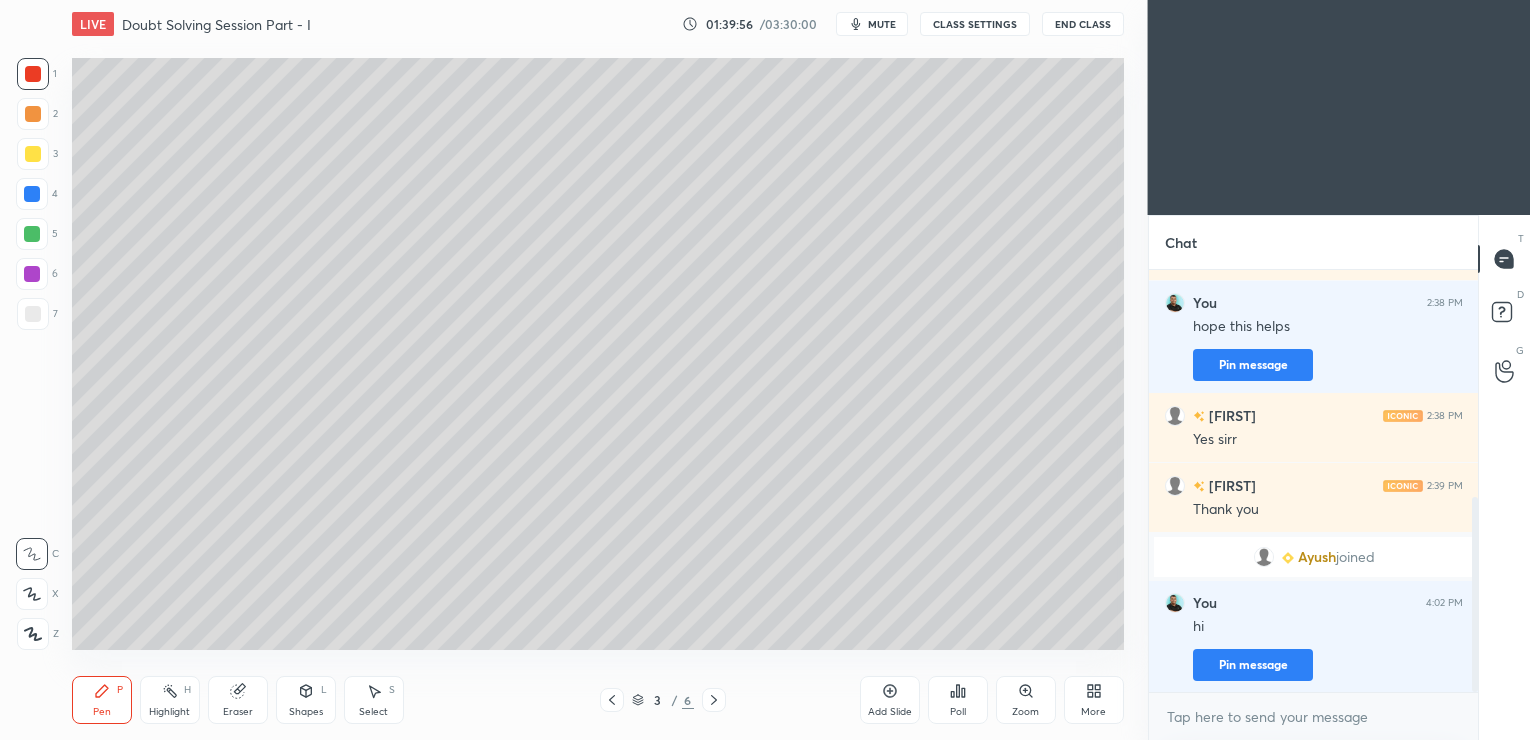 click on "mute" at bounding box center (872, 24) 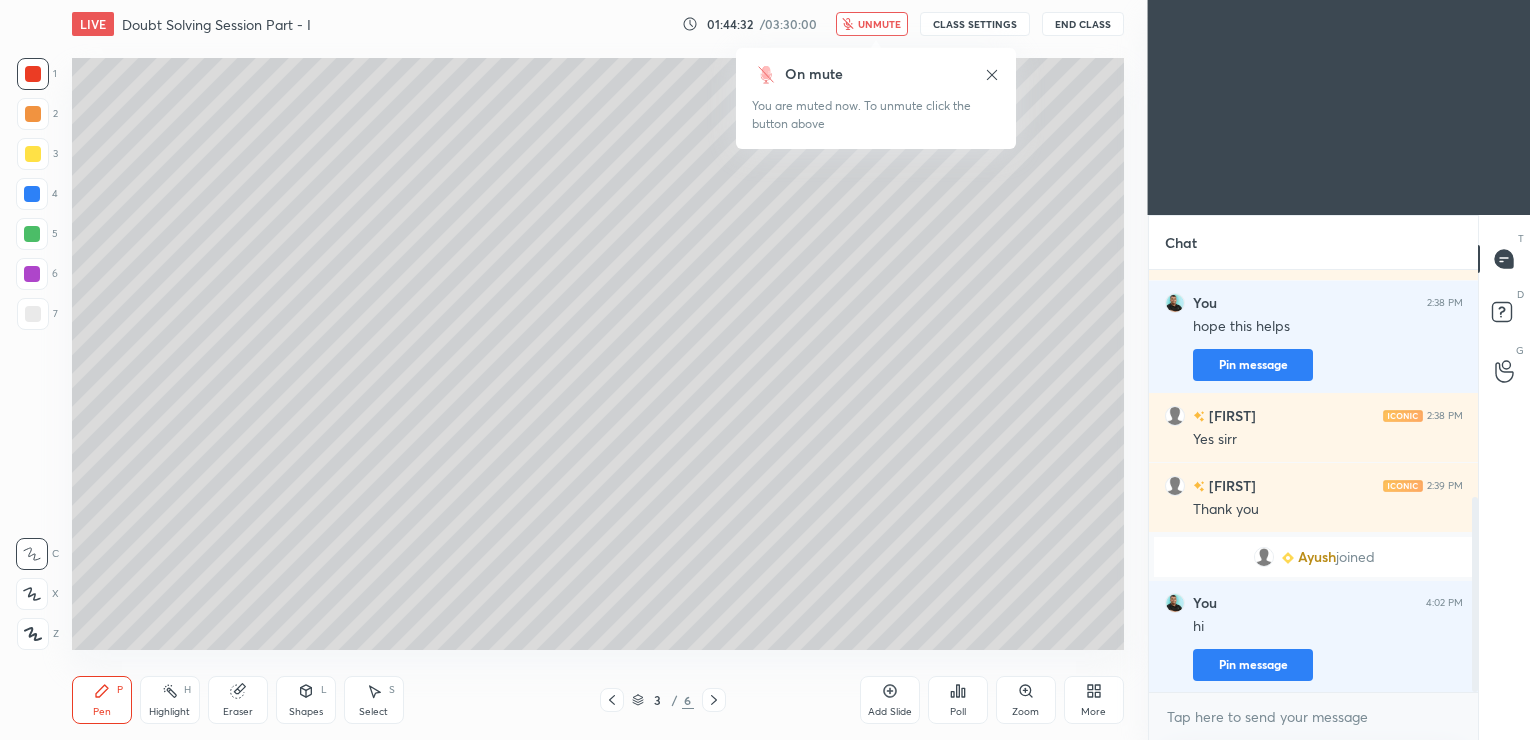 click on "End Class" at bounding box center [1083, 24] 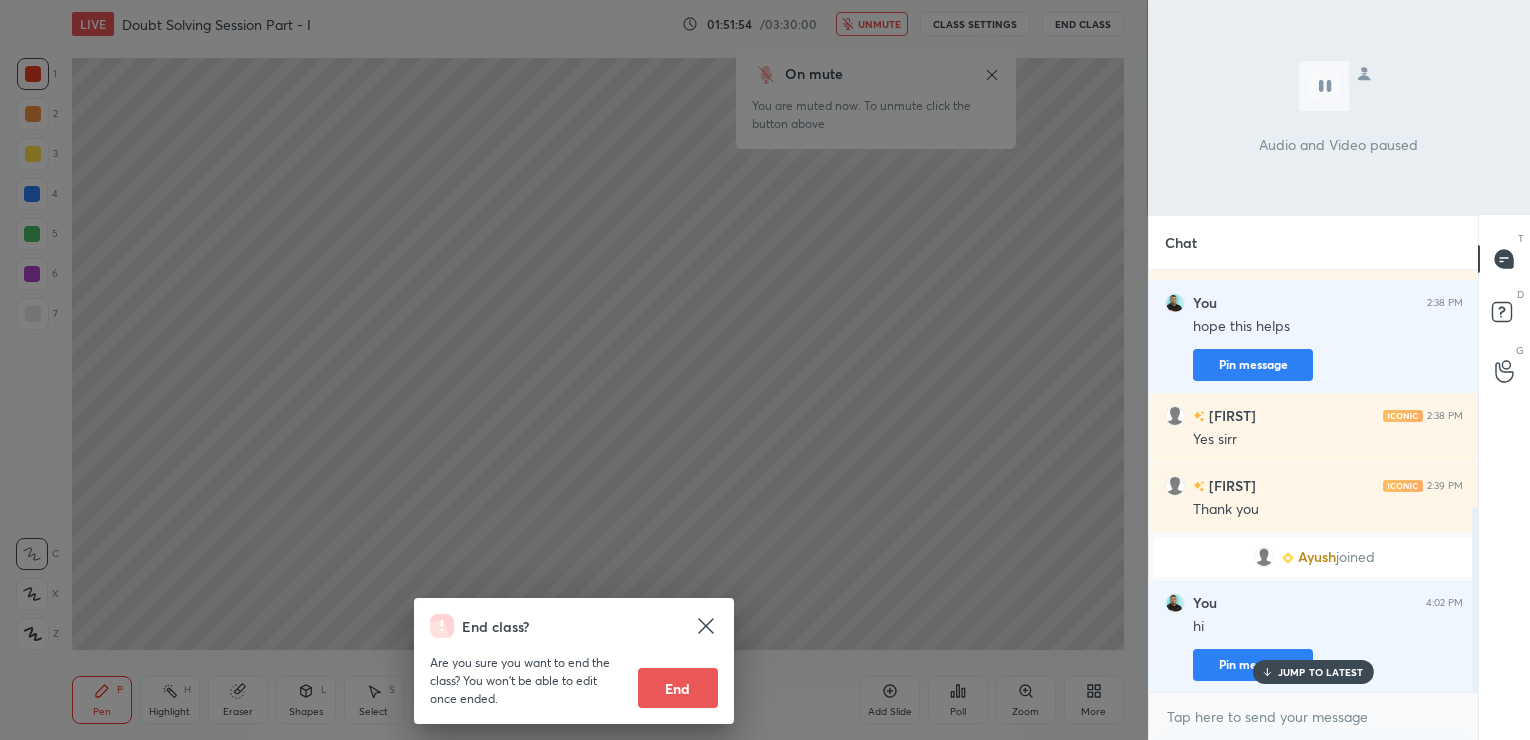 scroll, scrollTop: 541, scrollLeft: 0, axis: vertical 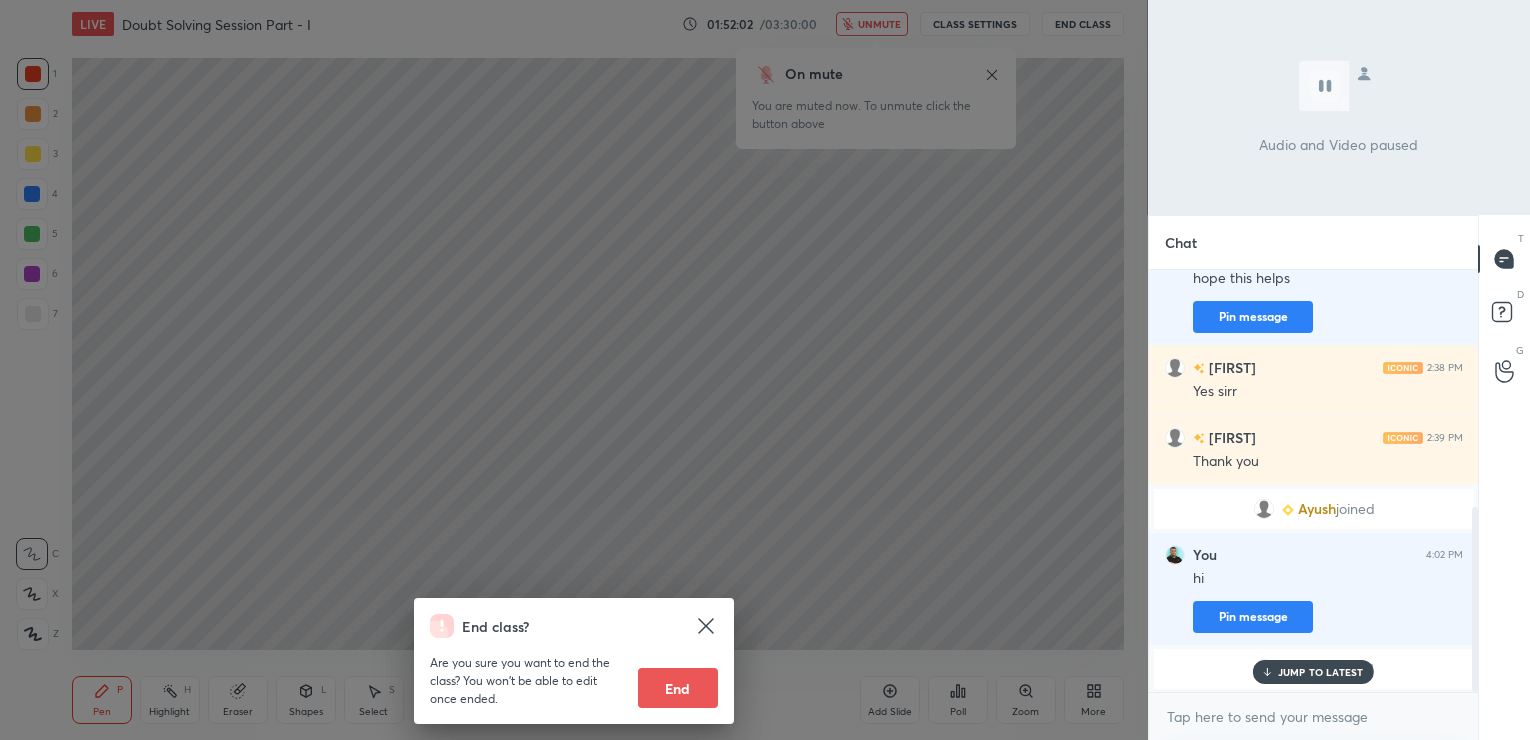 click on "JUMP TO LATEST" at bounding box center [1321, 672] 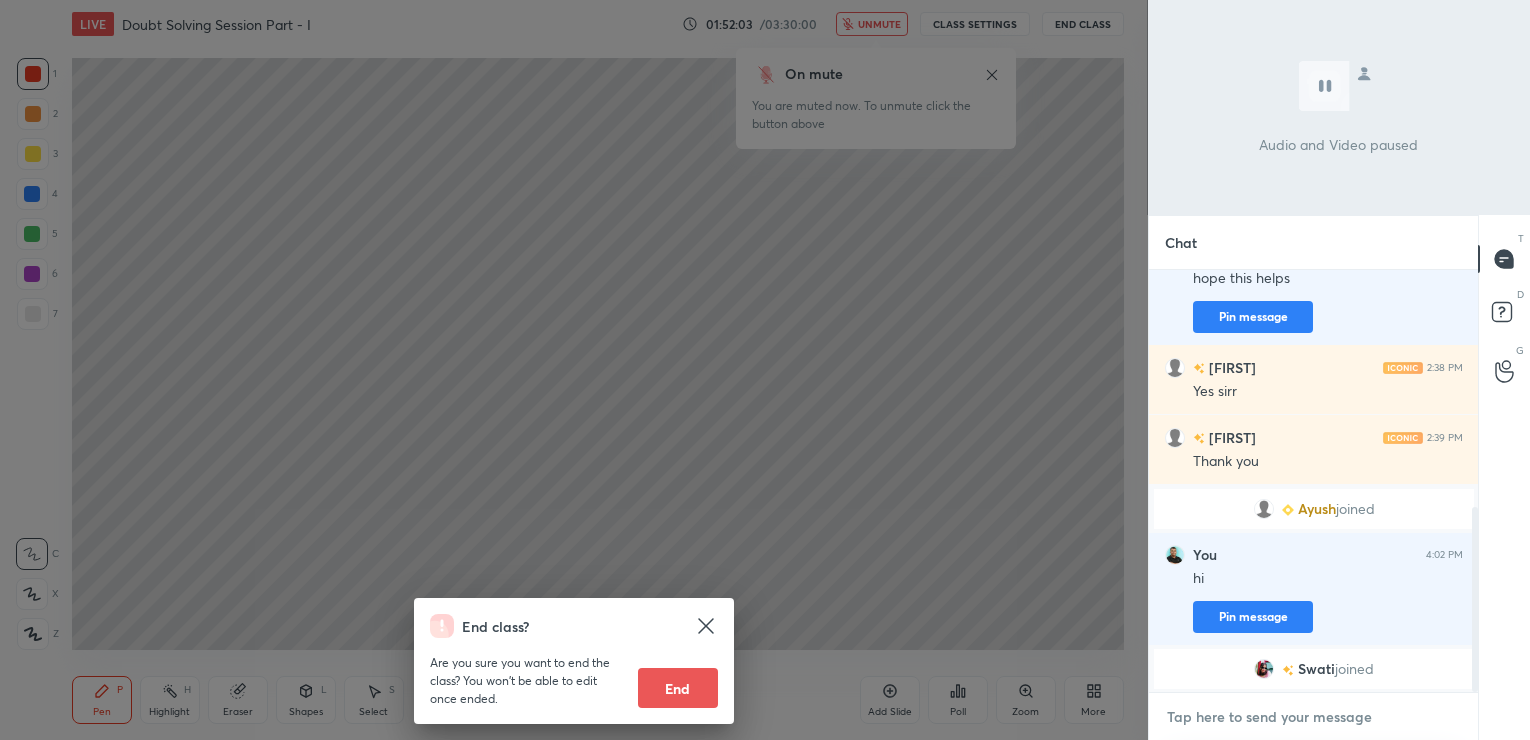 type on "x" 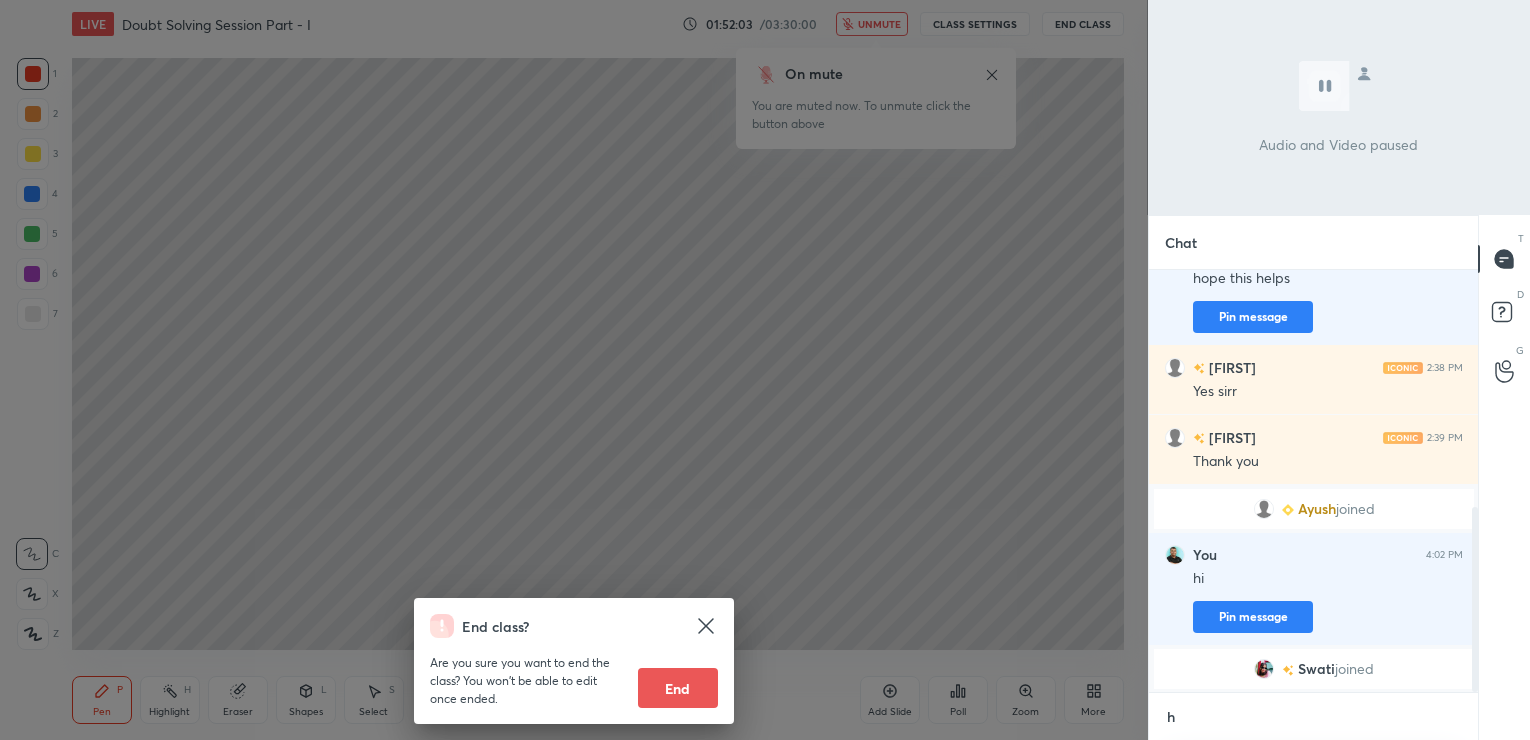 scroll, scrollTop: 411, scrollLeft: 324, axis: both 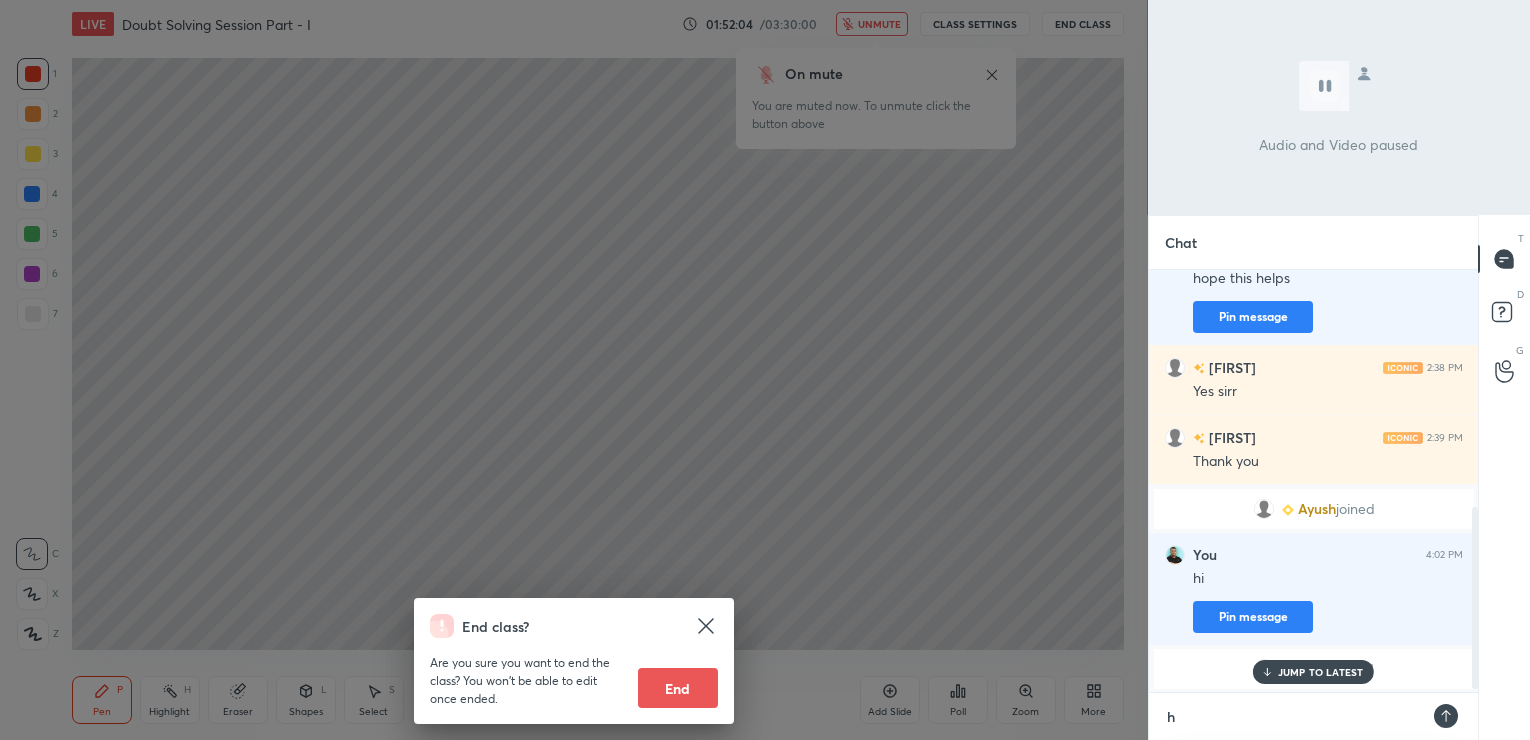 type on "hi" 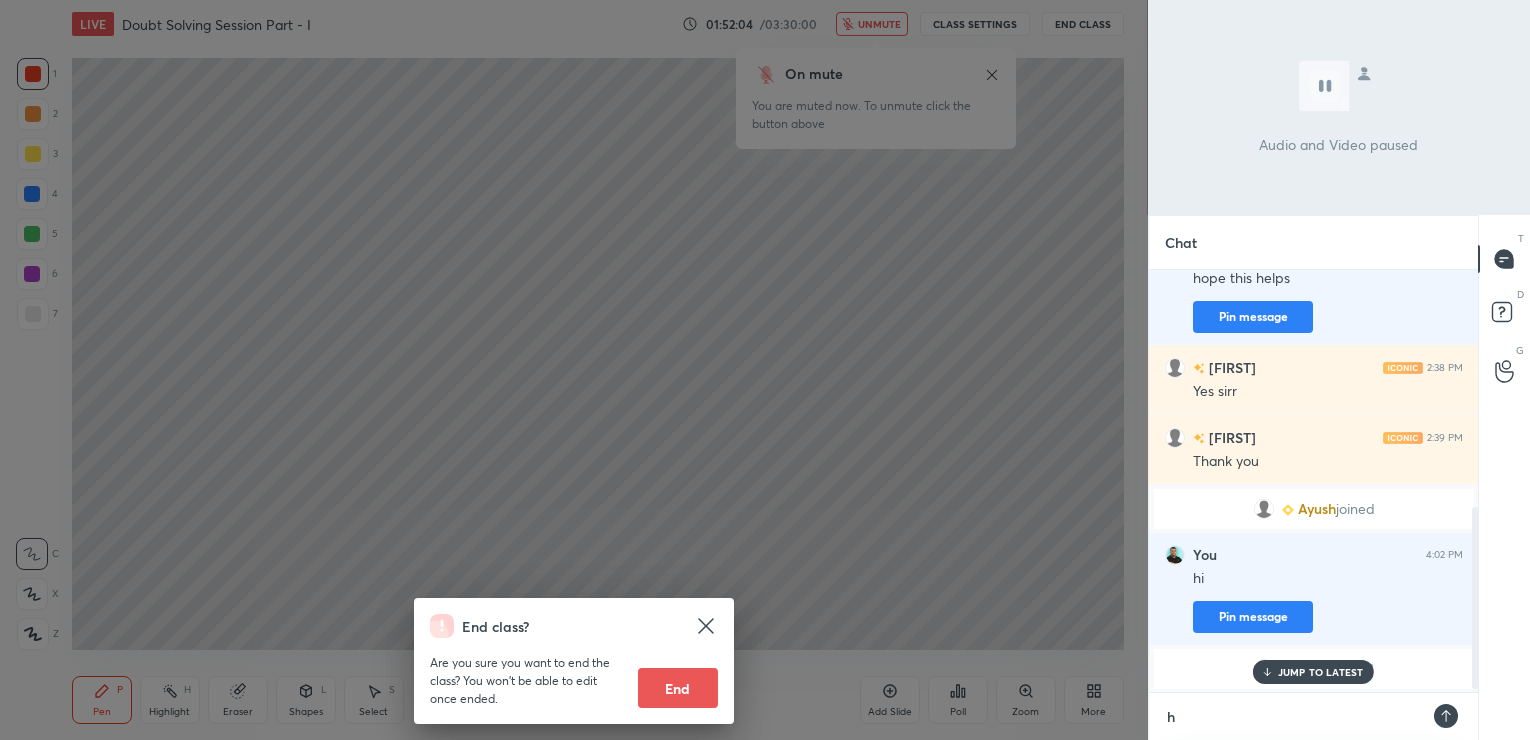 type on "x" 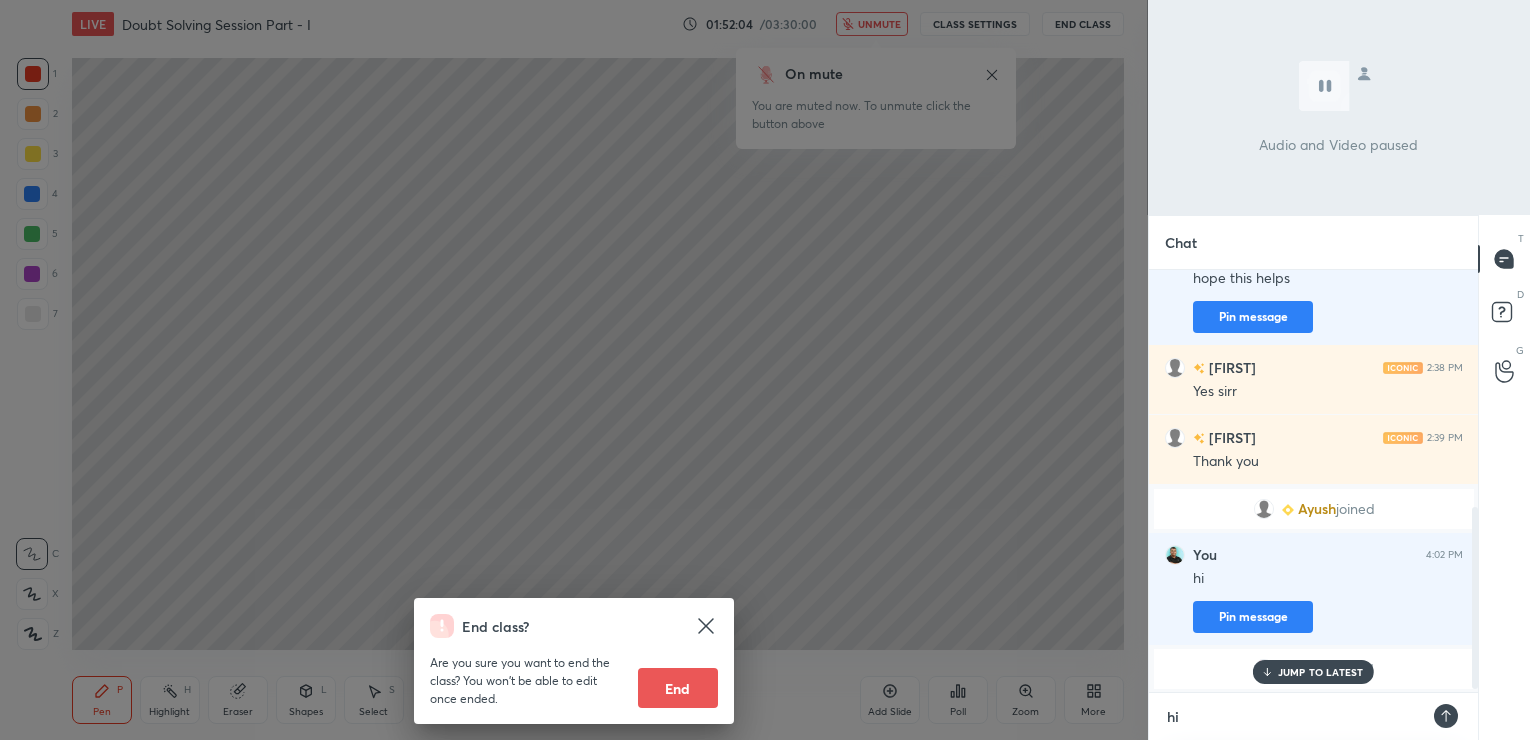 type 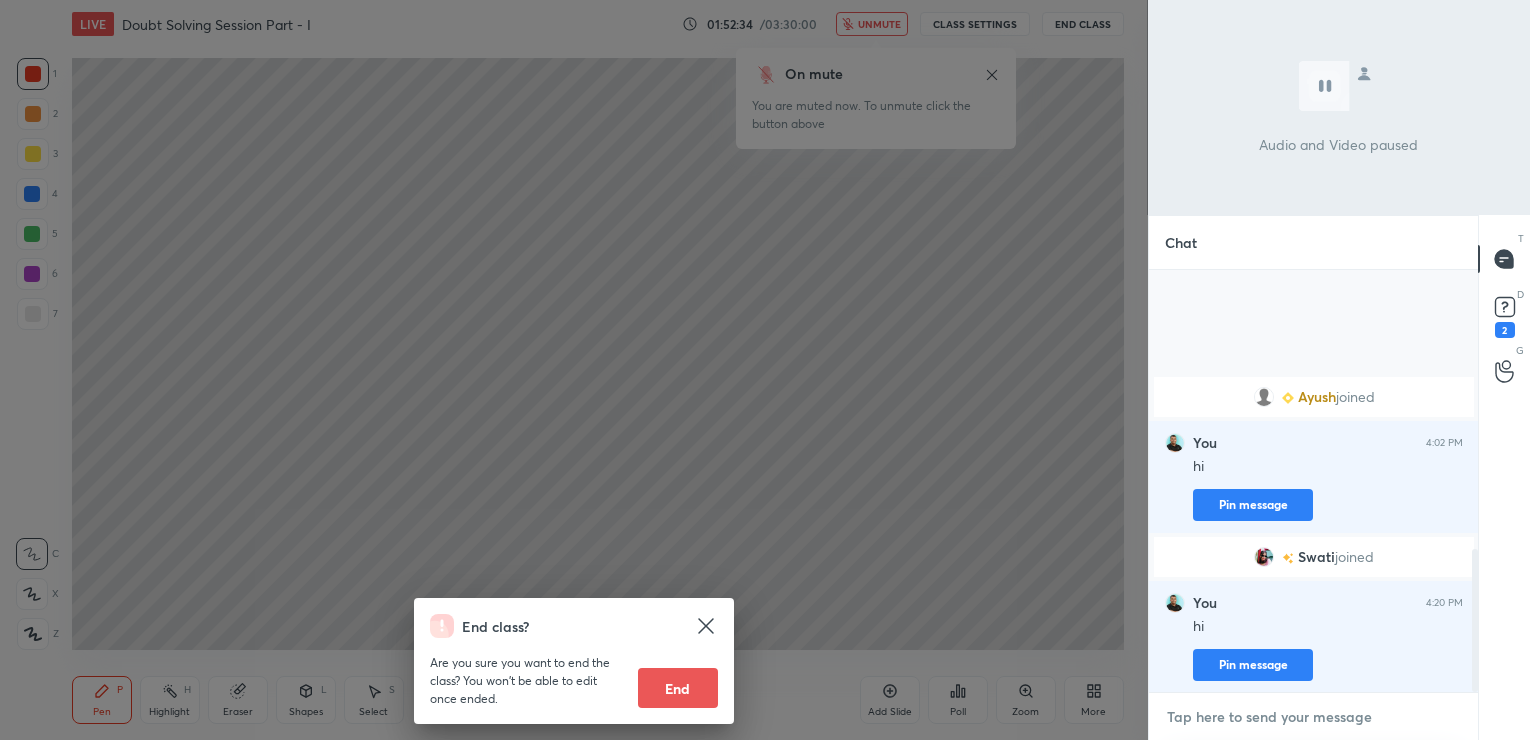 scroll, scrollTop: 825, scrollLeft: 0, axis: vertical 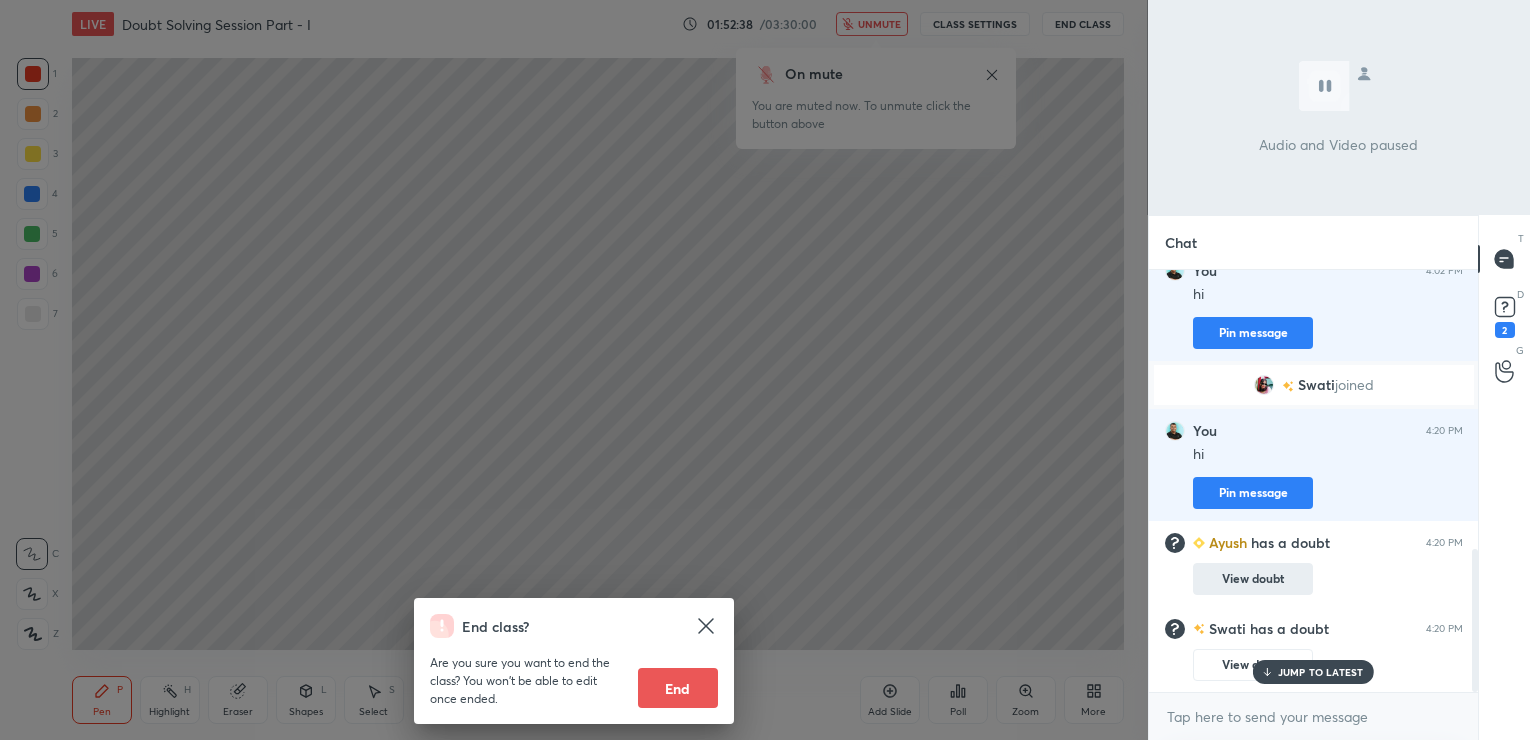 click on "View doubt" at bounding box center [1253, 579] 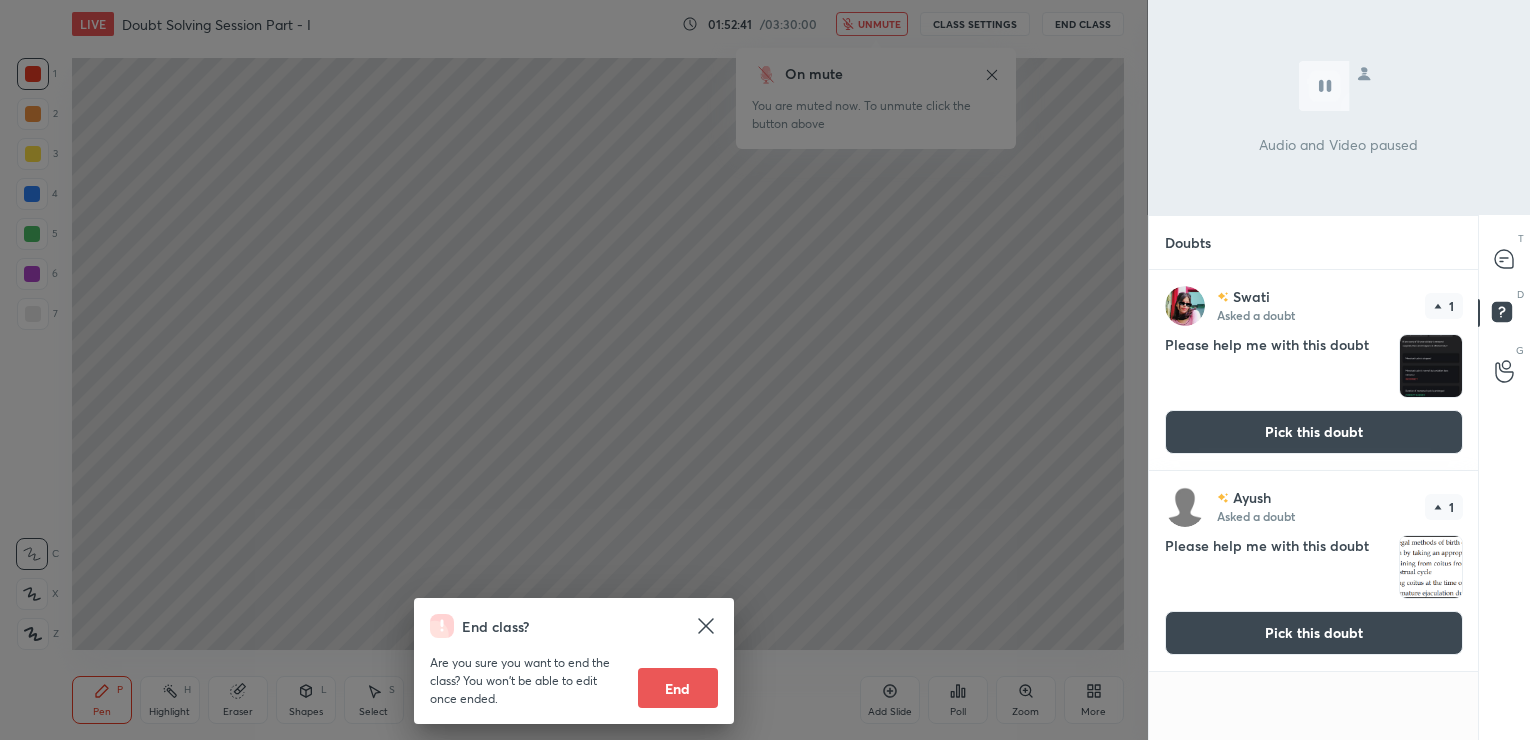 click on "Pick this doubt" at bounding box center (1314, 633) 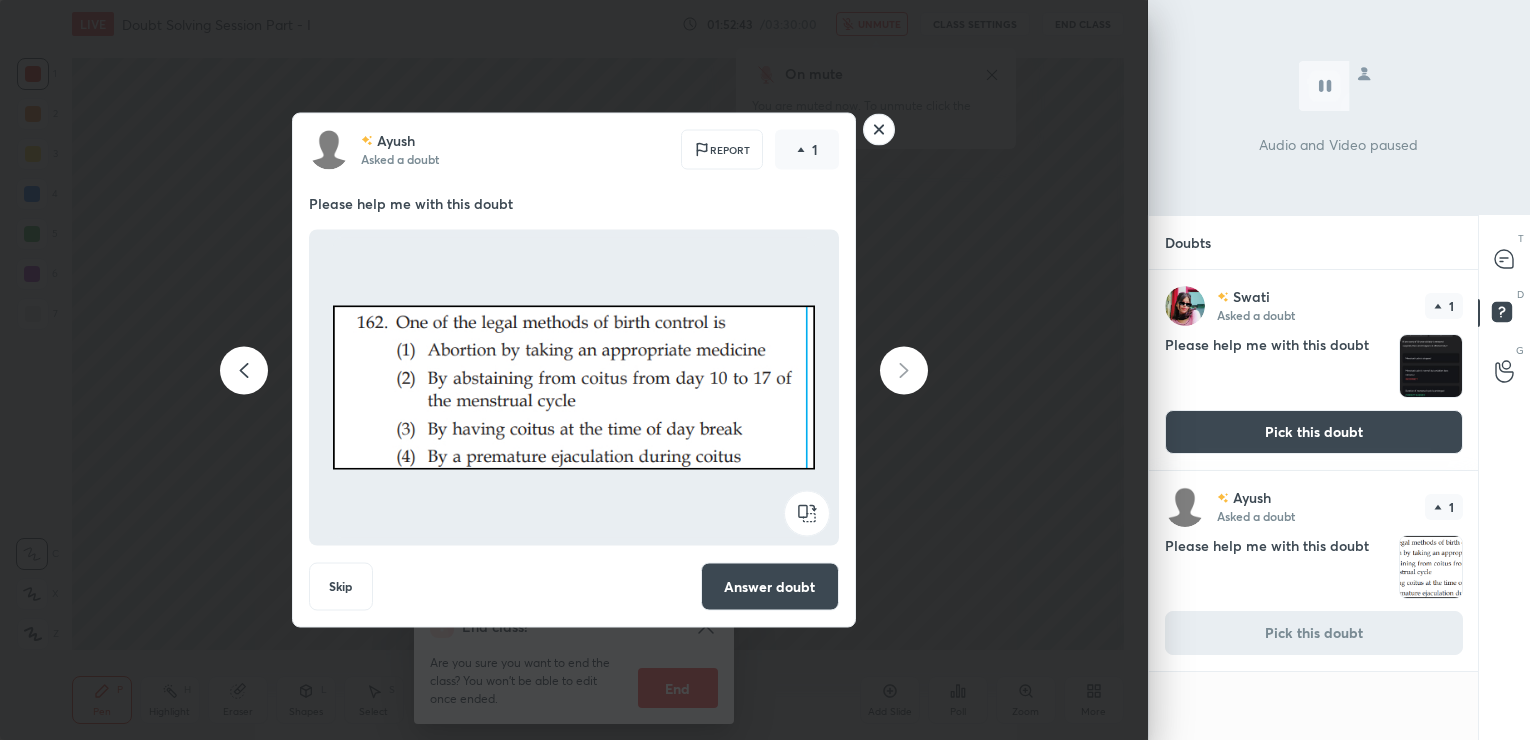 click on "Answer doubt" at bounding box center (770, 587) 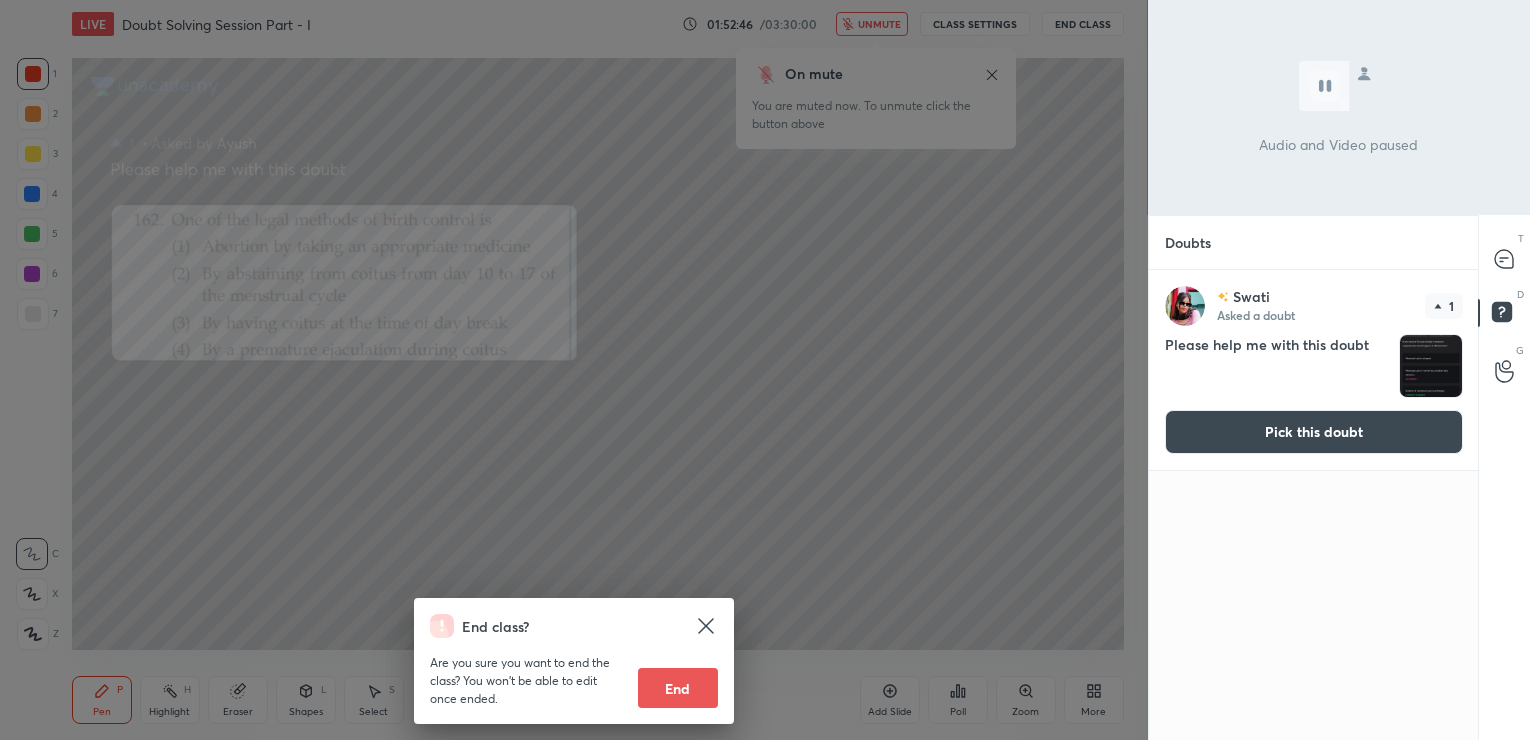 click on "Pick this doubt" at bounding box center (1314, 432) 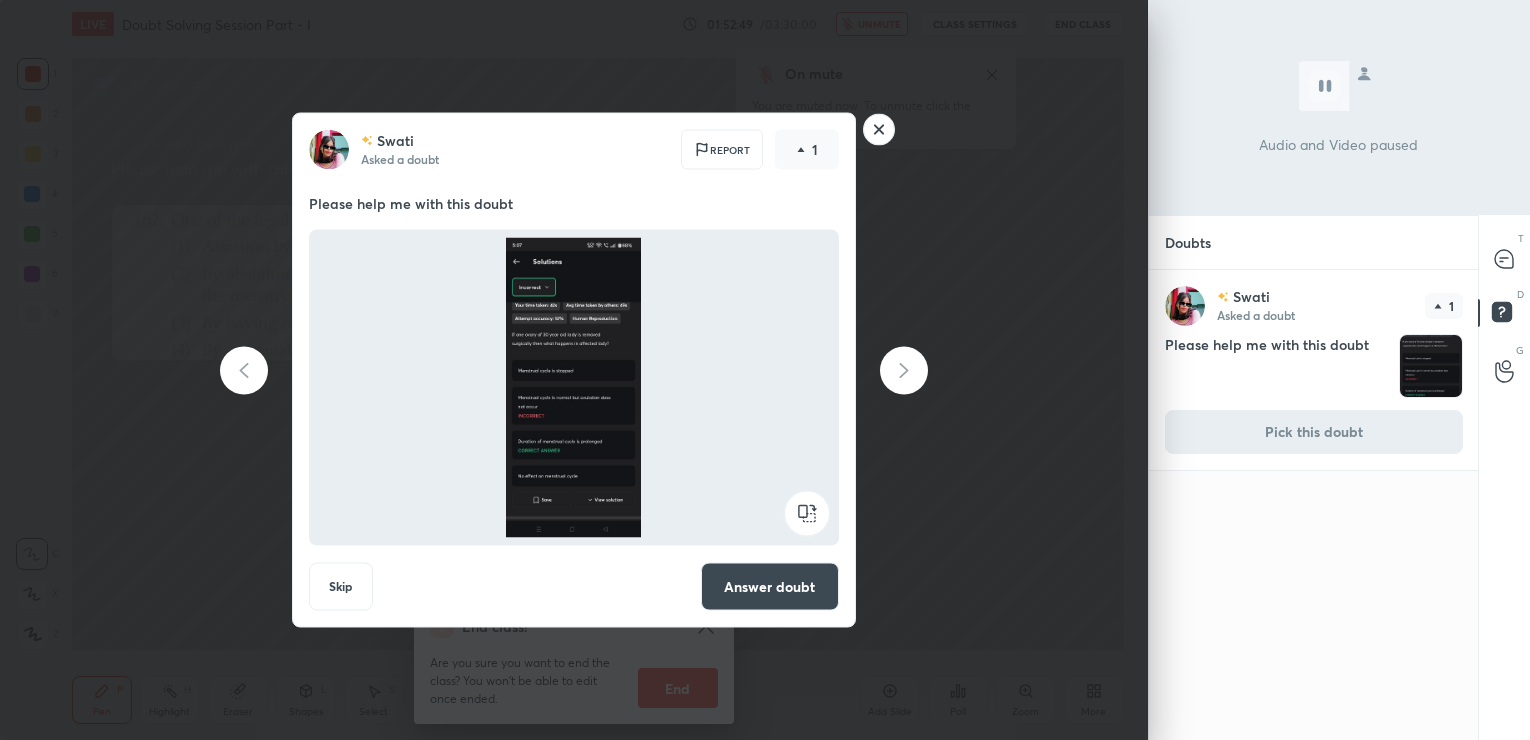 click 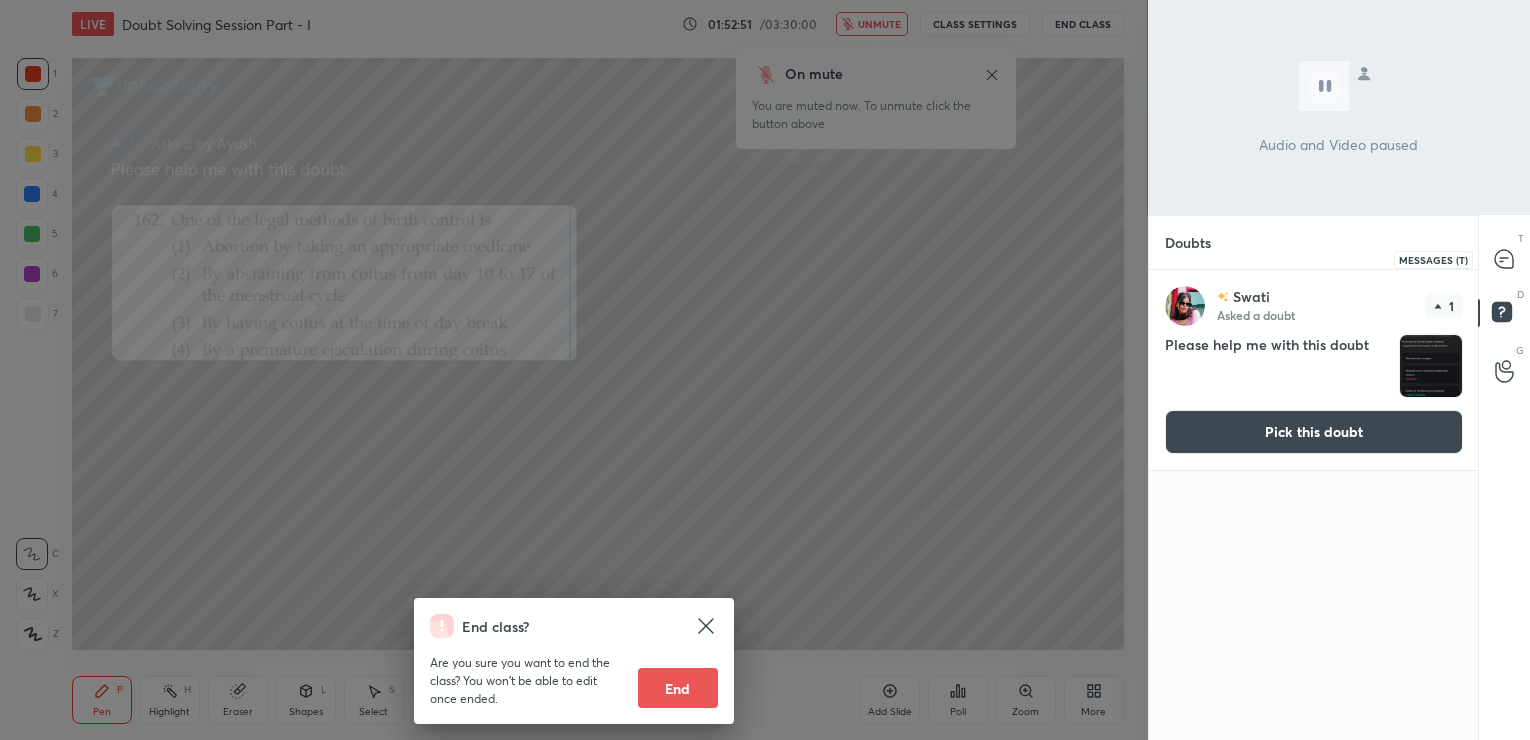 click 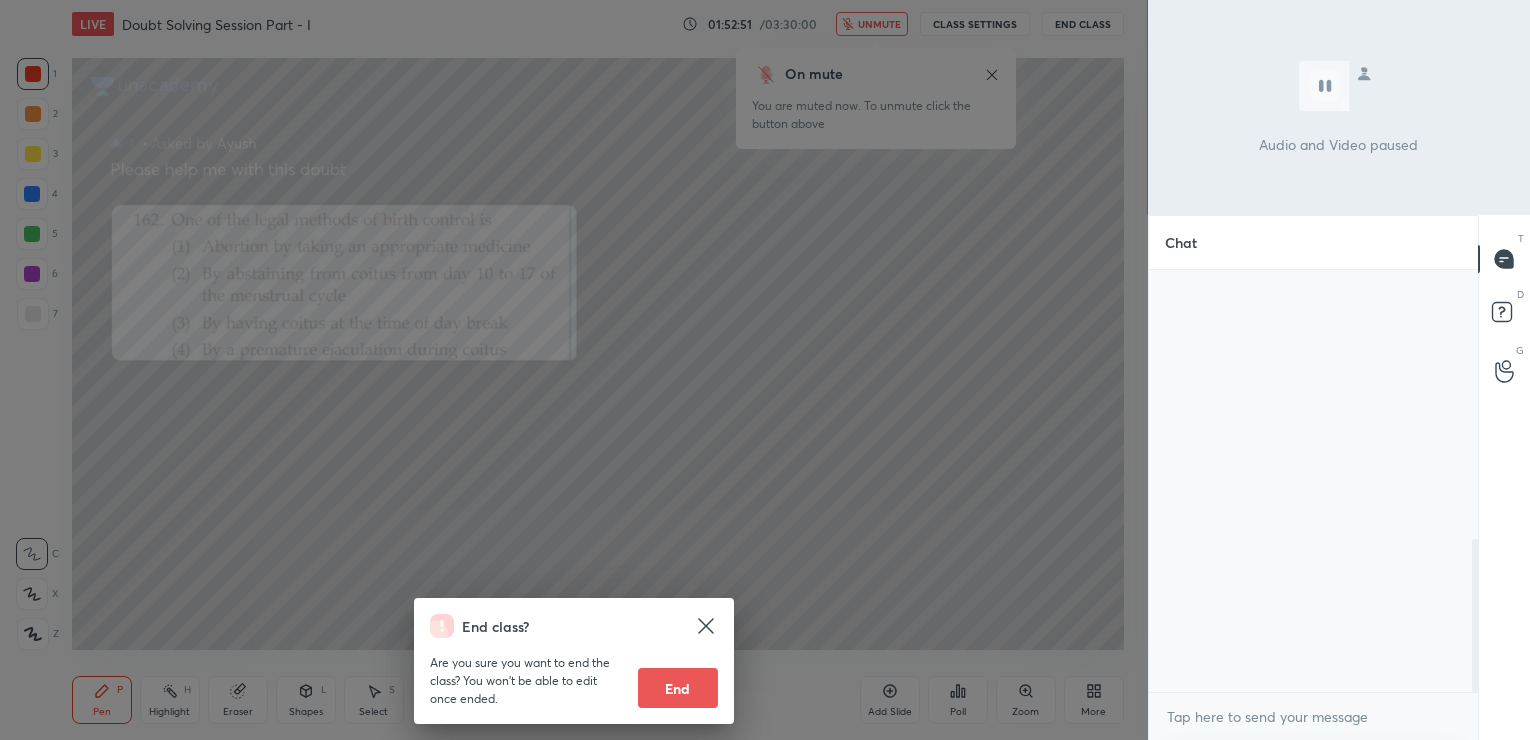 scroll, scrollTop: 740, scrollLeft: 0, axis: vertical 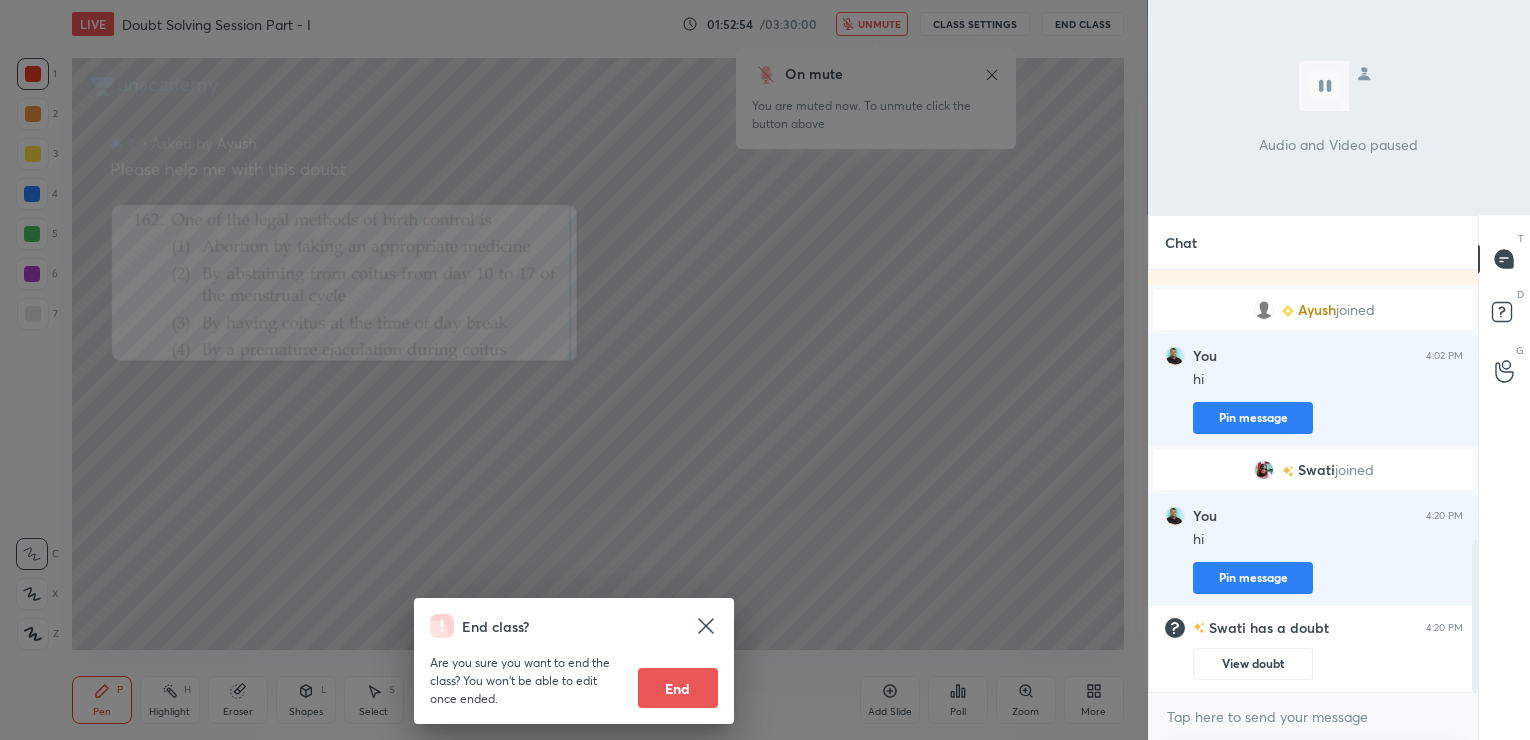 click 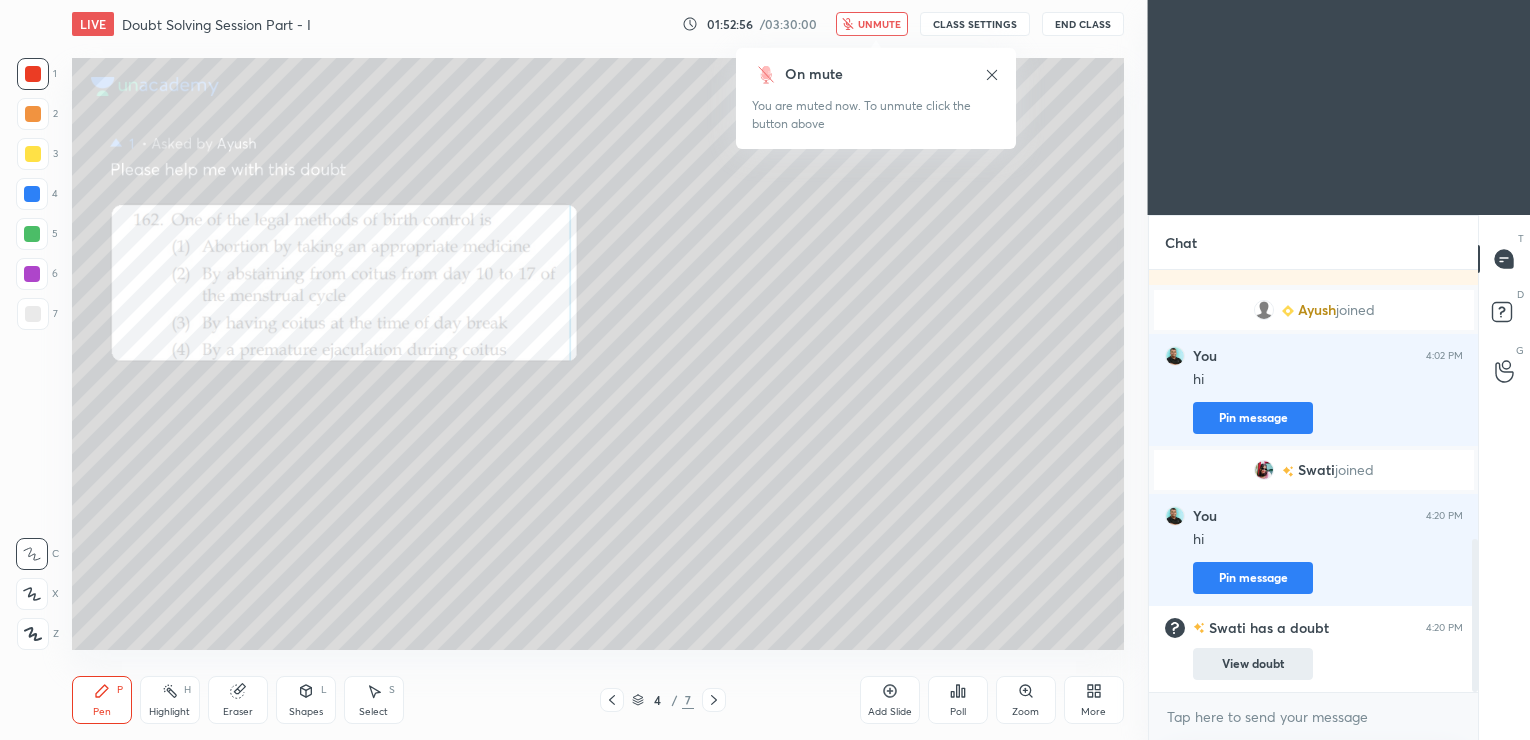 scroll, scrollTop: 825, scrollLeft: 0, axis: vertical 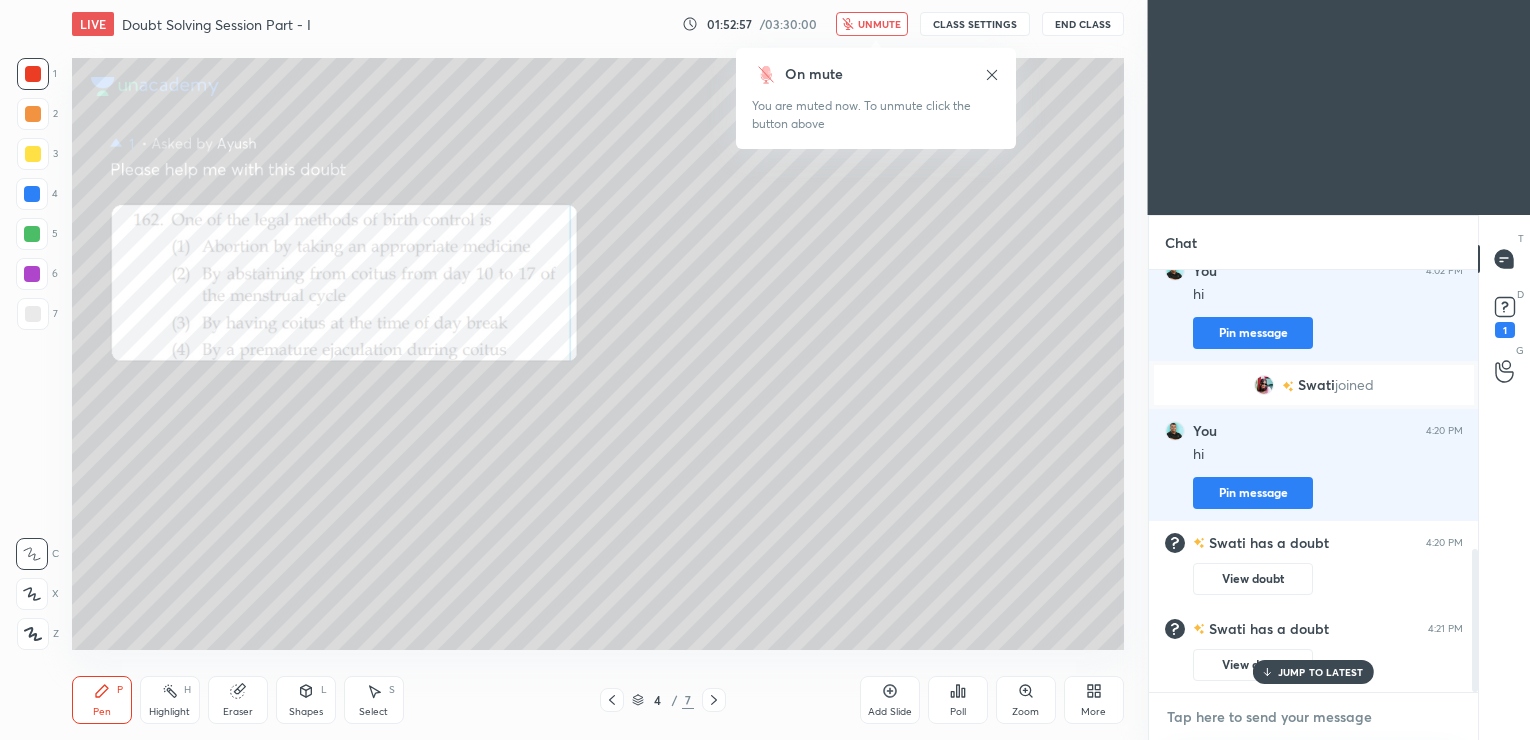 type on "x" 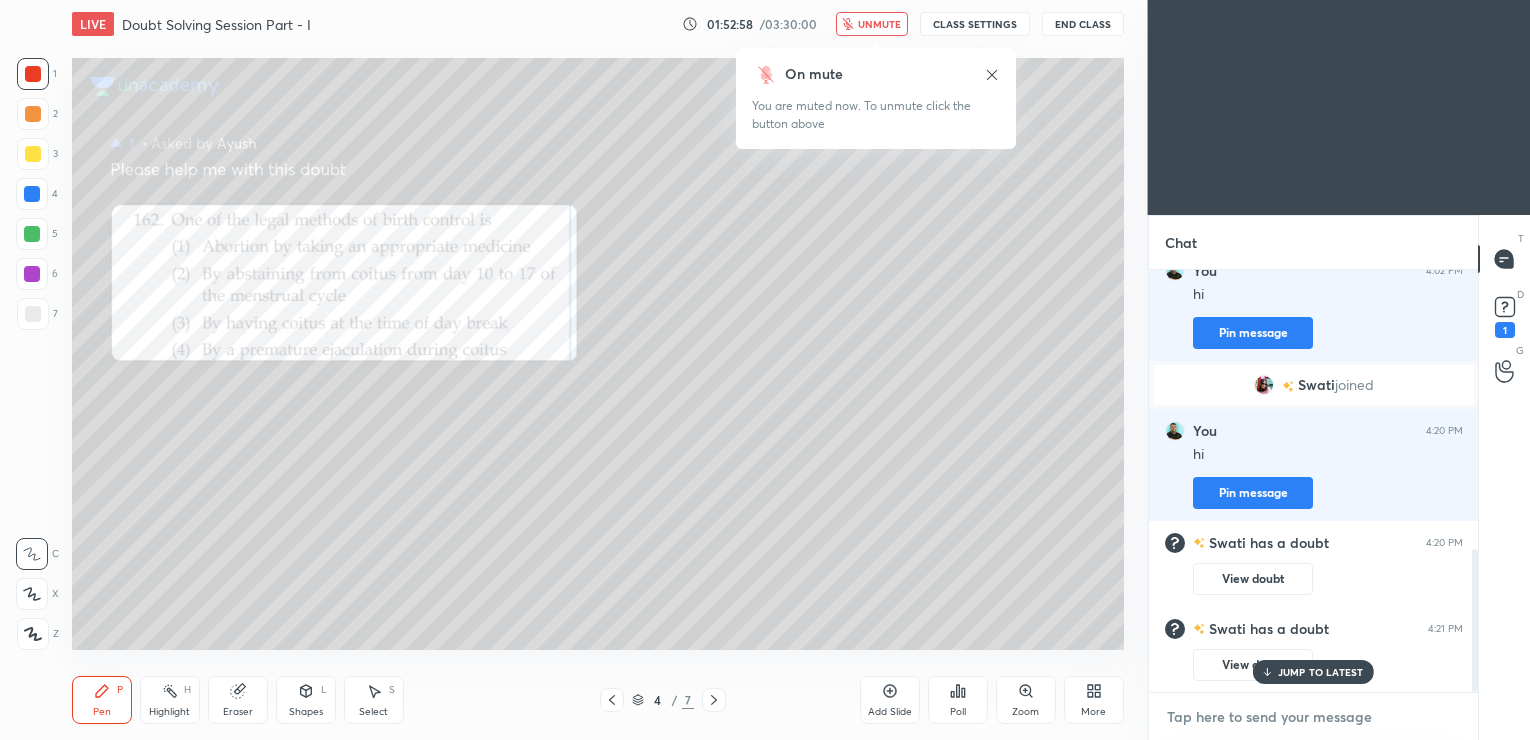 type on "H" 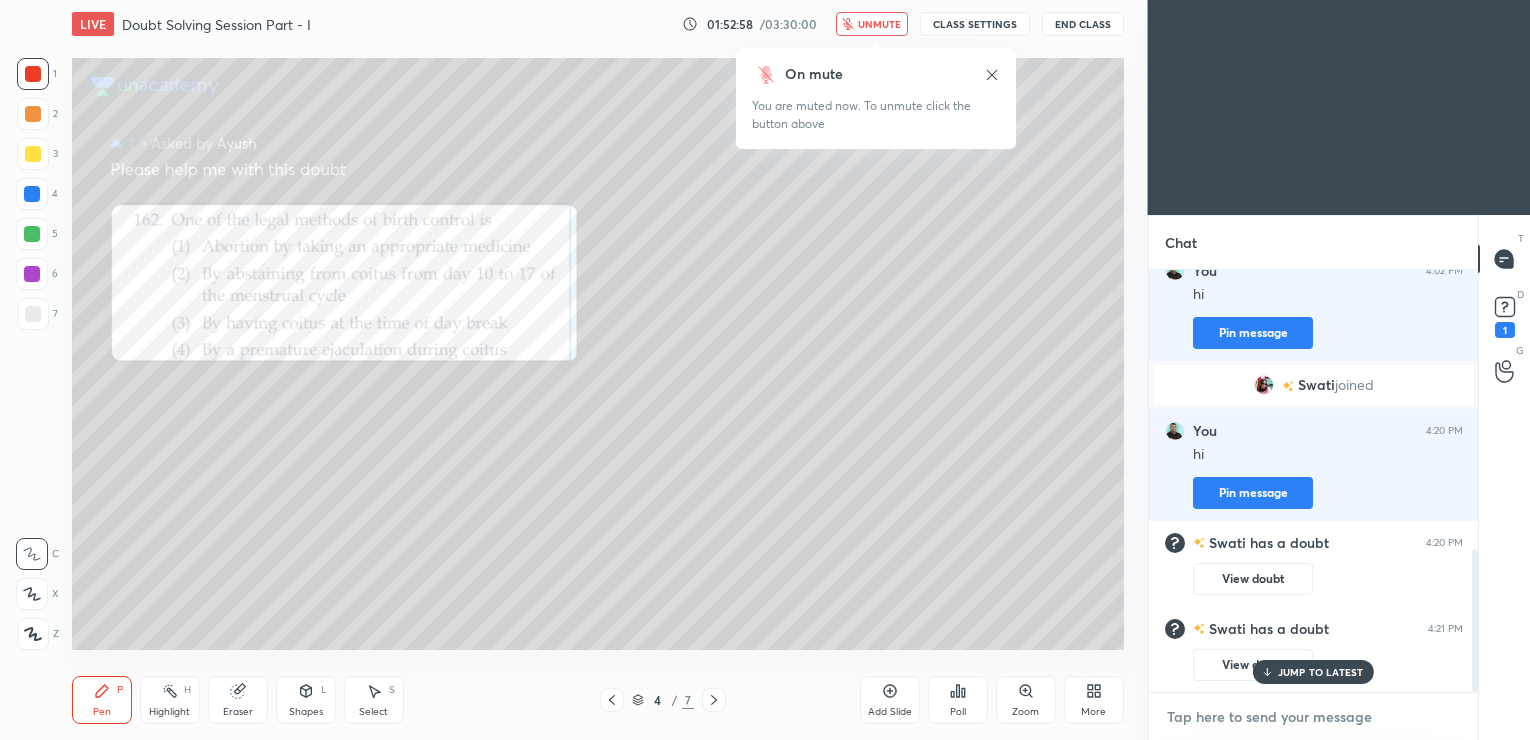 type on "x" 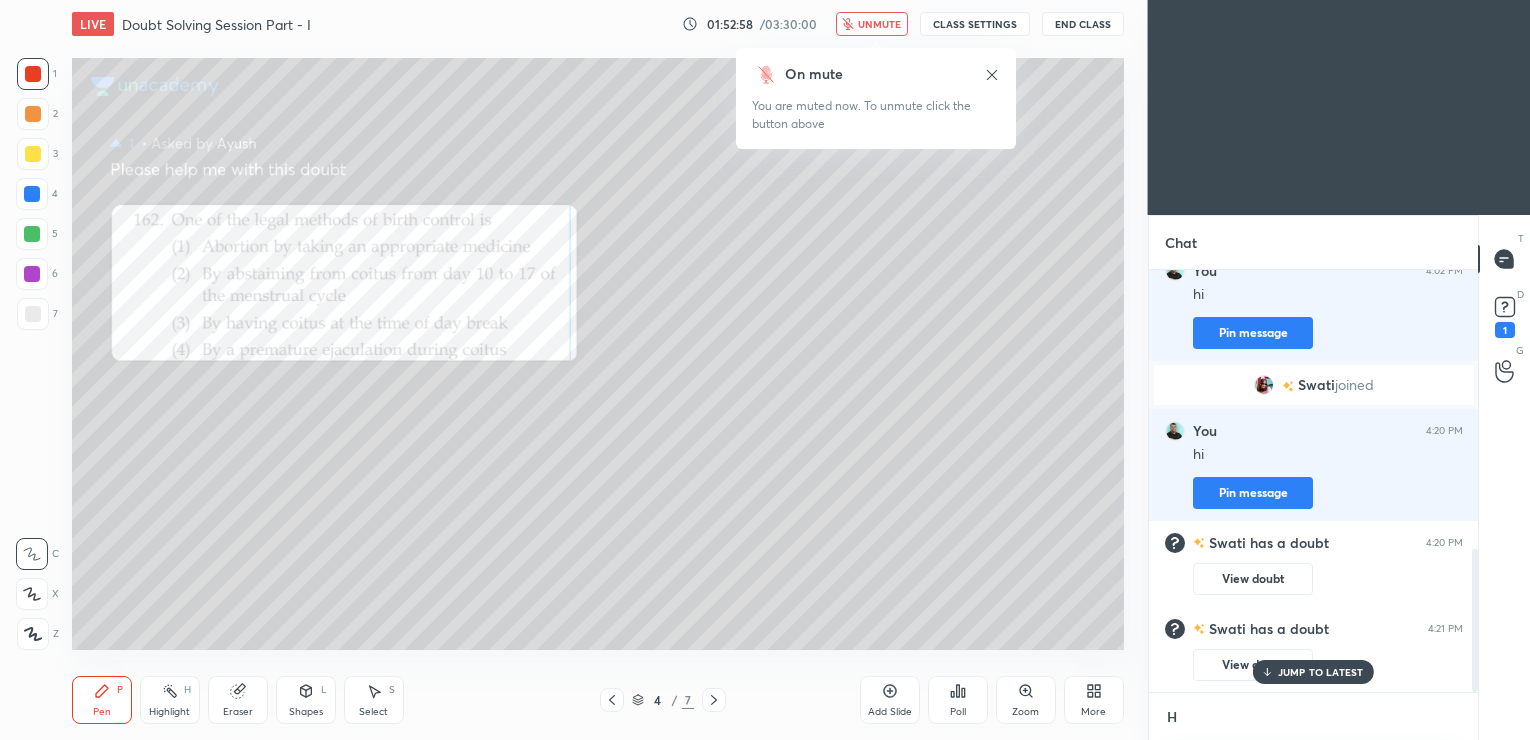 scroll, scrollTop: 411, scrollLeft: 324, axis: both 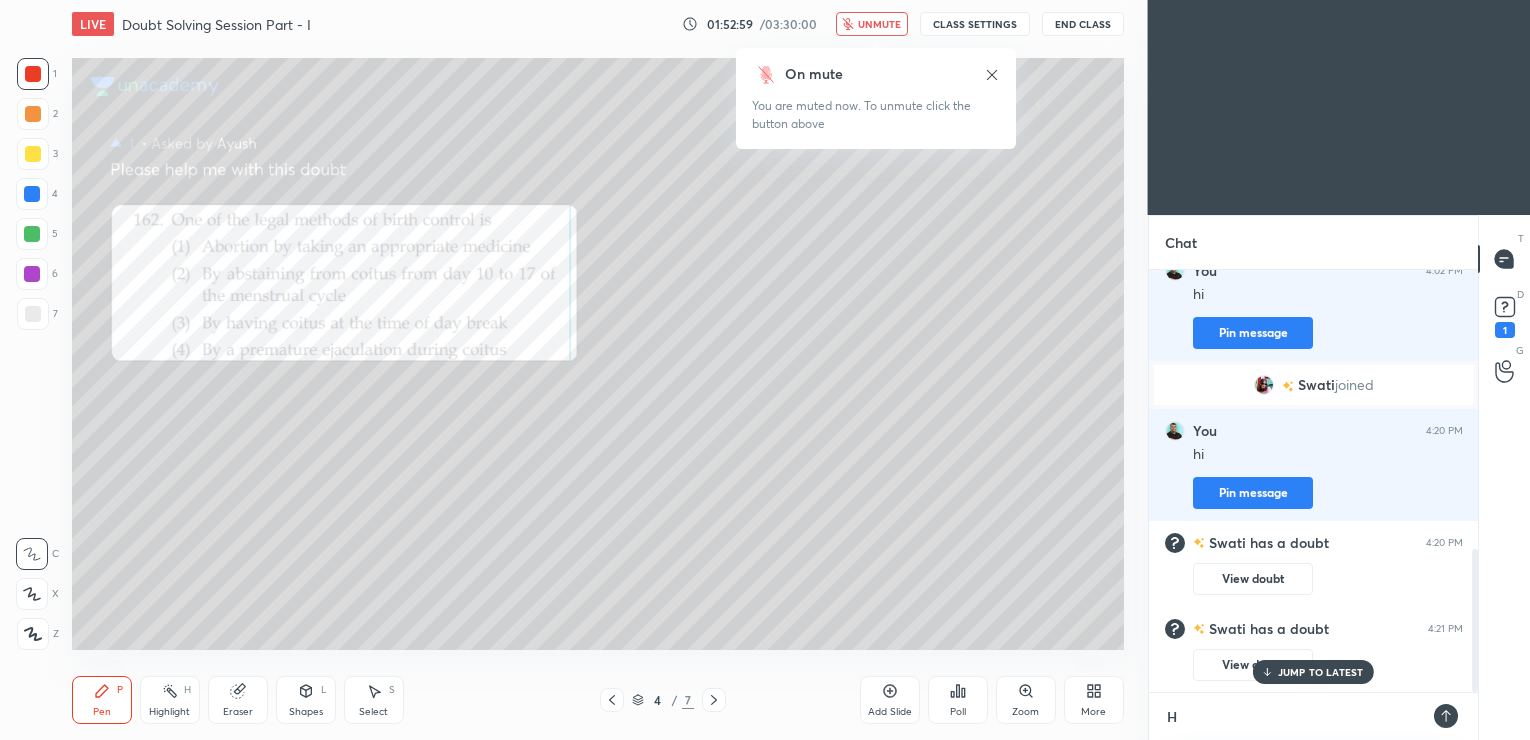 type on "Hi" 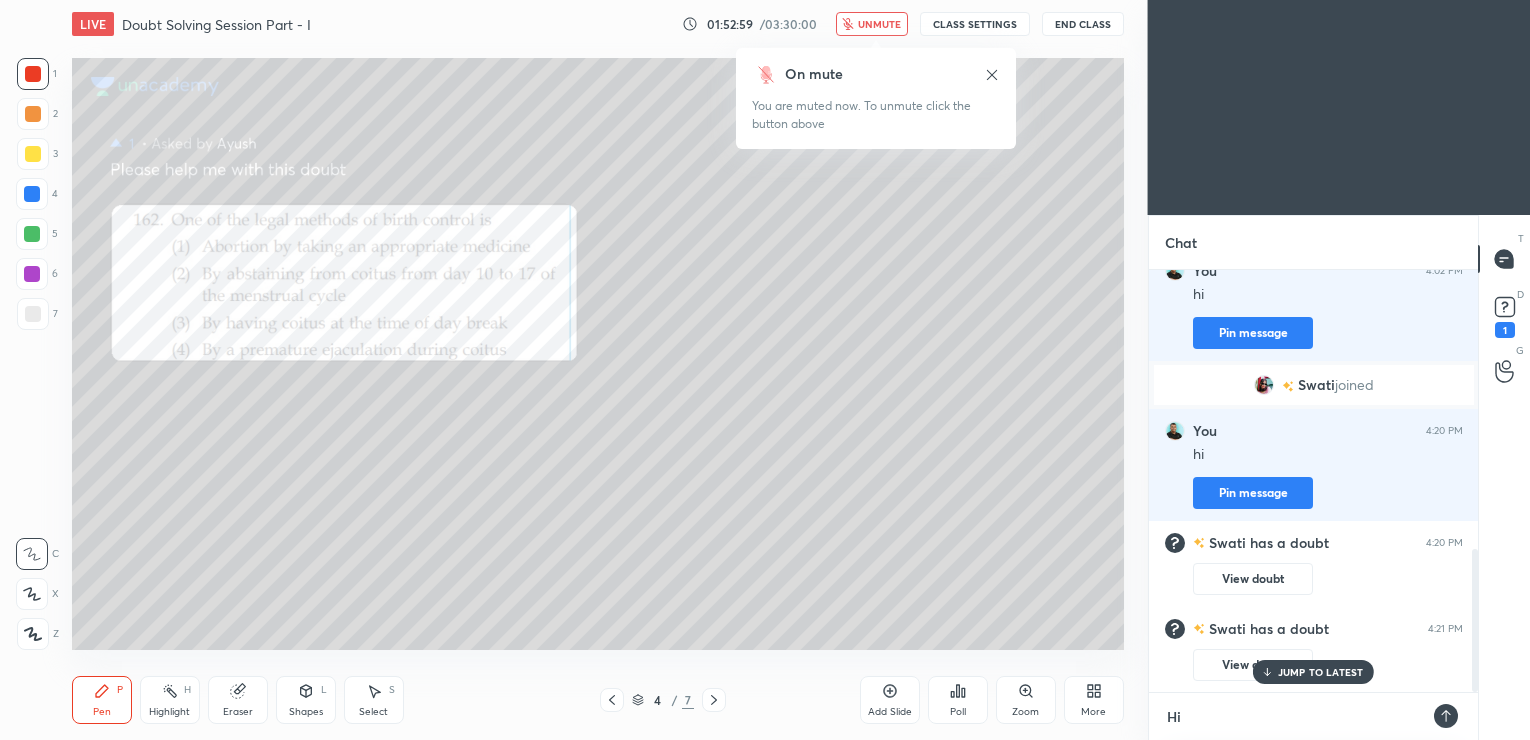 type on "Hi" 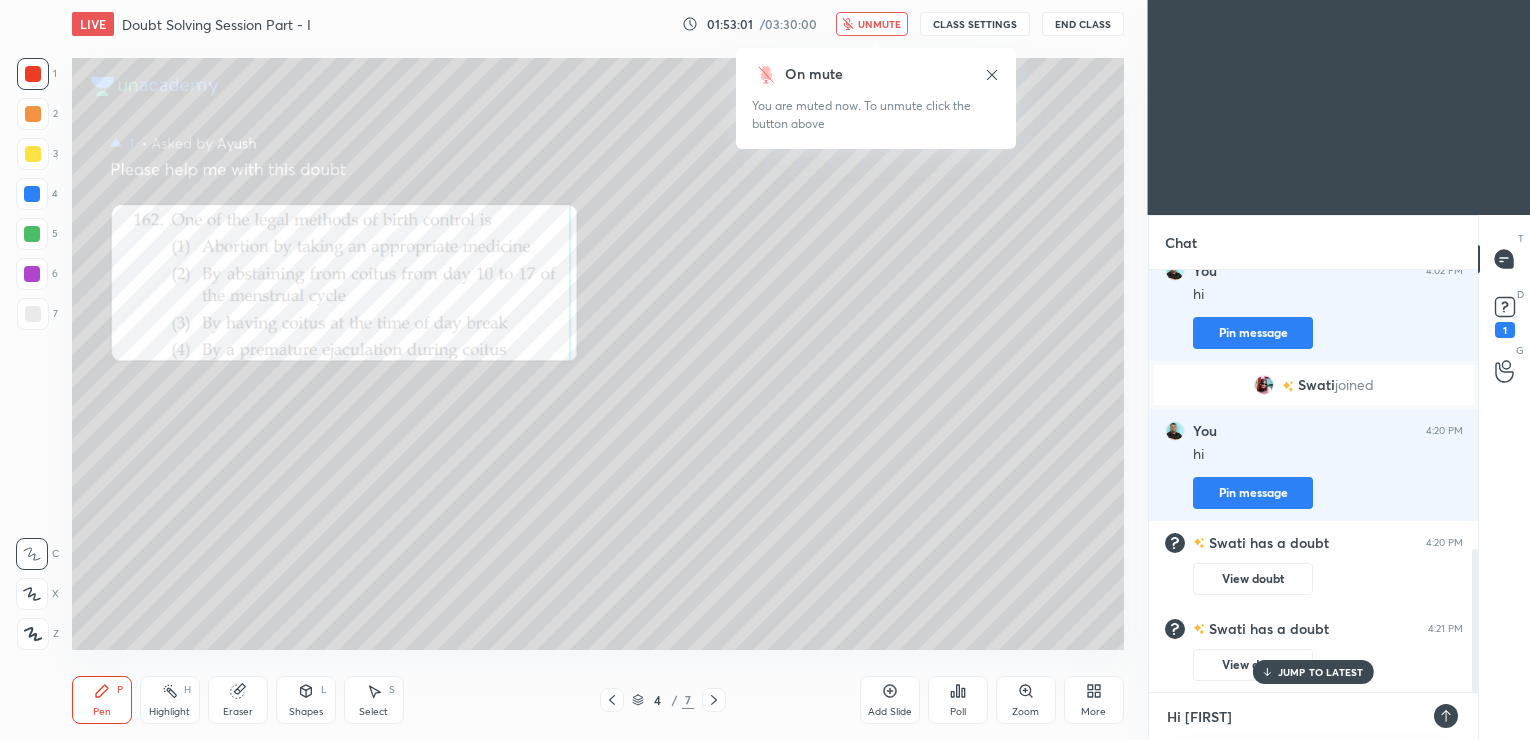 type on "Hi [FIRST]" 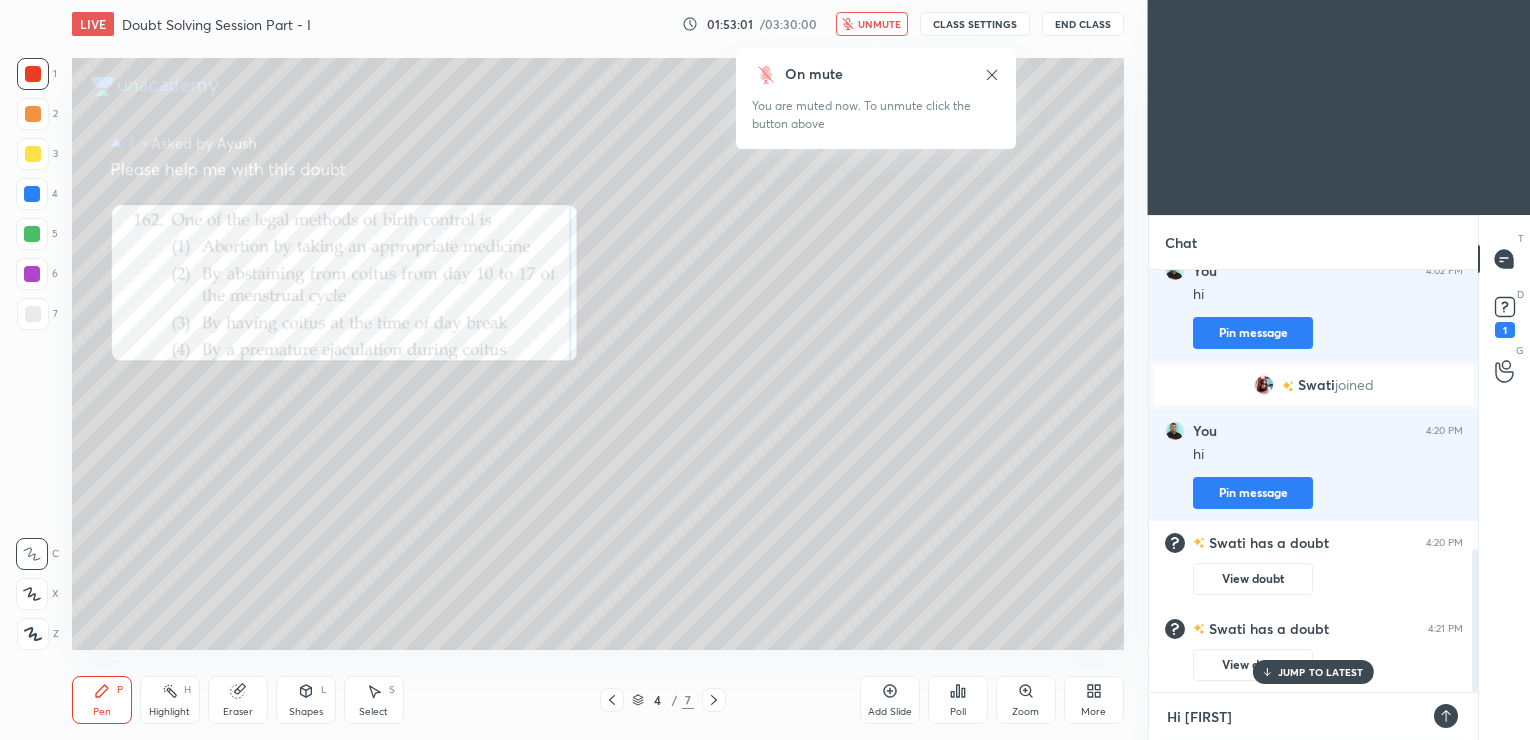 type on "x" 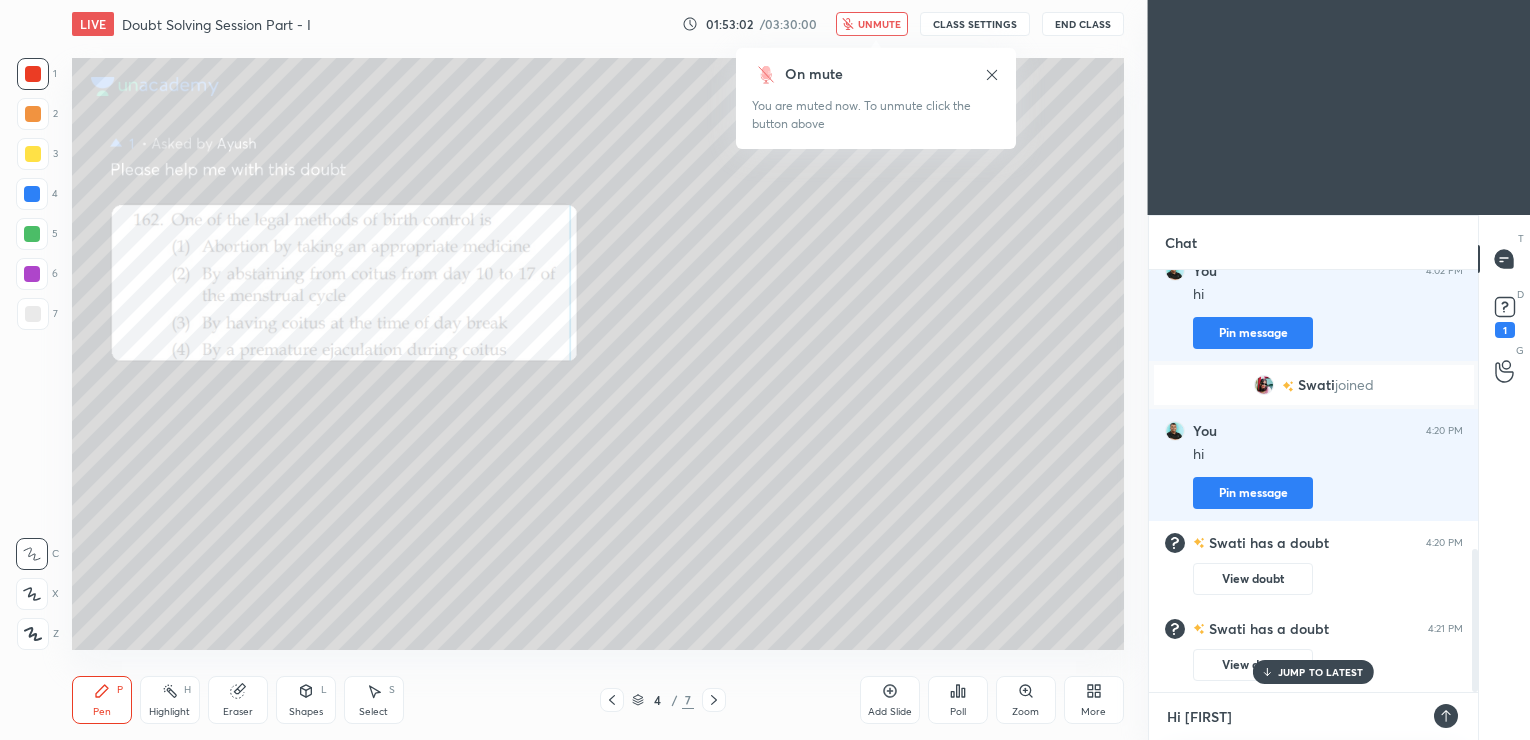 type on "Hi [FIRST]" 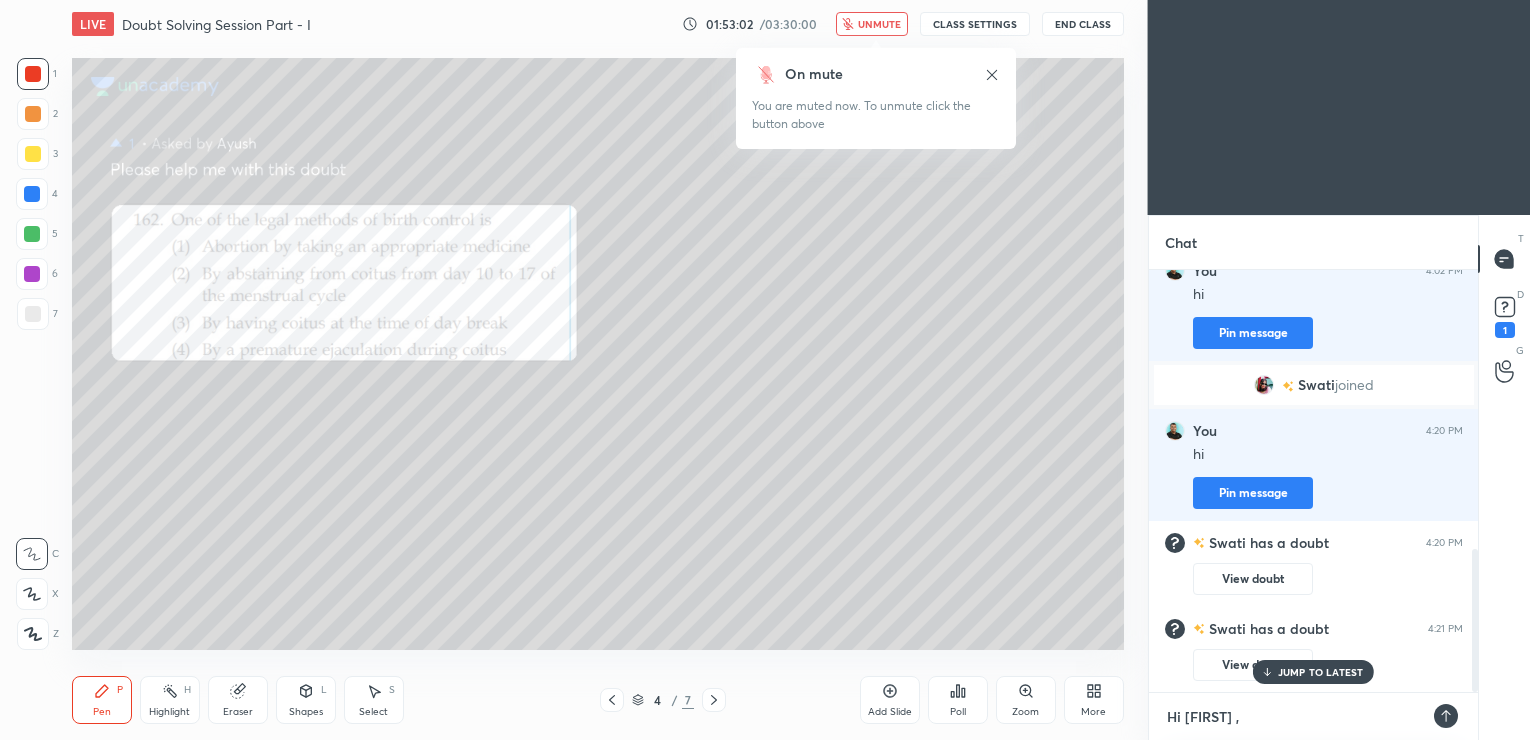 type on "x" 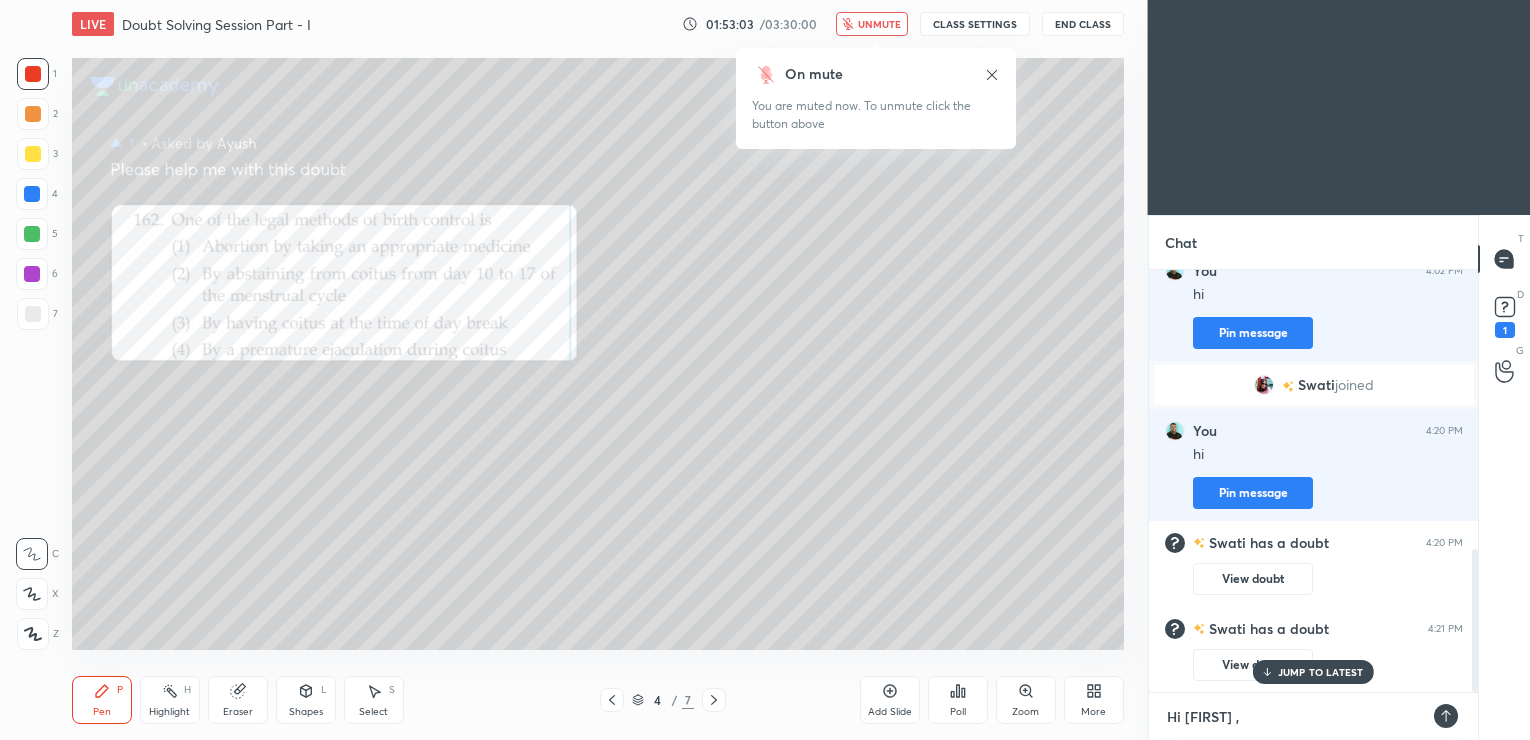 type on "Hi [FIRST] , w" 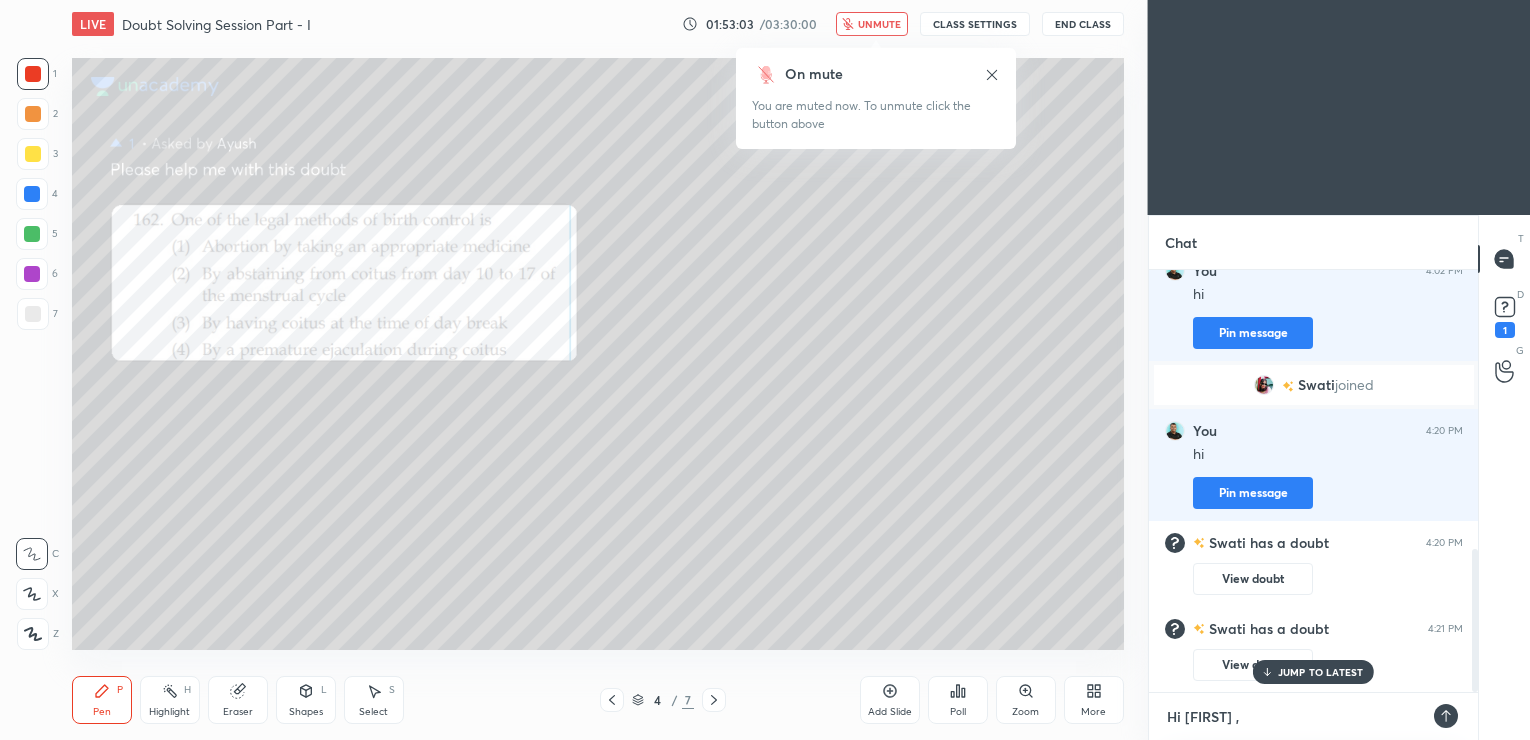 type on "x" 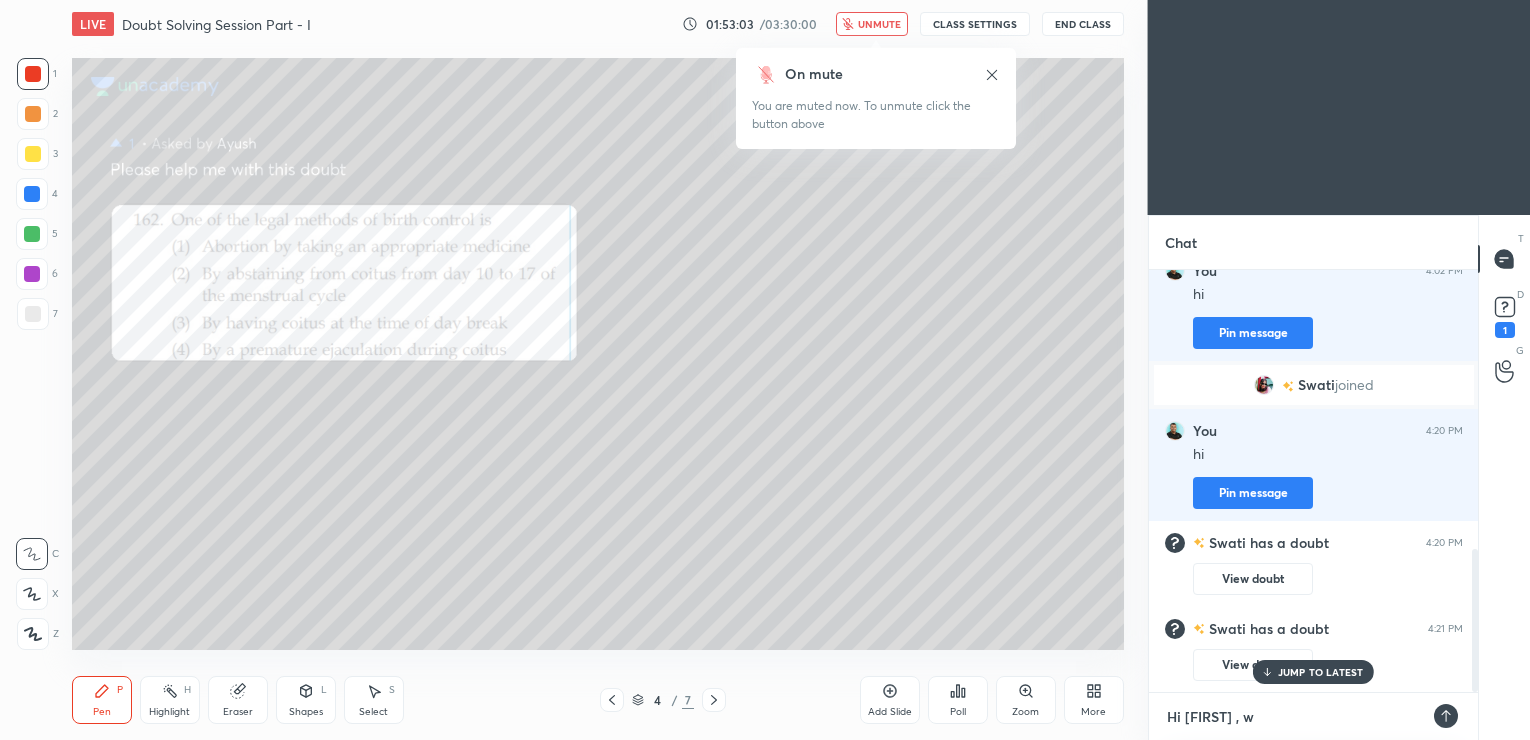 type on "Hi [FIRST] , wh" 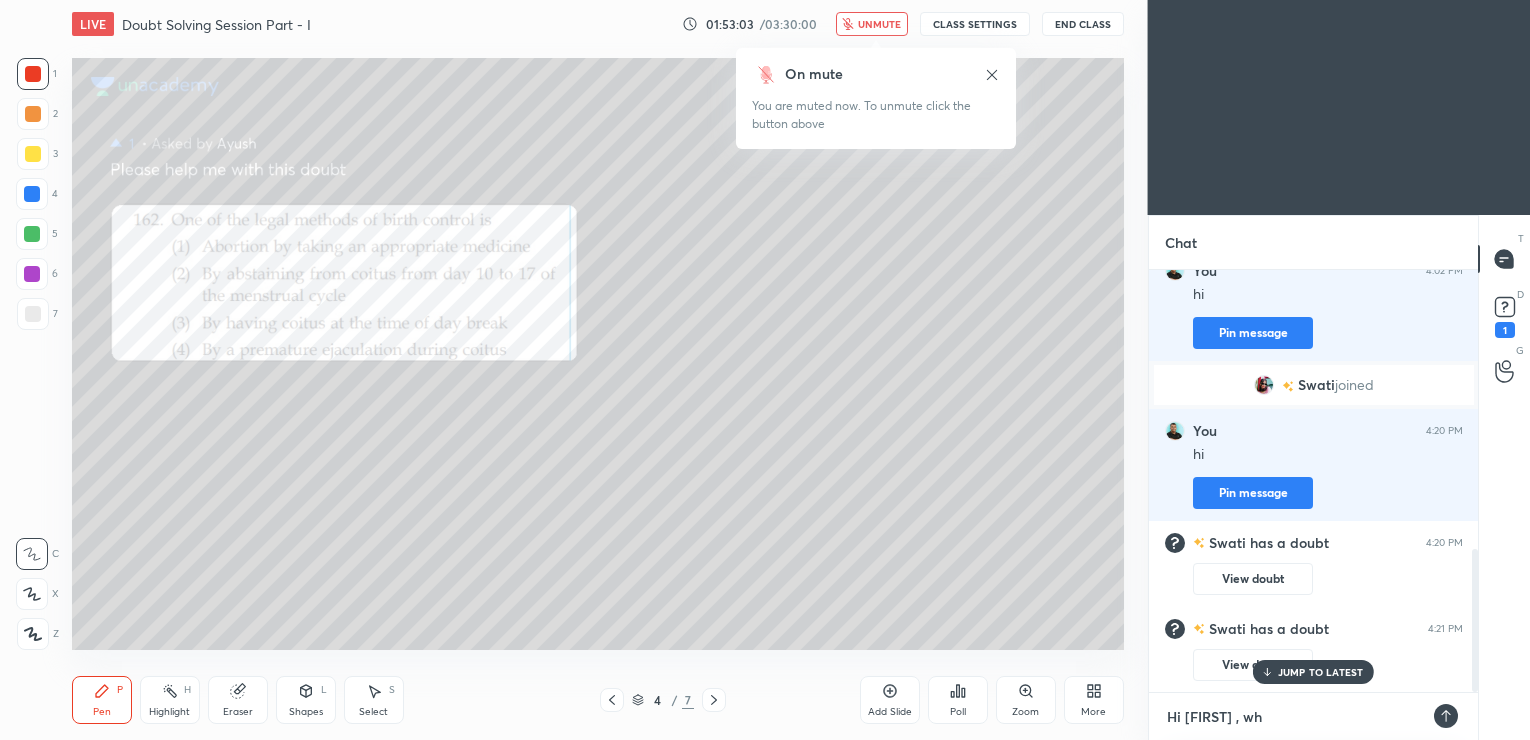 type on "Hi [FIRST] , wha" 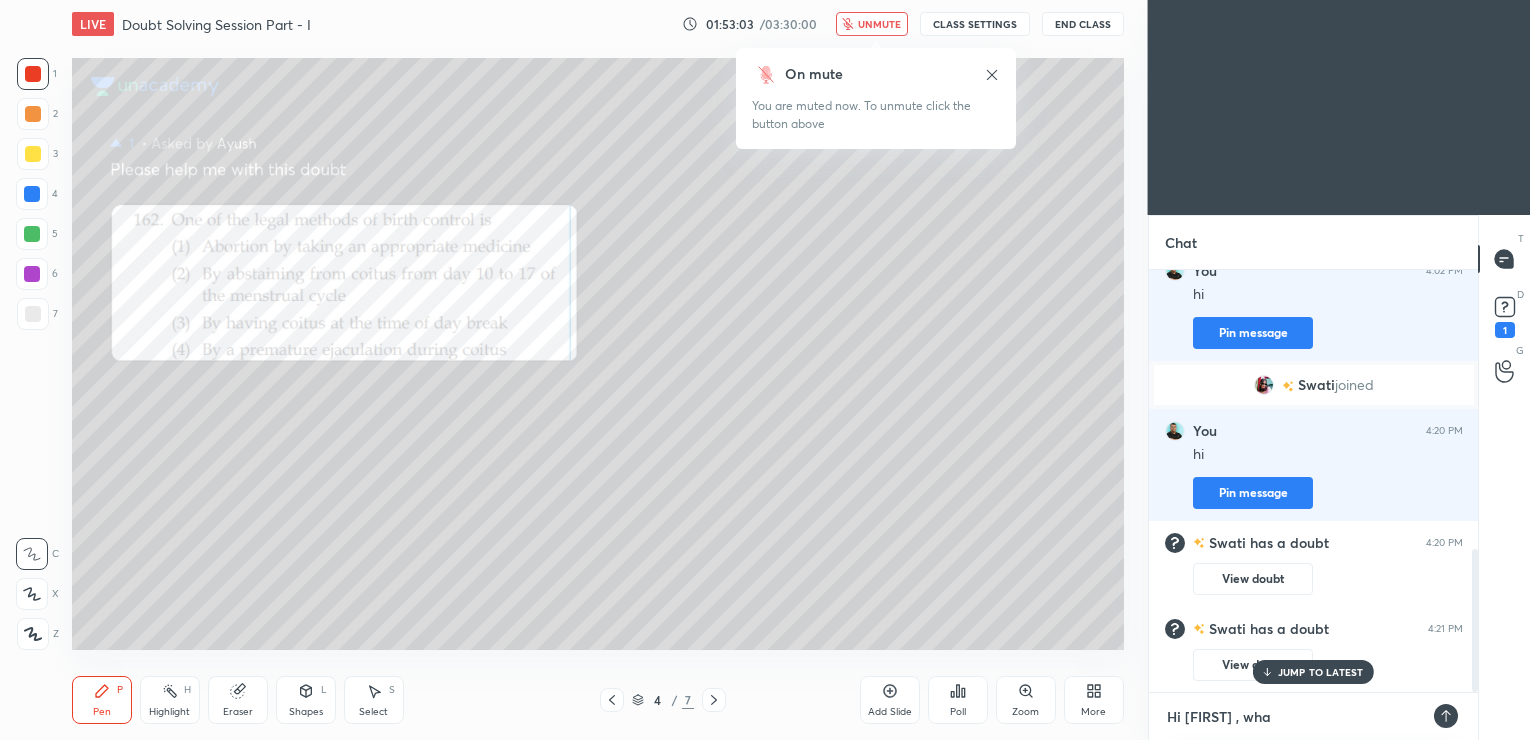type on "Hi [FIRST] , what" 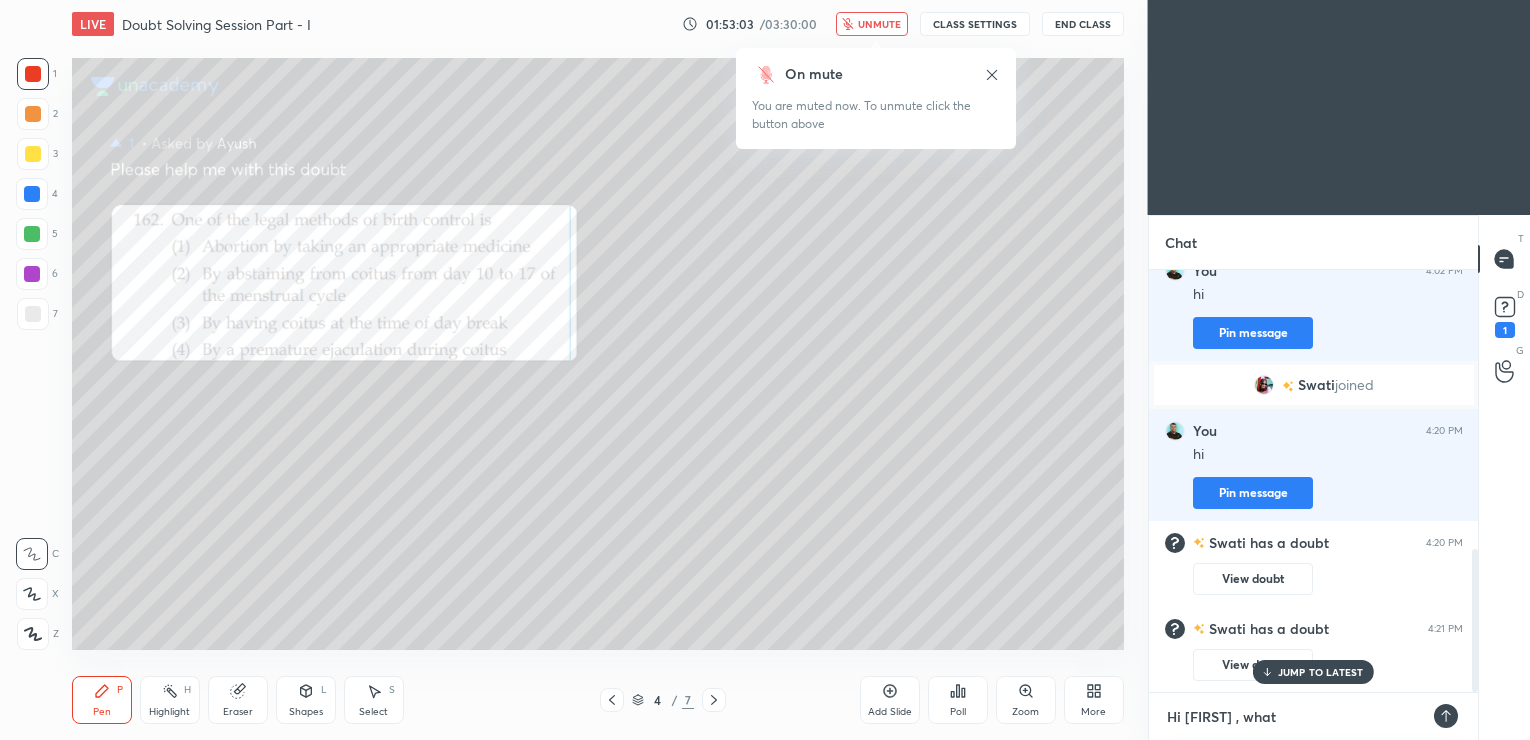type on "Hi [FIRST] , whats" 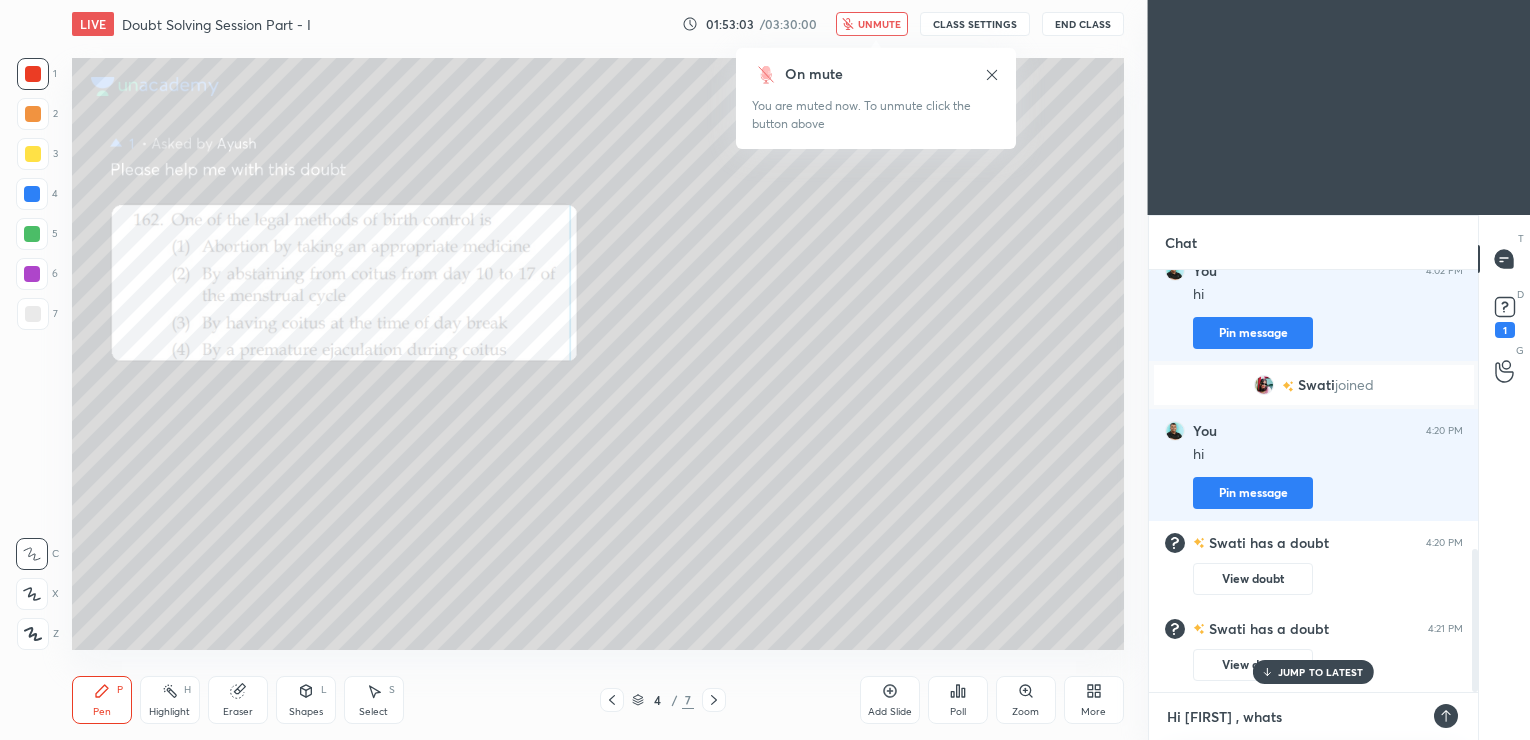 type on "Hi [FIRST] , whats" 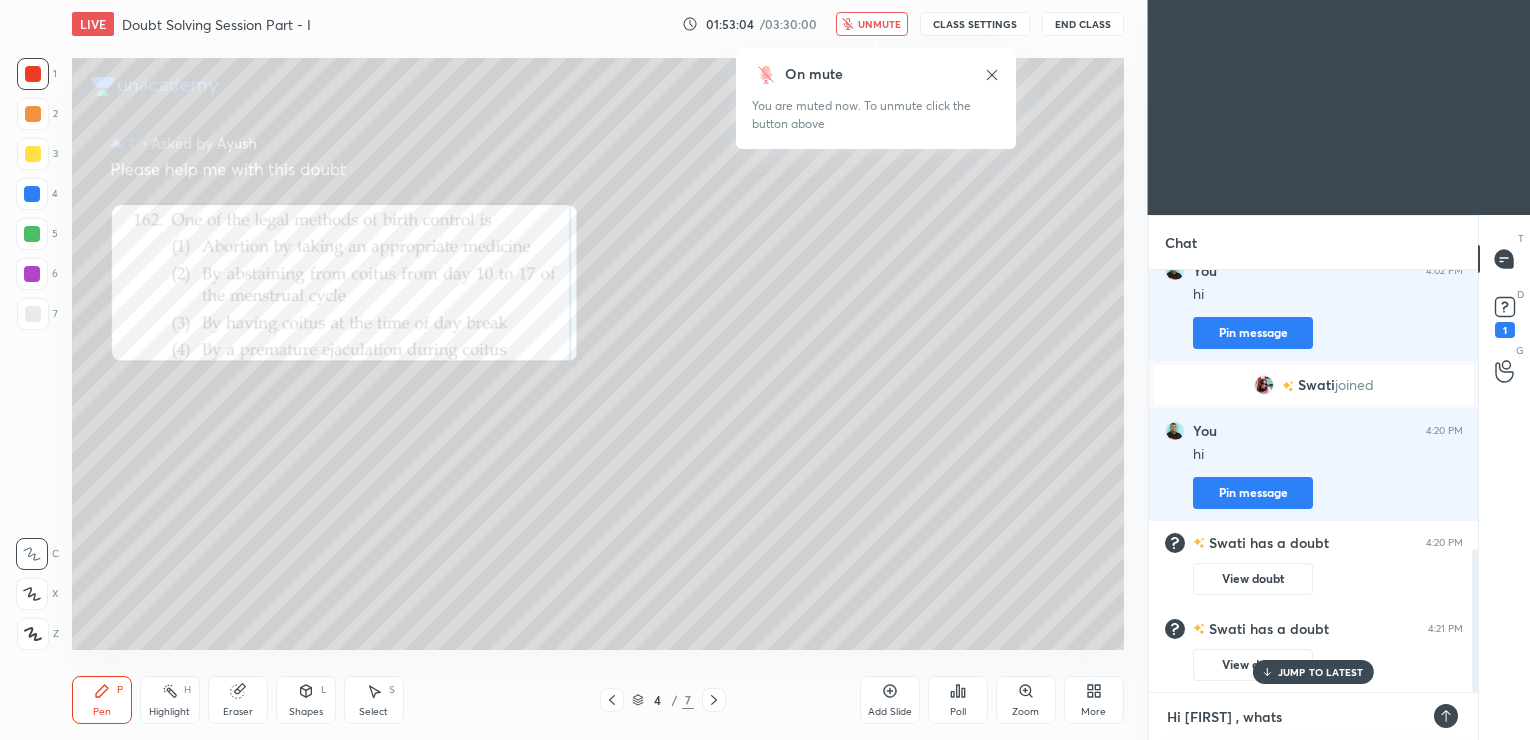 type on "Hi [FIRST] , whats t" 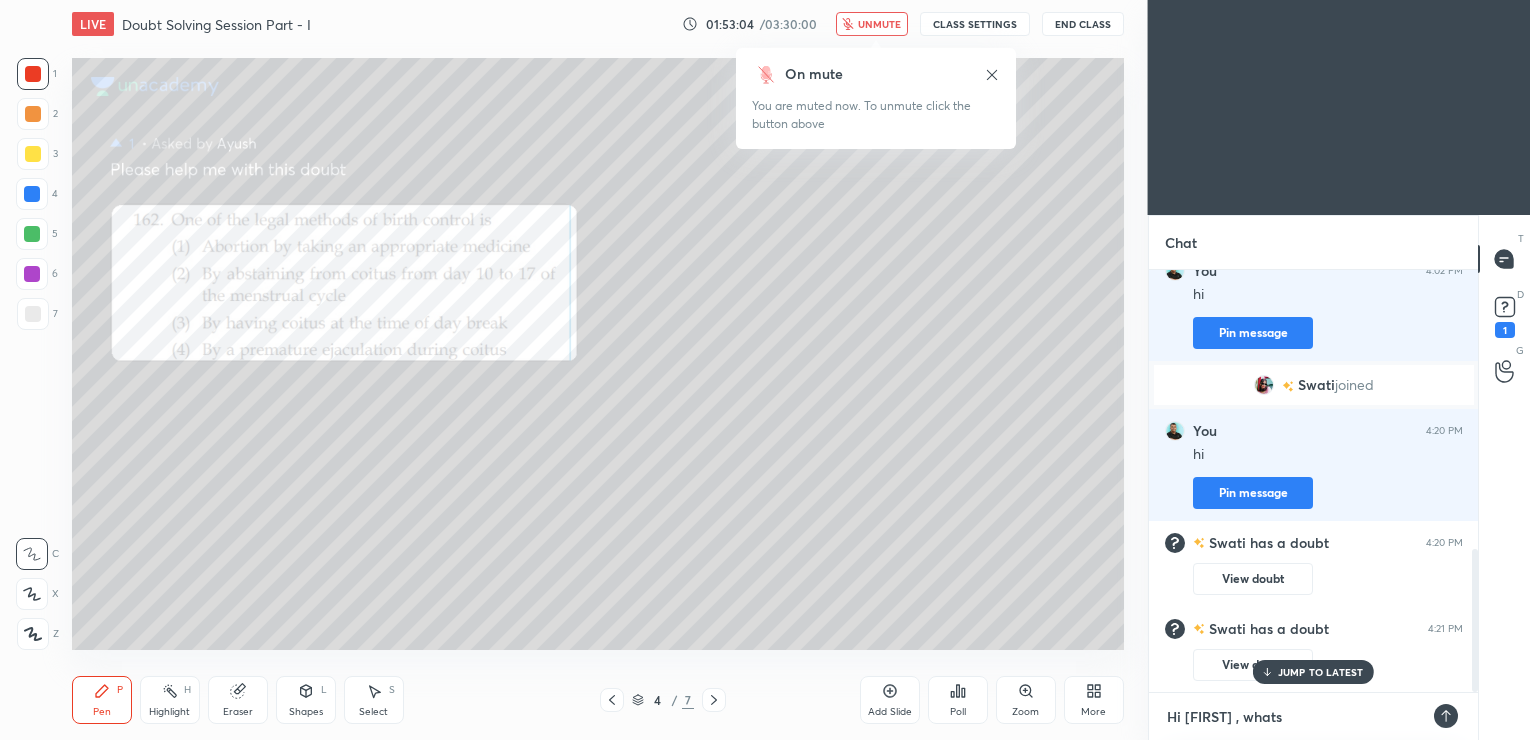 type on "x" 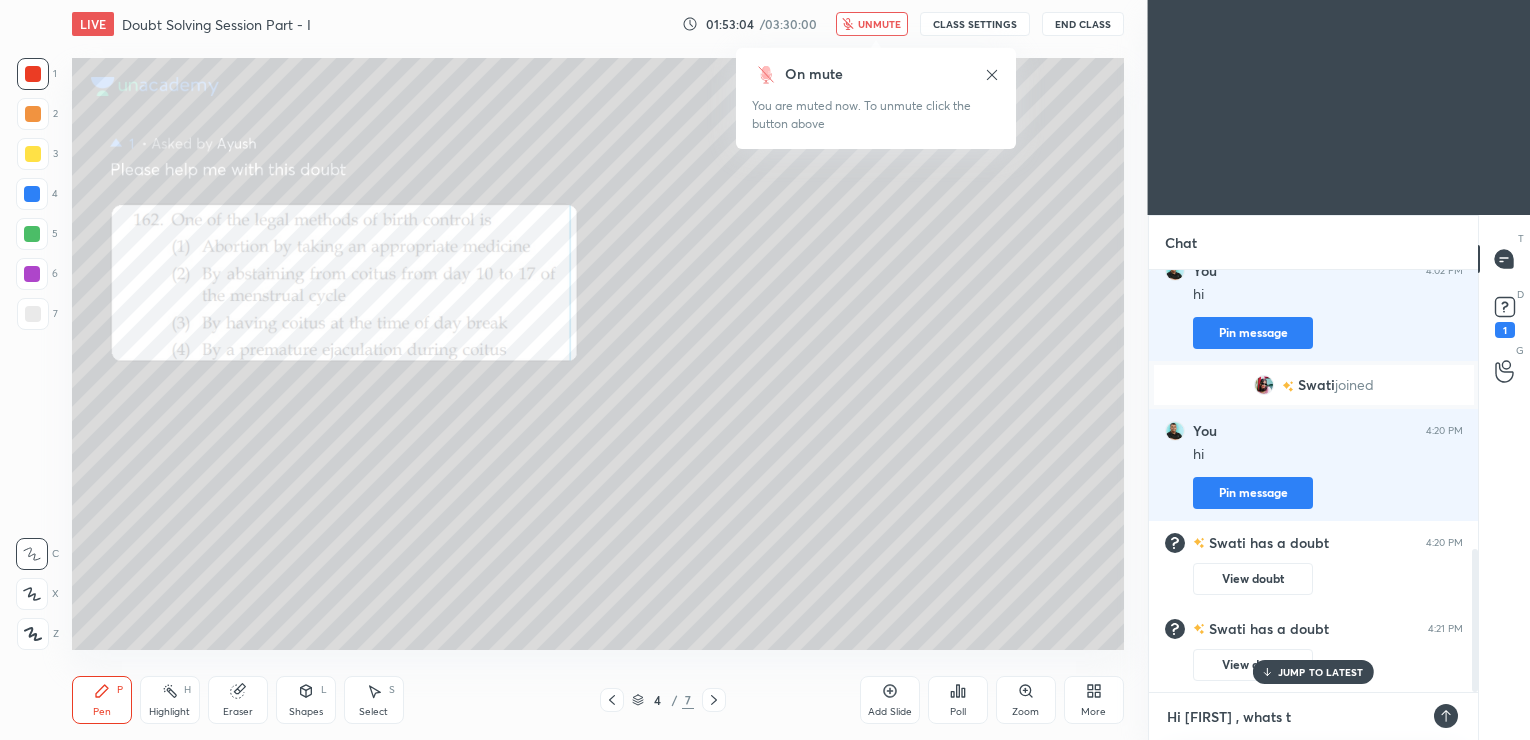 type on "Hi [FIRST] , whats th" 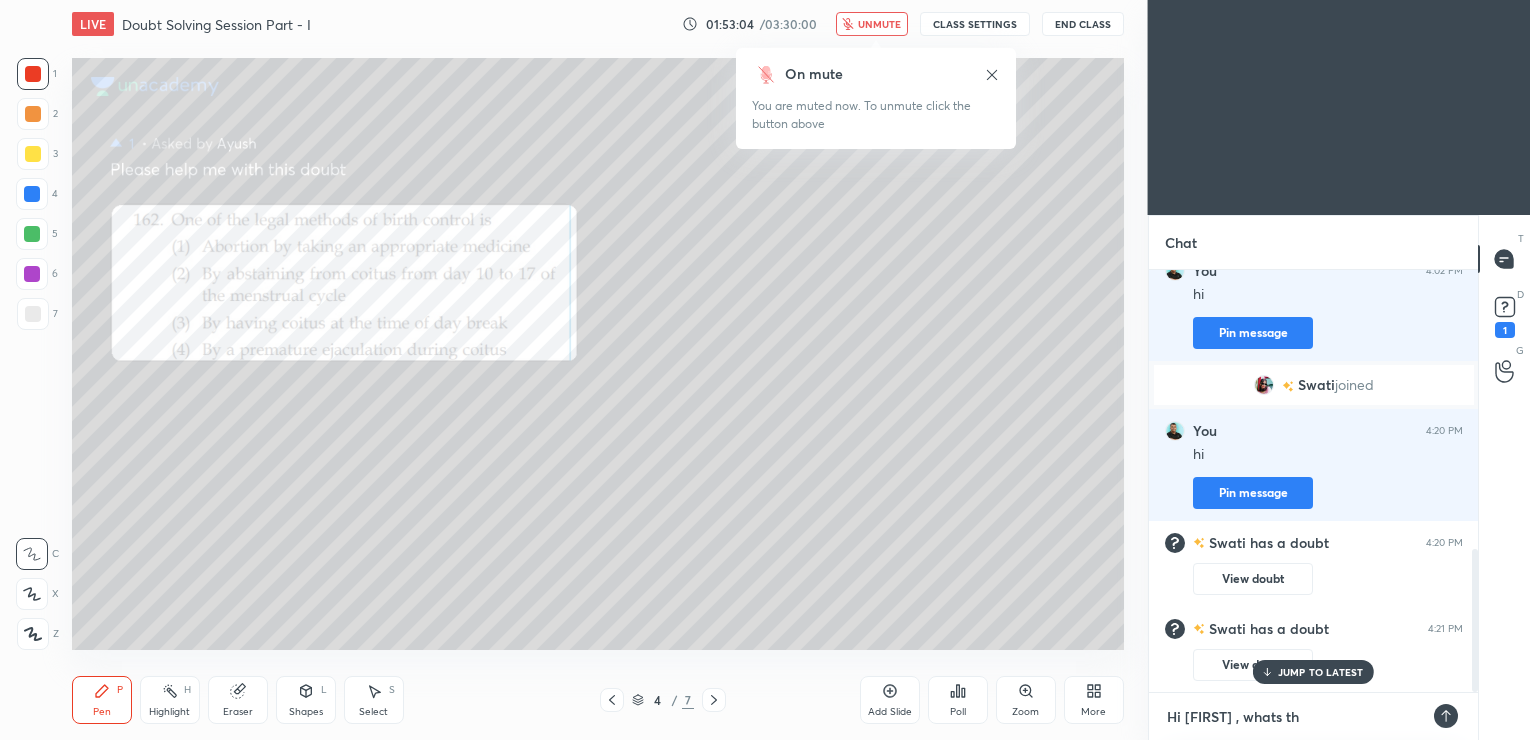 type on "Hi [FIRST] , whats the" 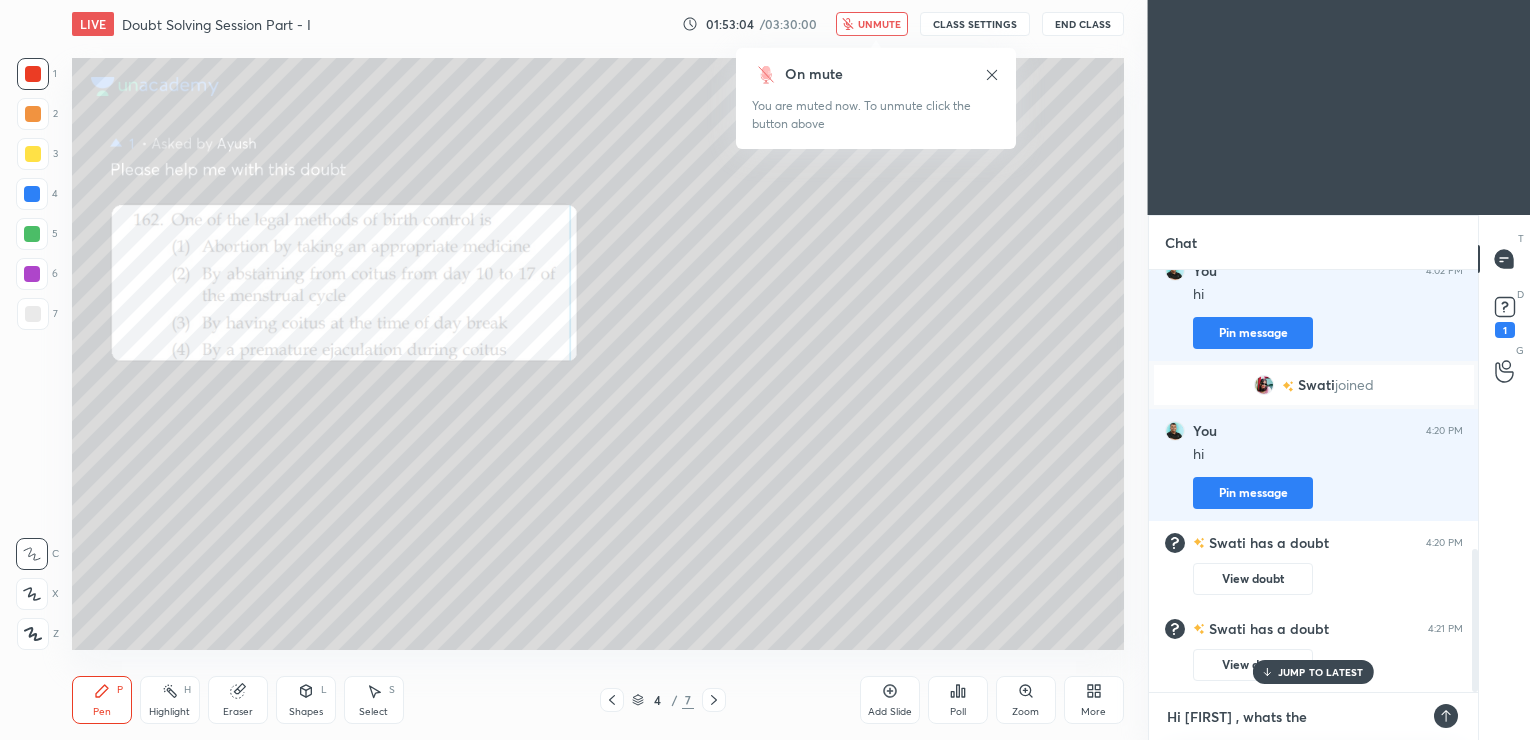 type on "Hi [FIRST] , whats the" 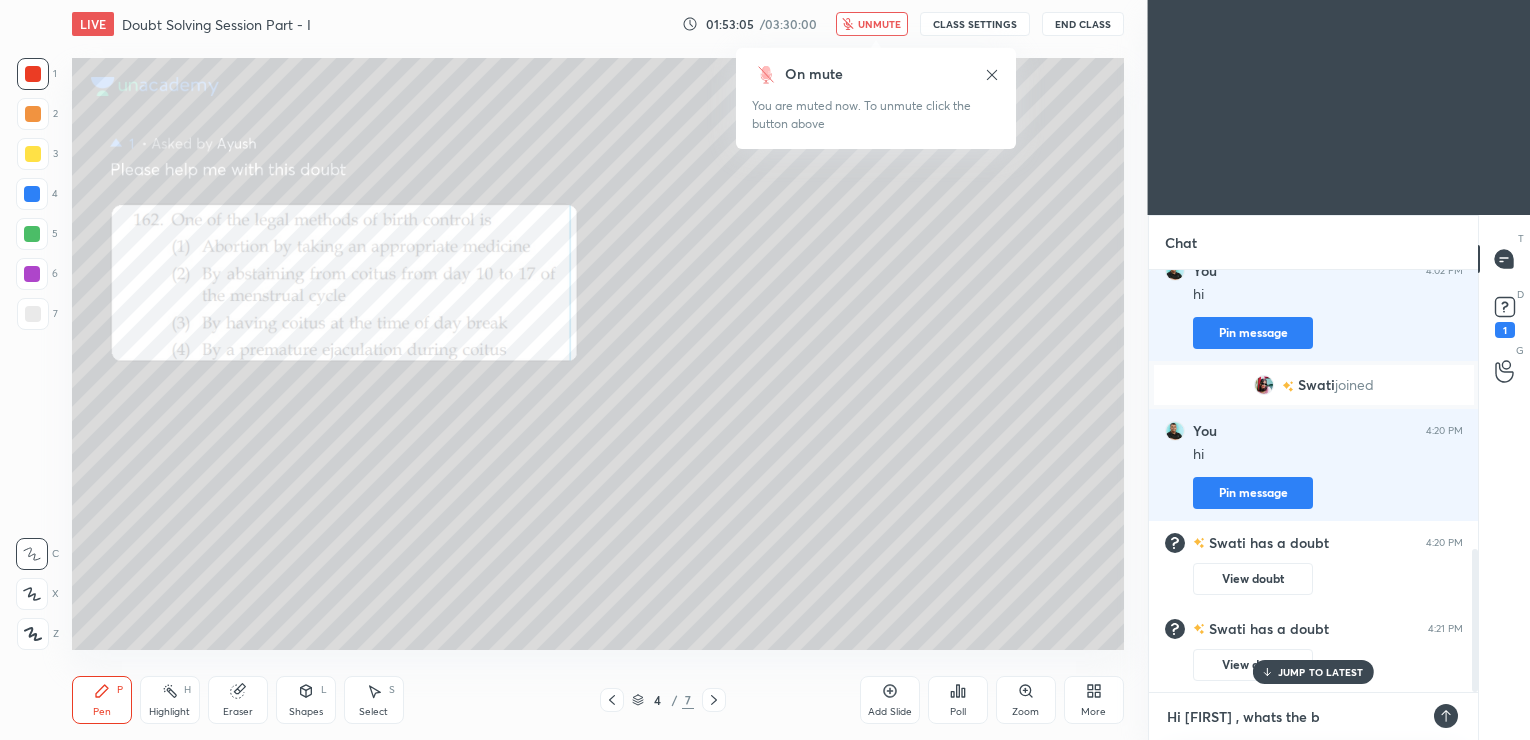type on "Hi [FIRST] , whats the be" 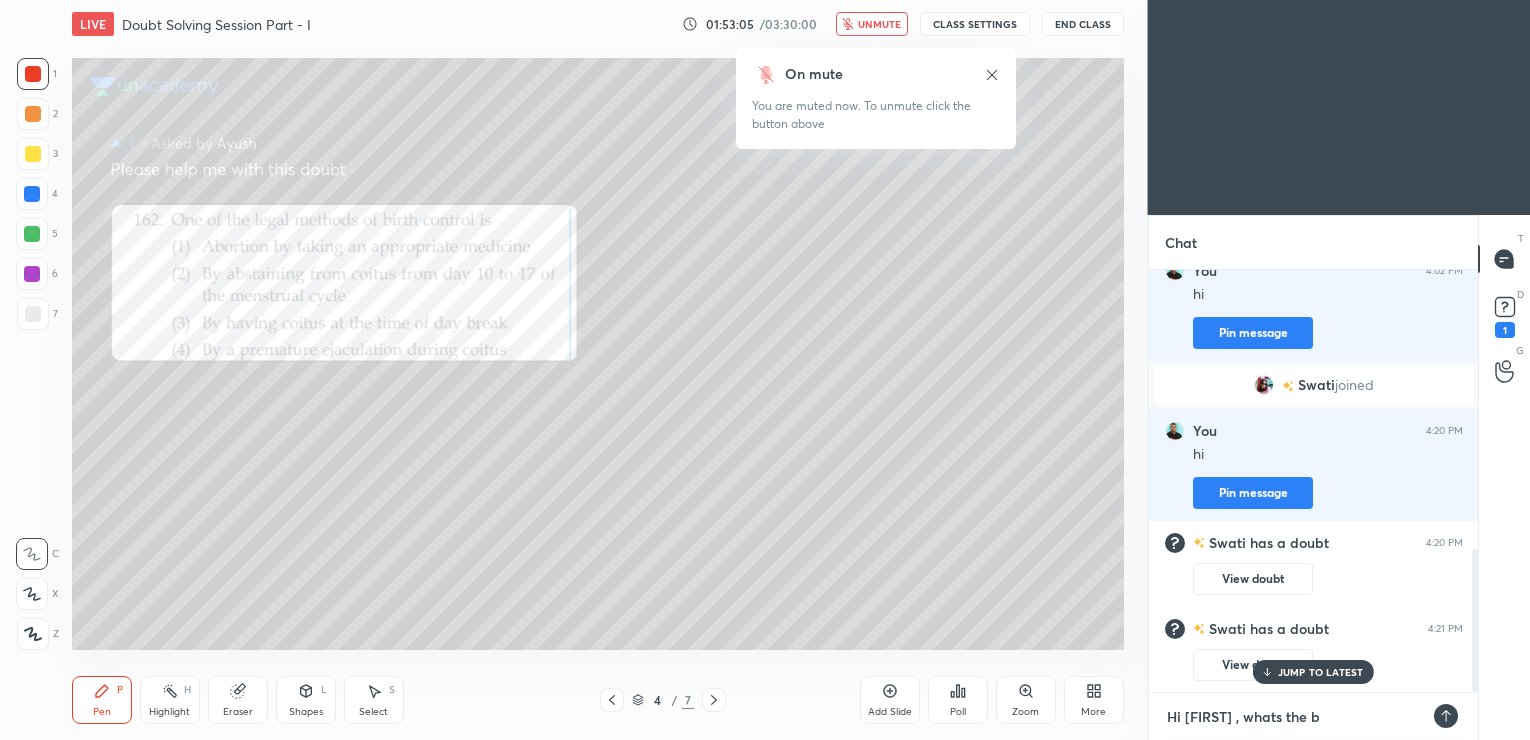 type on "x" 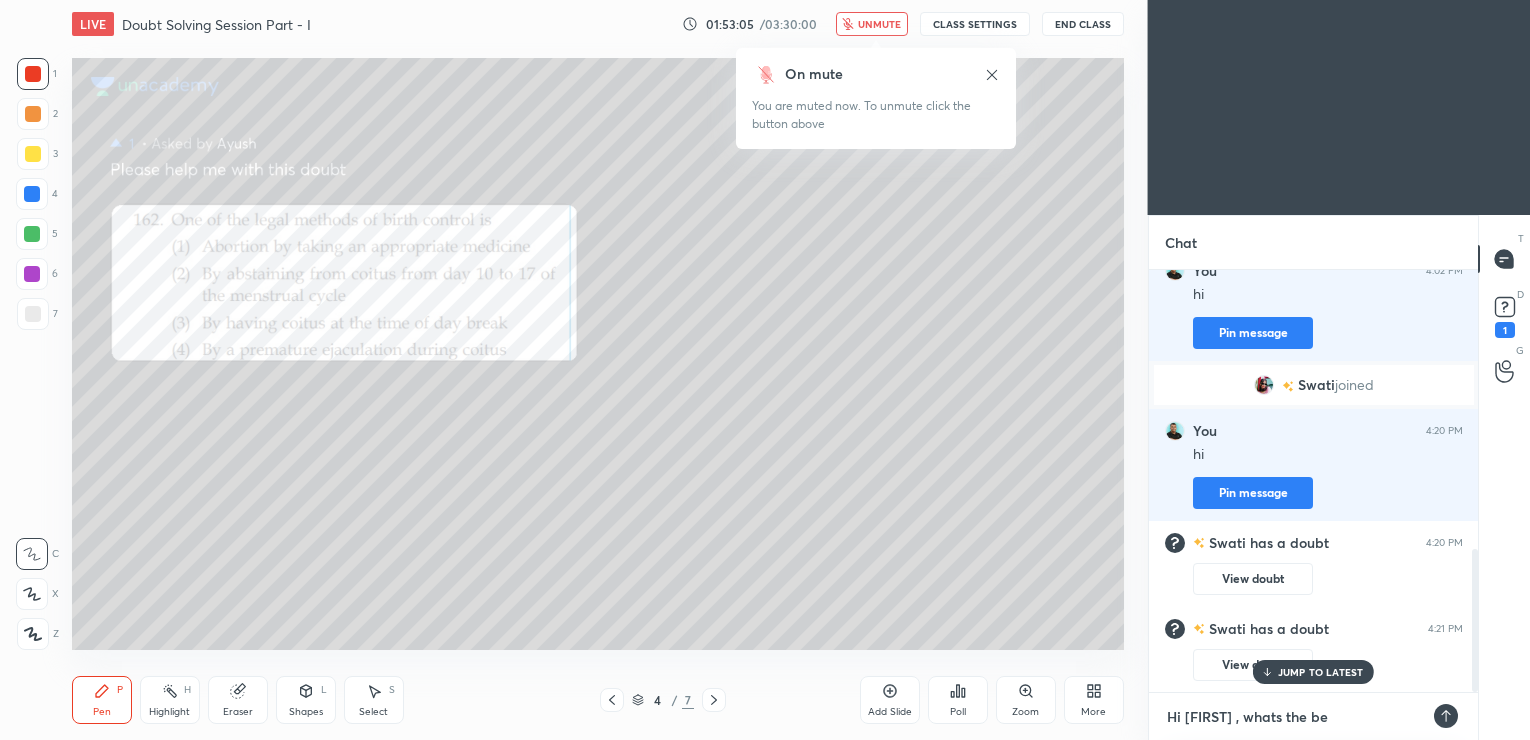 type on "Hi [FIRST] , whats the bes" 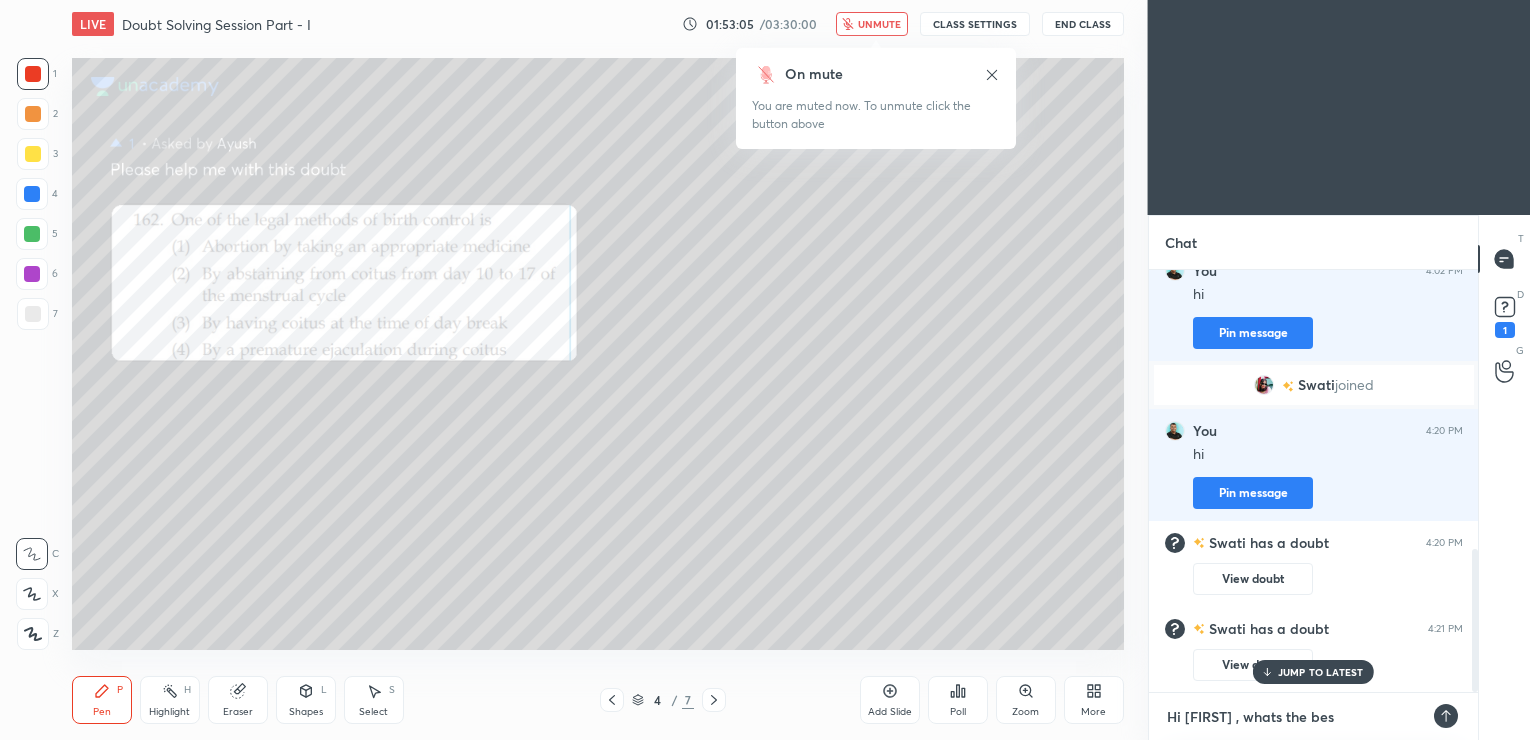 type on "Hi [FIRST] , whats the best" 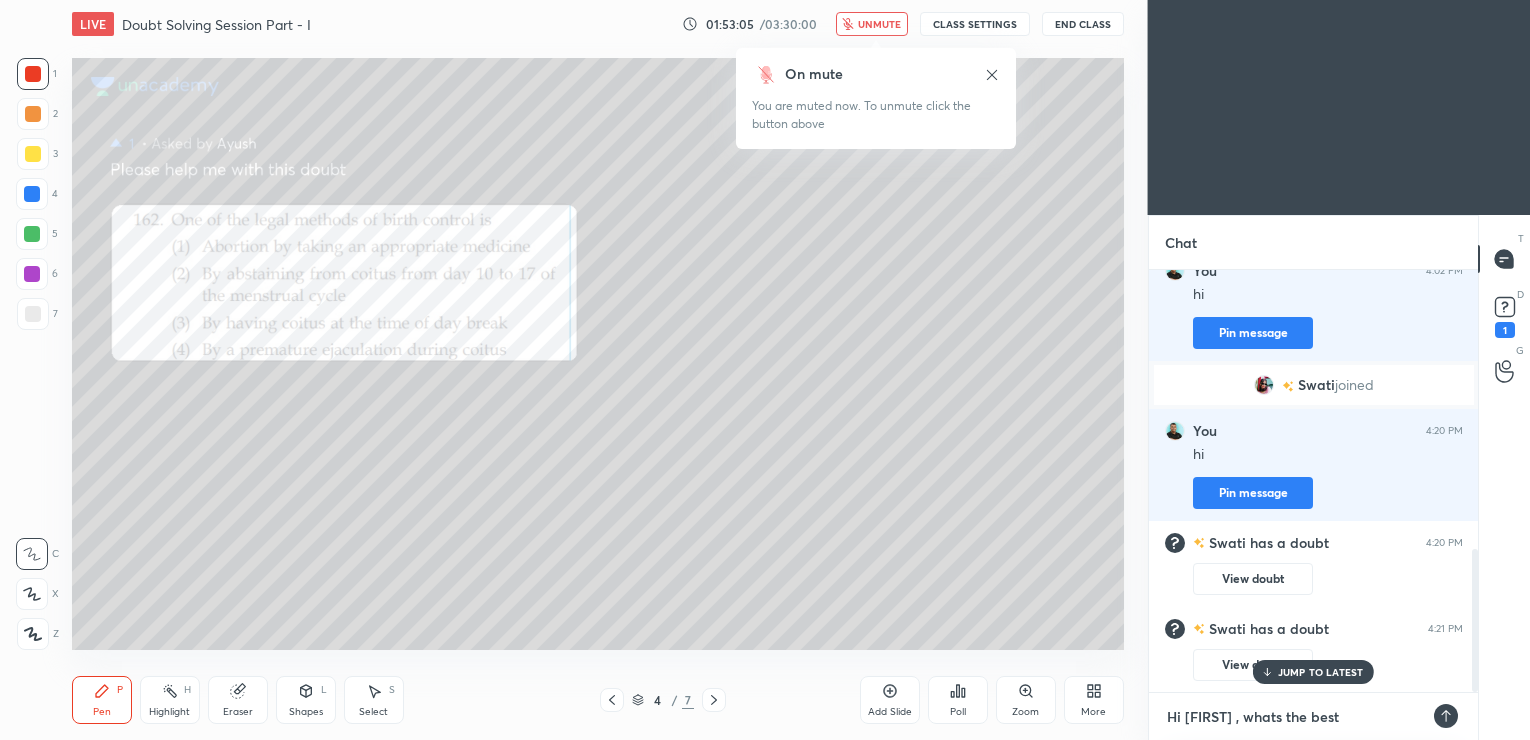 type on "Hi [FIRST] , whats the best" 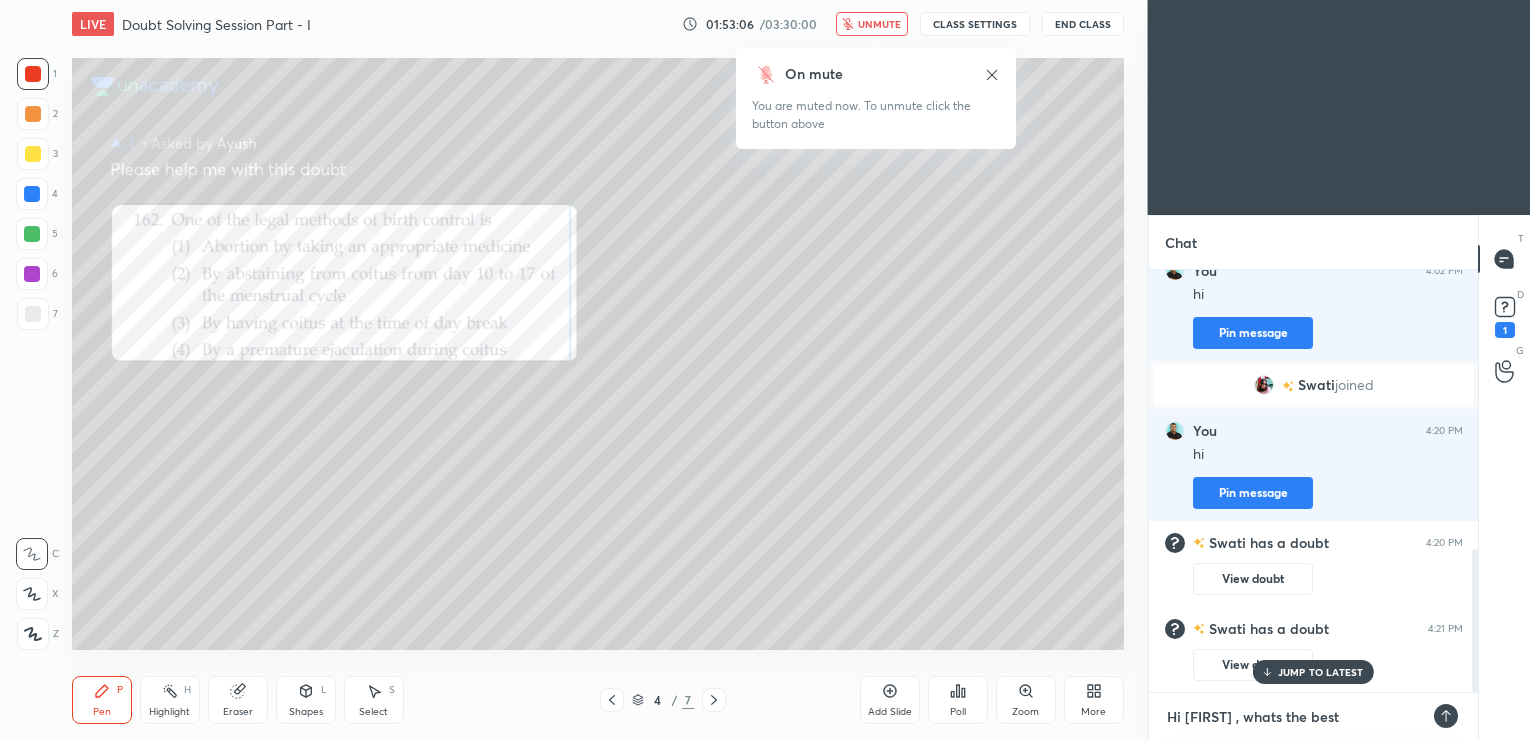 type on "Hi [FIRST] , whats the best a" 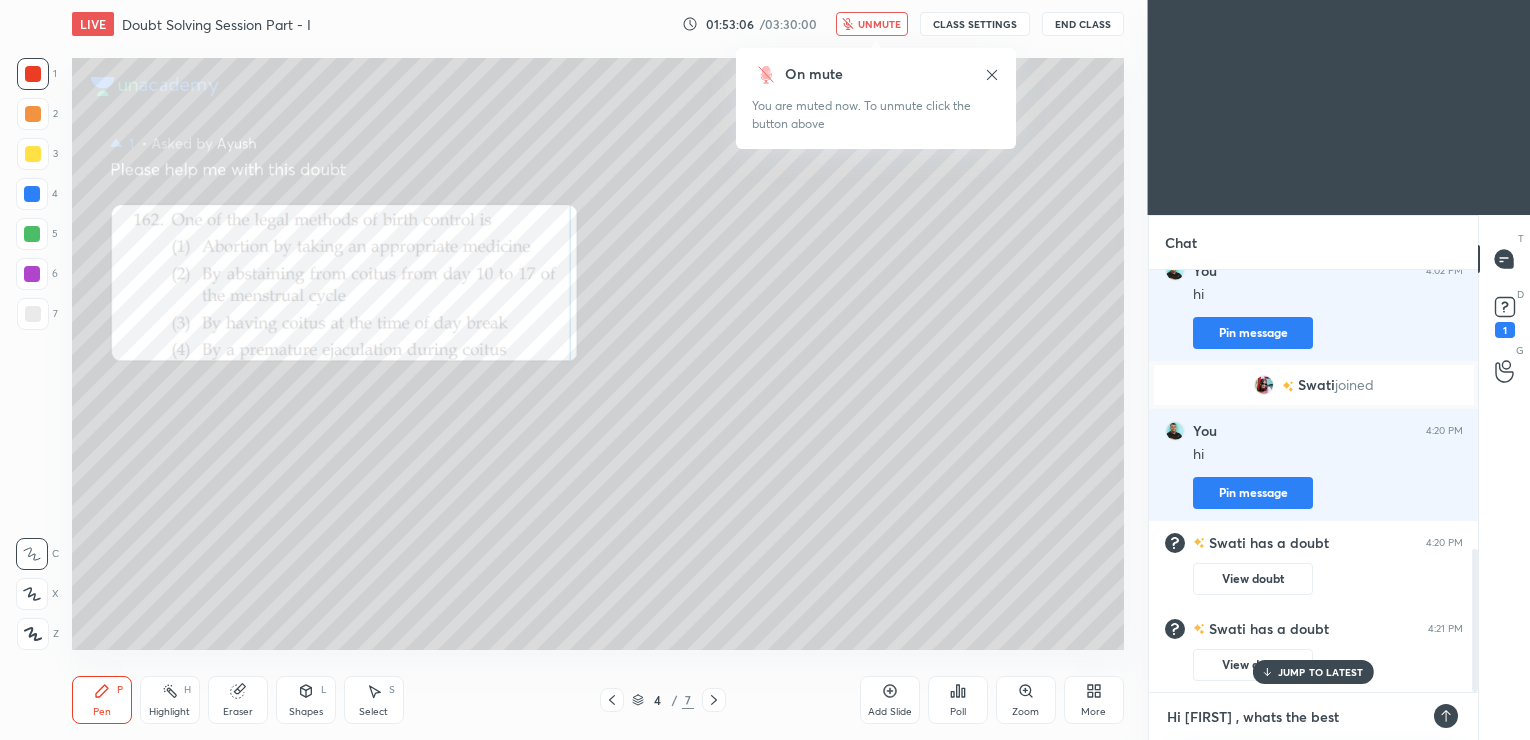 type on "x" 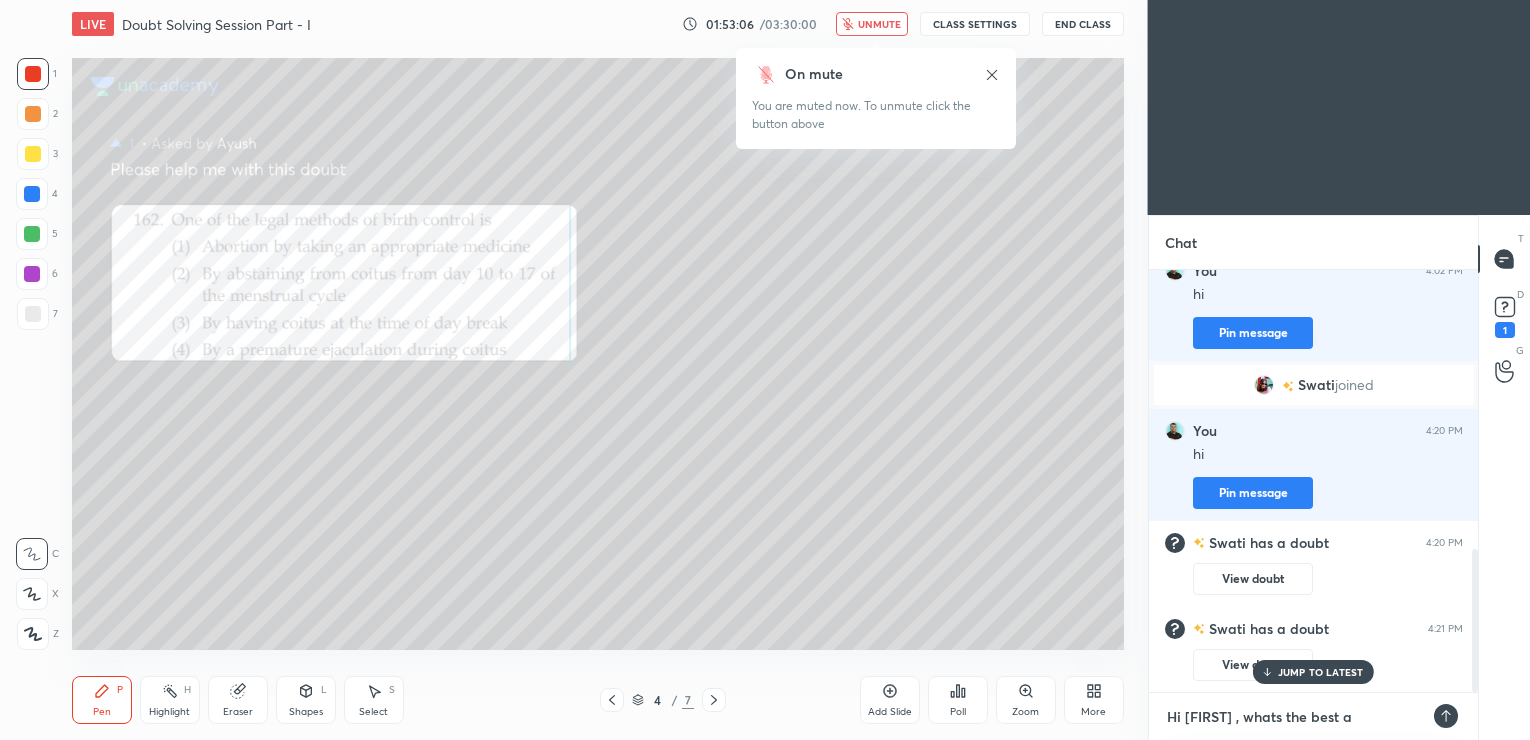 type on "Hi [FIRST] , whats the best an" 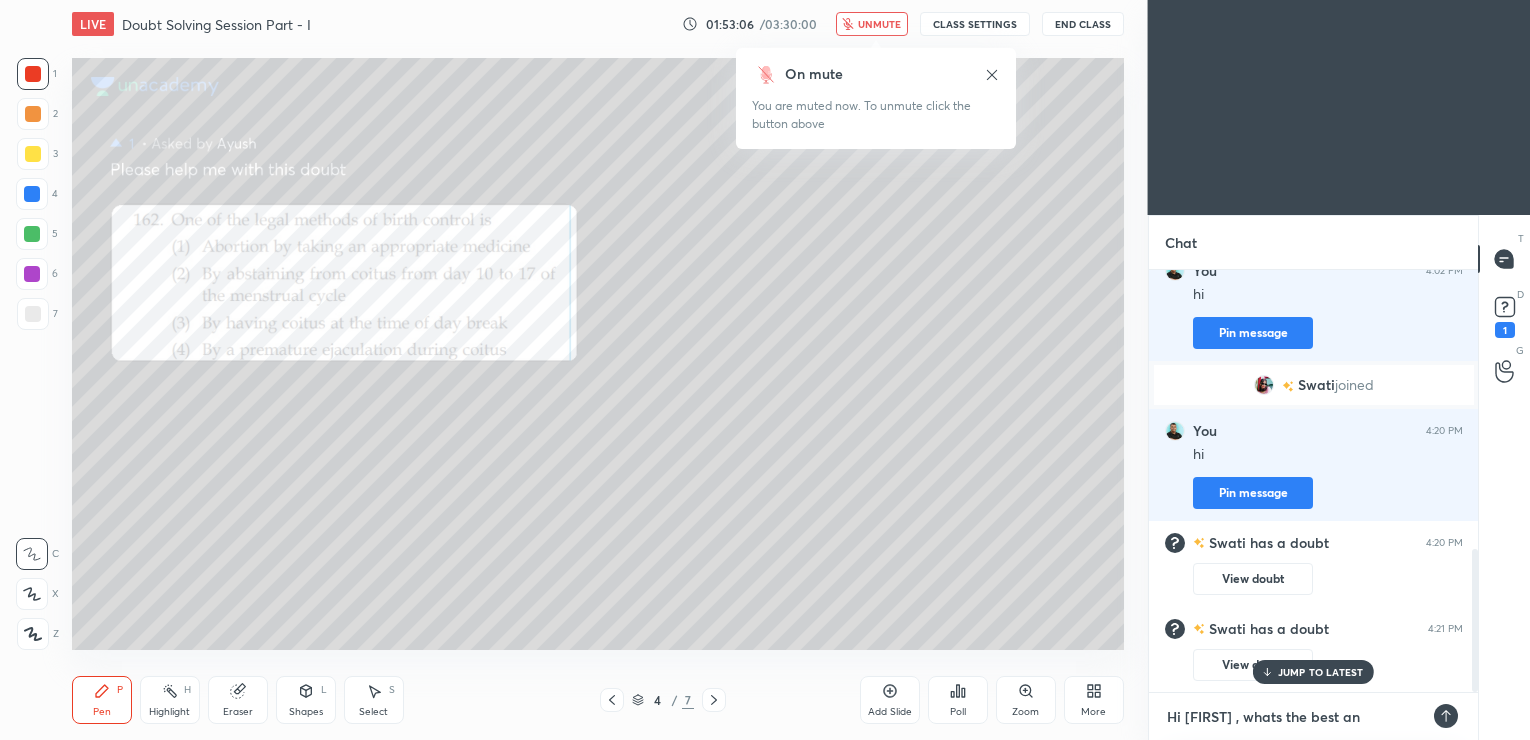 type on "x" 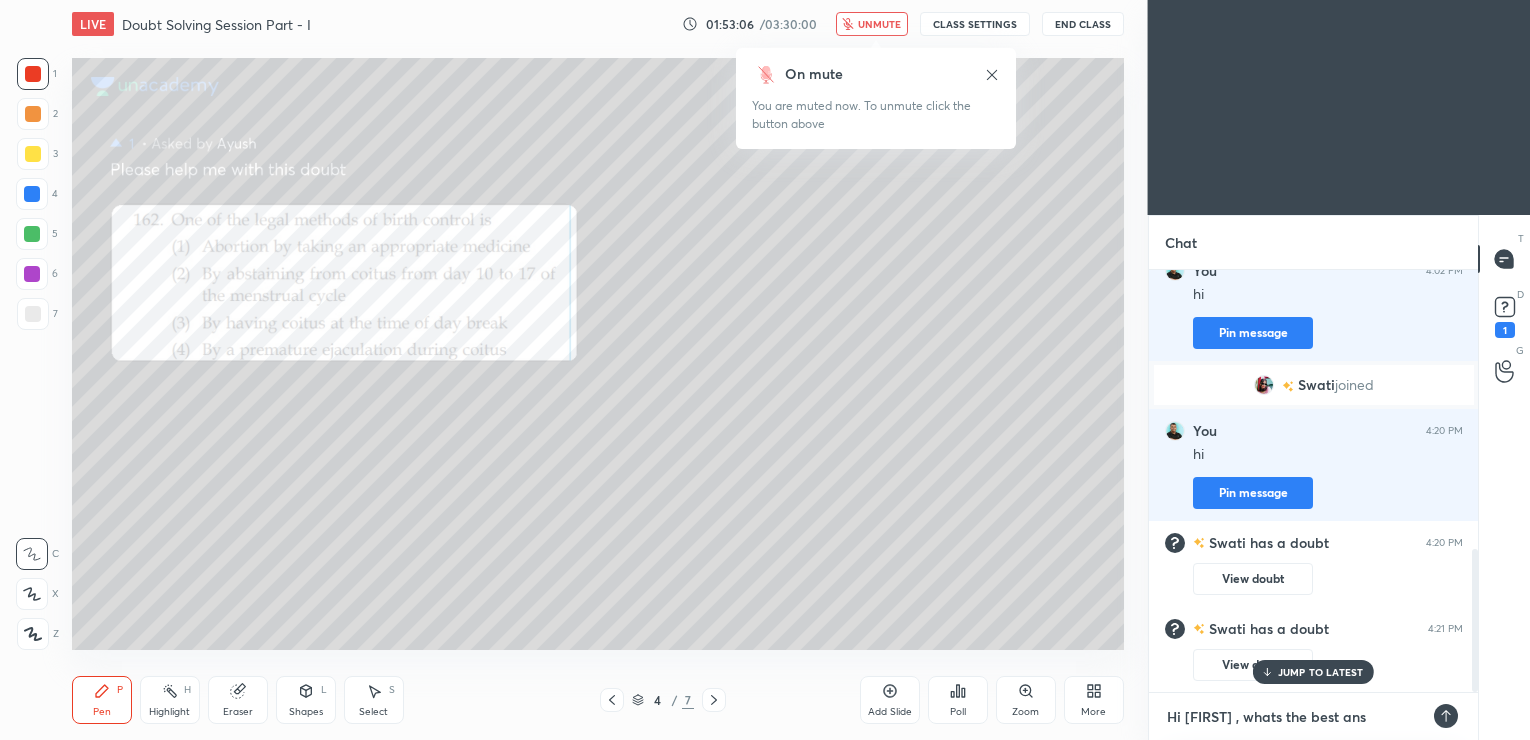 type on "Hi [FIRST] , whats the best answ" 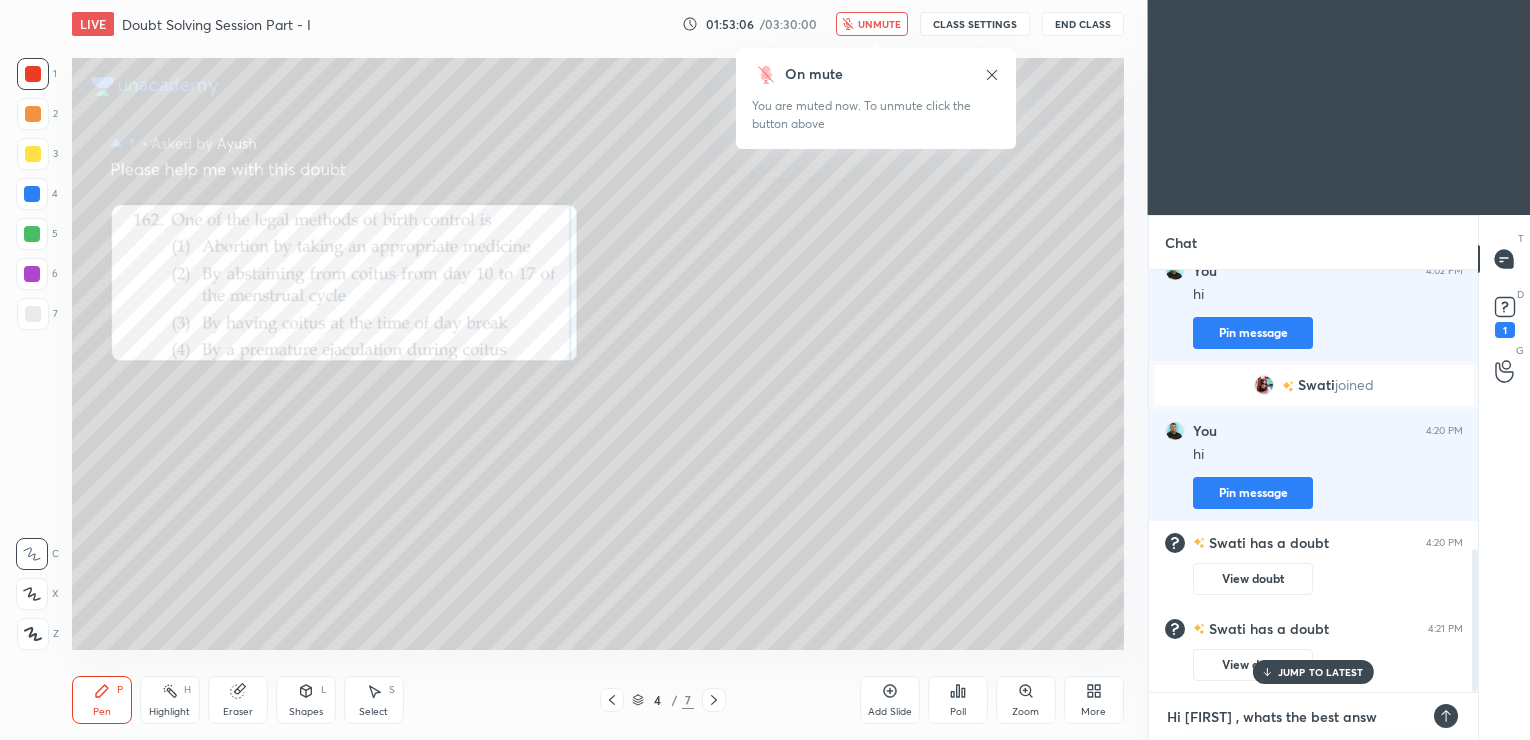 type on "Hi [FIRST] , whats the best answe" 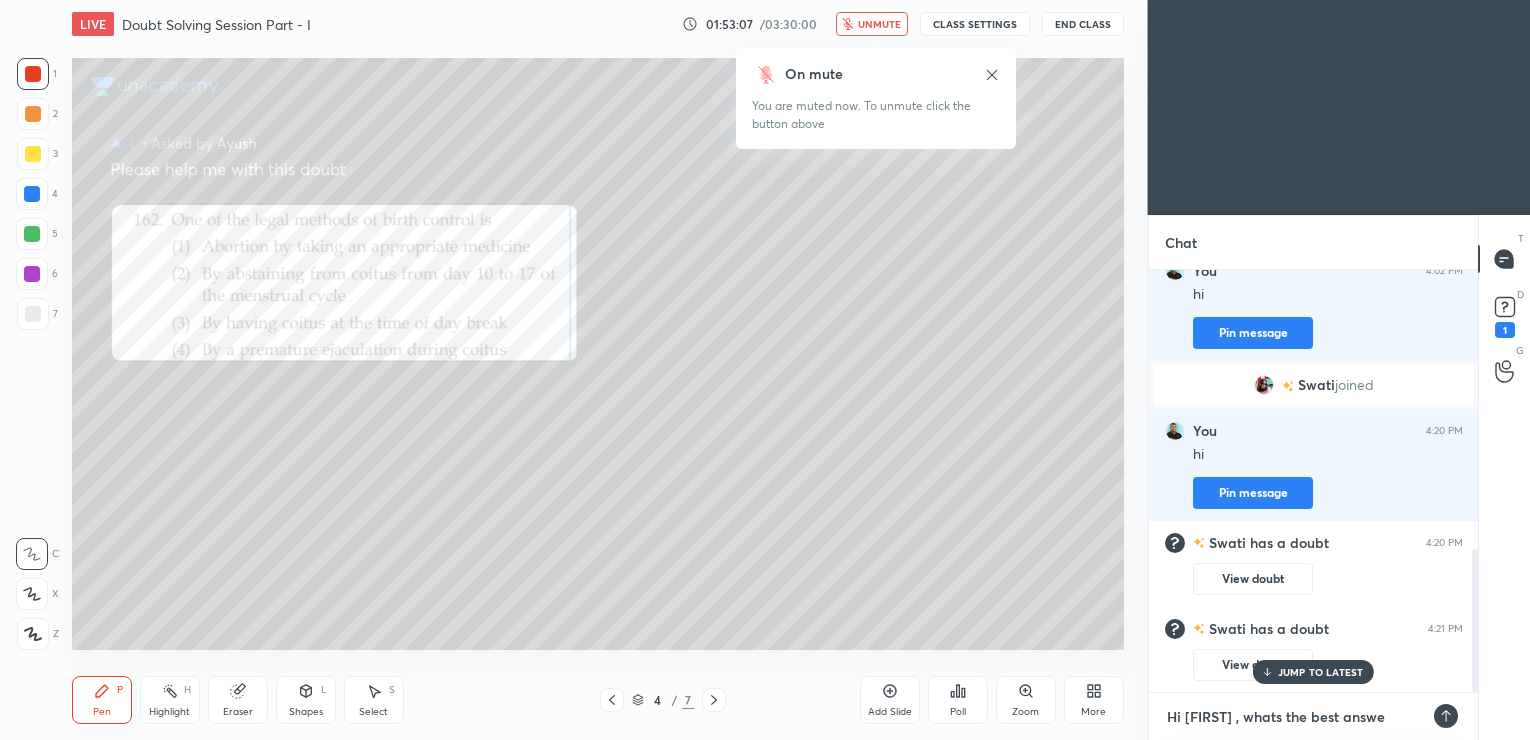 type on "Hi [FIRST] , whats the best answer" 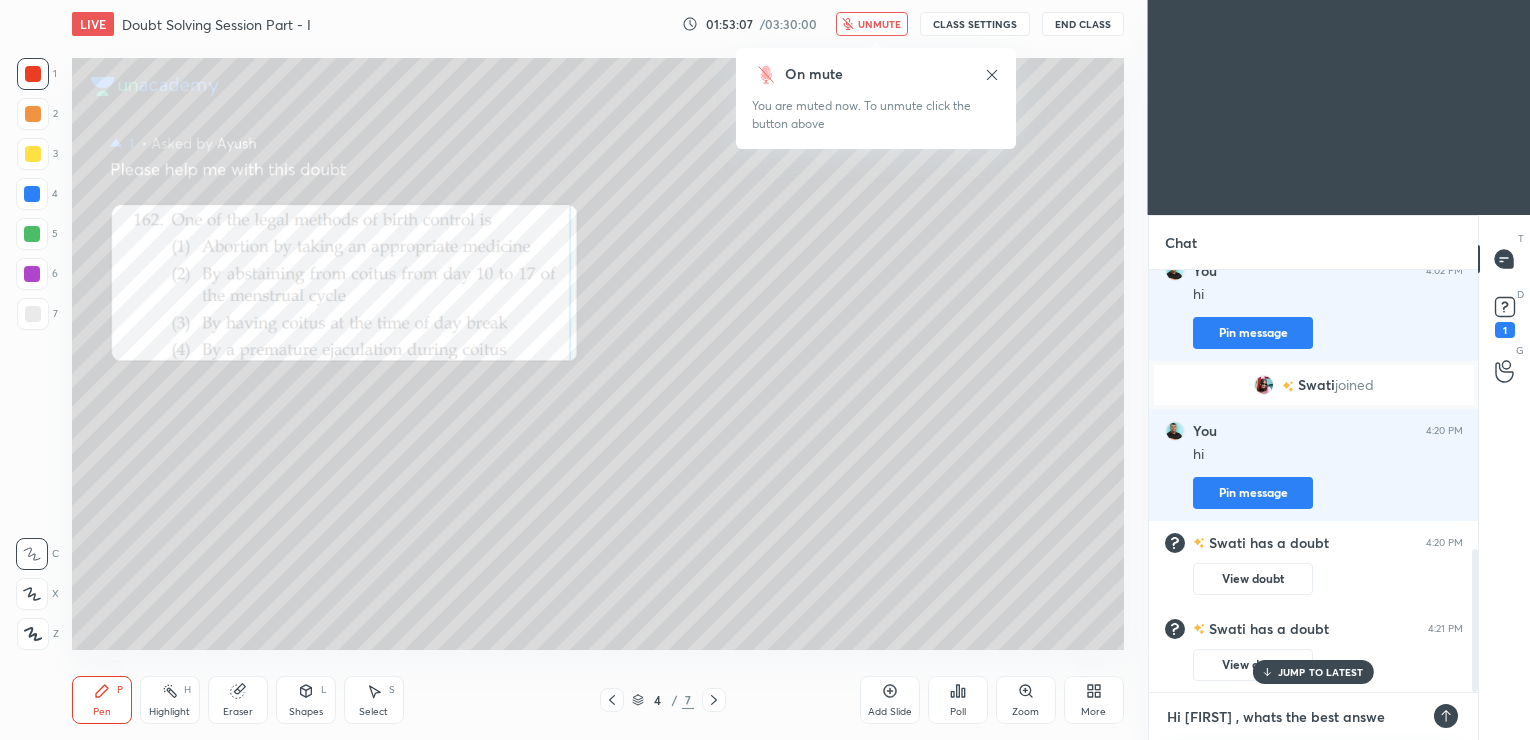 type on "x" 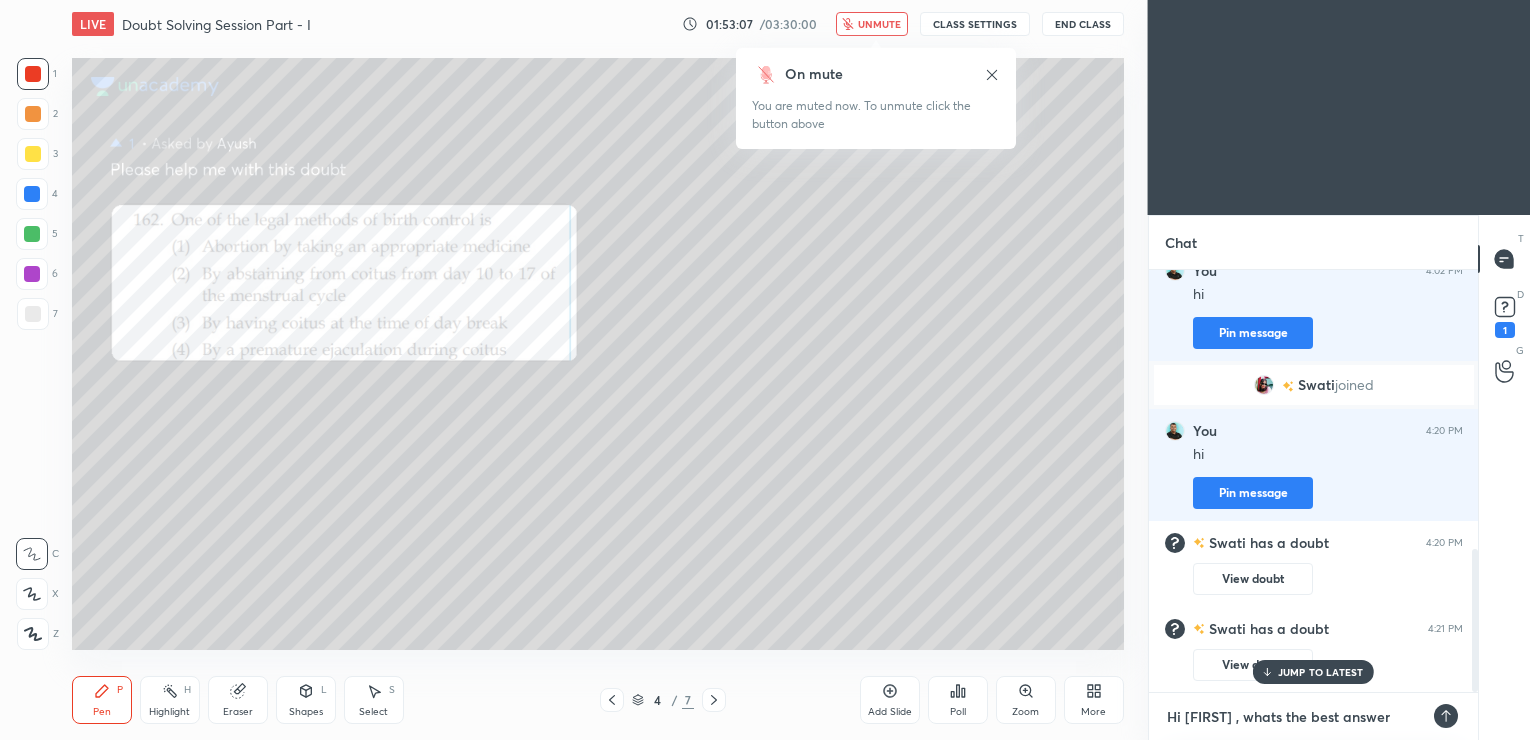 type on "Hi [FIRST] , whats the best answer?" 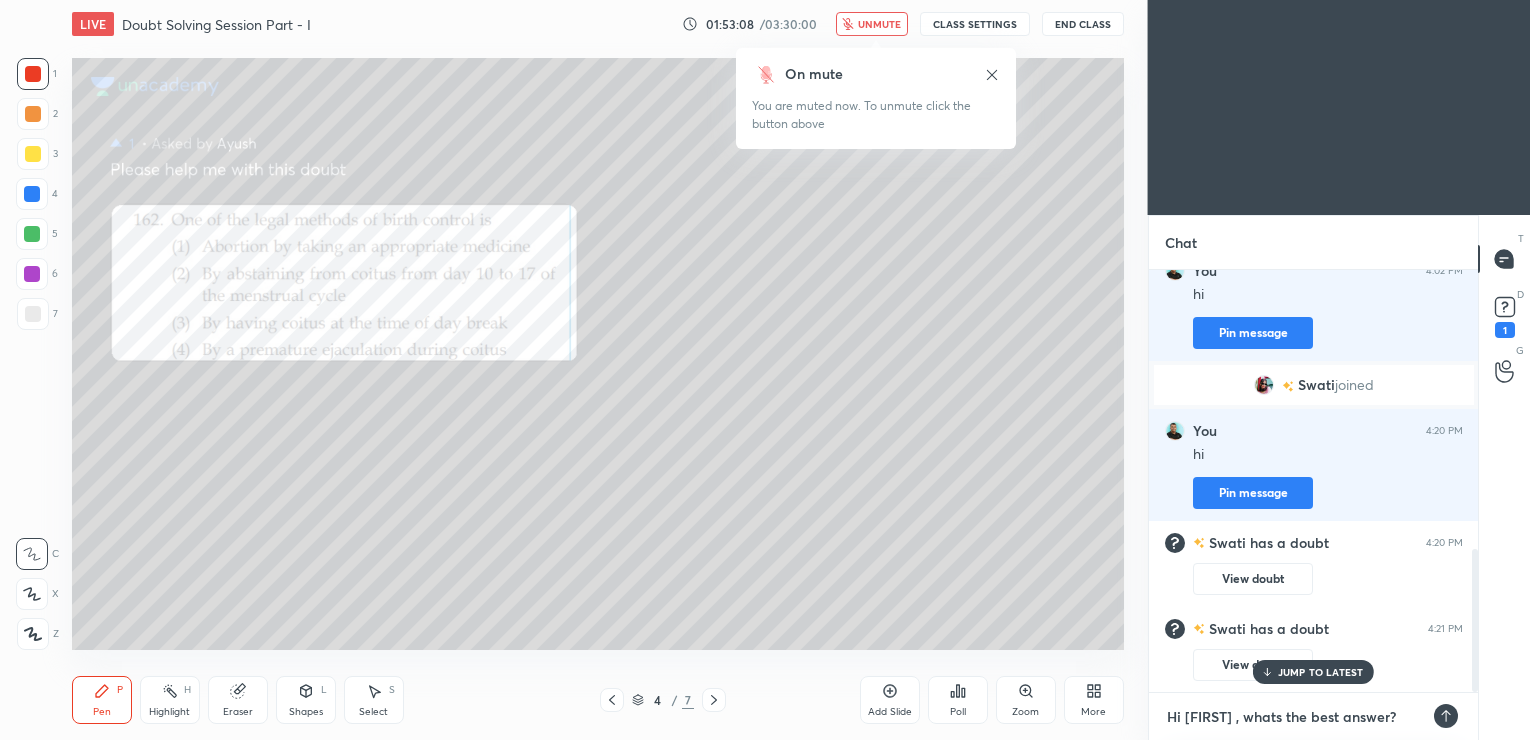 type 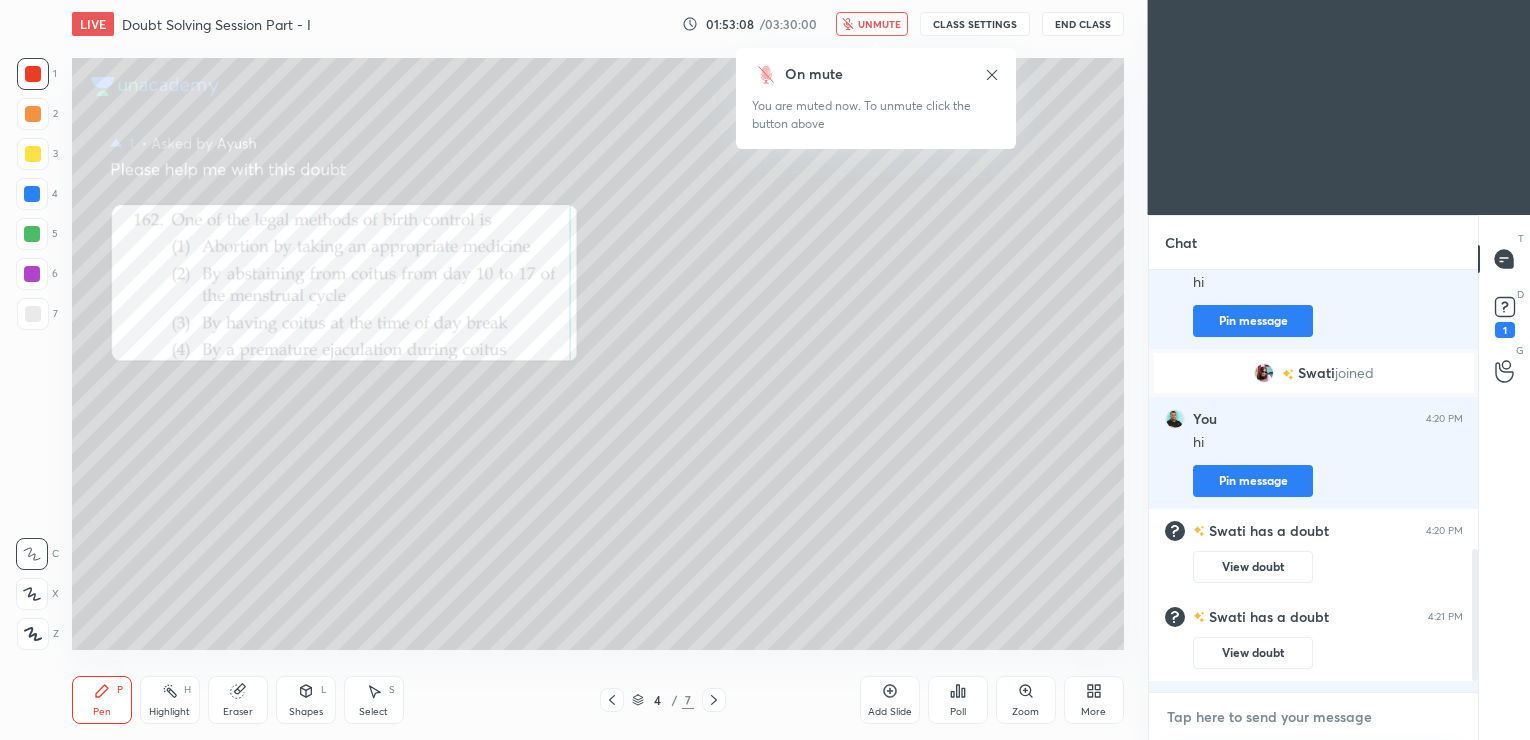 scroll, scrollTop: 925, scrollLeft: 0, axis: vertical 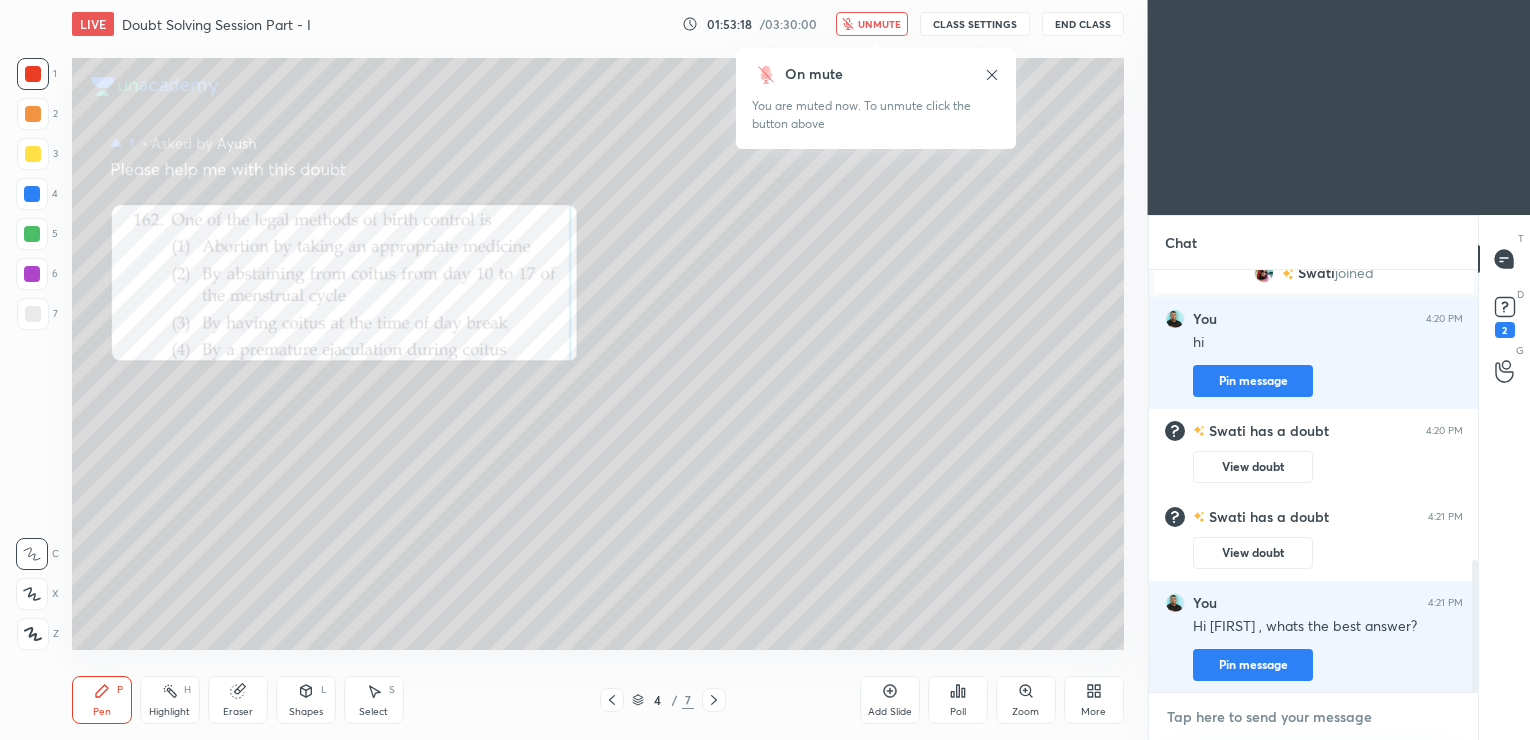 type on "x" 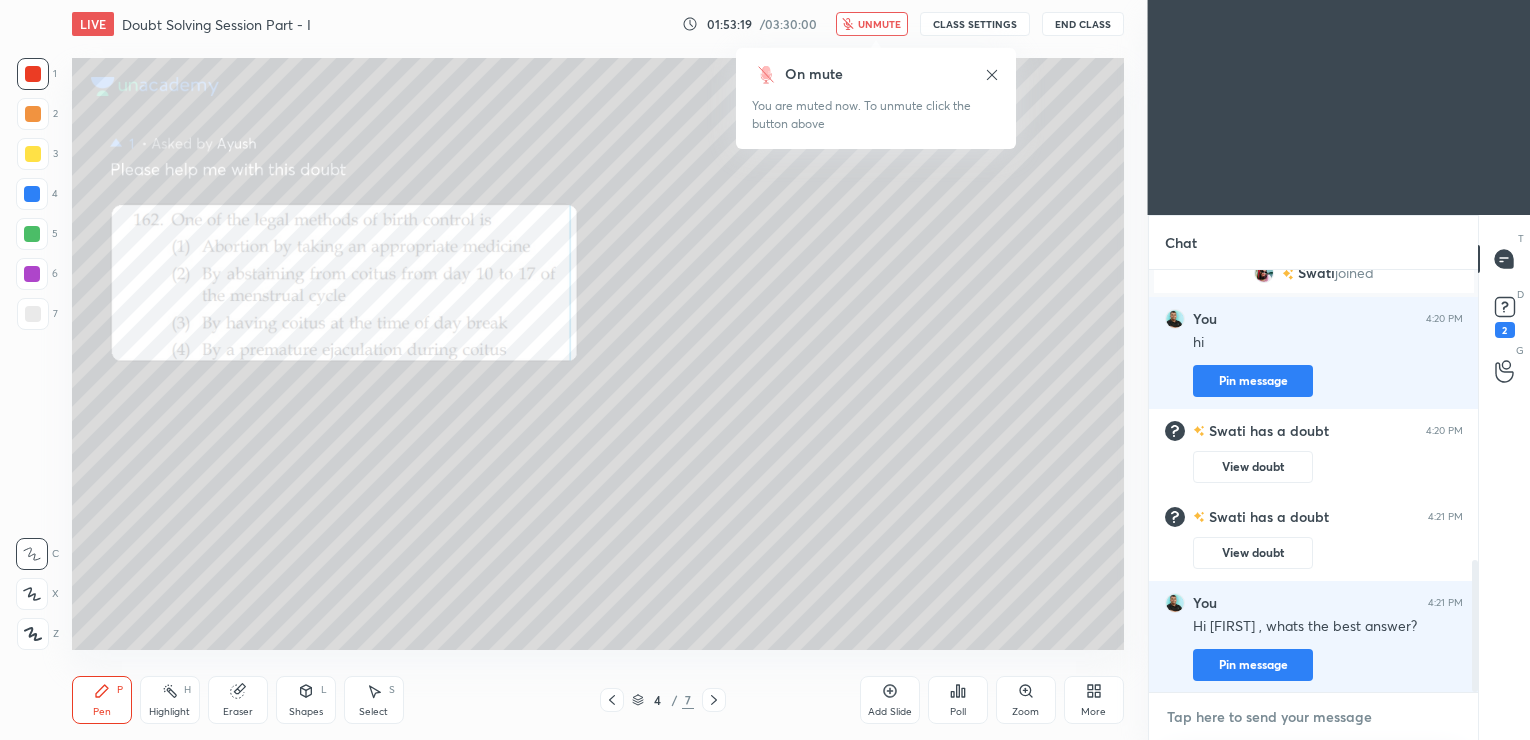 type on "S" 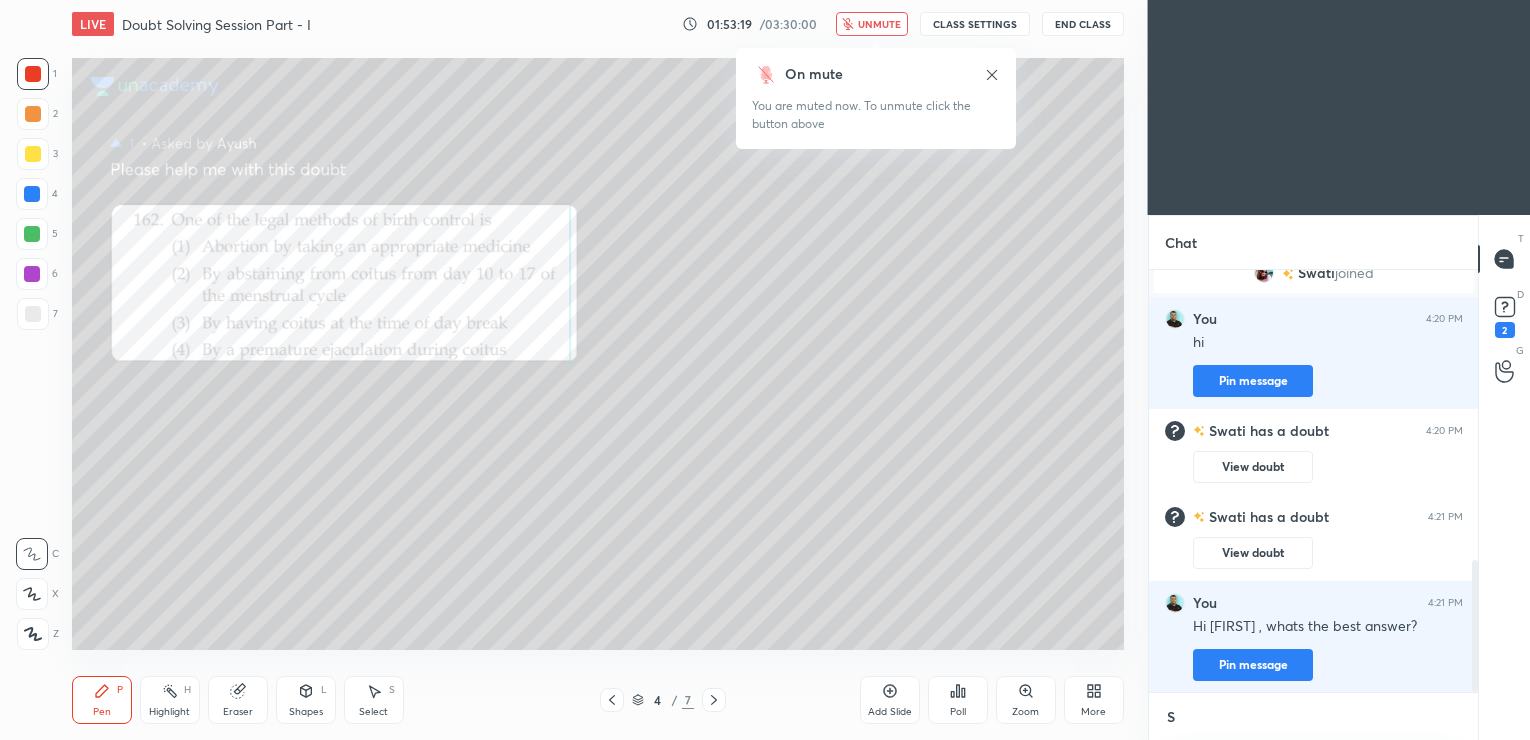 scroll, scrollTop: 411, scrollLeft: 324, axis: both 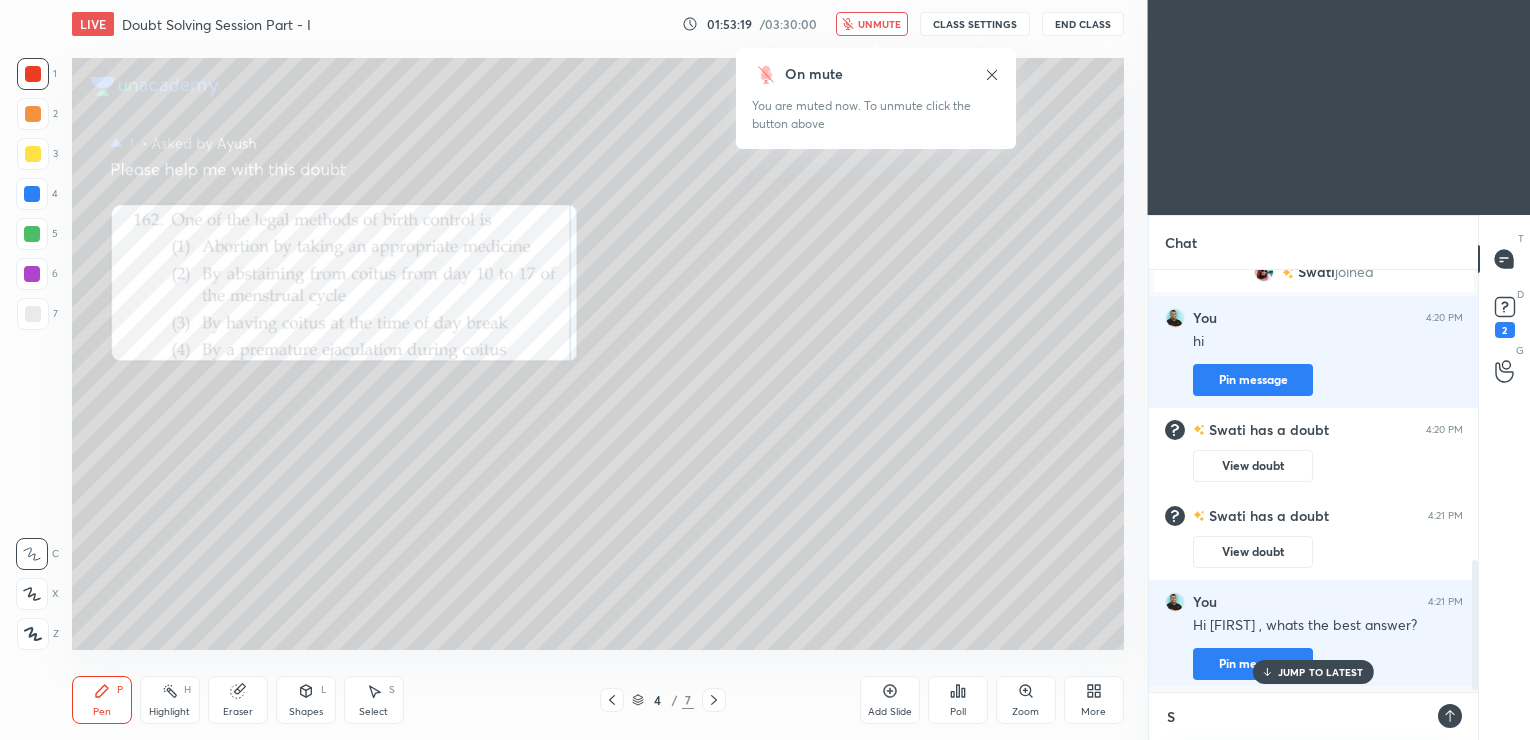 type on "Sw" 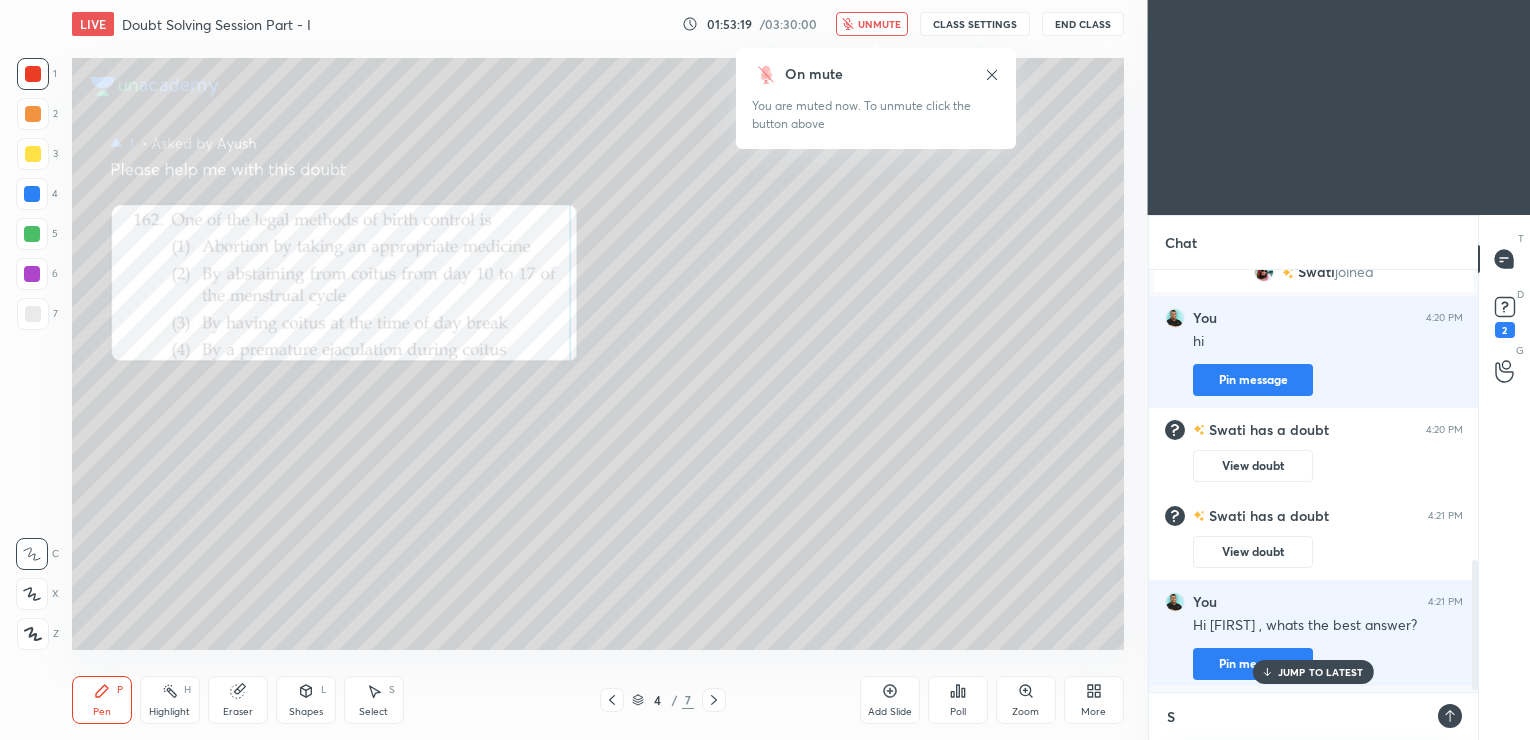 type on "x" 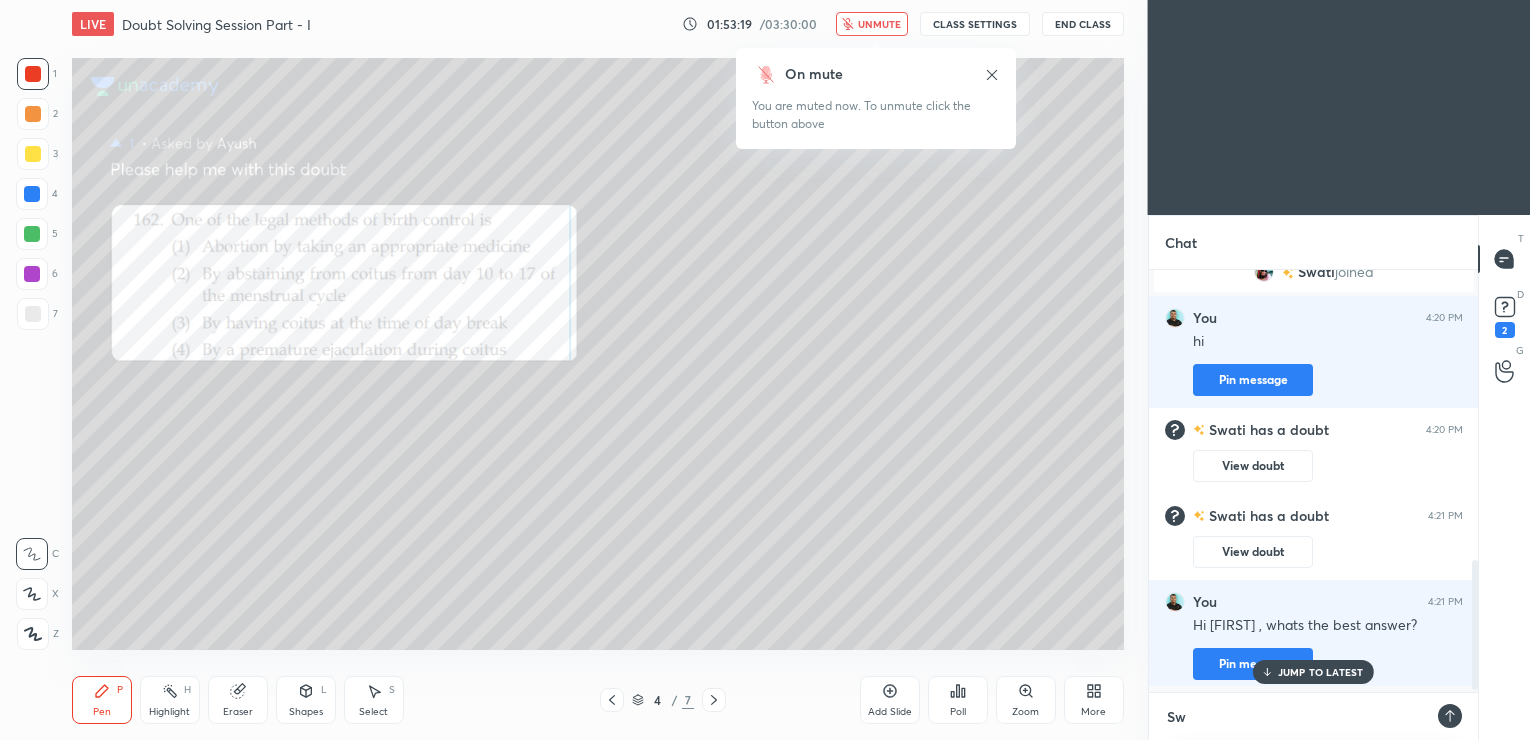 scroll, scrollTop: 7, scrollLeft: 7, axis: both 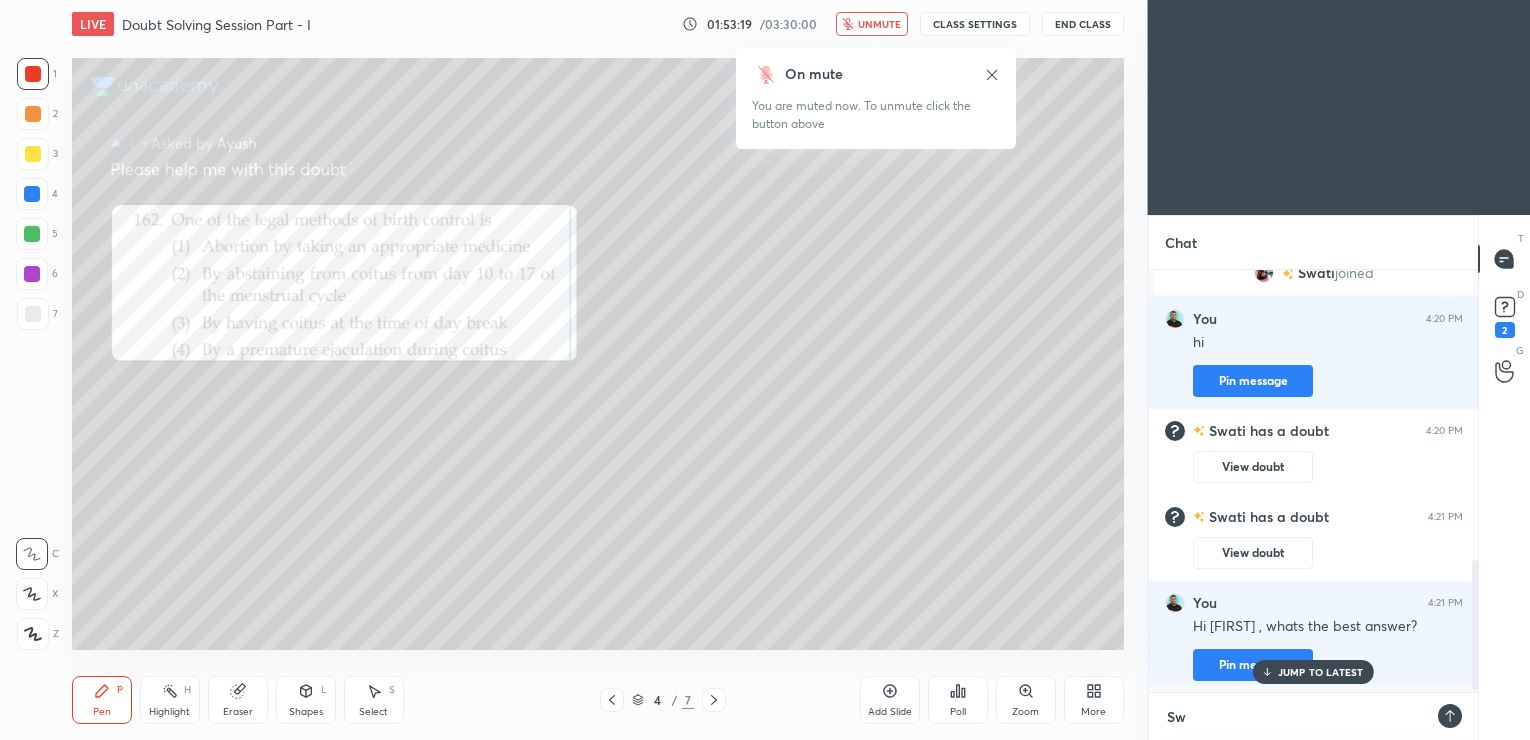 type on "[FIRST]" 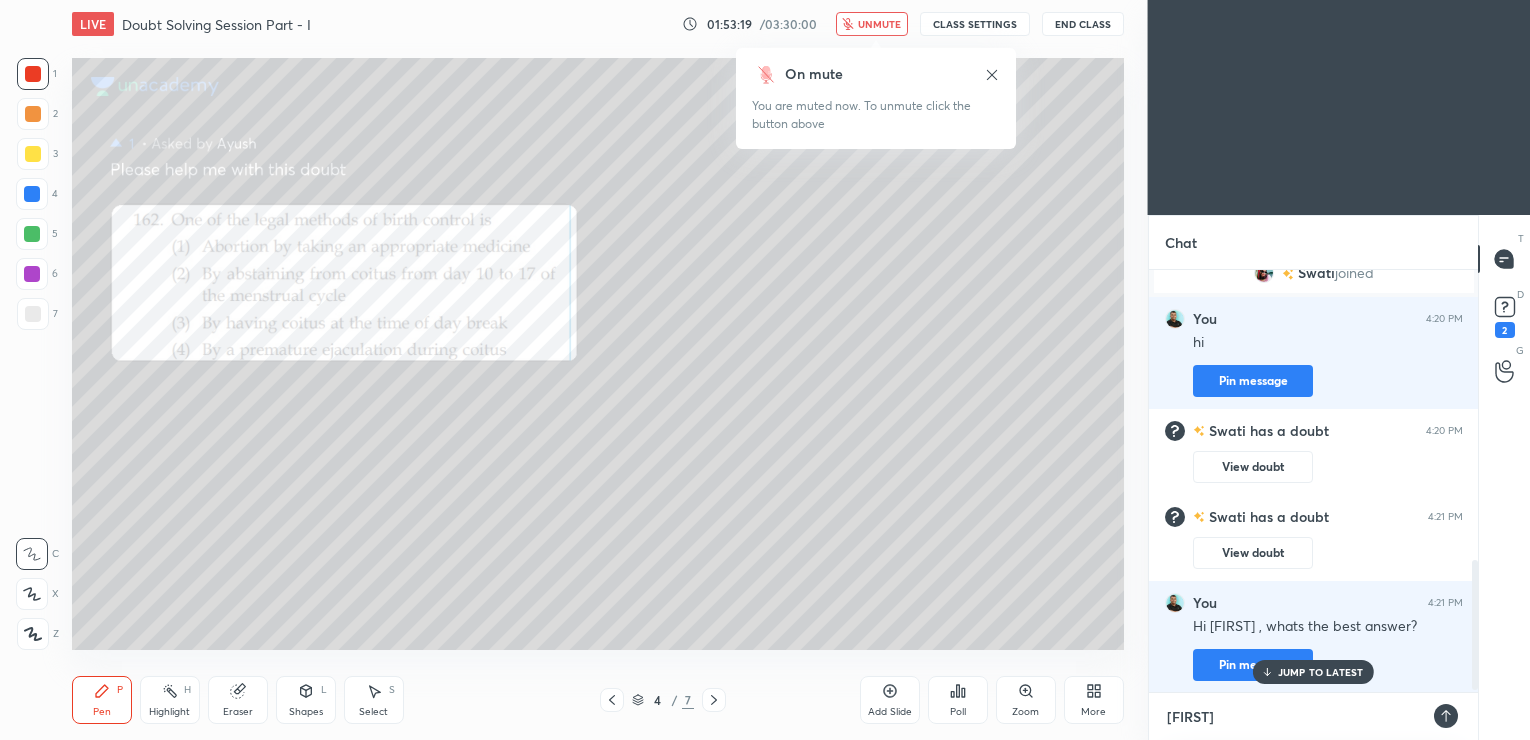type on "[FIRST]" 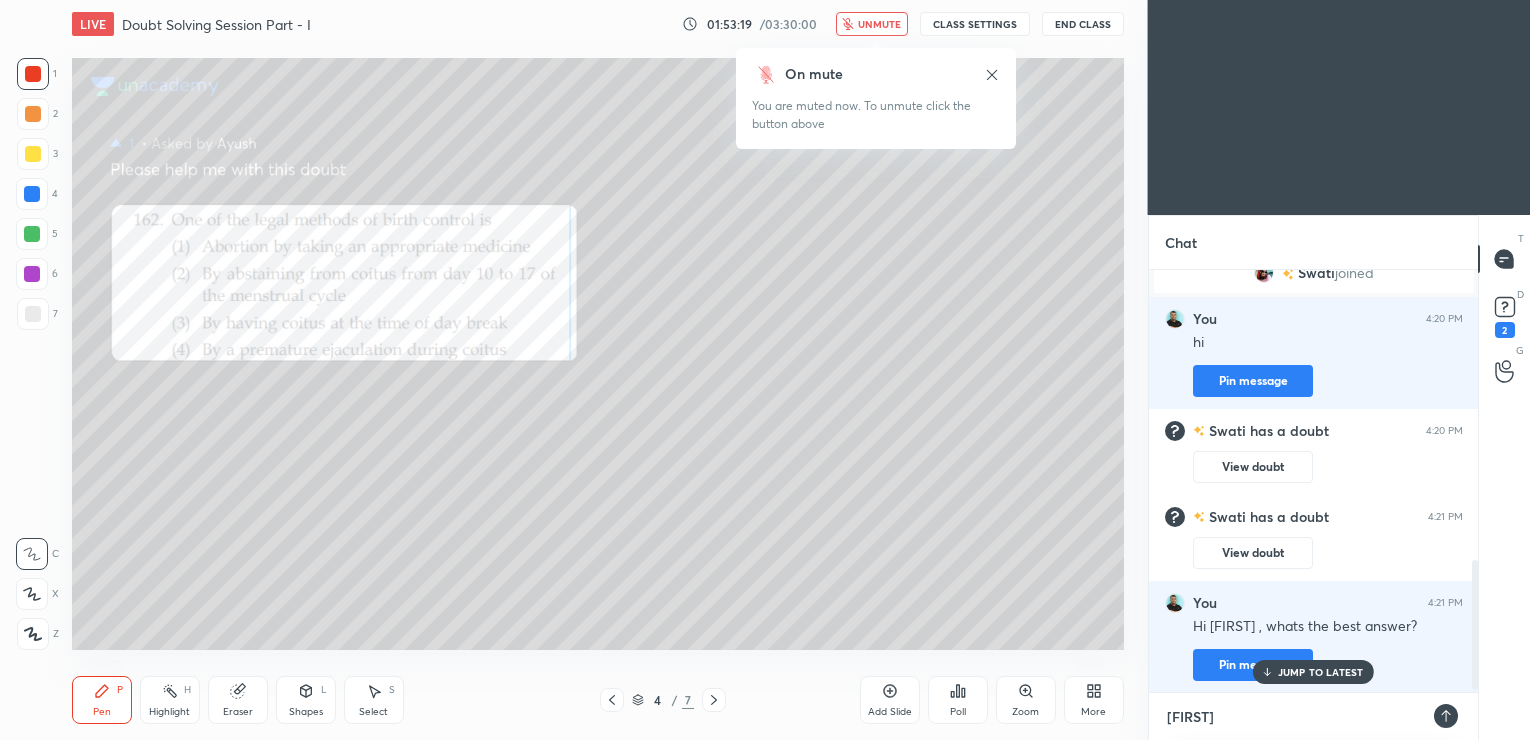 type on "x" 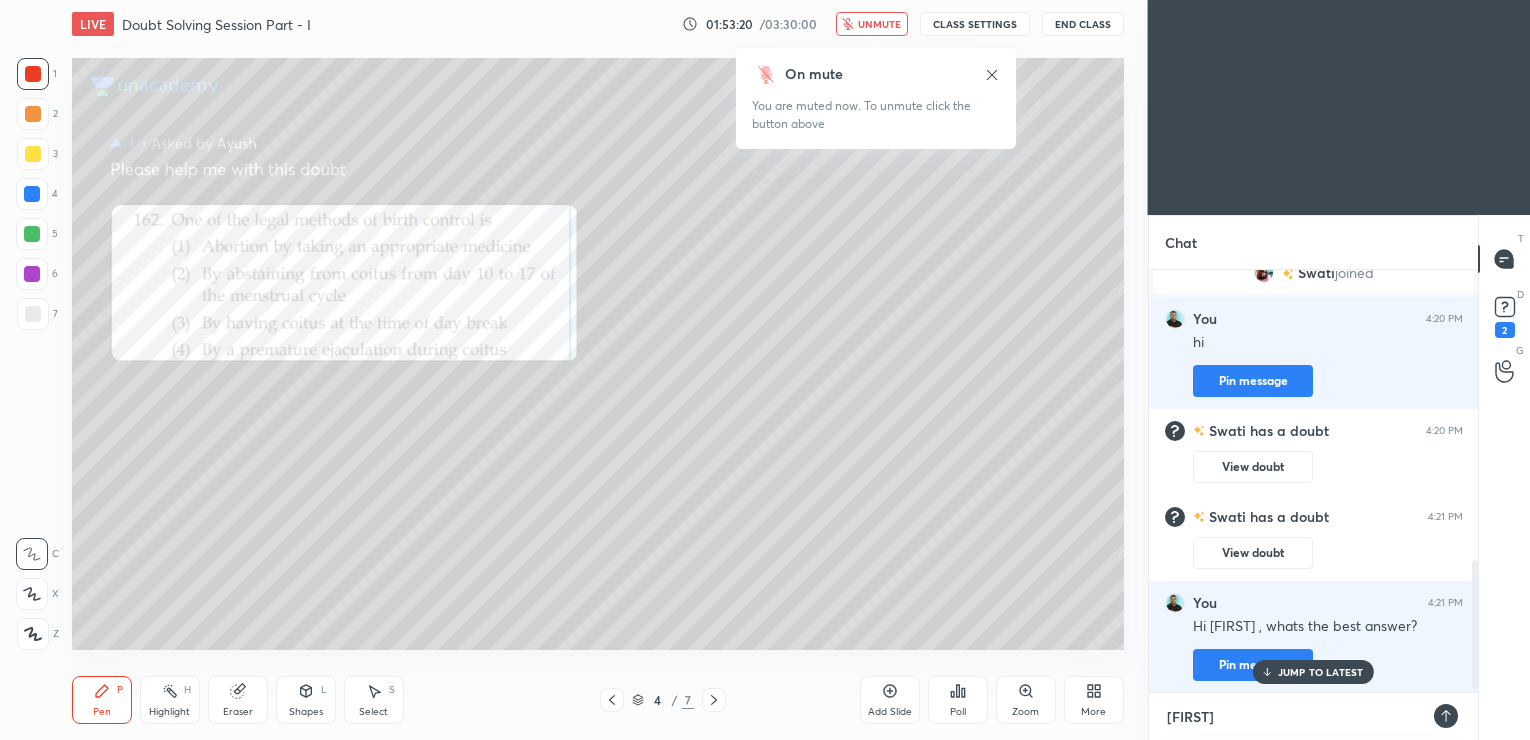 type on "Swati" 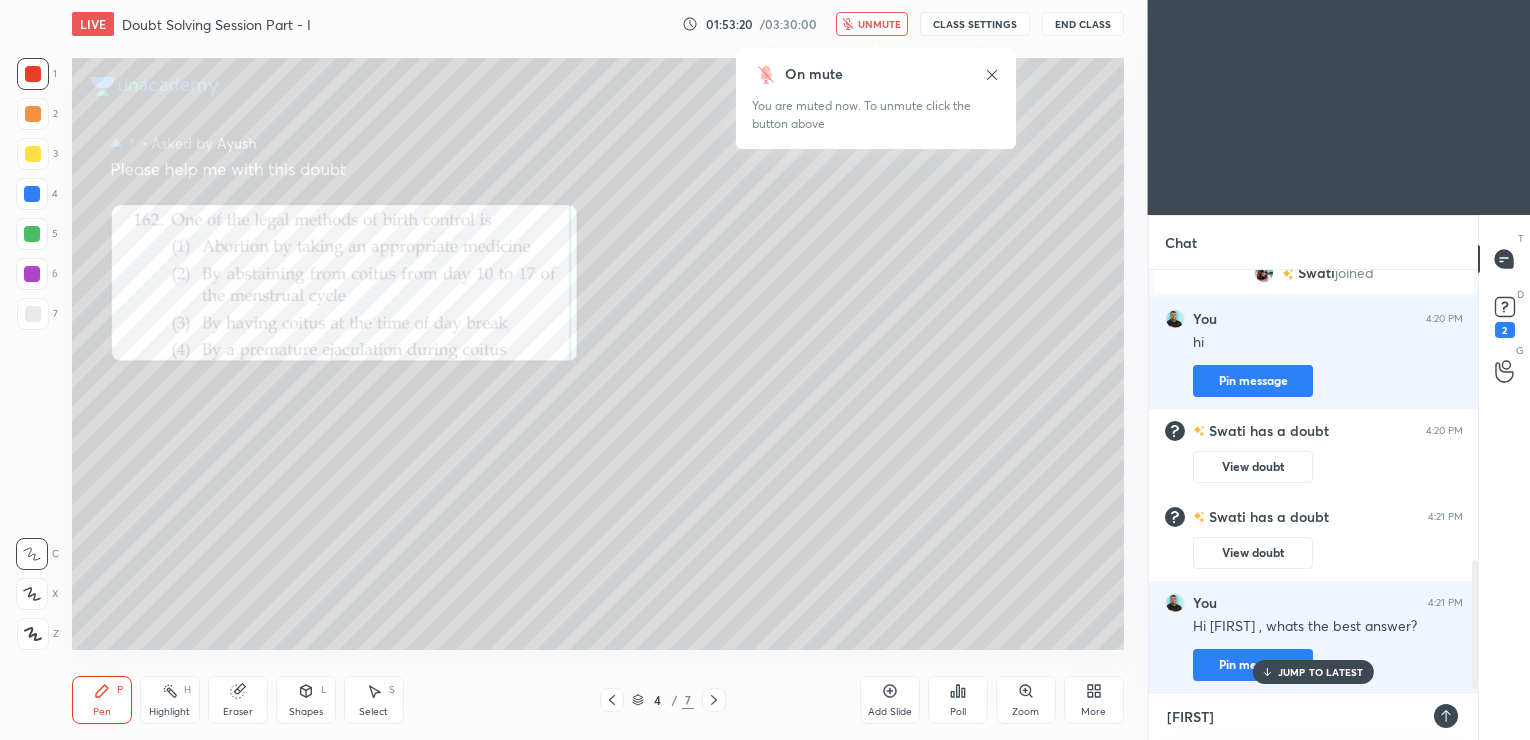type on "x" 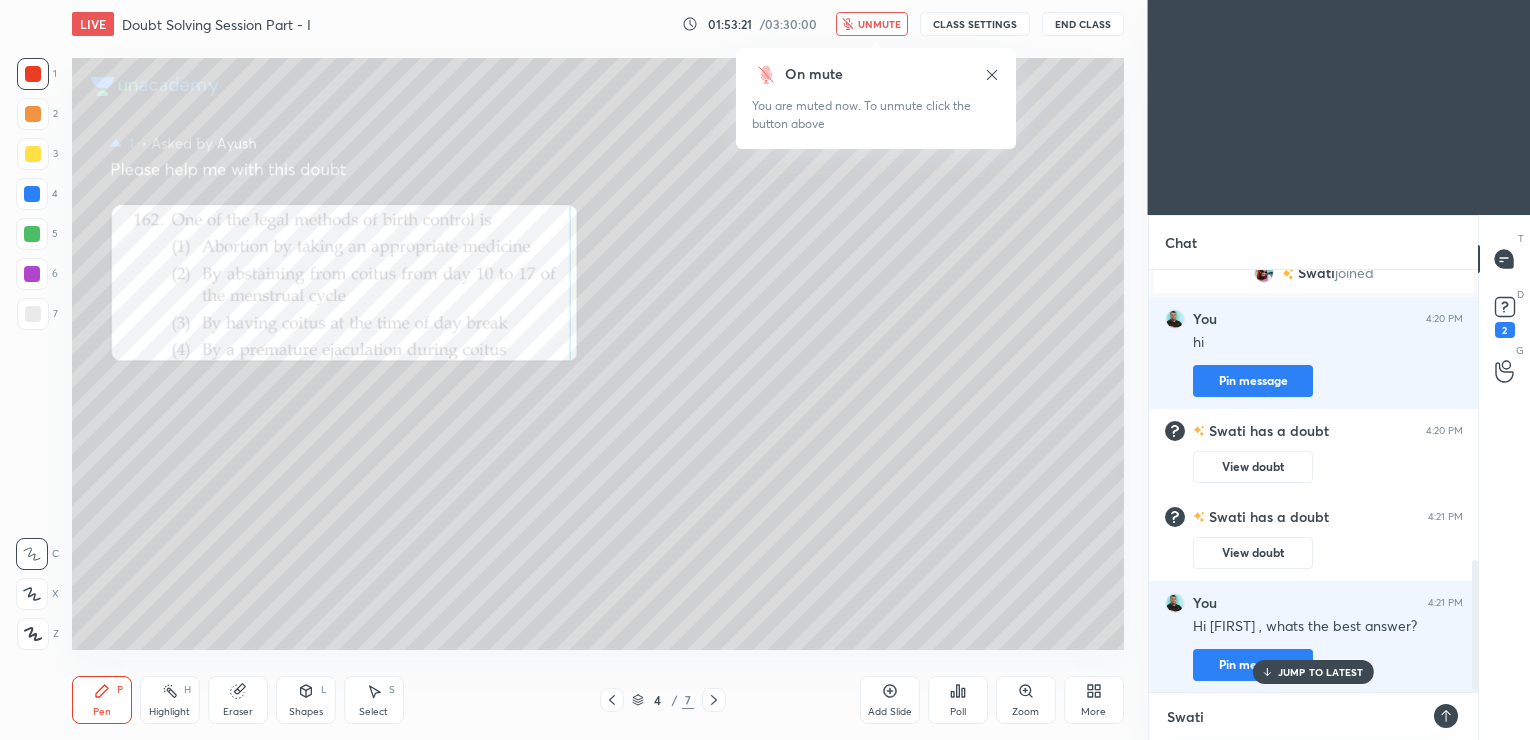 type on "[FIRST]," 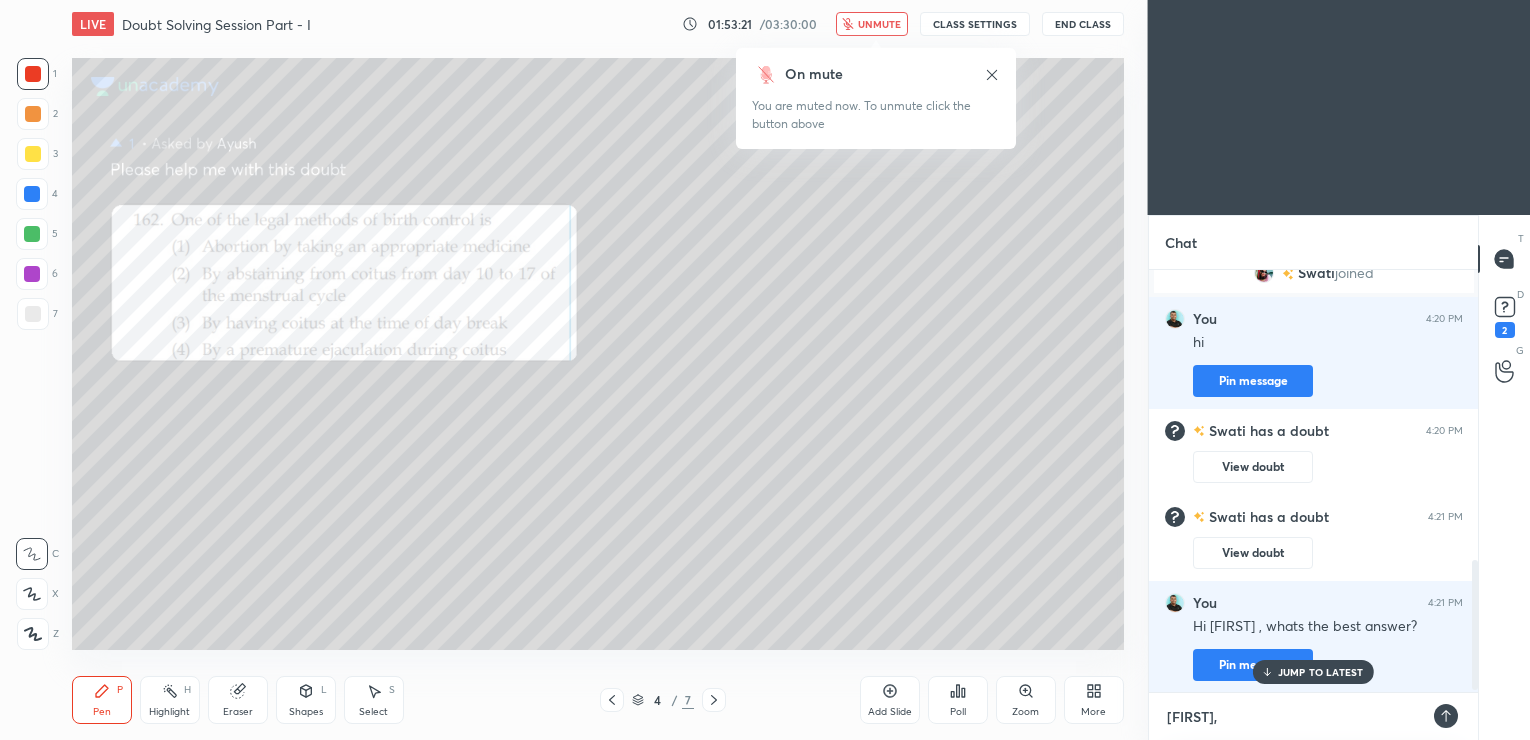 type on "[FIRST]," 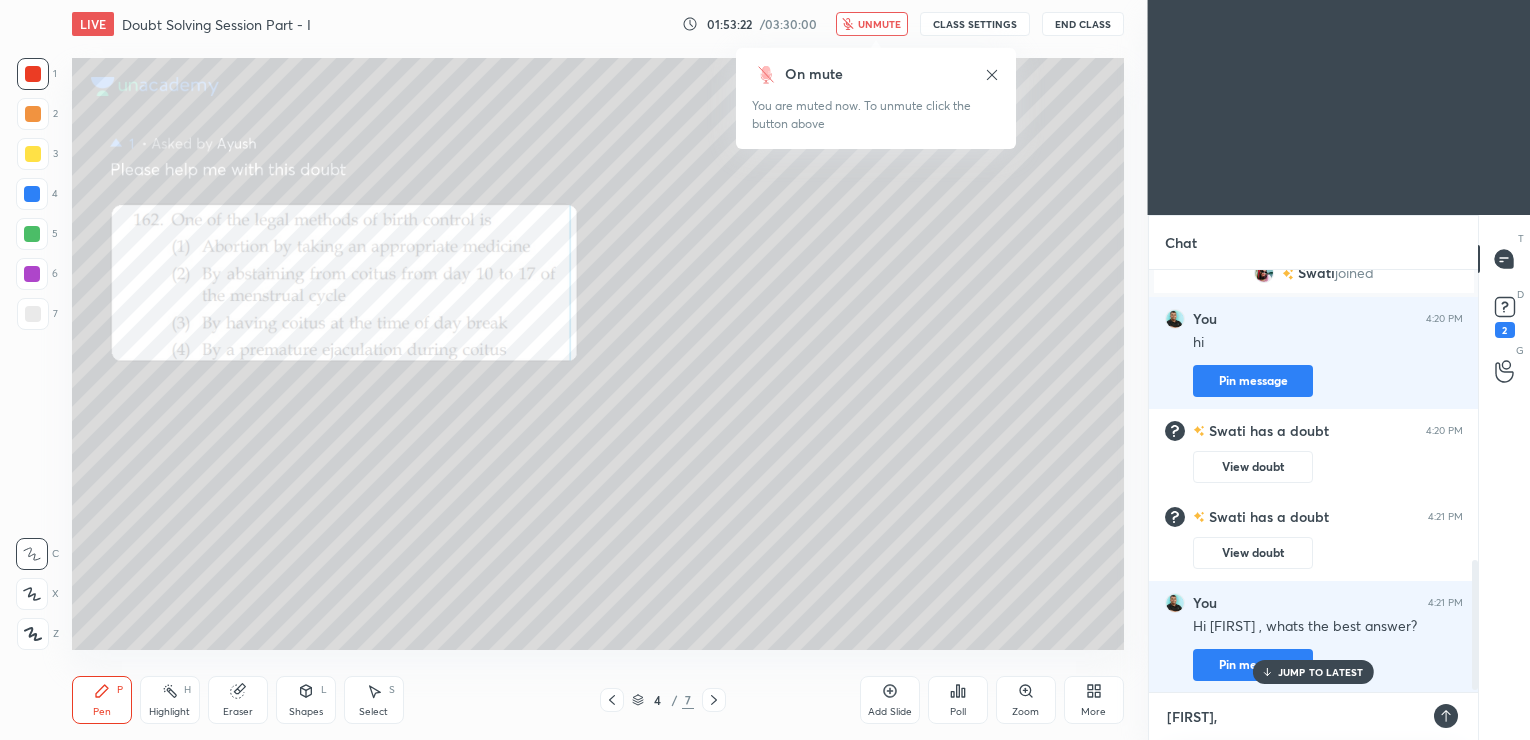 type on "[FIRST], 2" 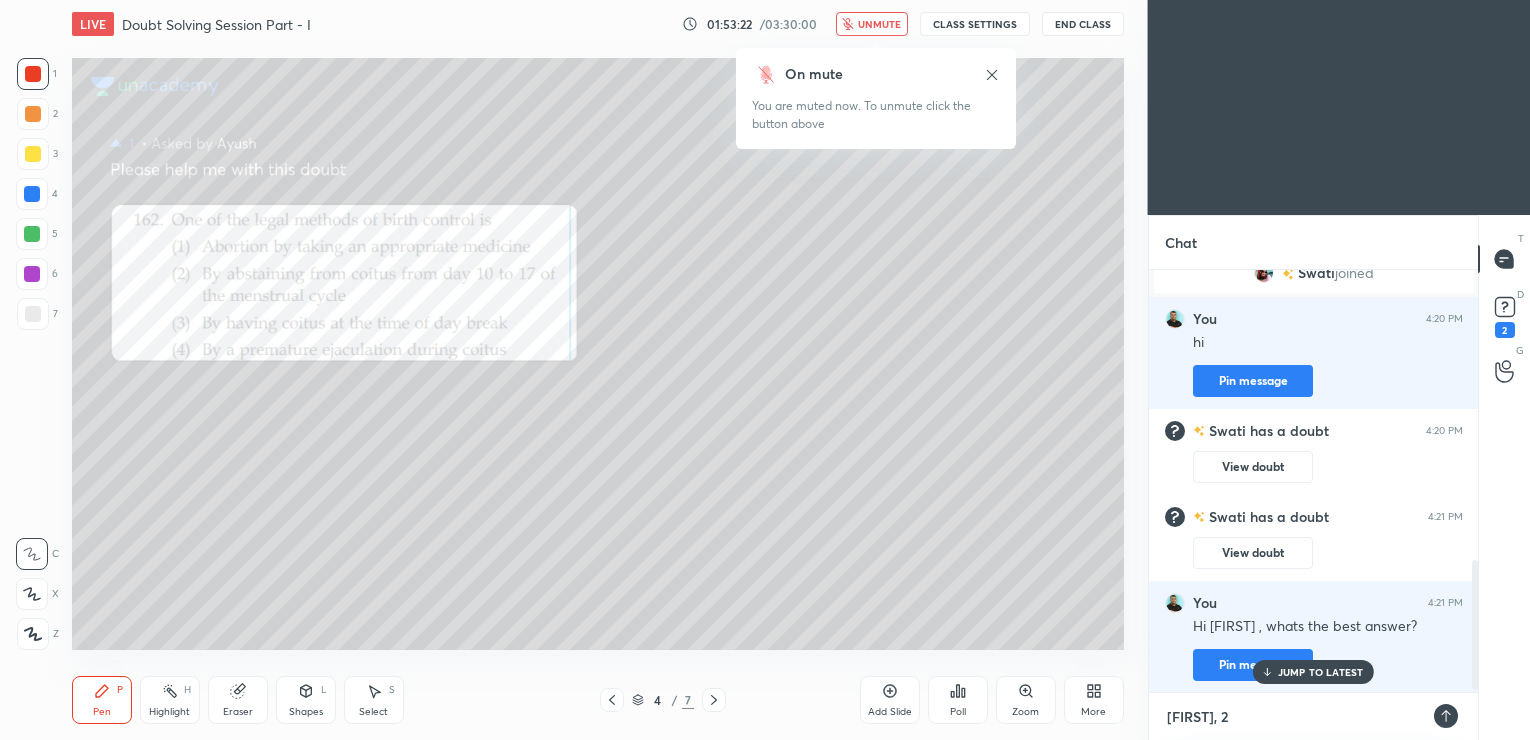 type on "[FIRST], 2" 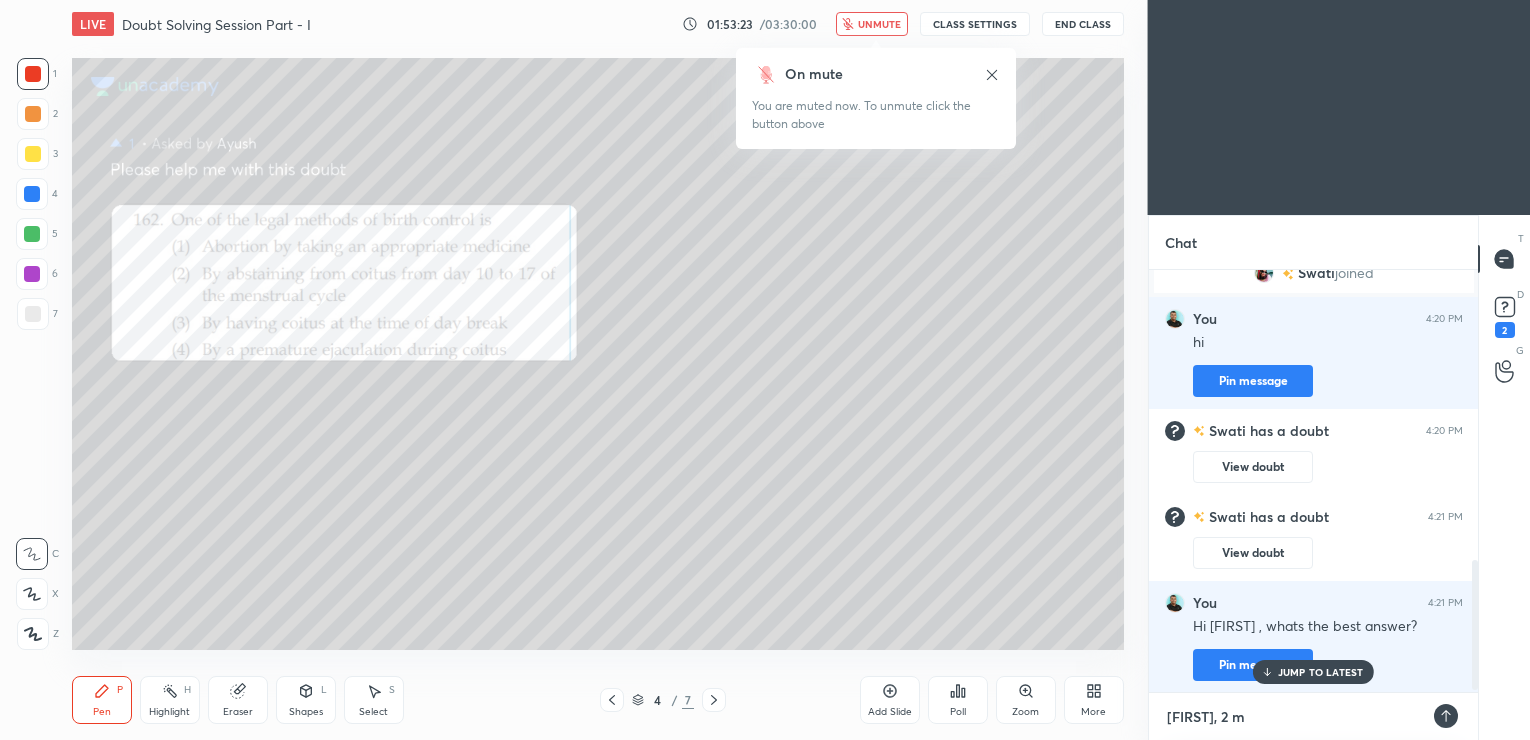 type on "[FIRST], 2 mi" 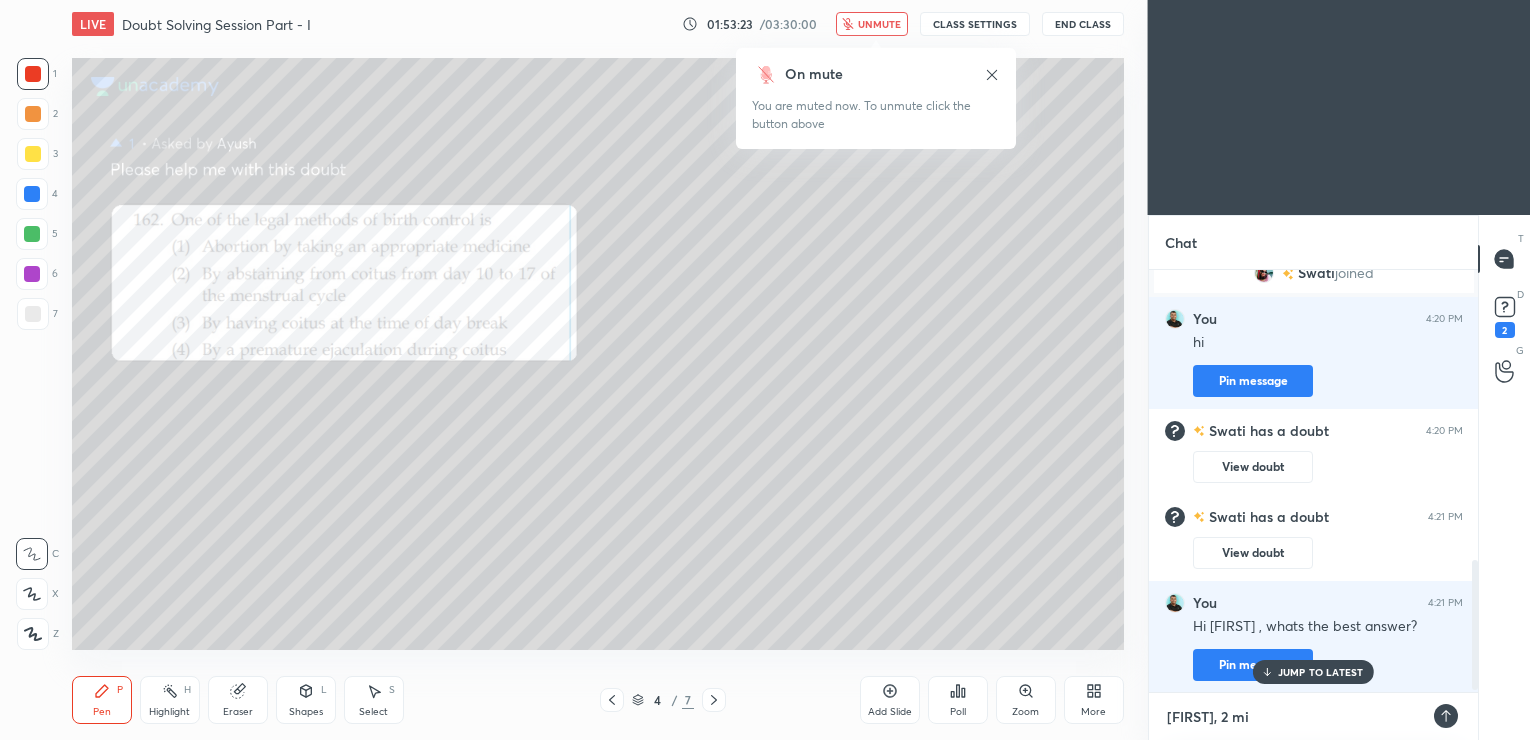 type on "[FIRST], 2 min" 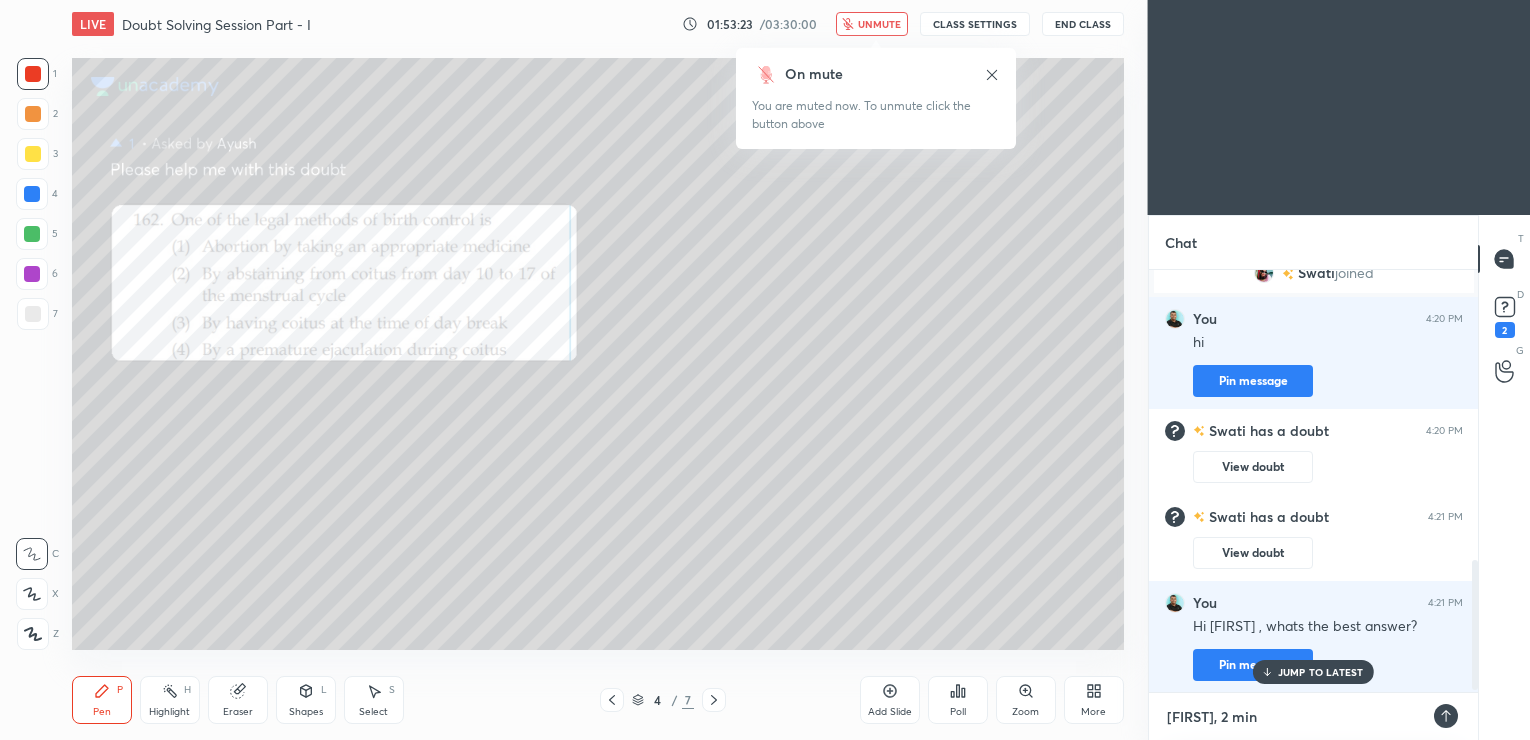 type on "[FIRST], 2 mins" 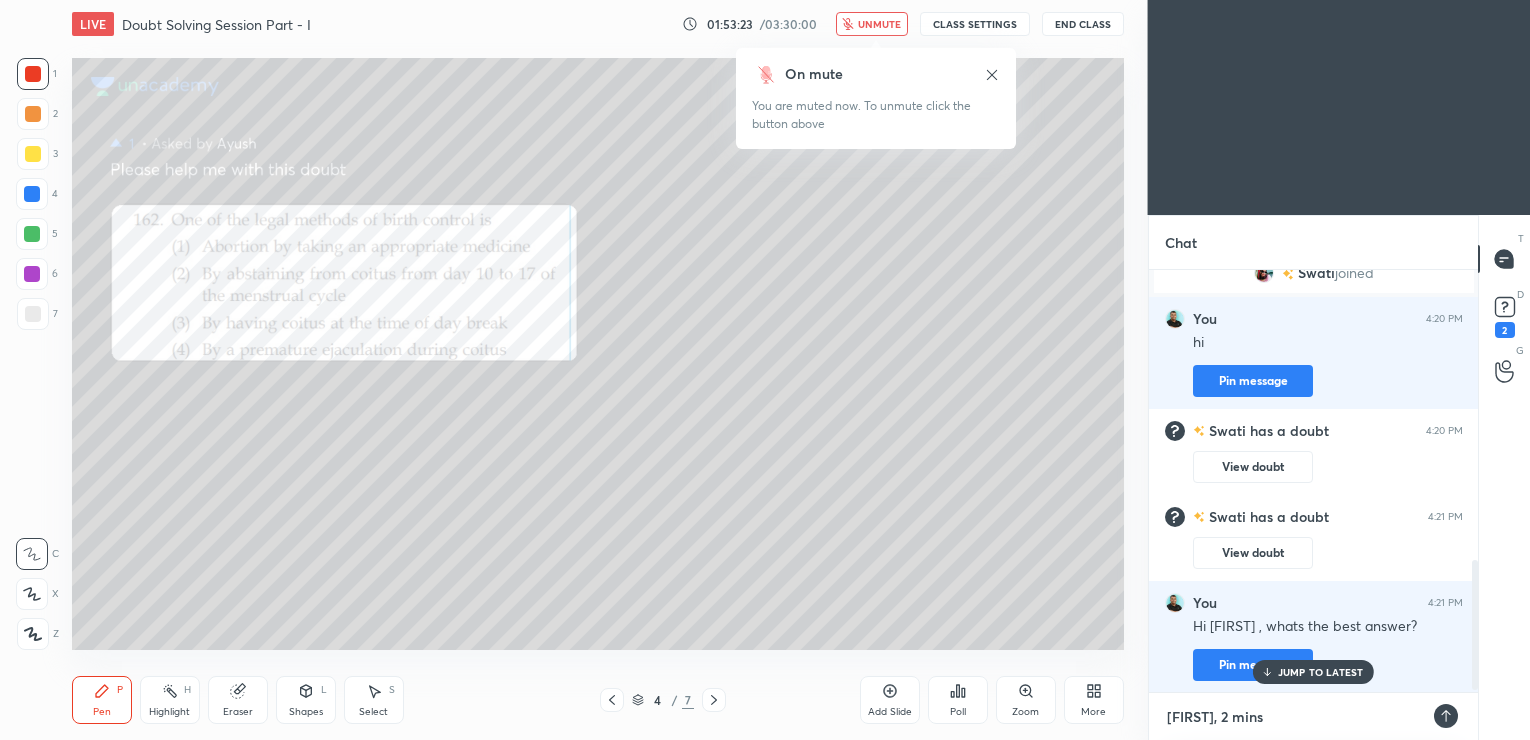 type on "[FIRST], 2 mins" 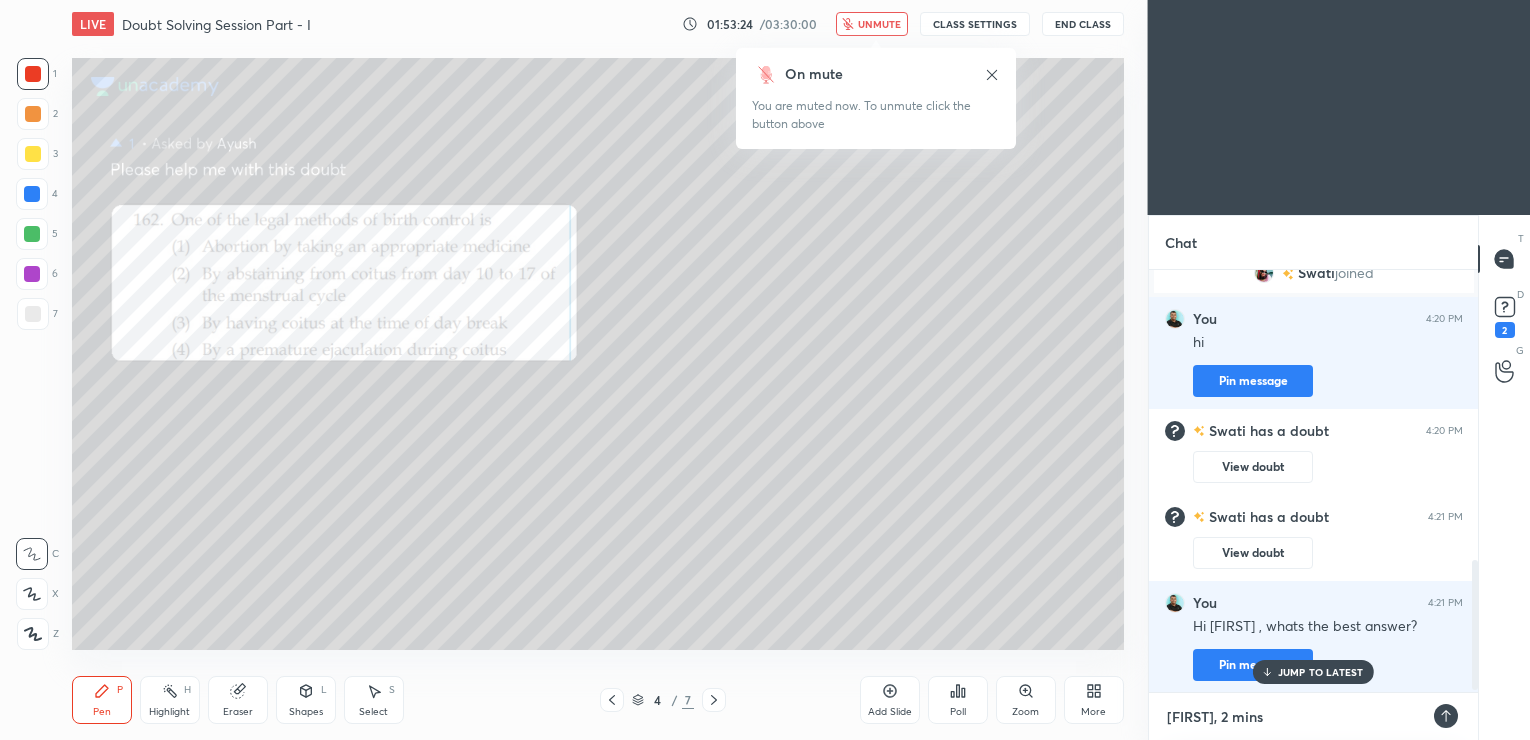 type on "[FIRST], 2 mins p" 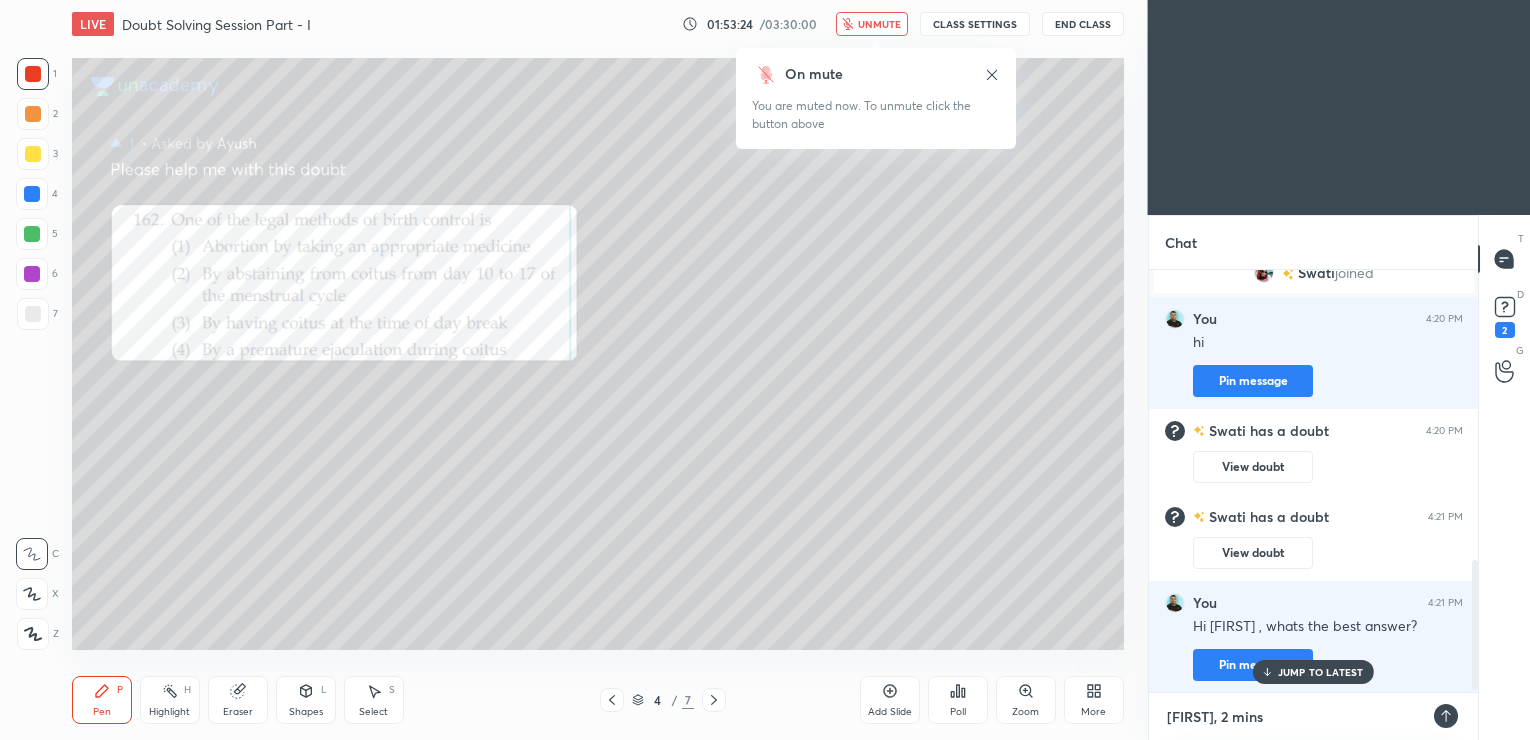 type on "x" 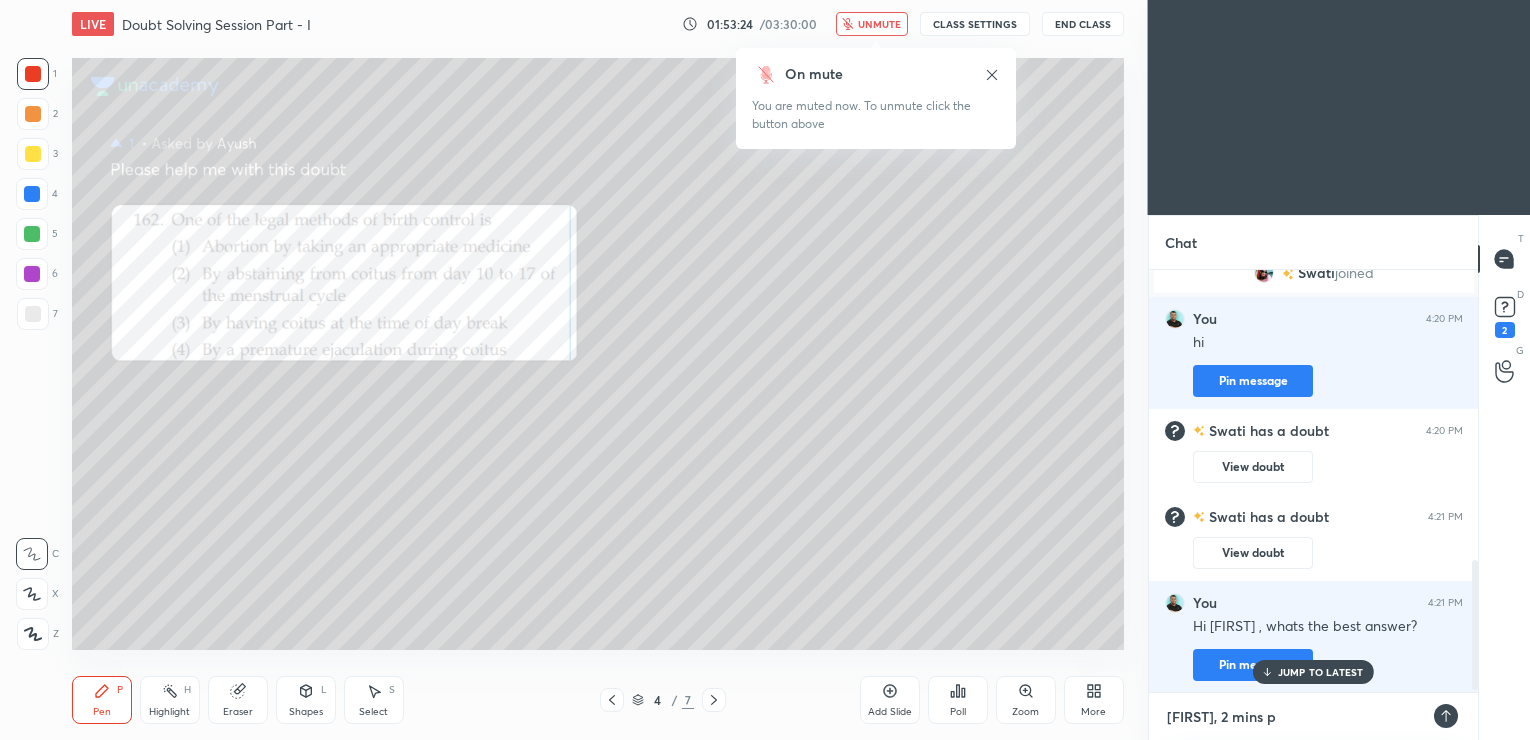 type on "[FIRST], 2 mins pl" 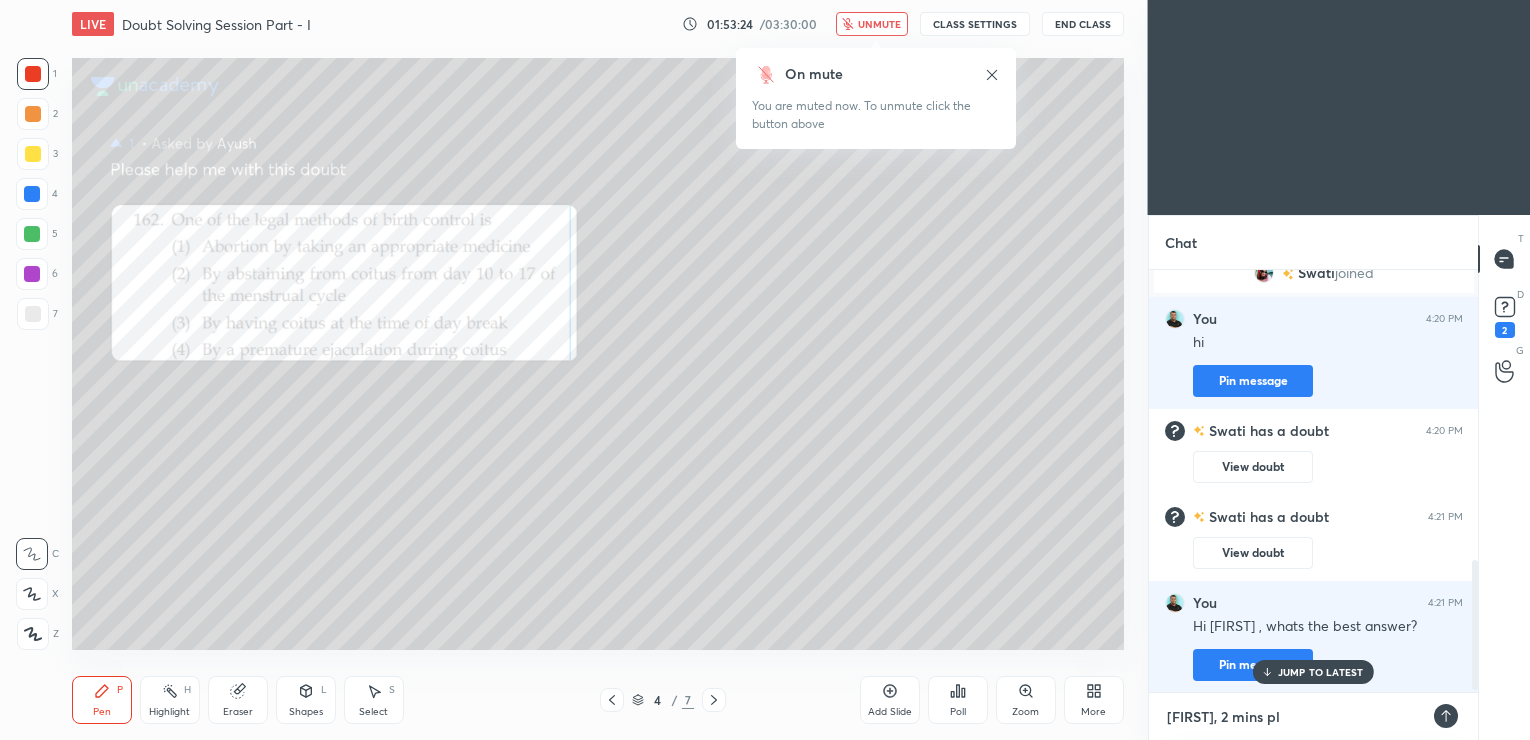 type on "x" 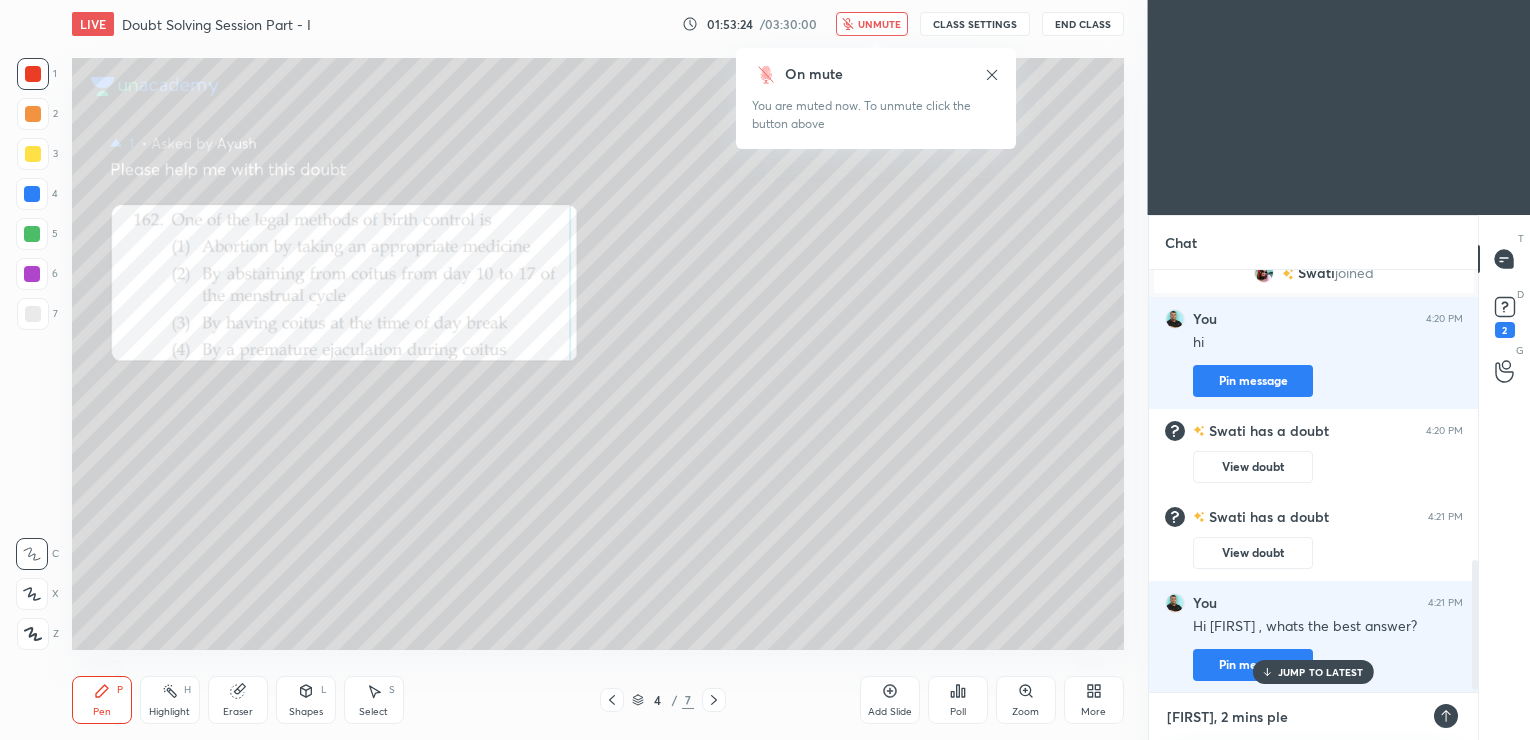 type on "[FIRST], 2 mins plea" 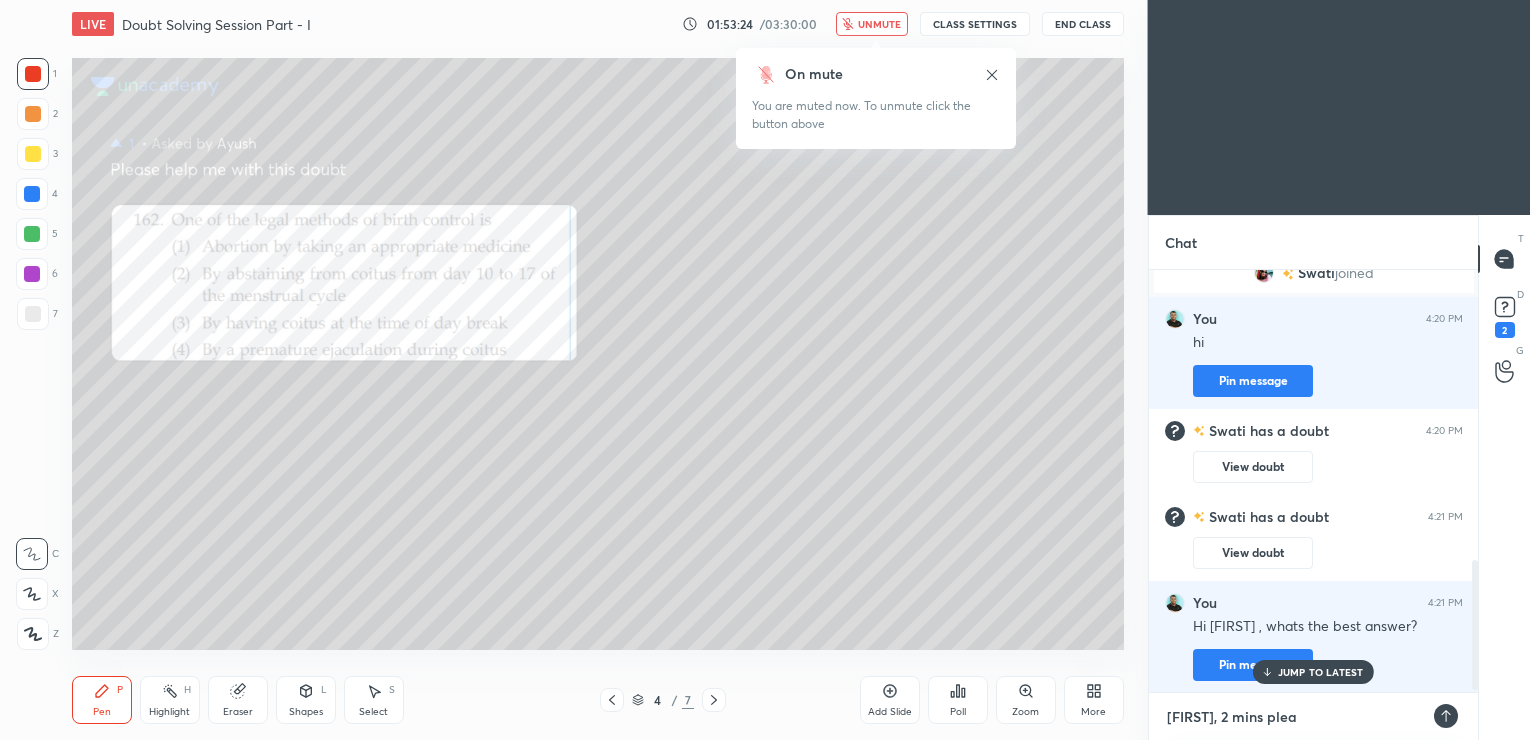type on "[FIRST], 2 mins pleas" 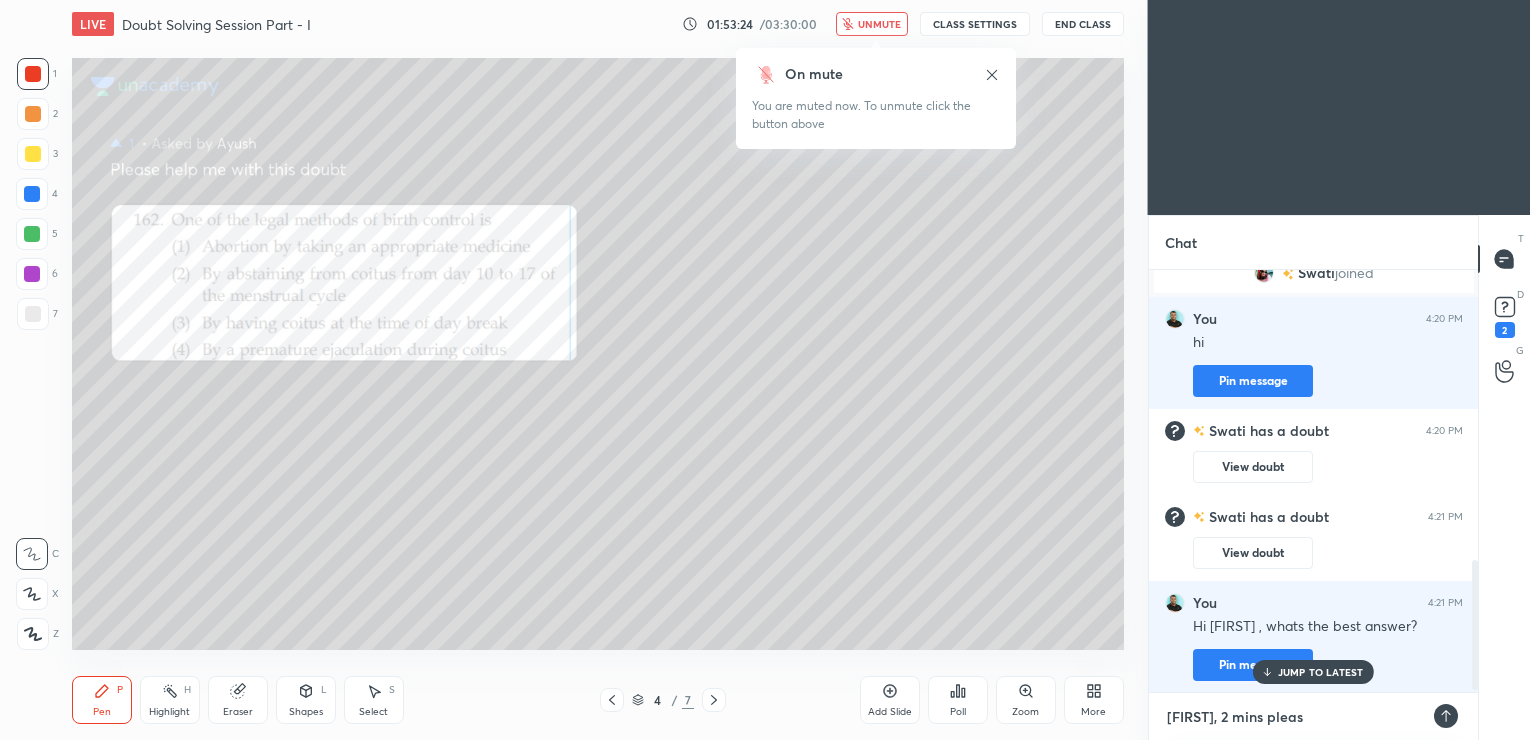 type on "x" 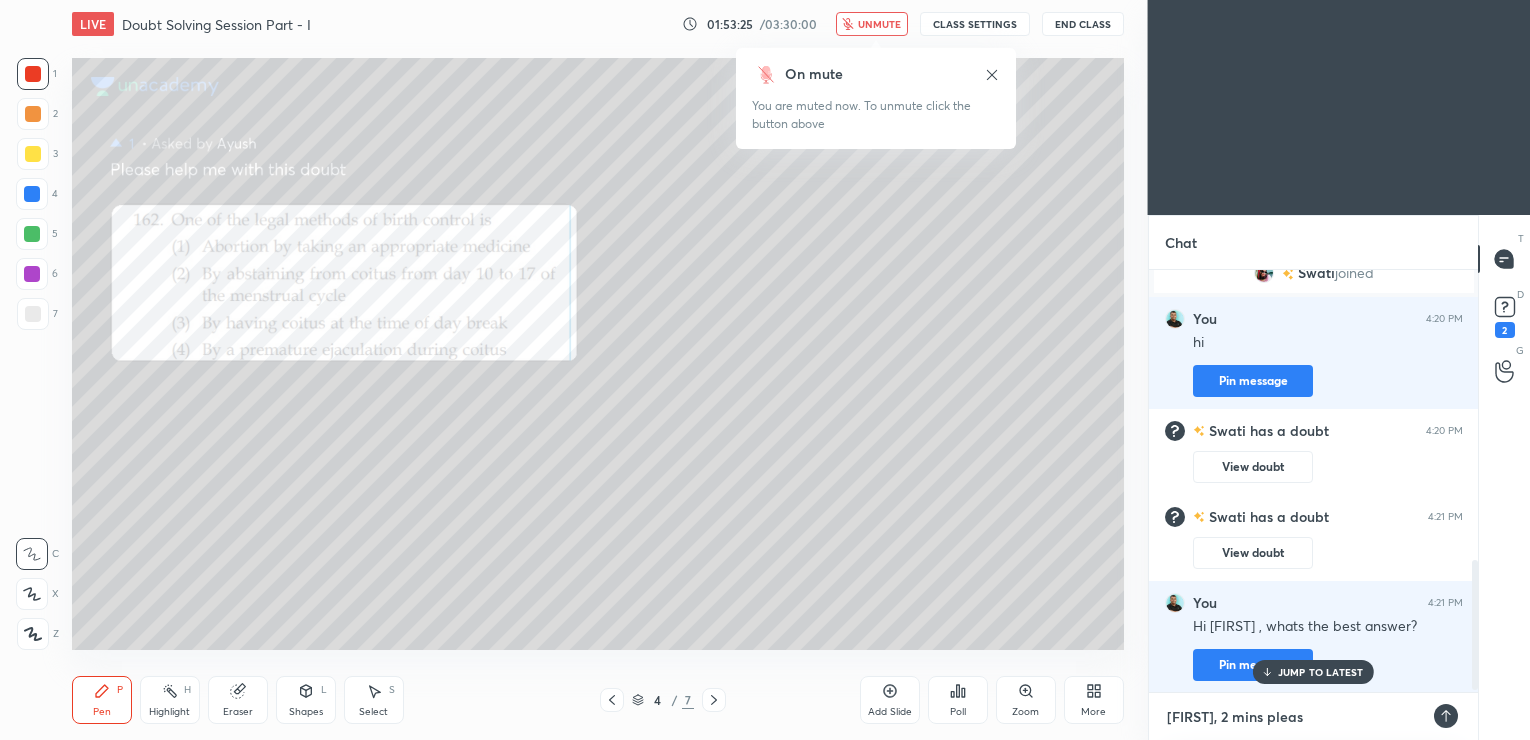 type on "[FIRST], 2 mins please" 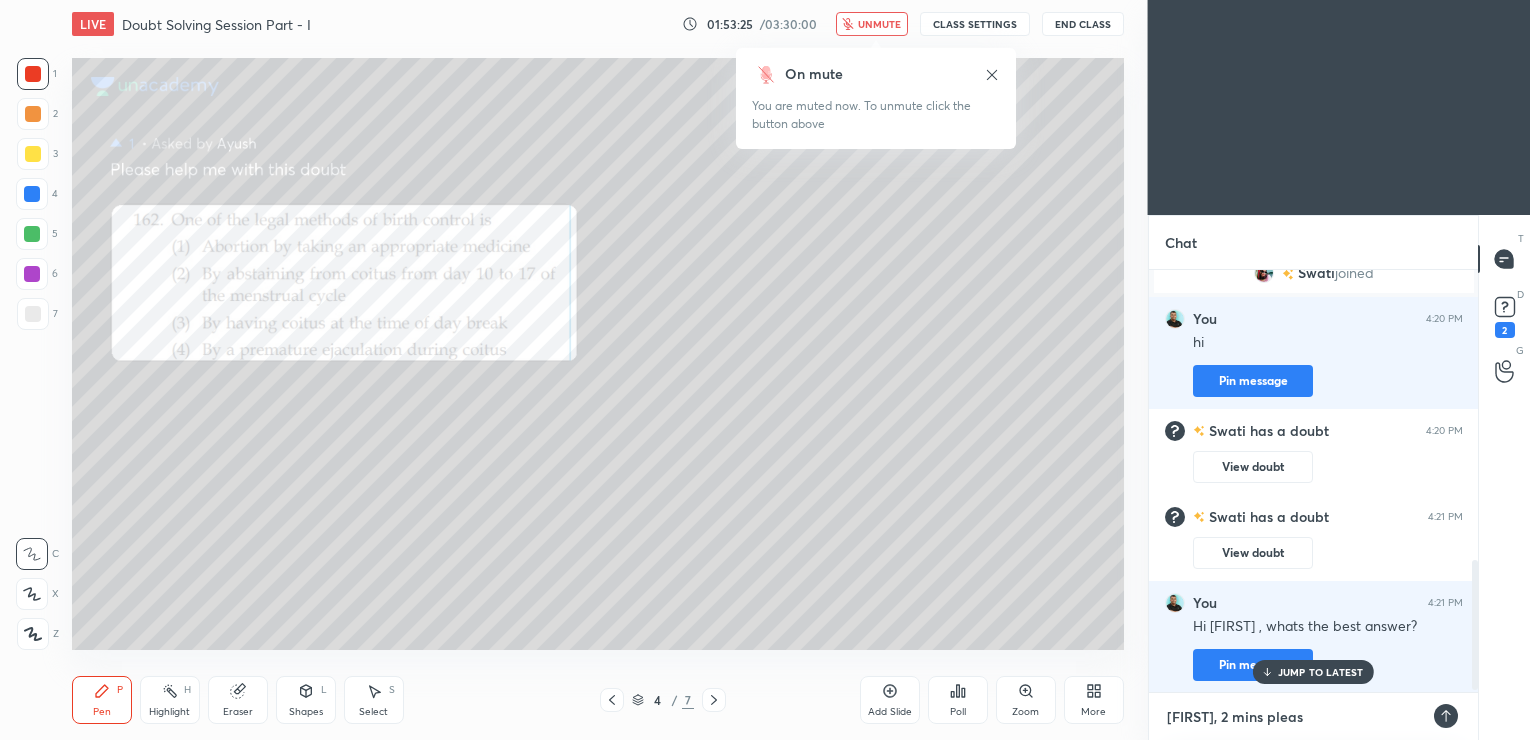 type on "x" 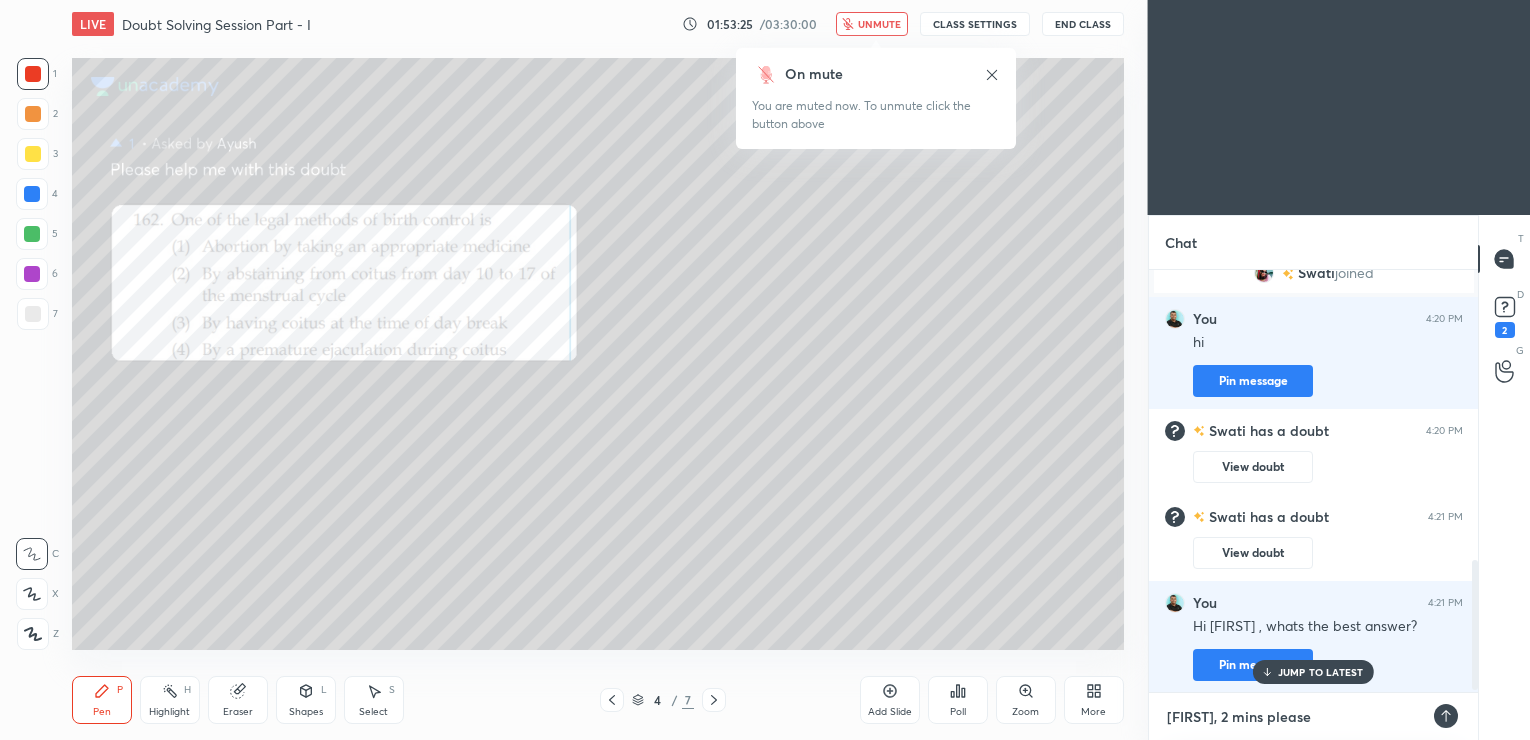 type 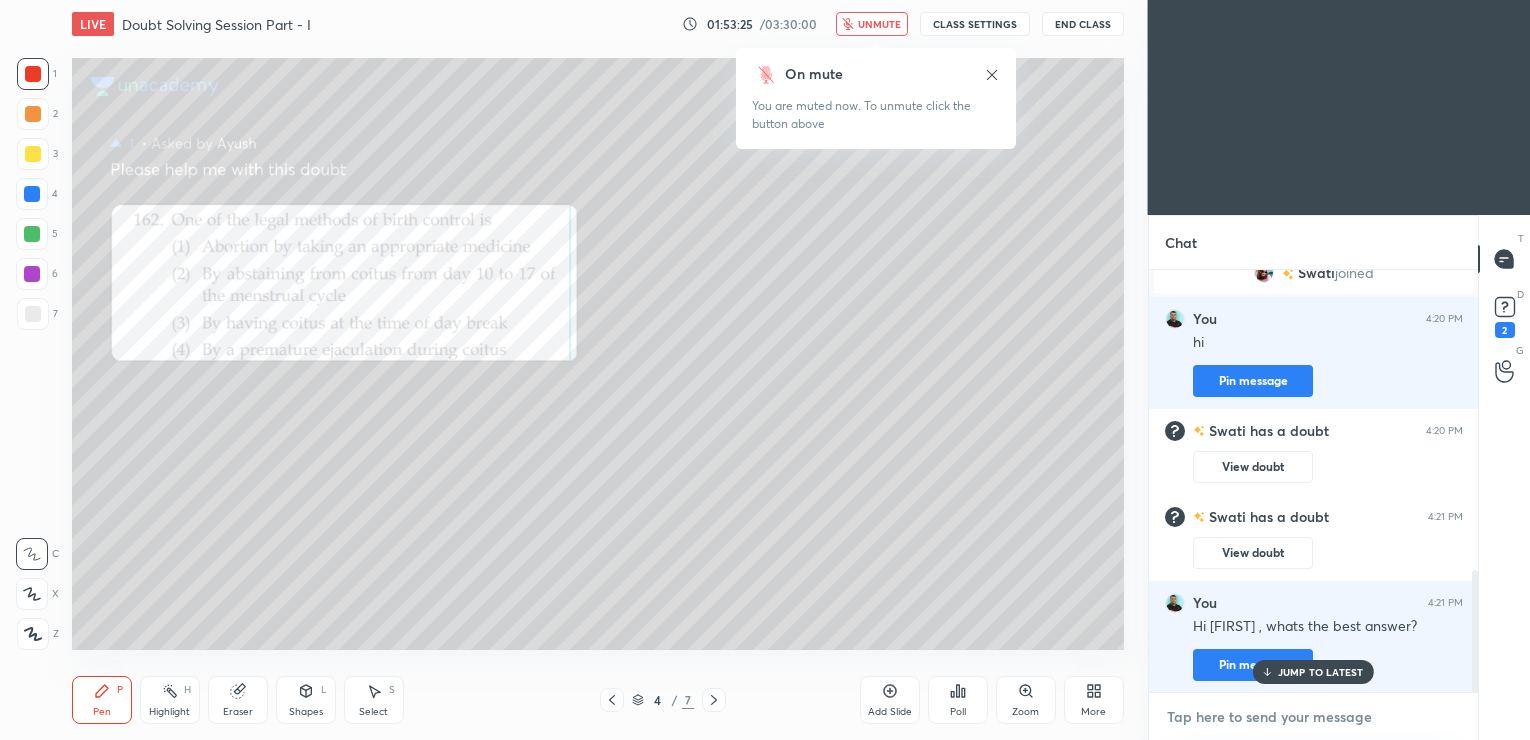 scroll, scrollTop: 1037, scrollLeft: 0, axis: vertical 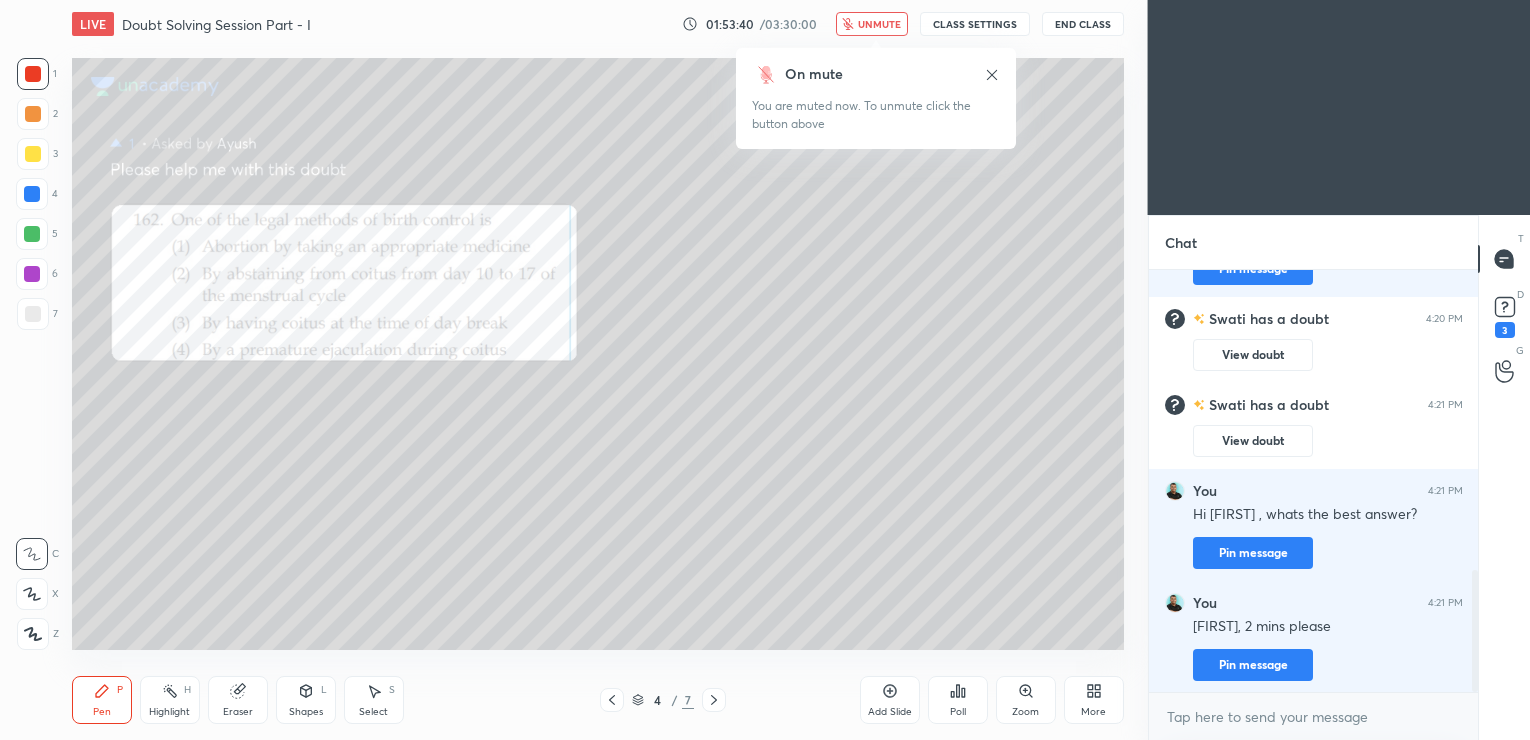 click on "unmute" at bounding box center [879, 24] 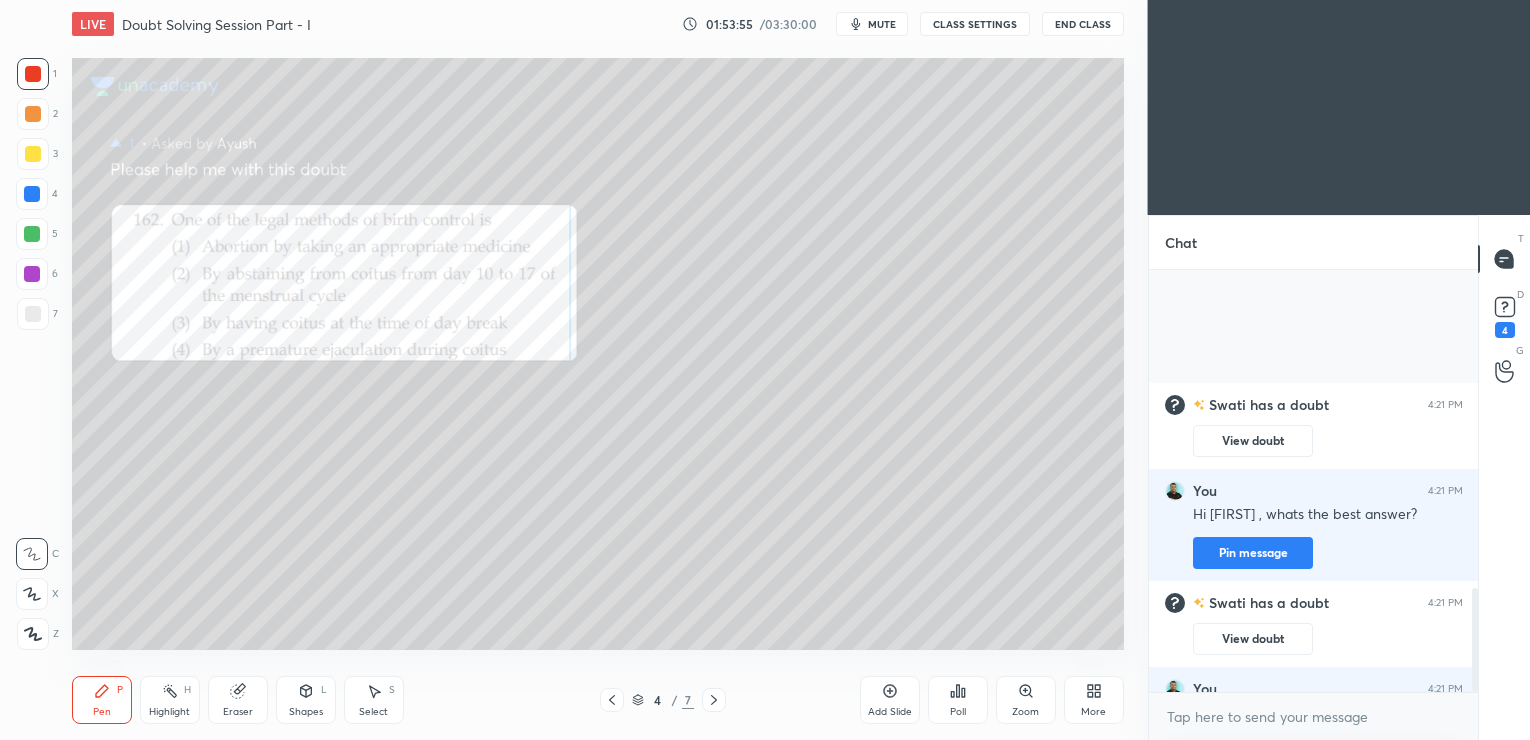 scroll, scrollTop: 1296, scrollLeft: 0, axis: vertical 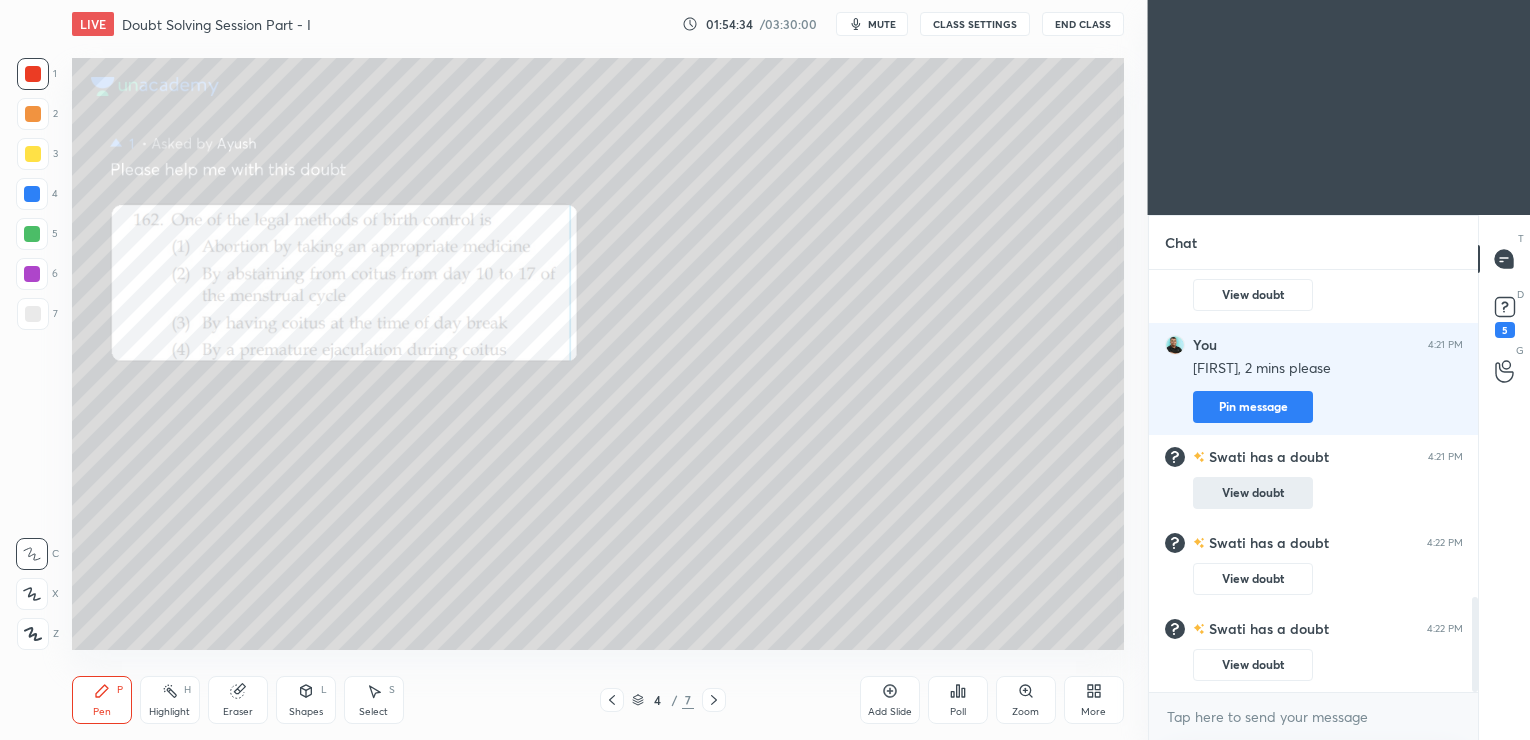 click on "View doubt" at bounding box center (1253, 493) 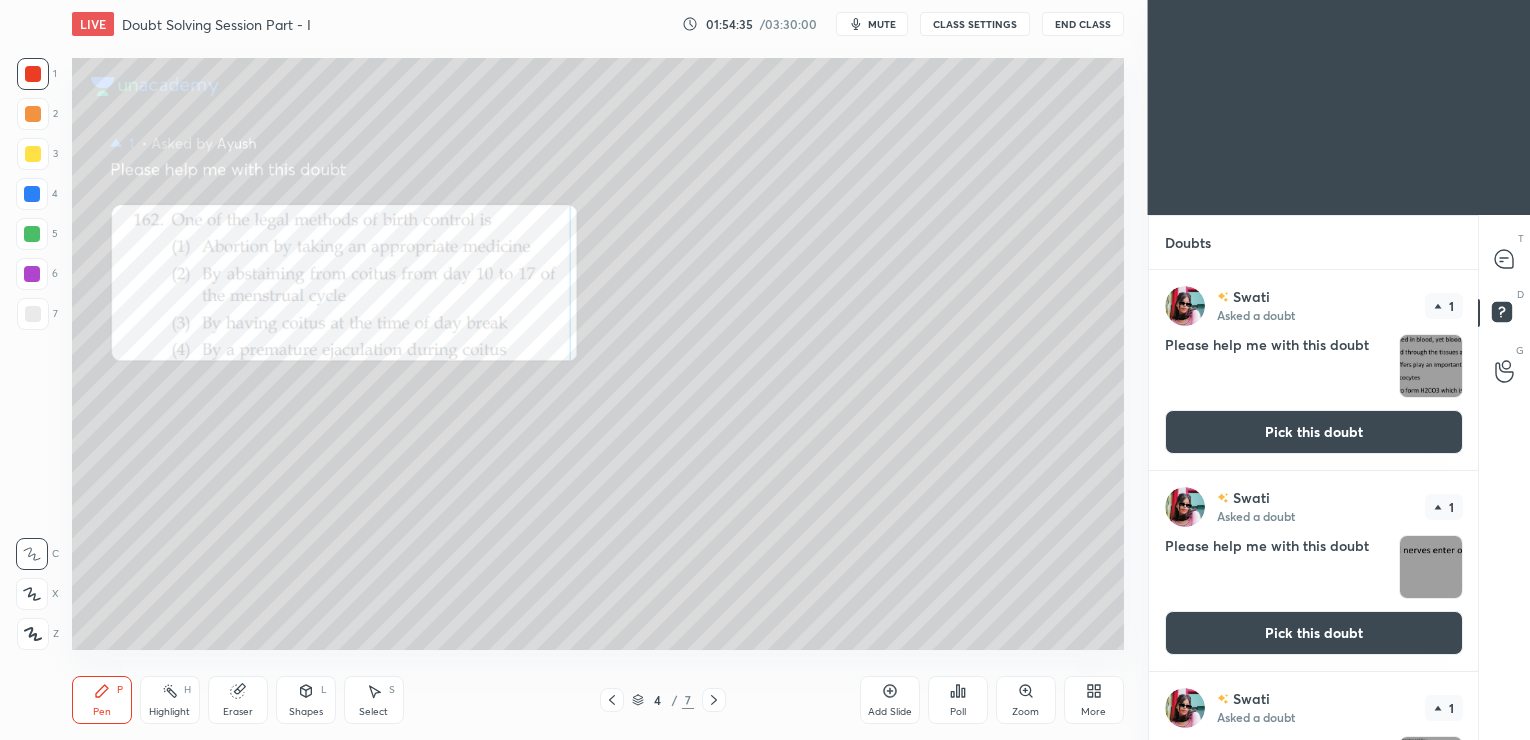 click on "Pick this doubt" at bounding box center [1314, 432] 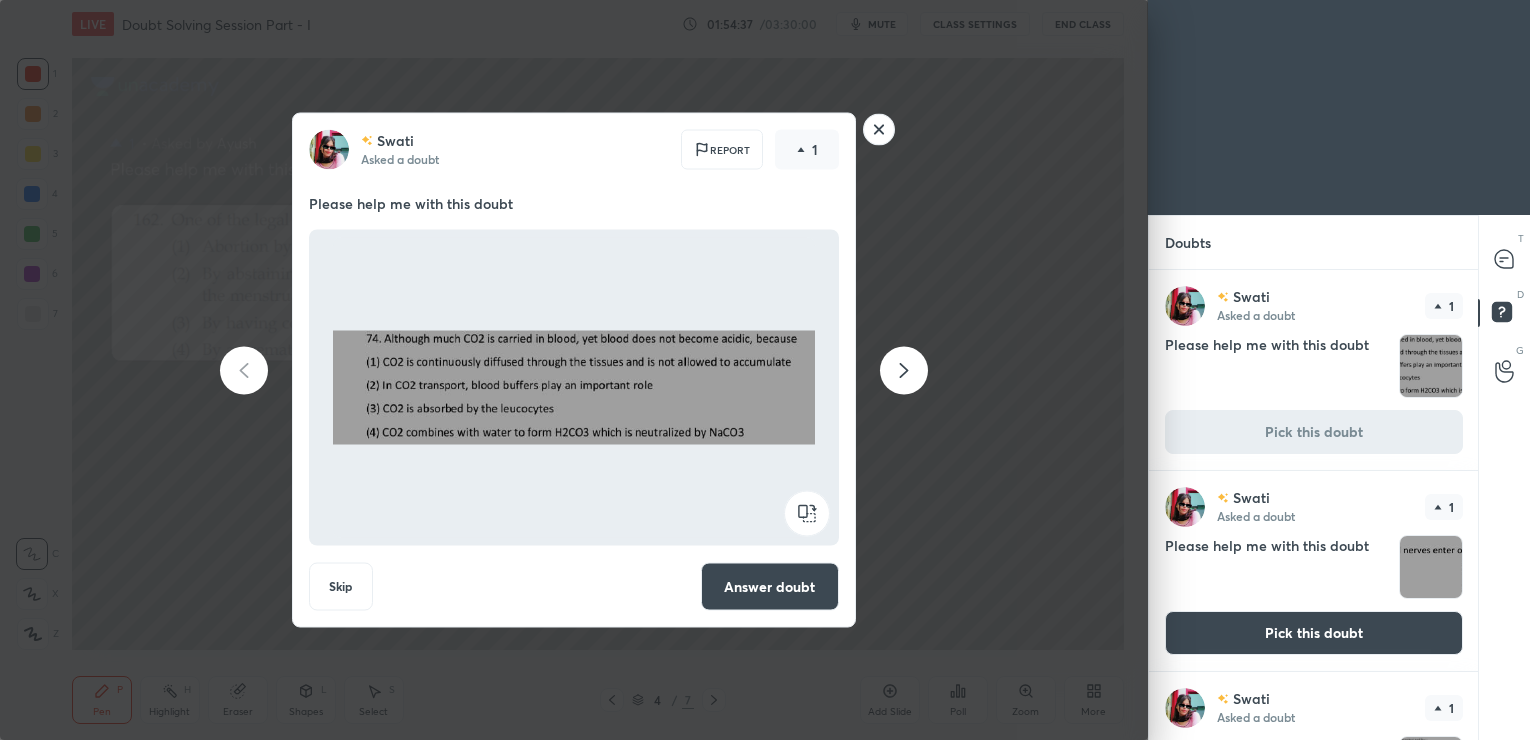 click on "Answer doubt" at bounding box center (770, 587) 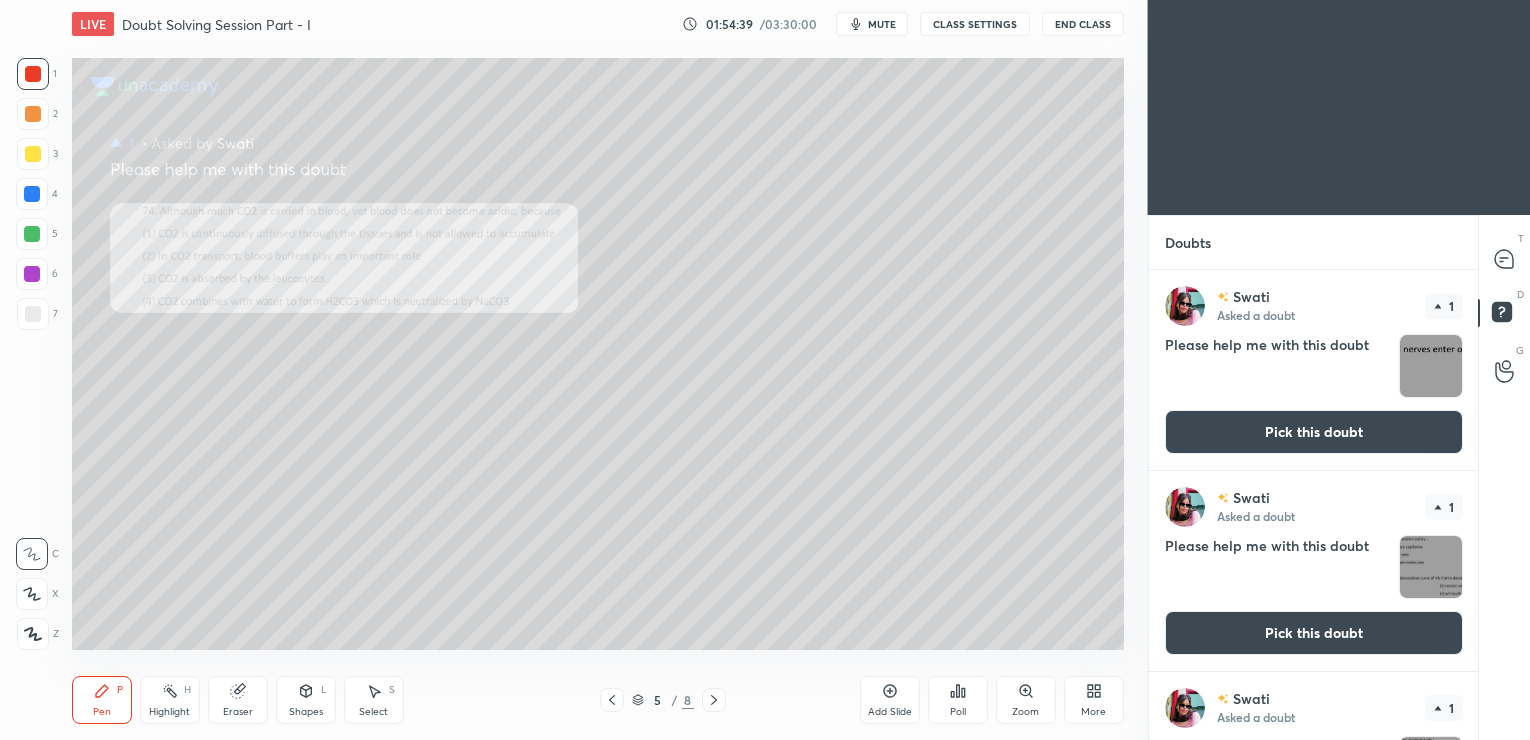 click on "Pick this doubt" at bounding box center (1314, 432) 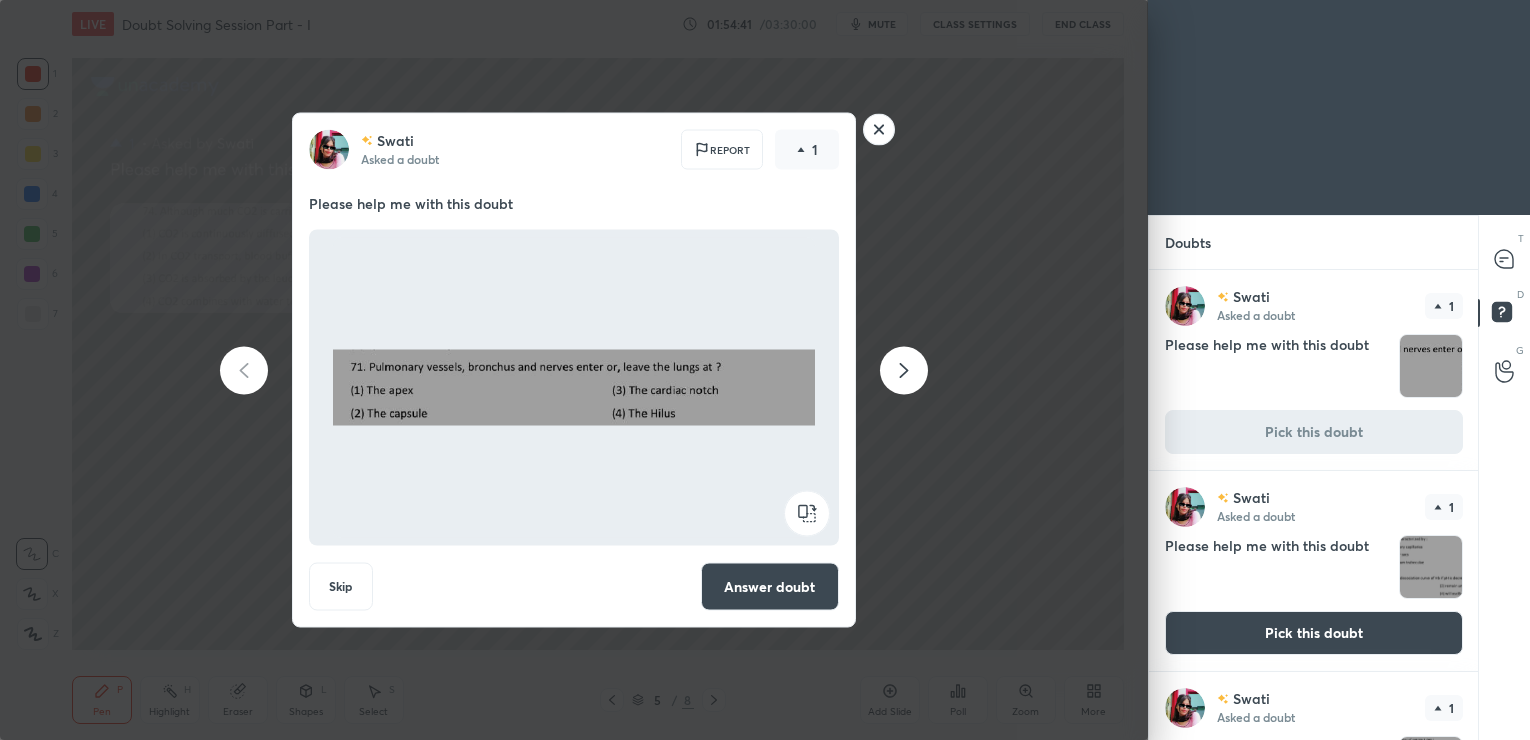 click on "Answer doubt" at bounding box center [770, 587] 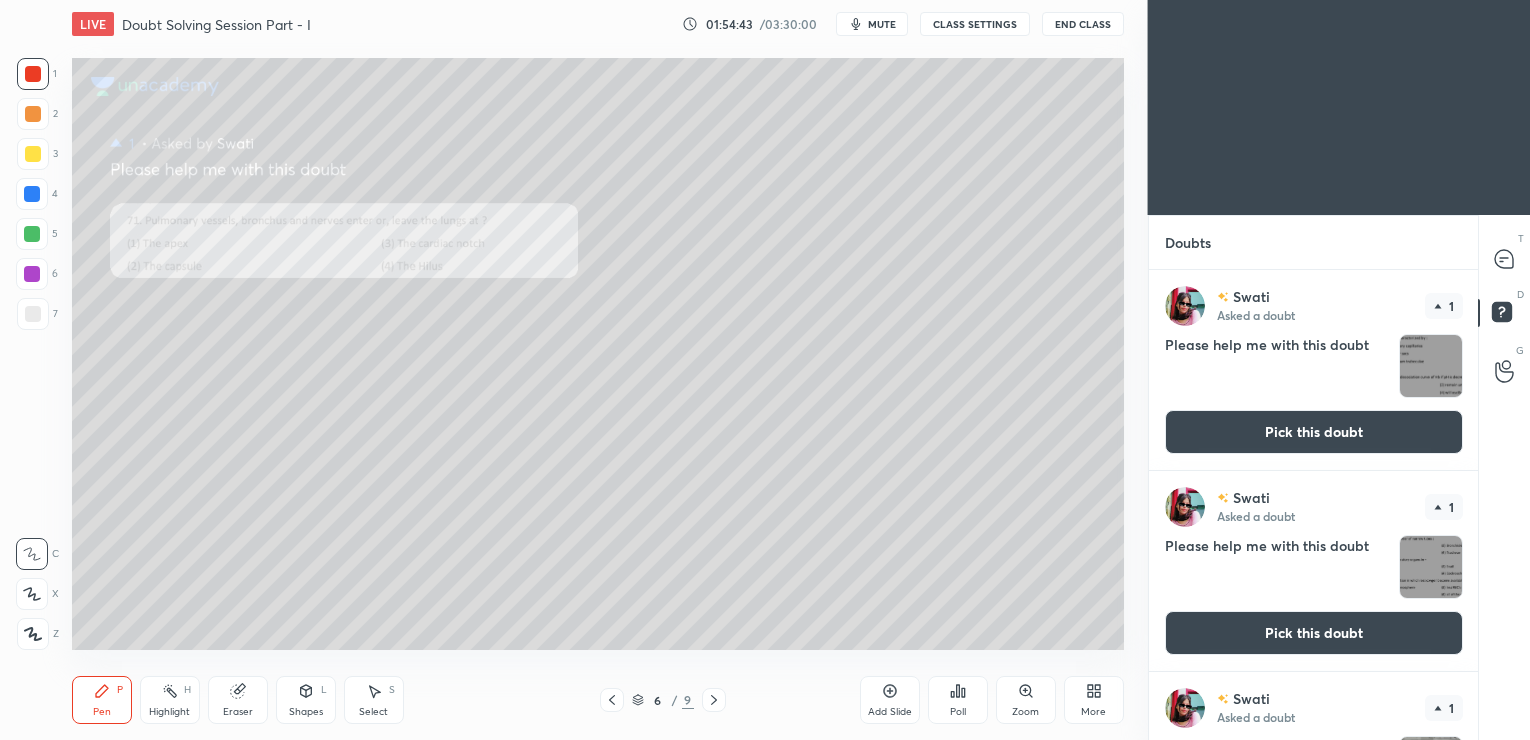 click on "Pick this doubt" at bounding box center (1314, 432) 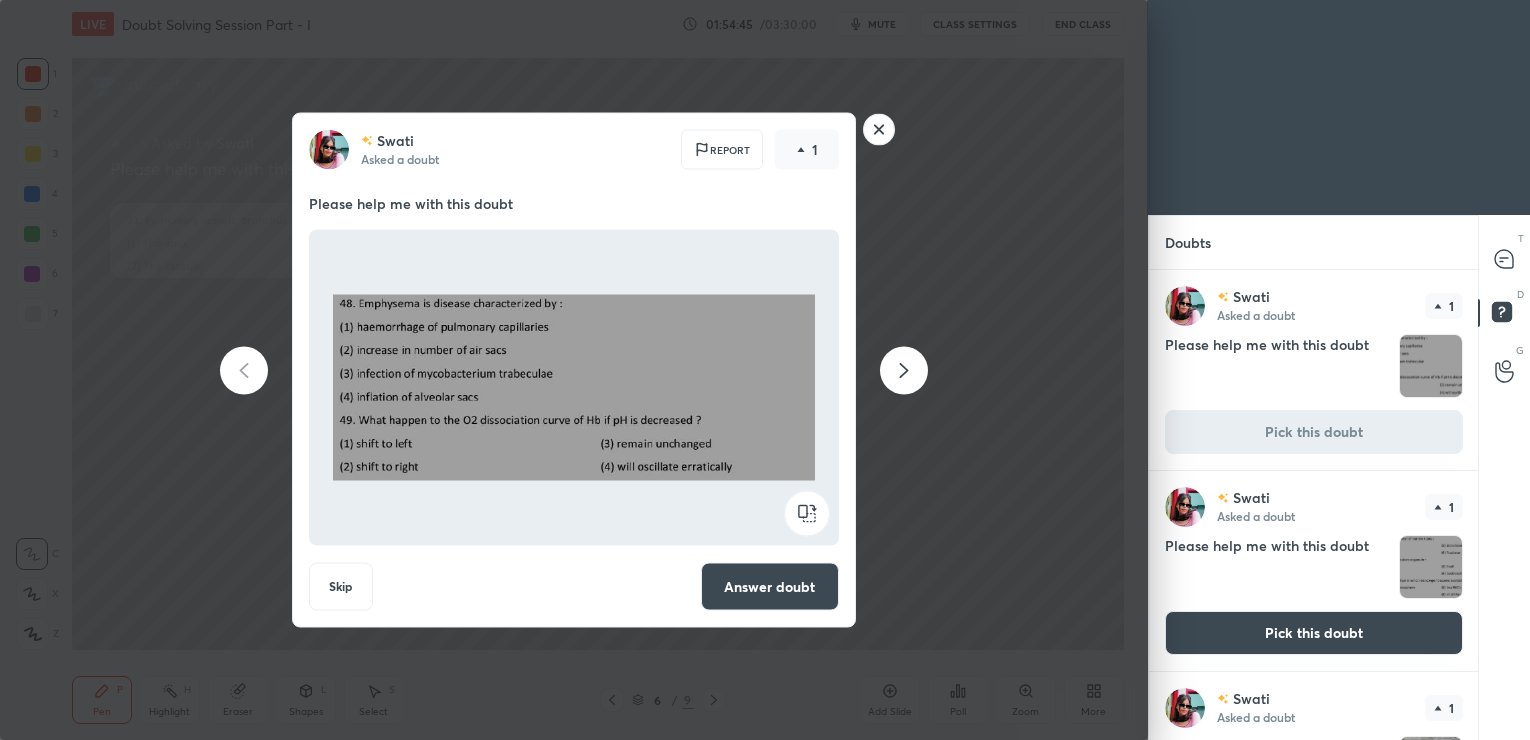 click on "Answer doubt" at bounding box center (770, 587) 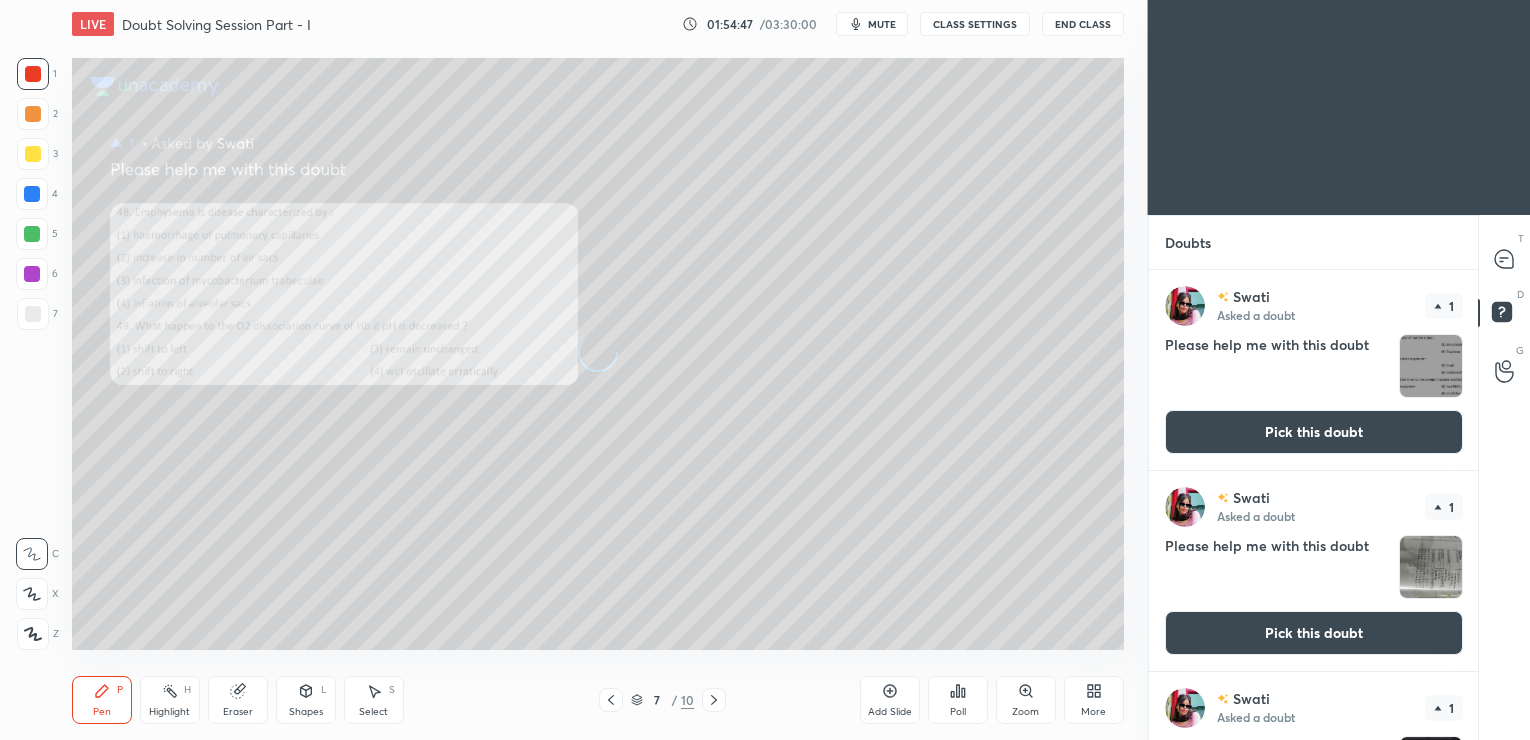 click on "Pick this doubt" at bounding box center [1314, 432] 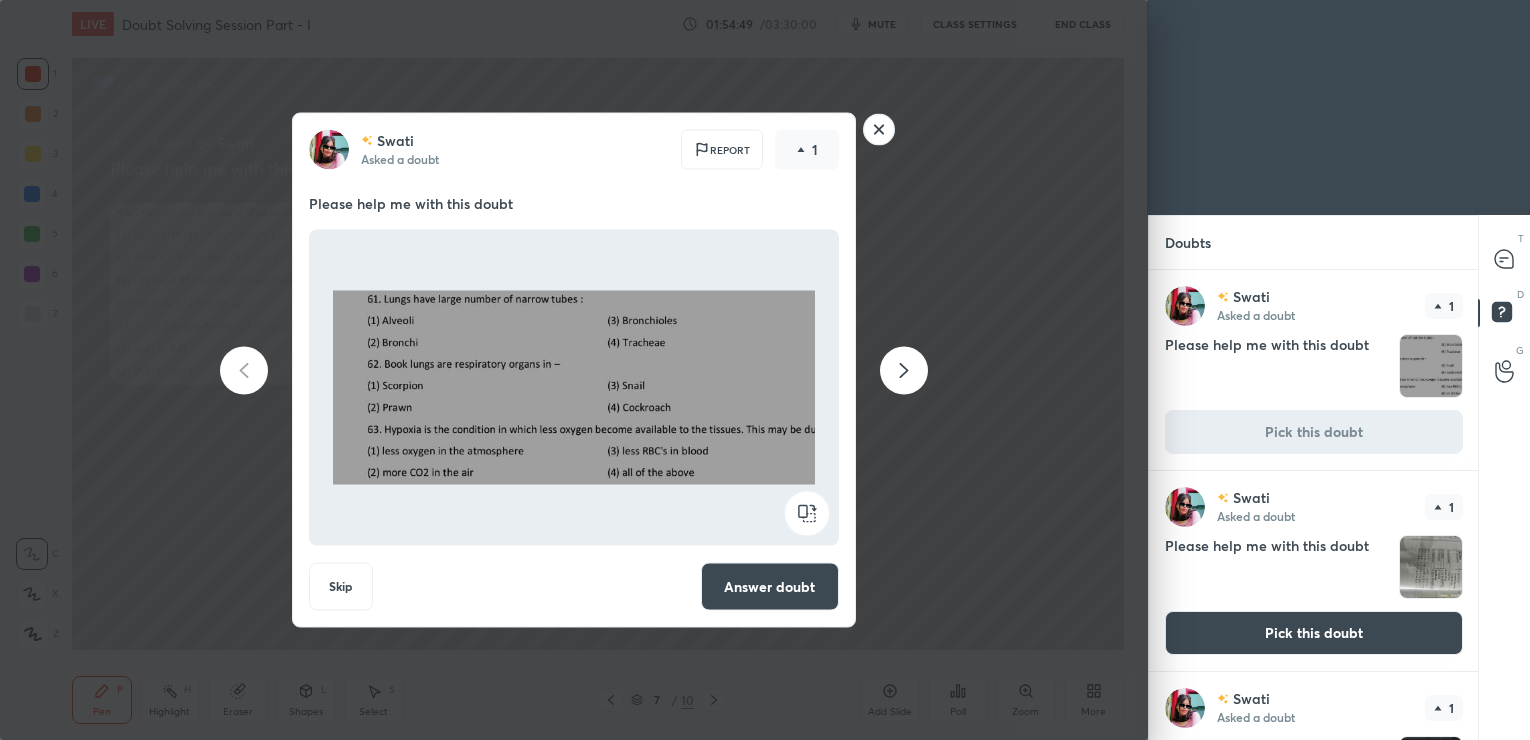 click on "Answer doubt" at bounding box center (770, 587) 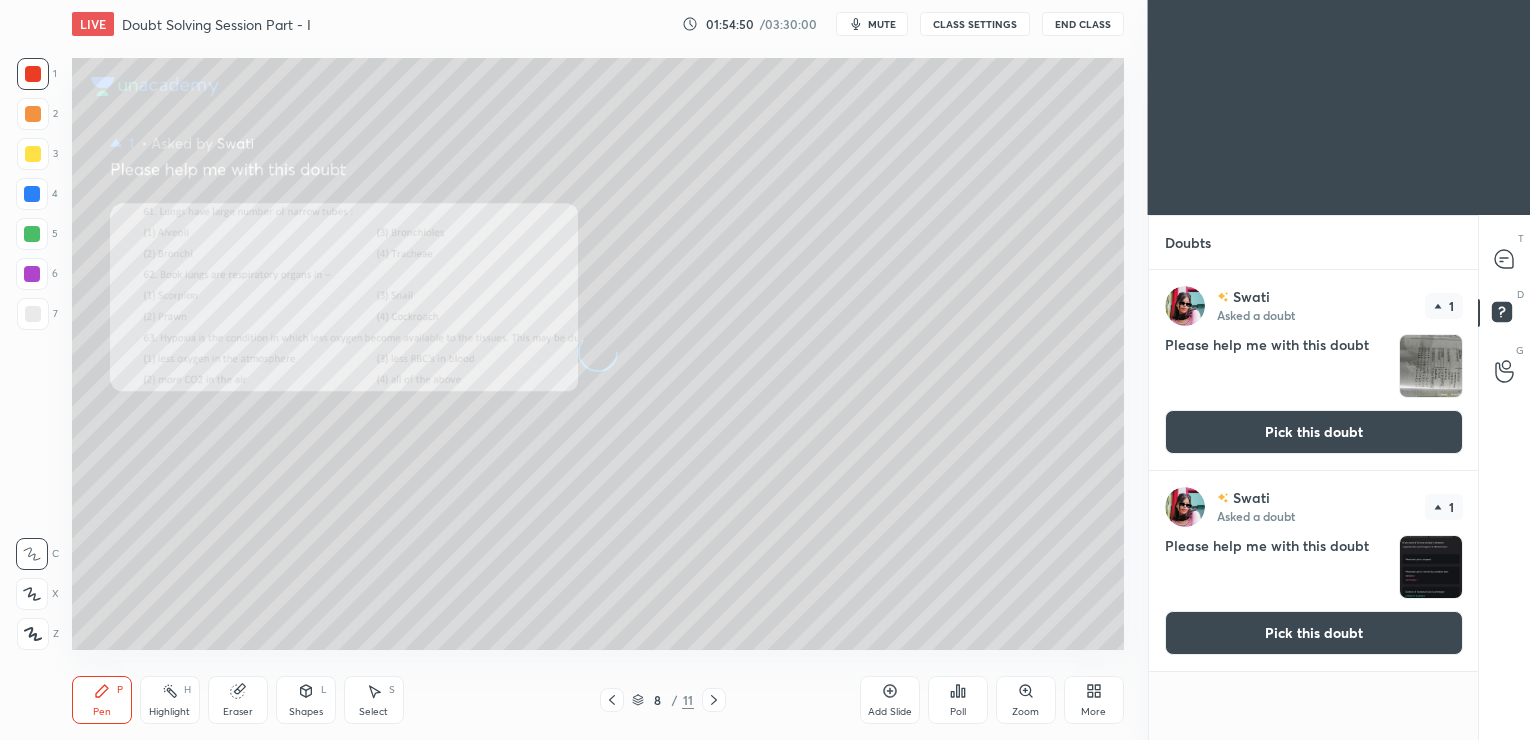 click on "Pick this doubt" at bounding box center (1314, 432) 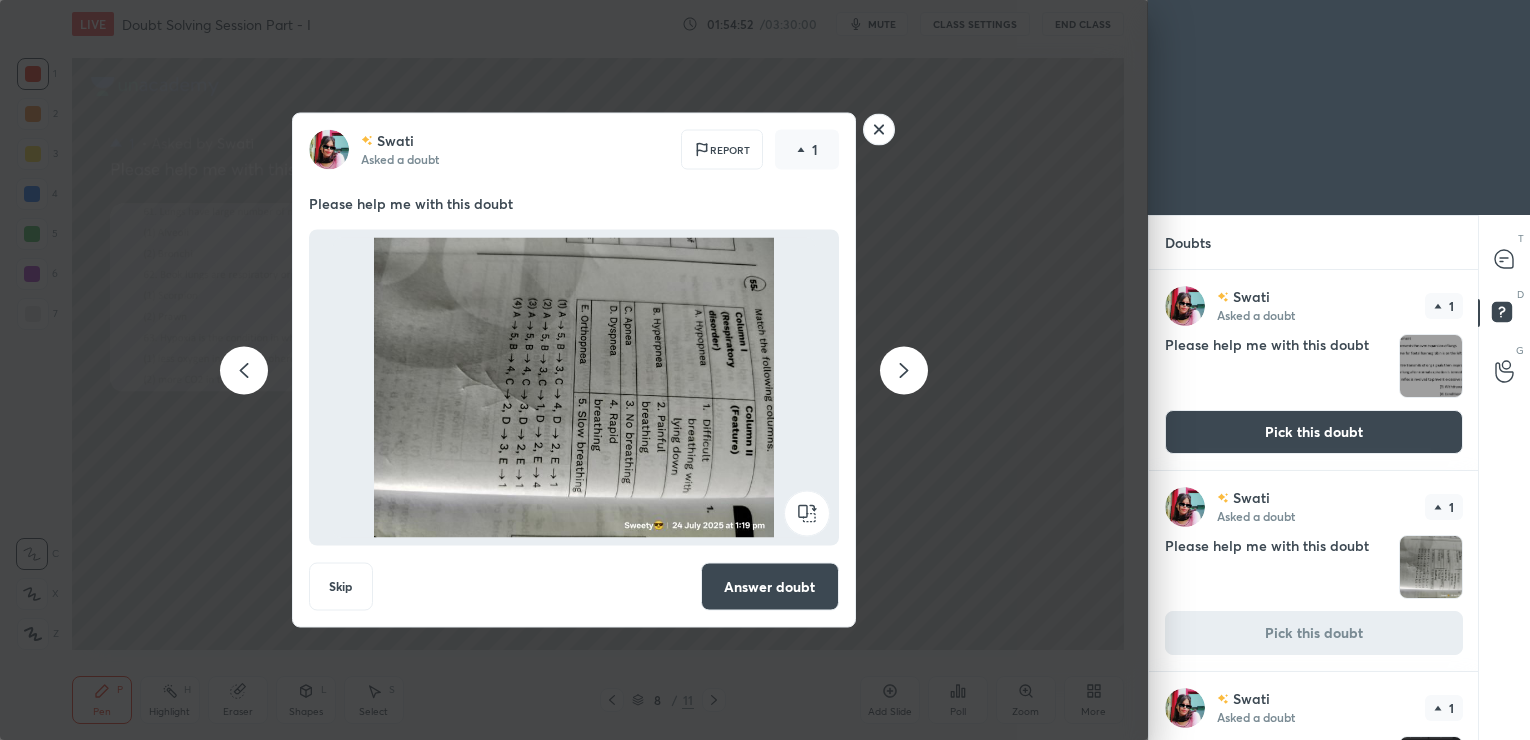 click 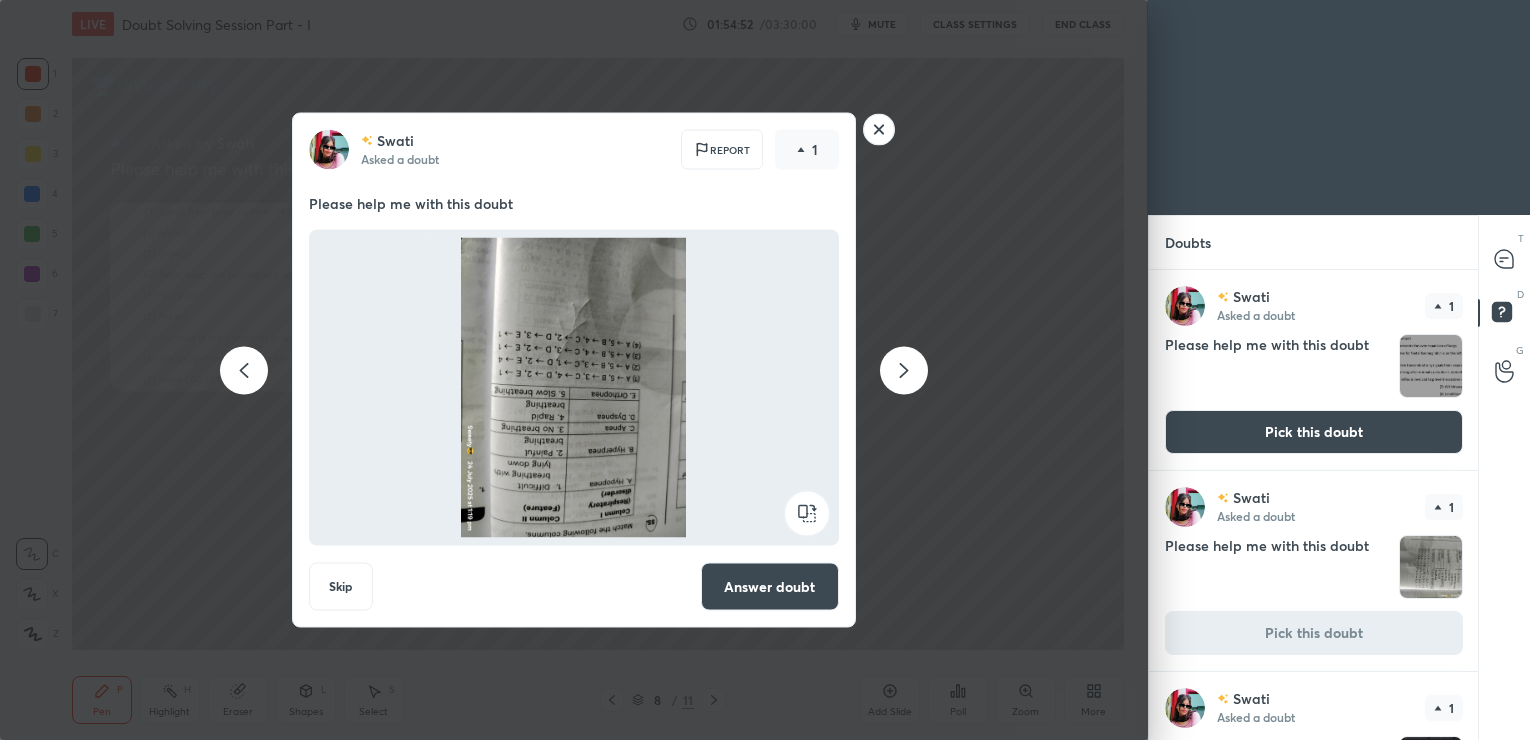 click 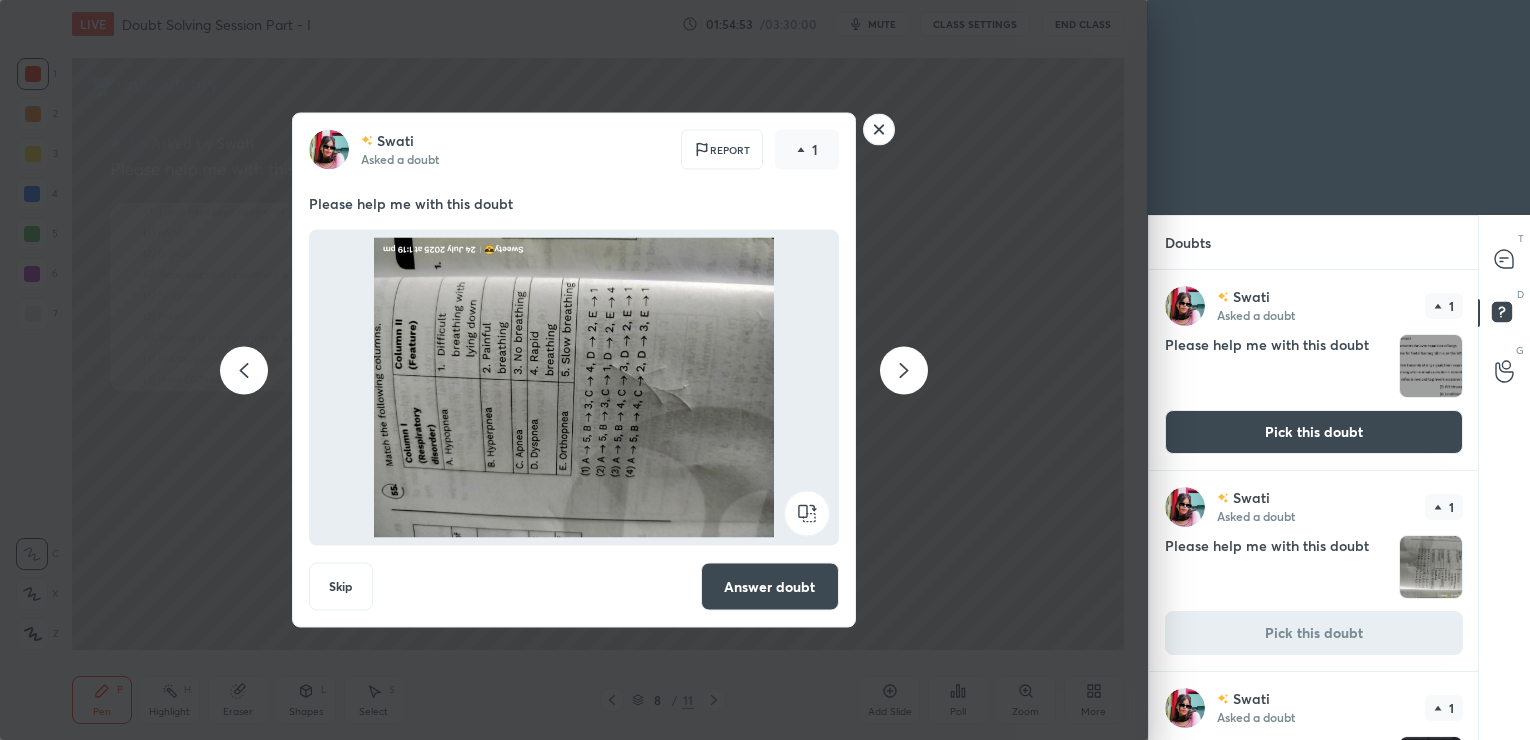 click 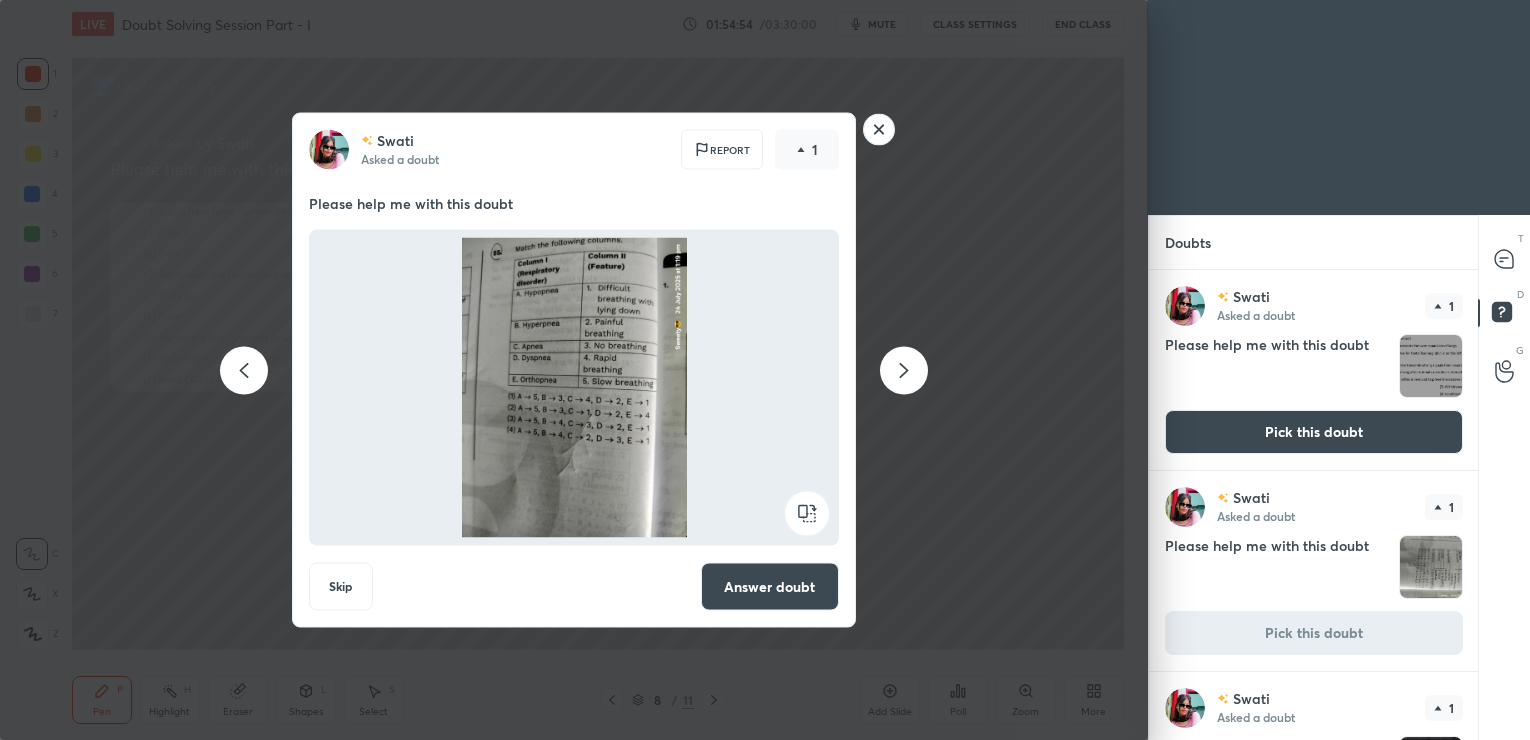 click on "Answer doubt" at bounding box center (770, 587) 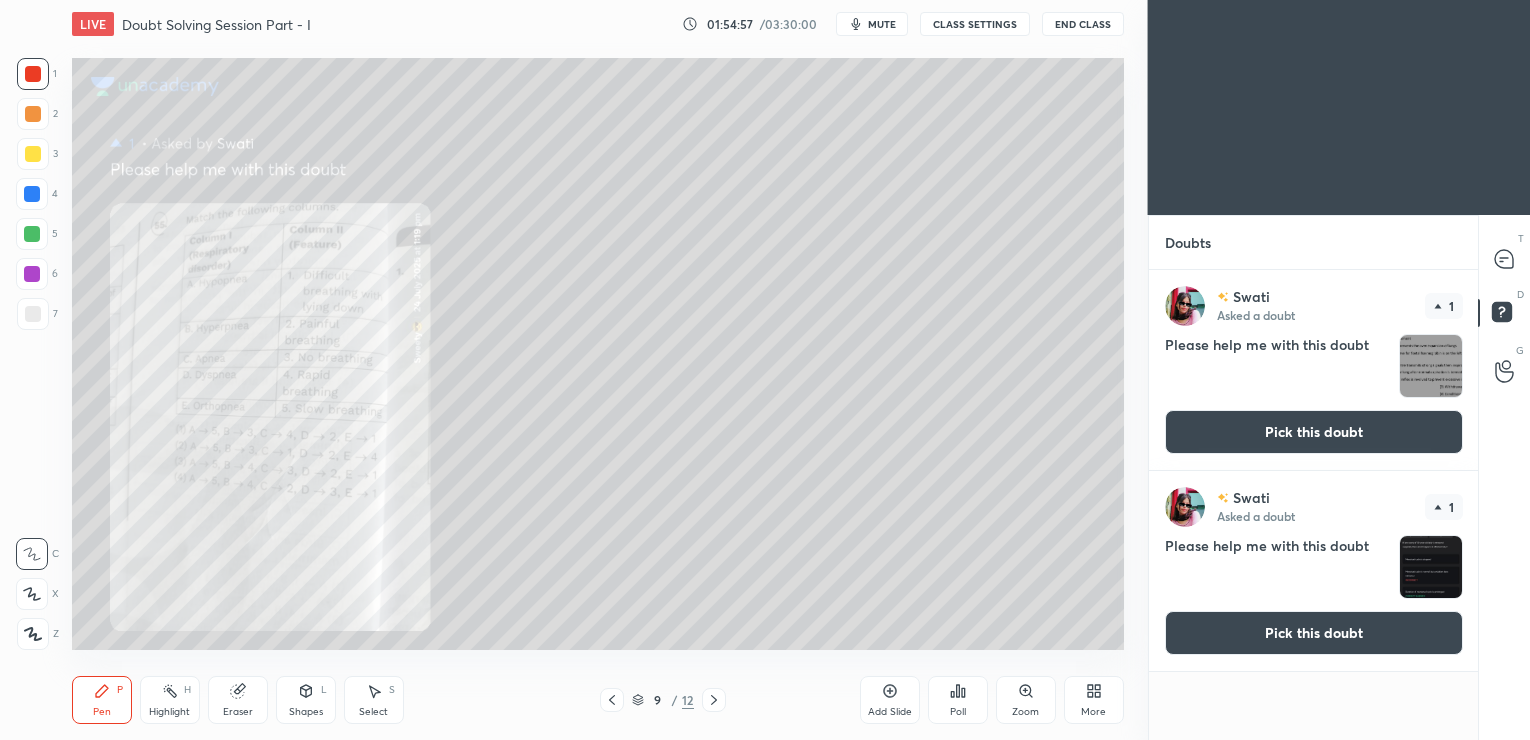 click on "Pick this doubt" at bounding box center (1314, 432) 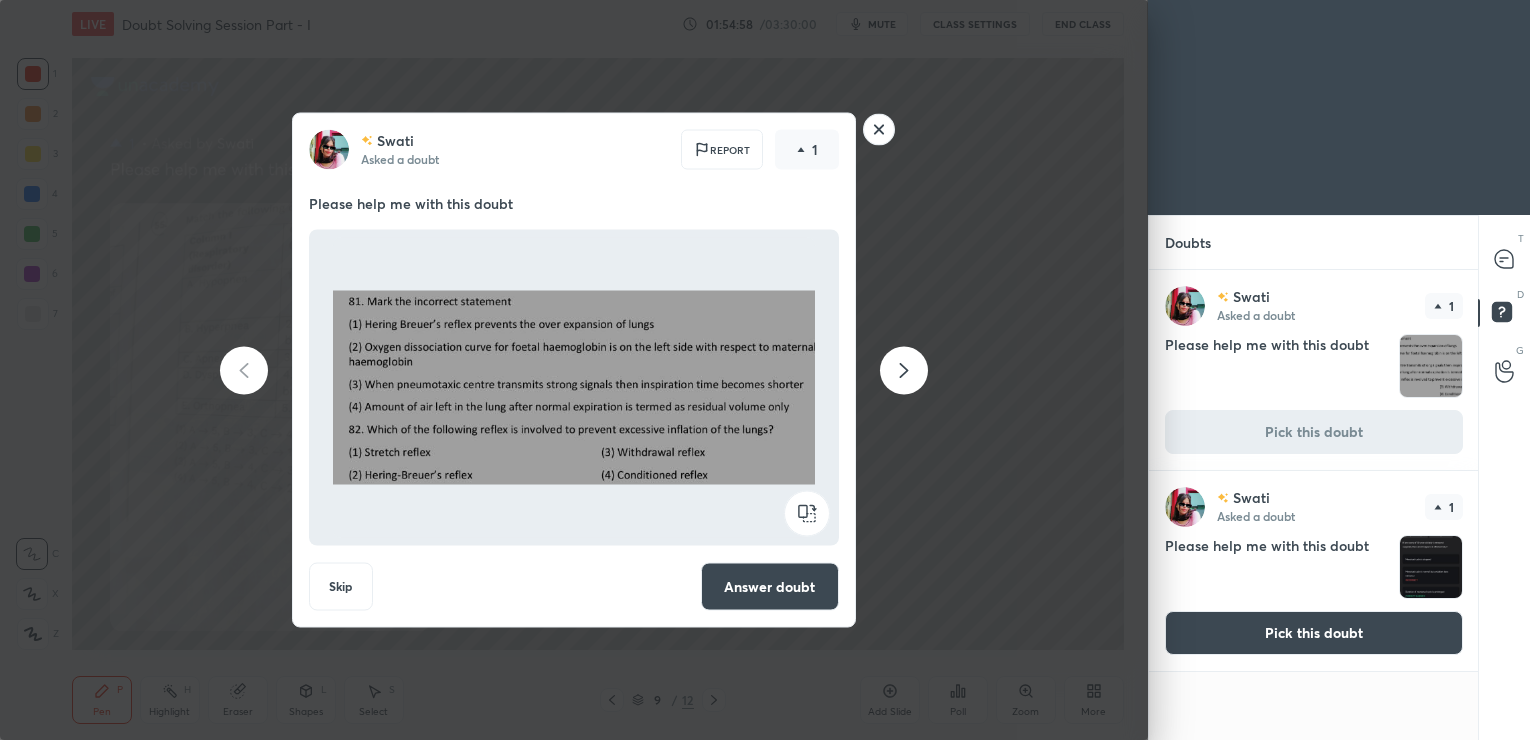click on "Answer doubt" at bounding box center [770, 587] 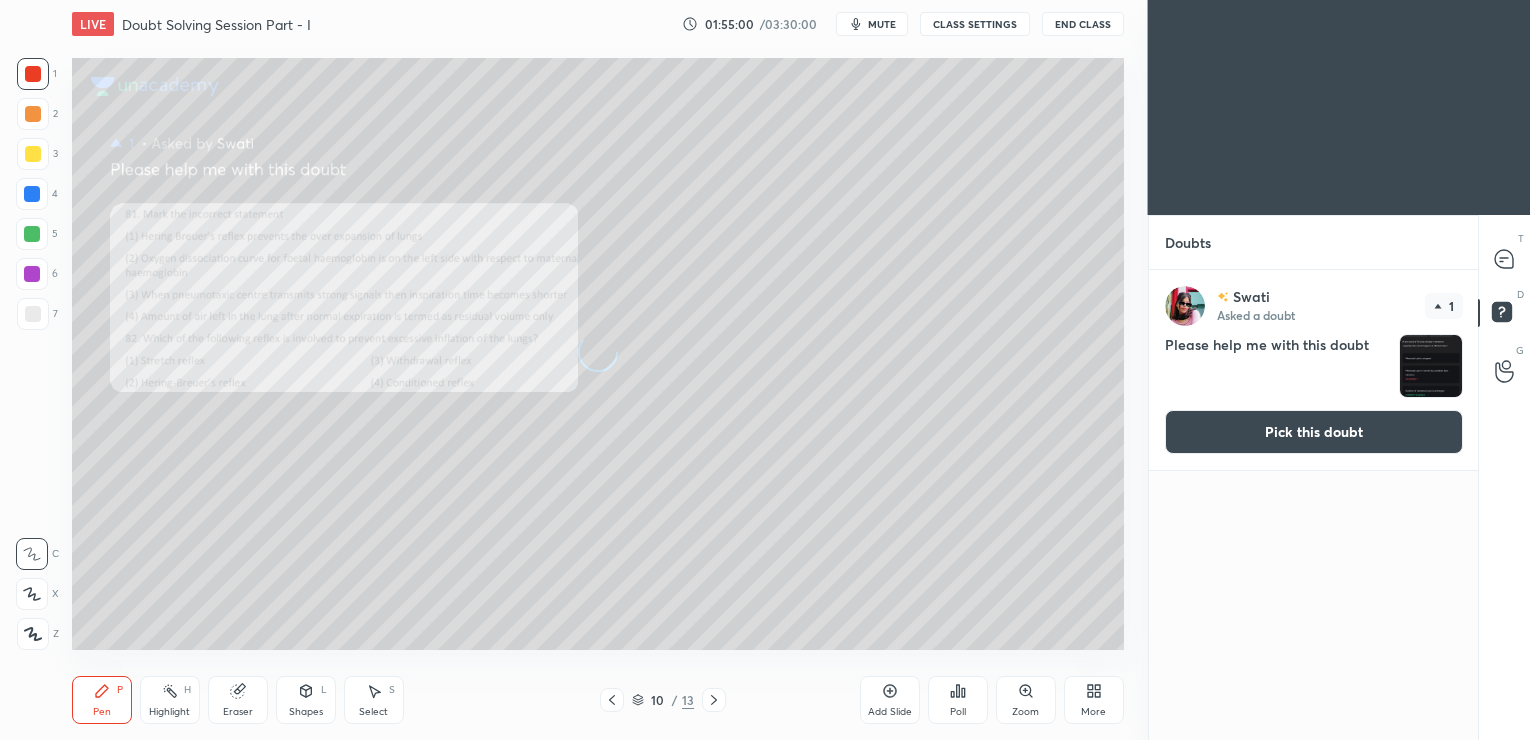 click on "Pick this doubt" at bounding box center [1314, 432] 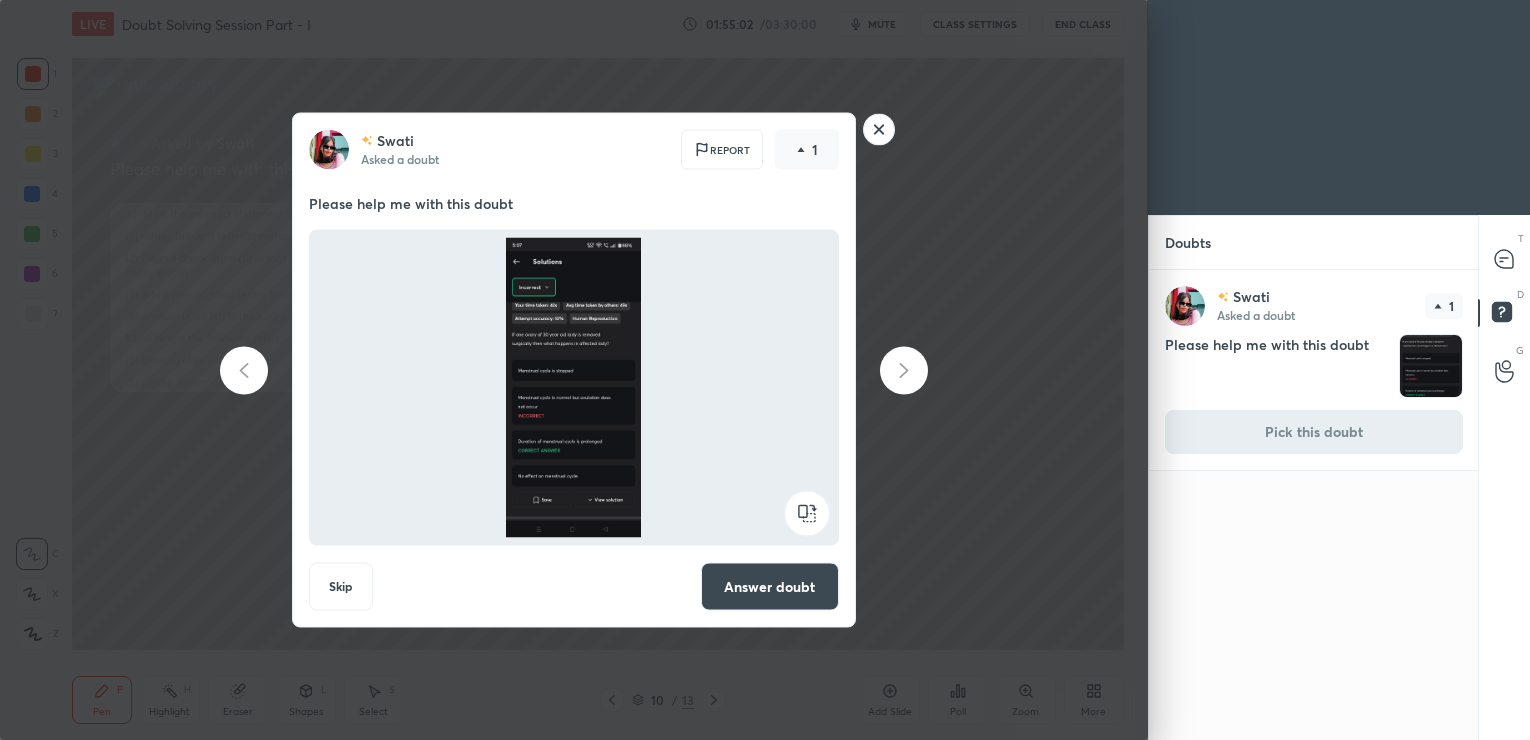 click on "Answer doubt" at bounding box center [770, 587] 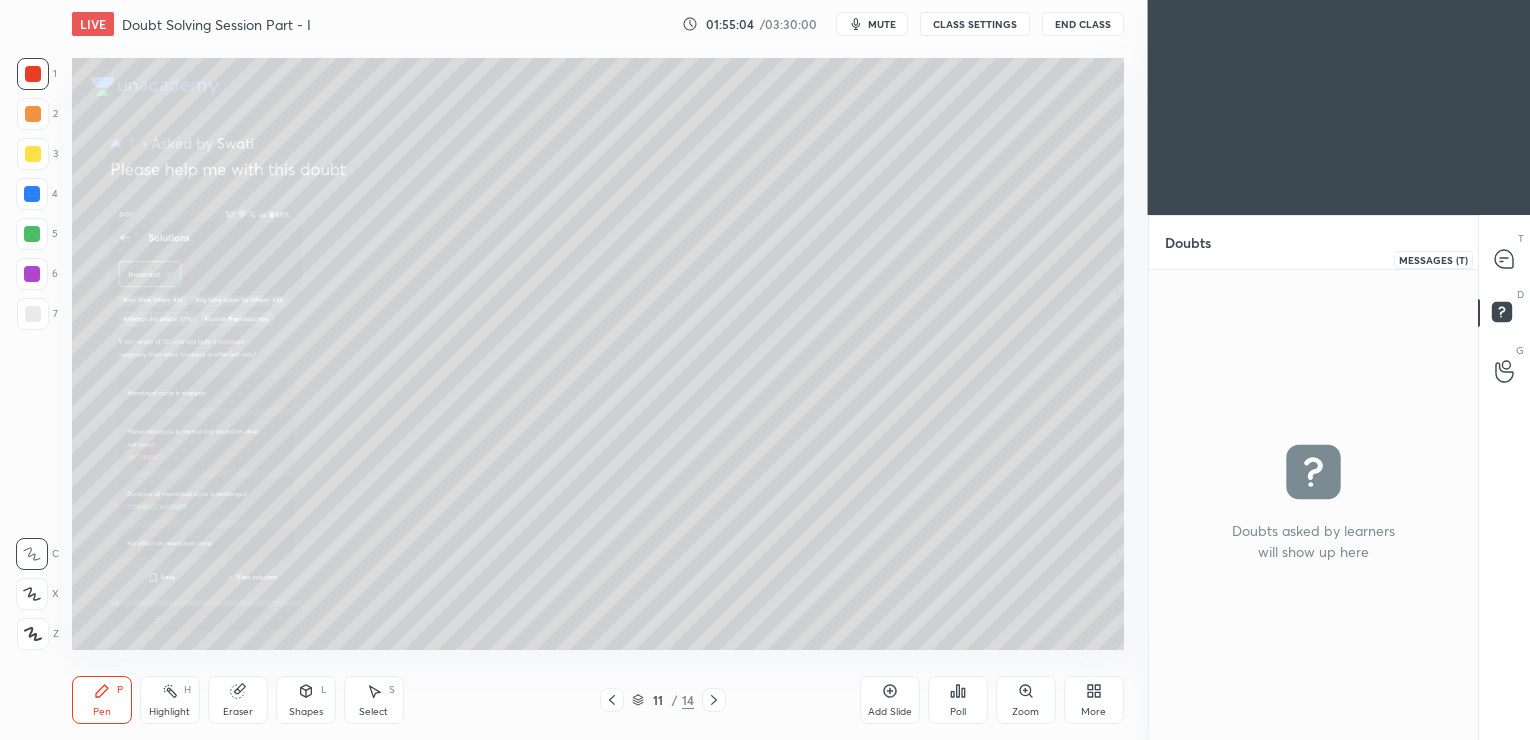 click 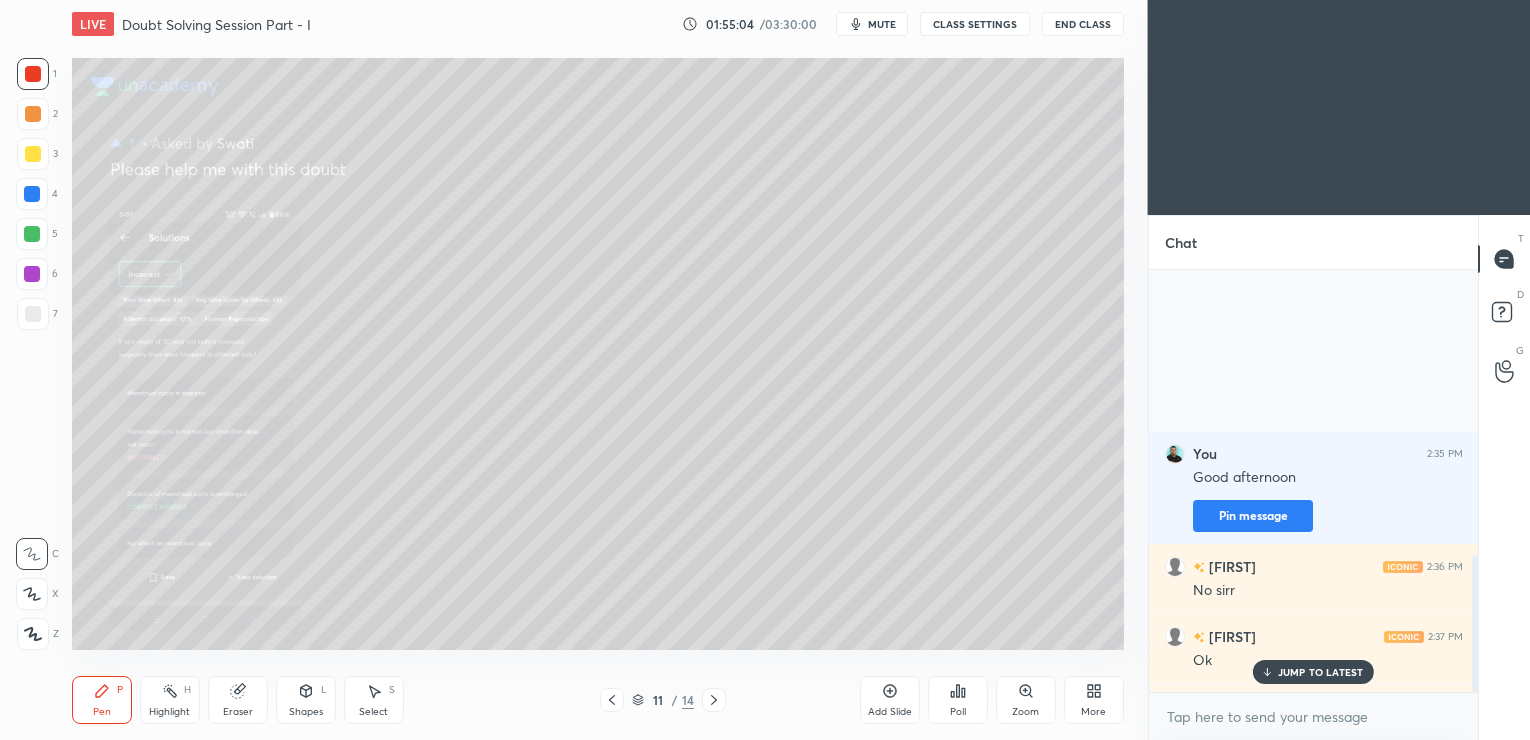scroll, scrollTop: 877, scrollLeft: 0, axis: vertical 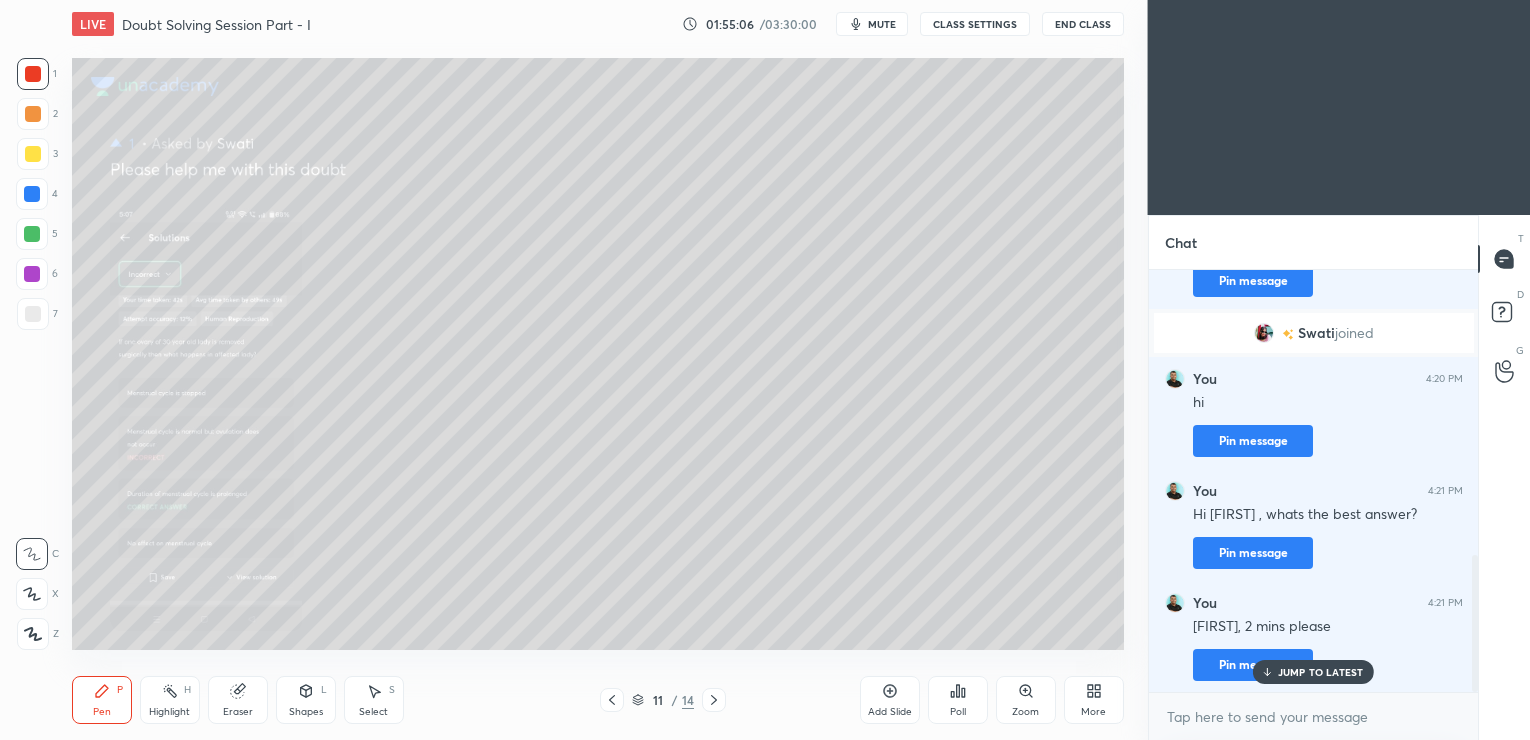 click on "JUMP TO LATEST" at bounding box center (1313, 672) 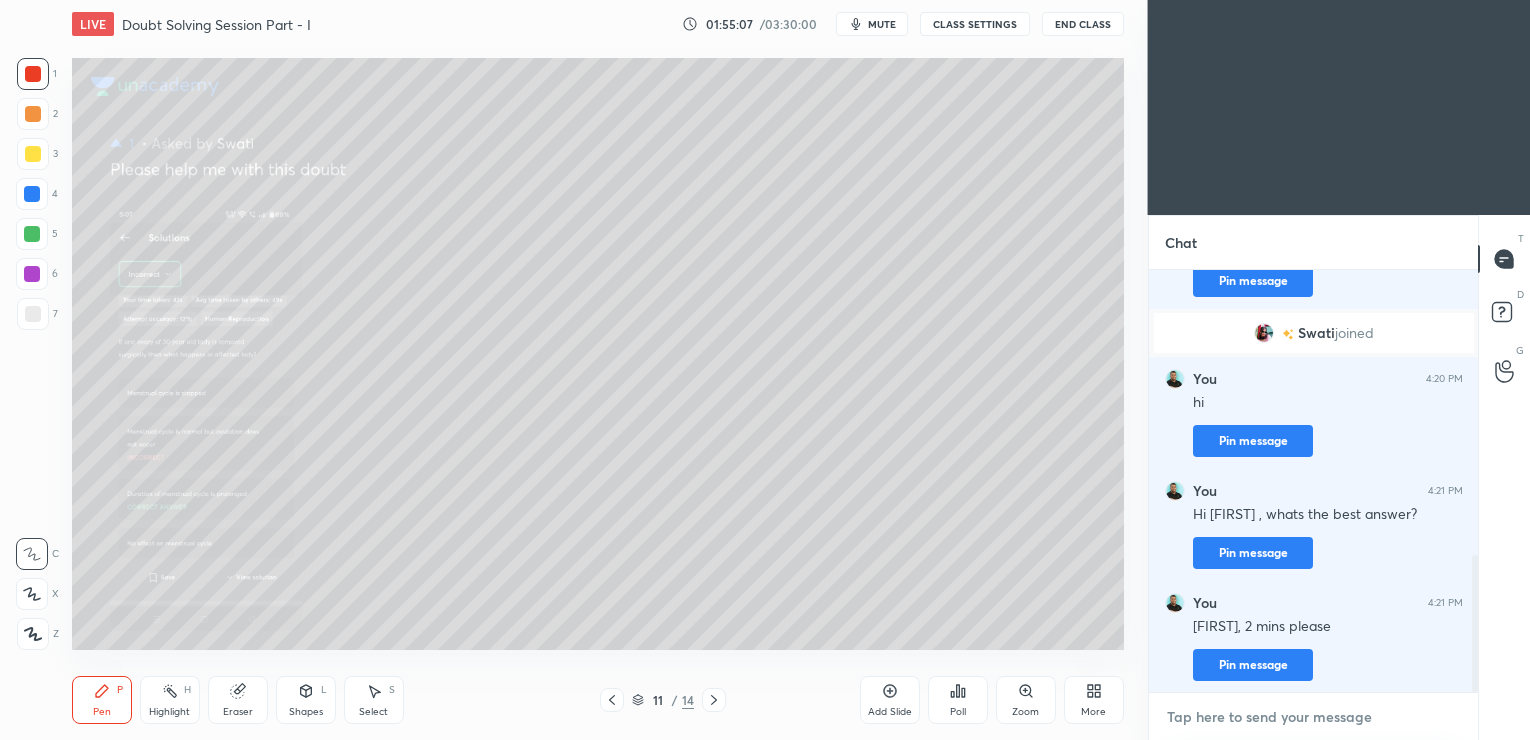 click at bounding box center (1314, 717) 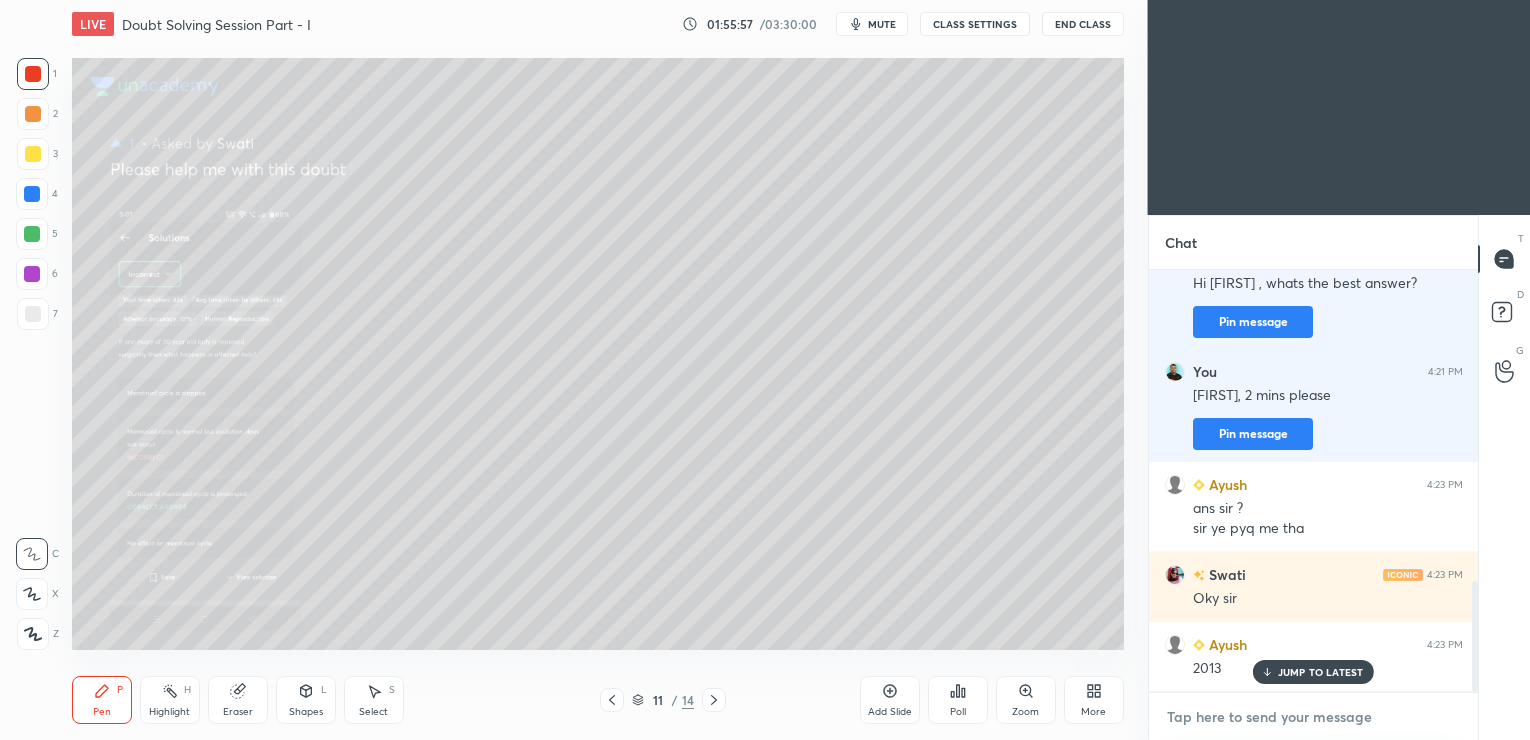 scroll, scrollTop: 1177, scrollLeft: 0, axis: vertical 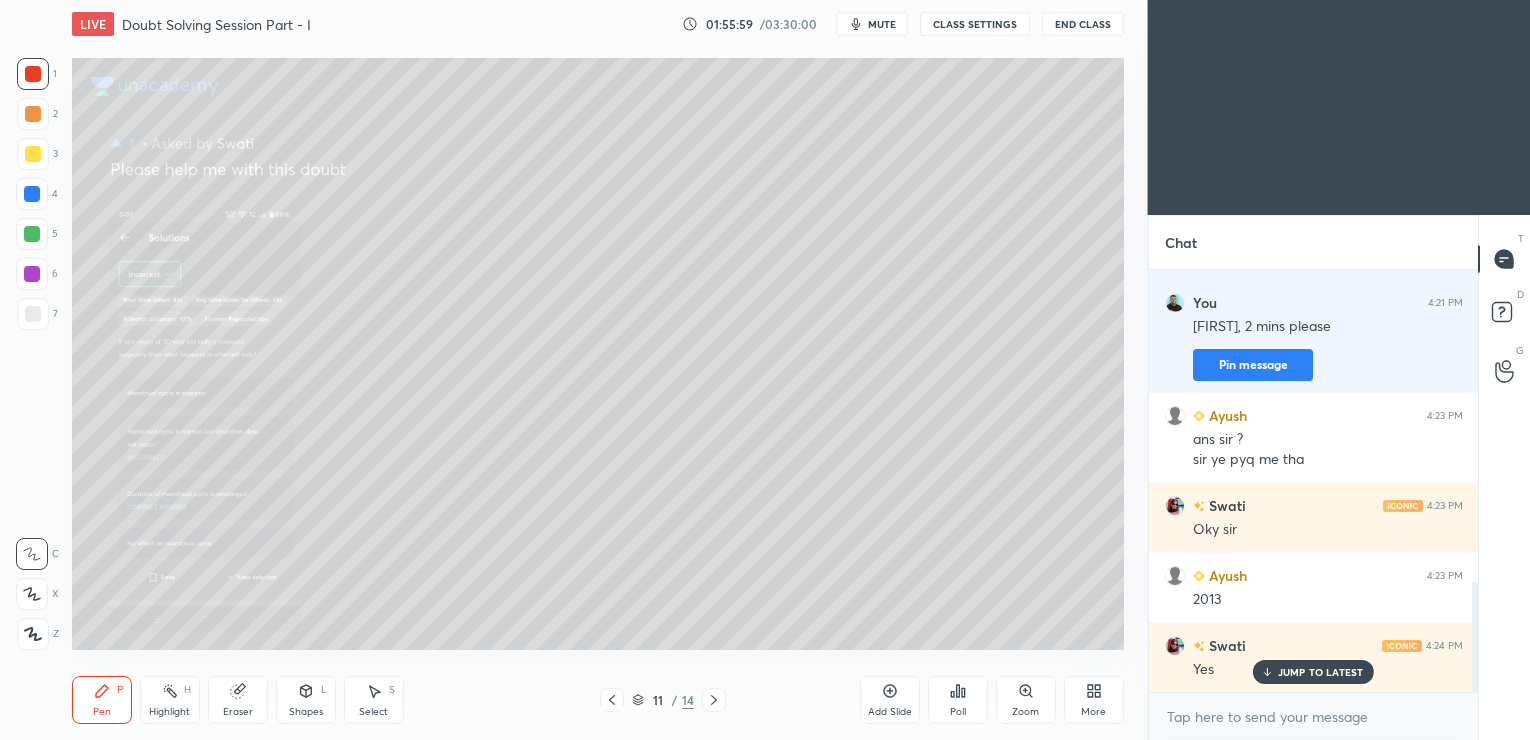 click on "JUMP TO LATEST" at bounding box center (1321, 672) 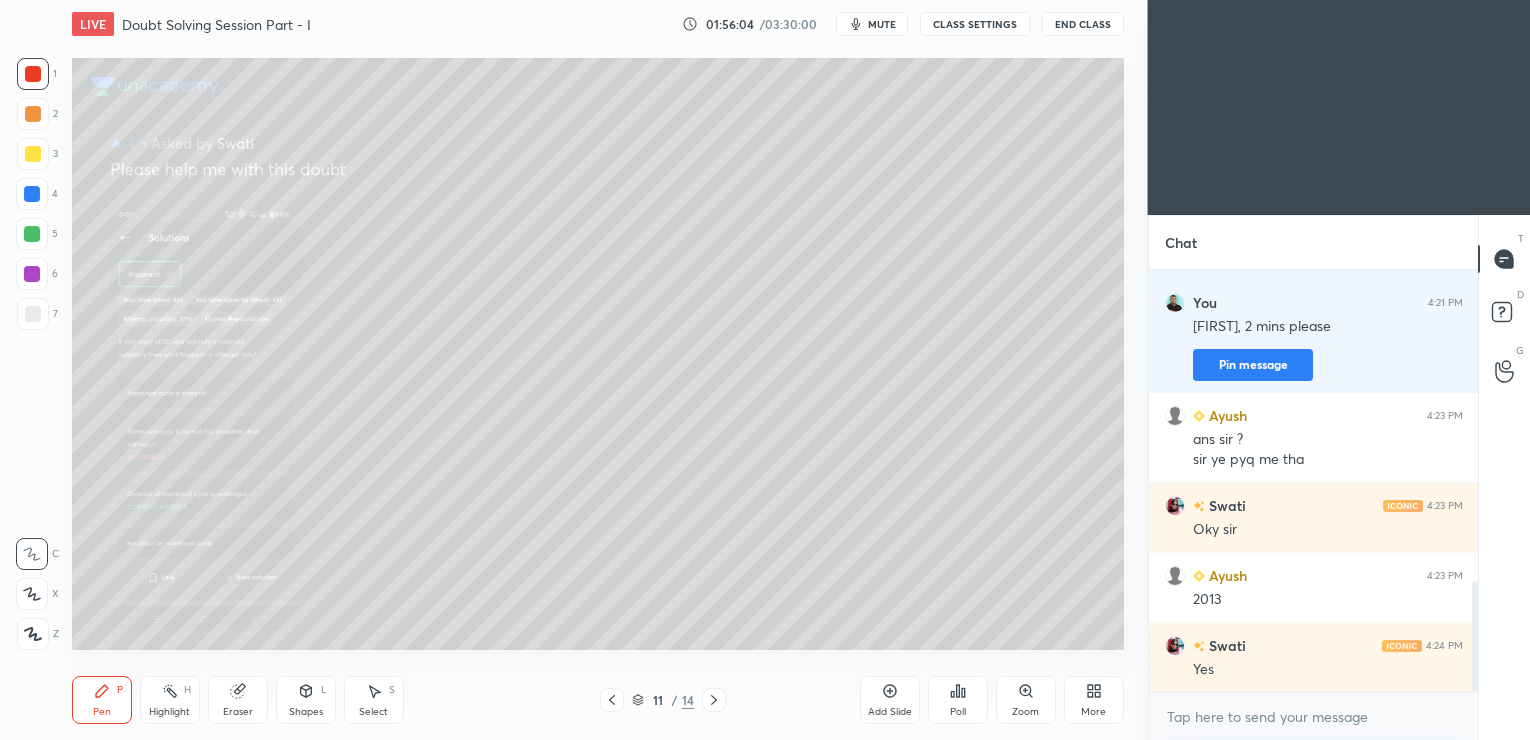 click on "Zoom" at bounding box center (1026, 700) 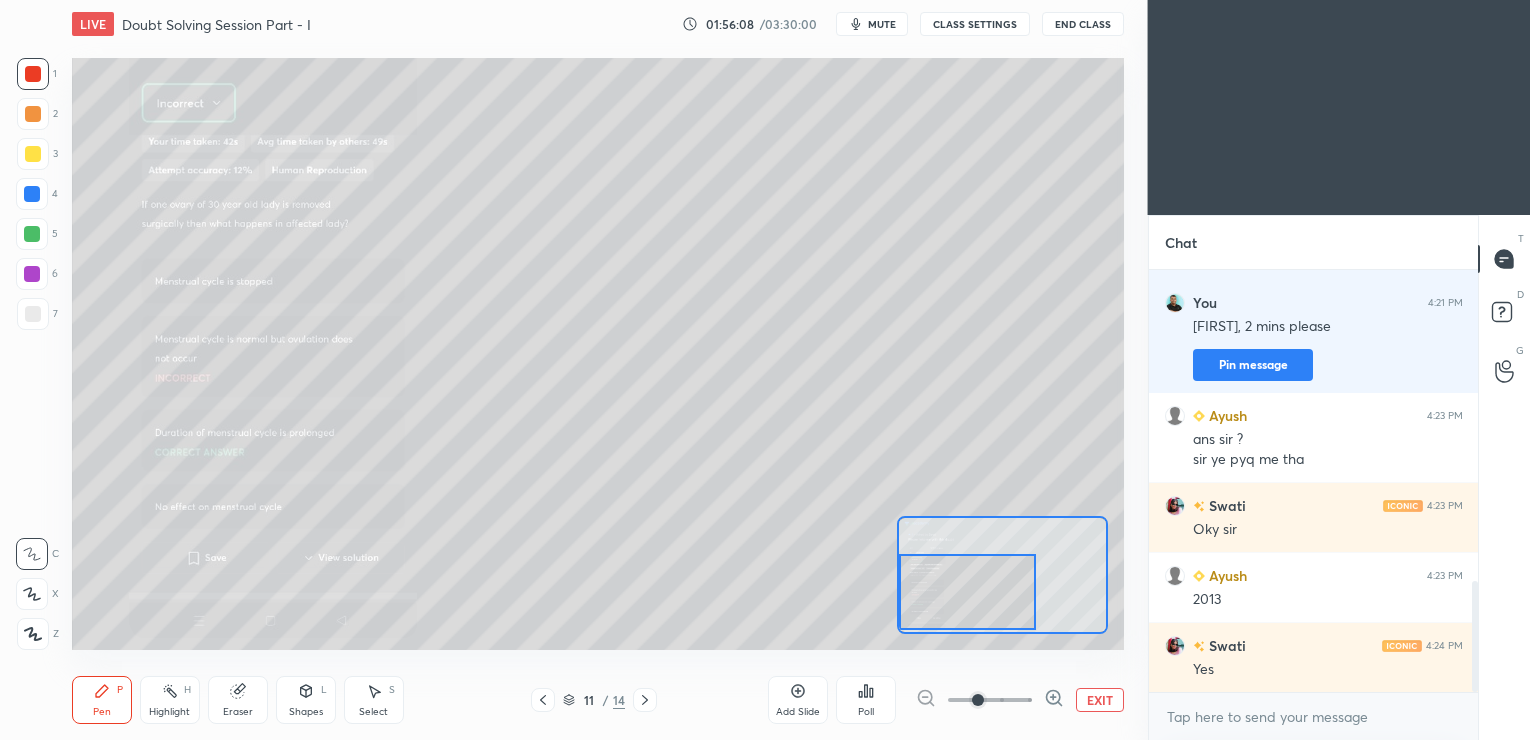 click on "Setting up your live class Poll for   secs No correct answer Start poll" at bounding box center [598, 354] 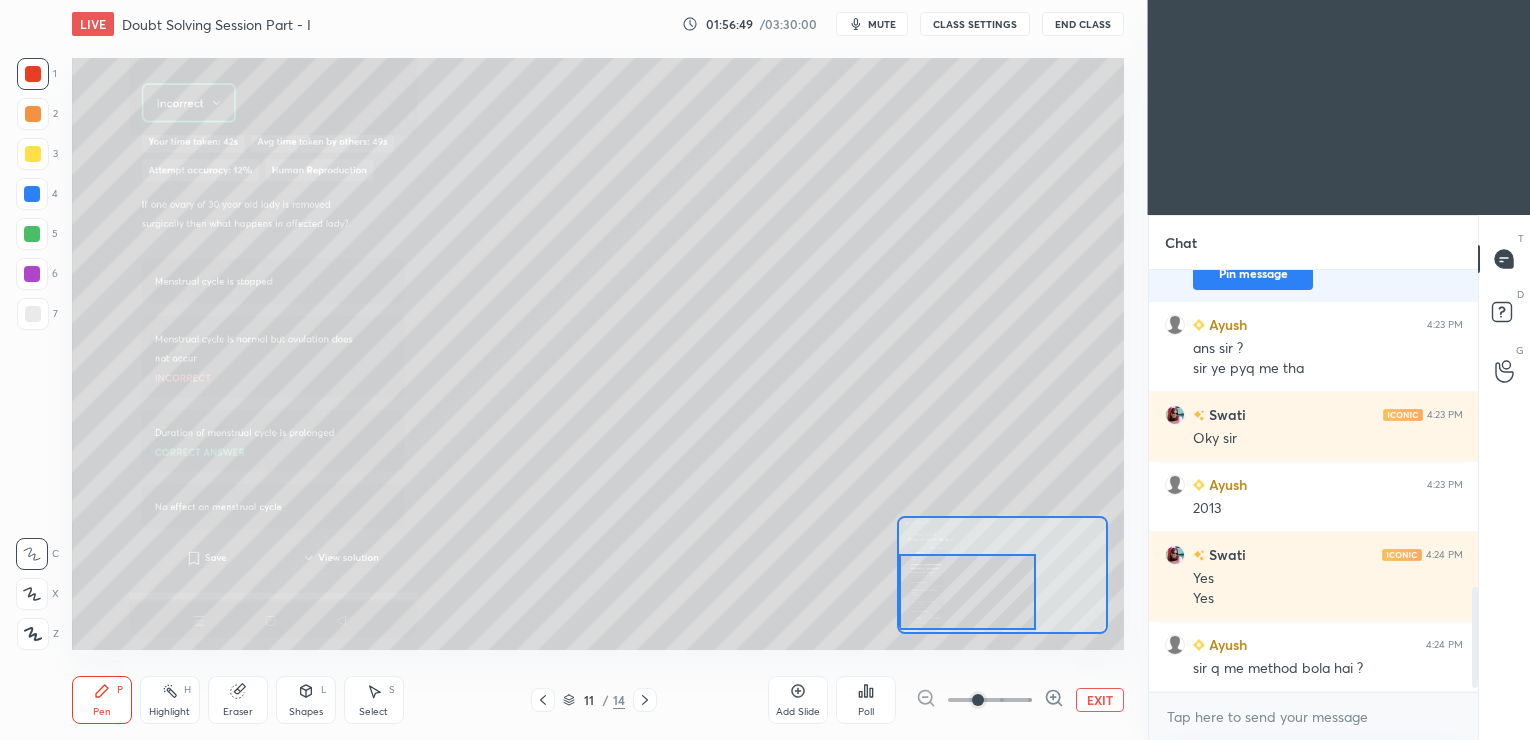 scroll, scrollTop: 1337, scrollLeft: 0, axis: vertical 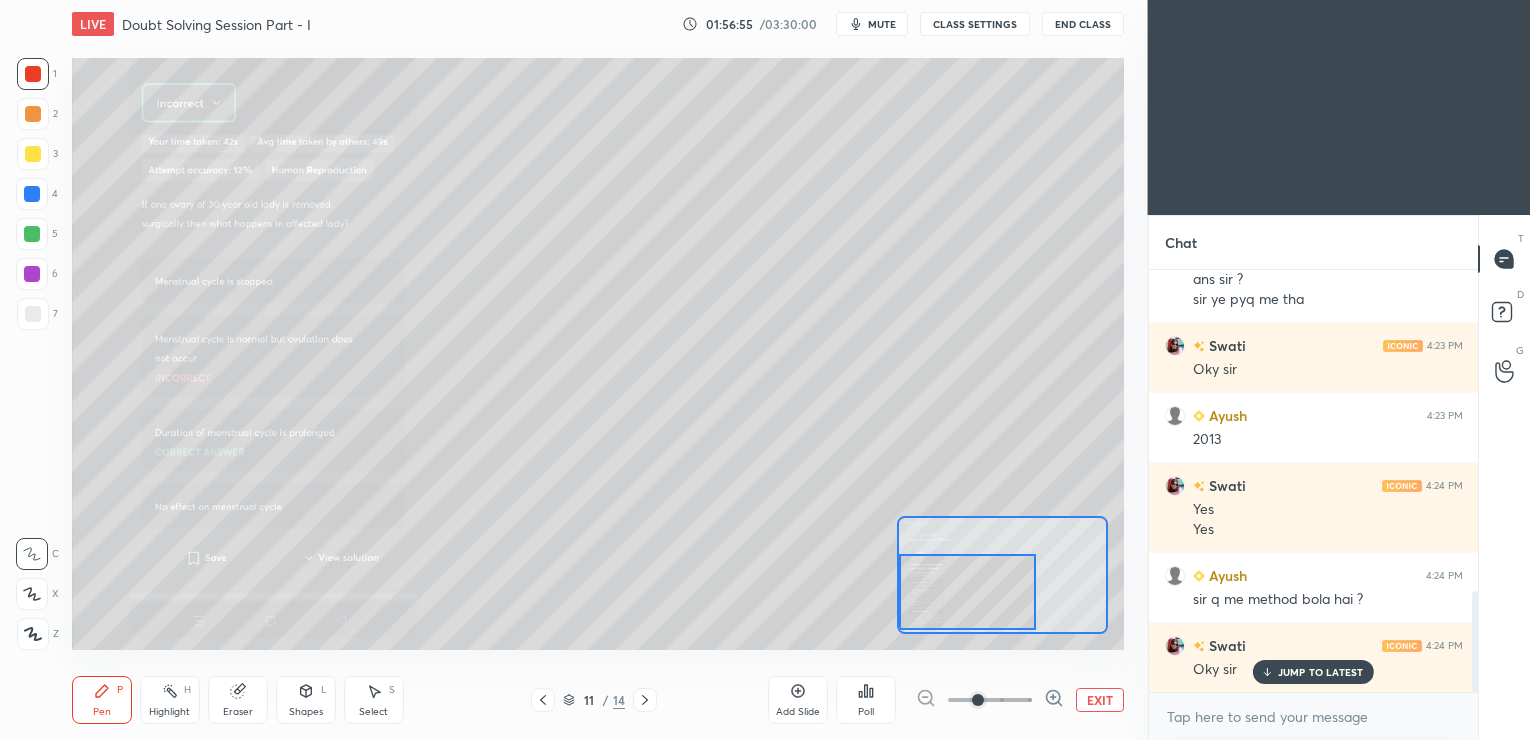 click on "/" at bounding box center (606, 700) 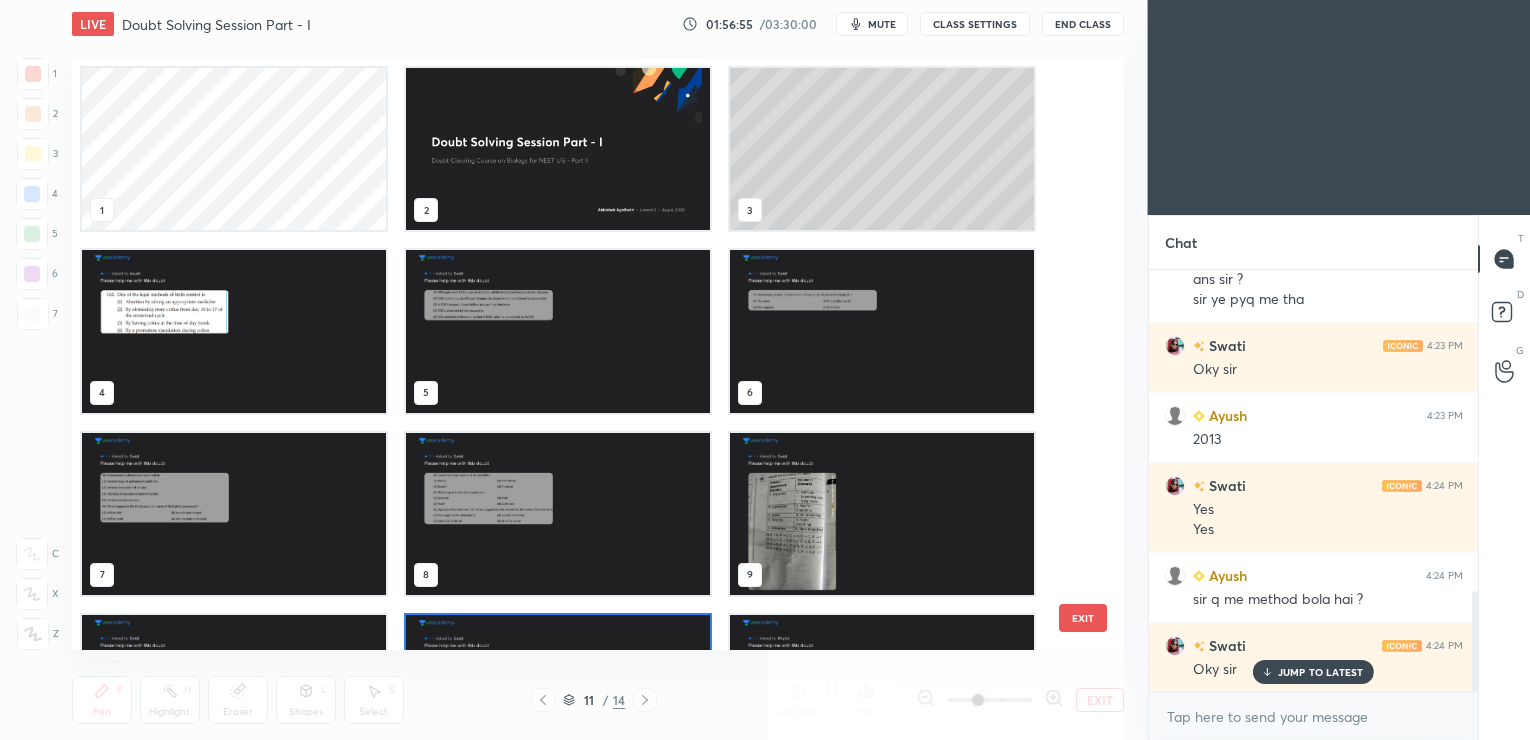 scroll, scrollTop: 136, scrollLeft: 0, axis: vertical 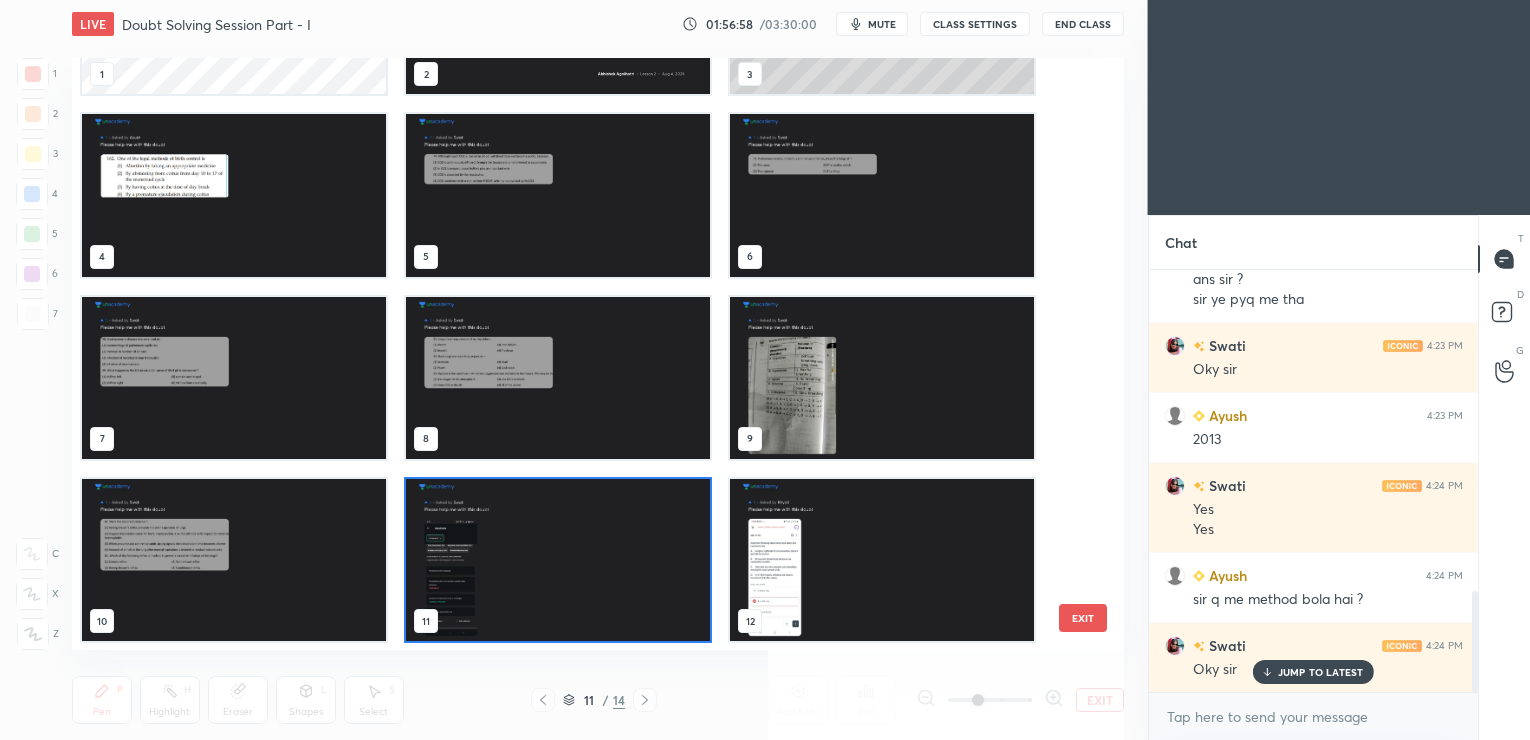 click at bounding box center (234, 195) 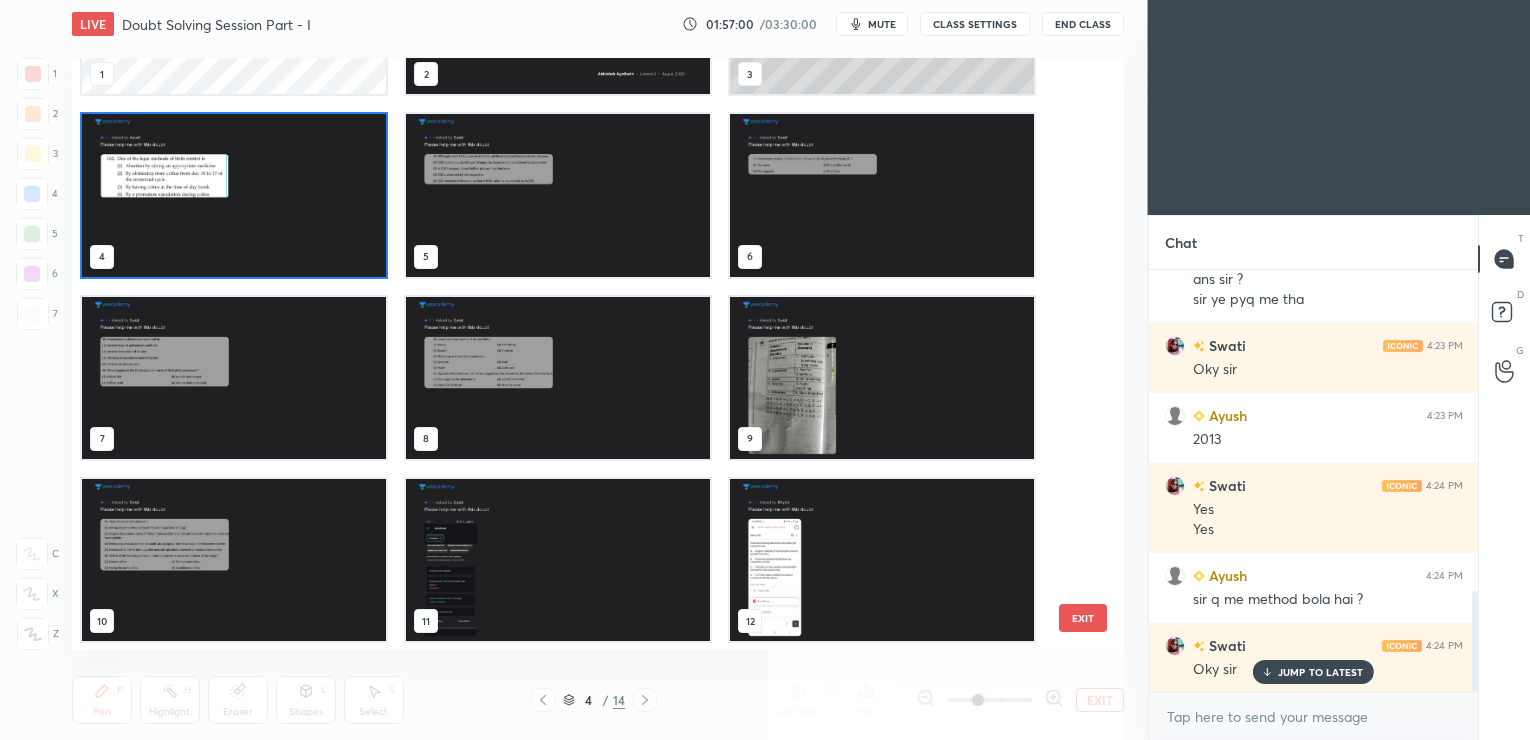 click at bounding box center [234, 195] 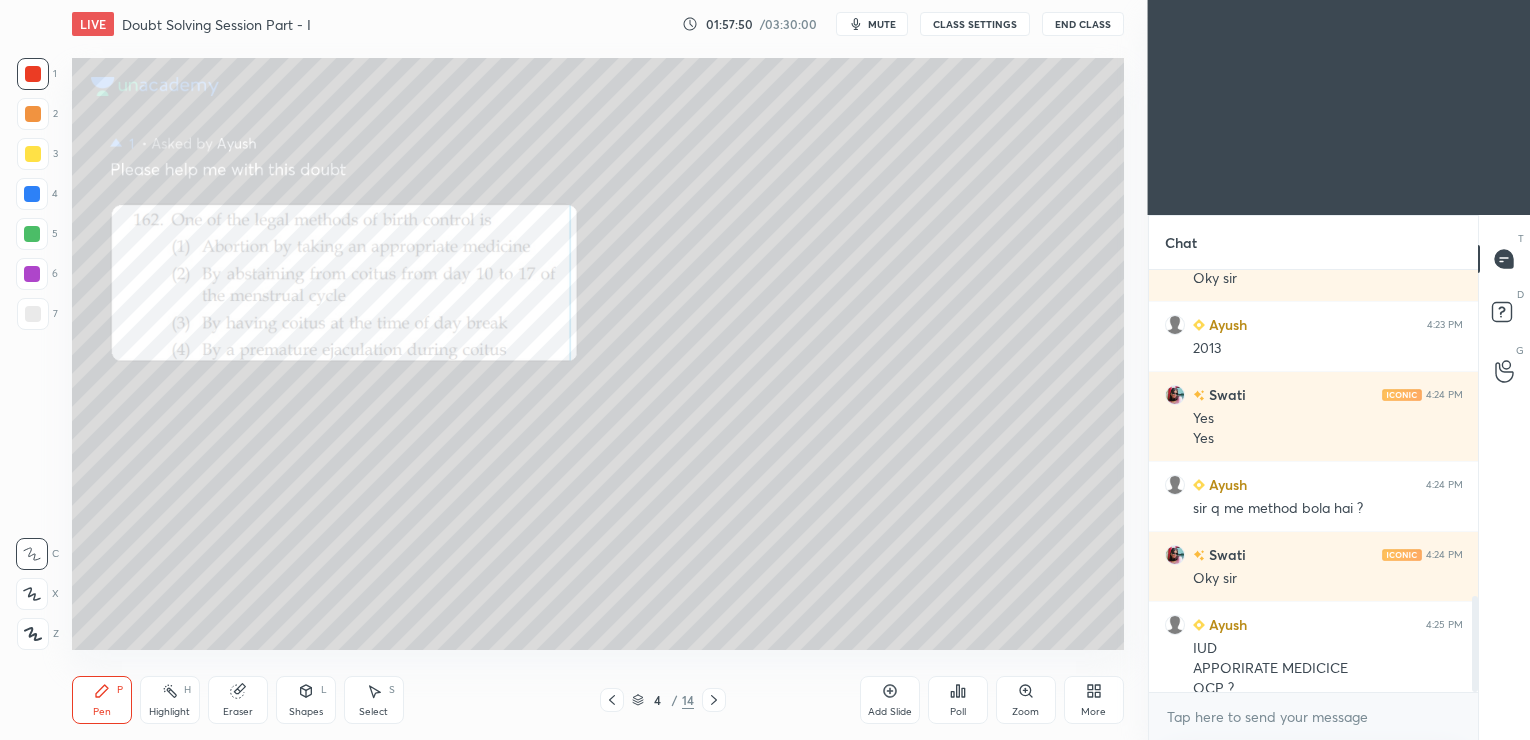 scroll, scrollTop: 1448, scrollLeft: 0, axis: vertical 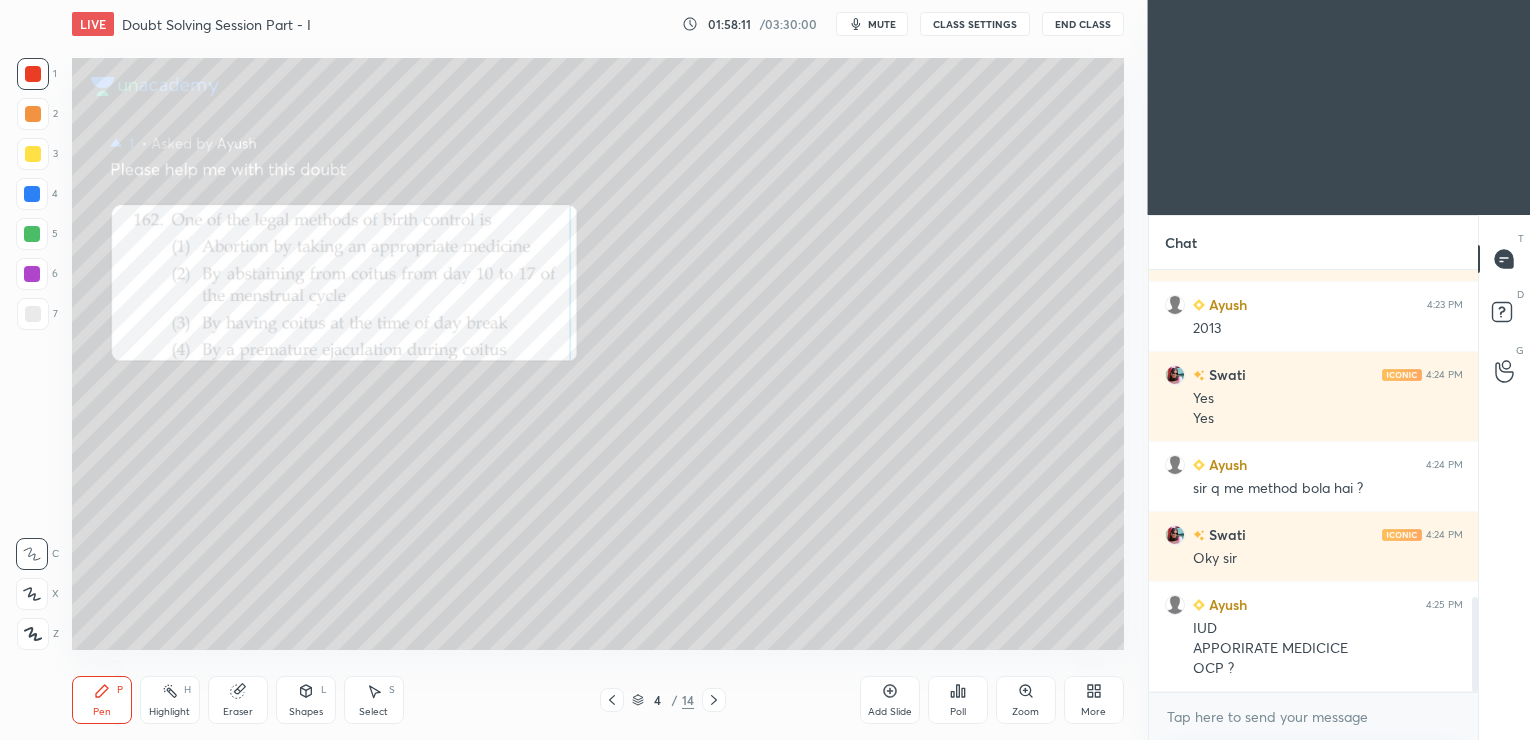 click 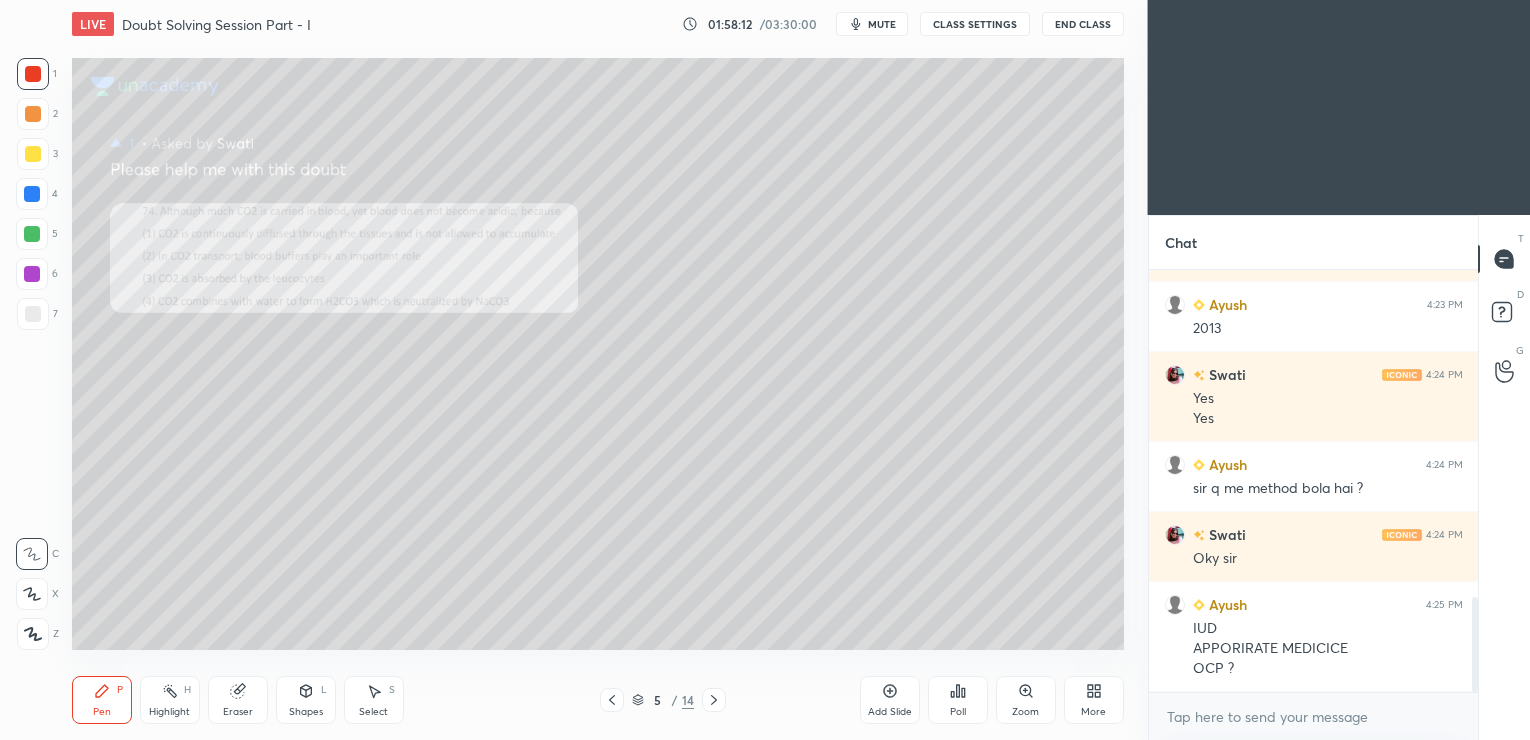 scroll, scrollTop: 1517, scrollLeft: 0, axis: vertical 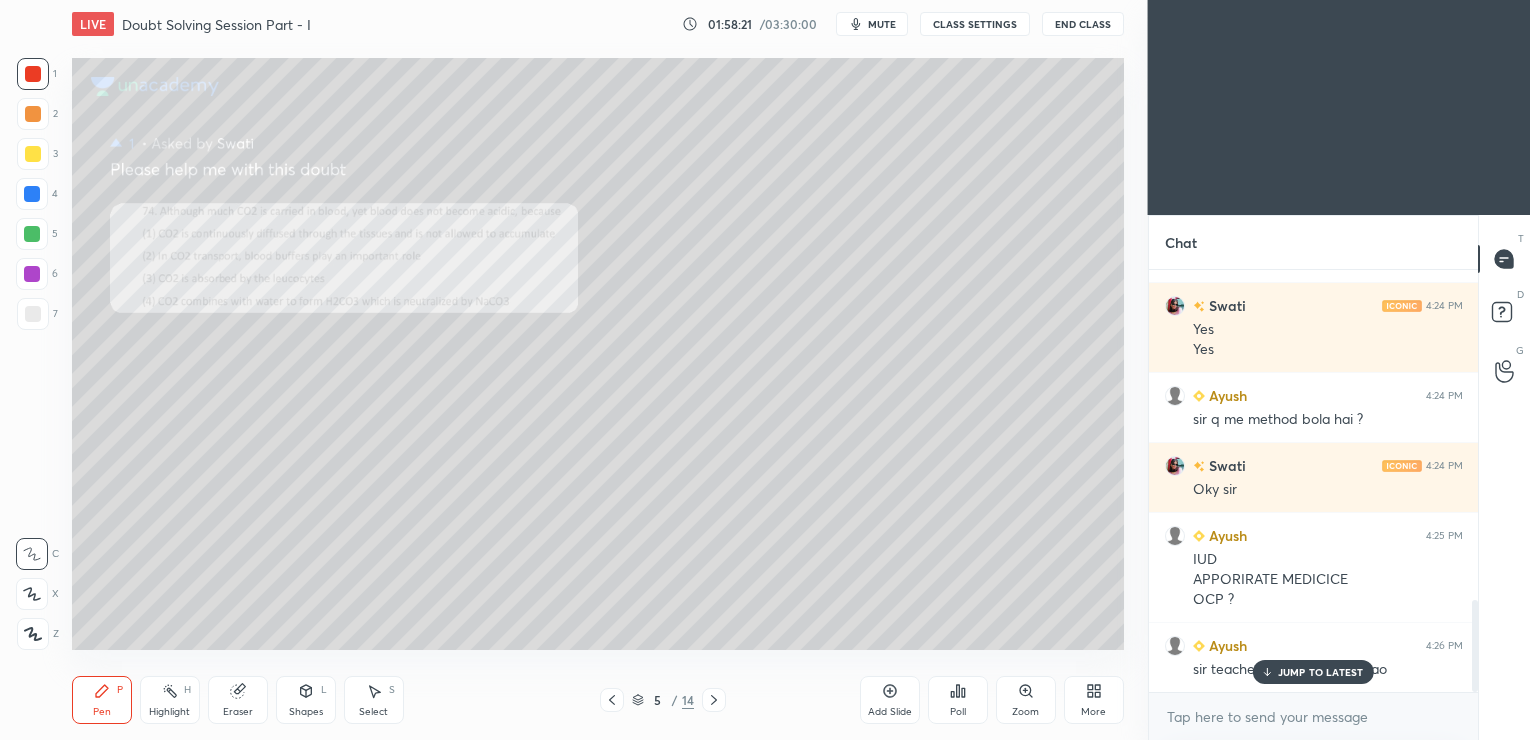 click on "JUMP TO LATEST" at bounding box center [1313, 672] 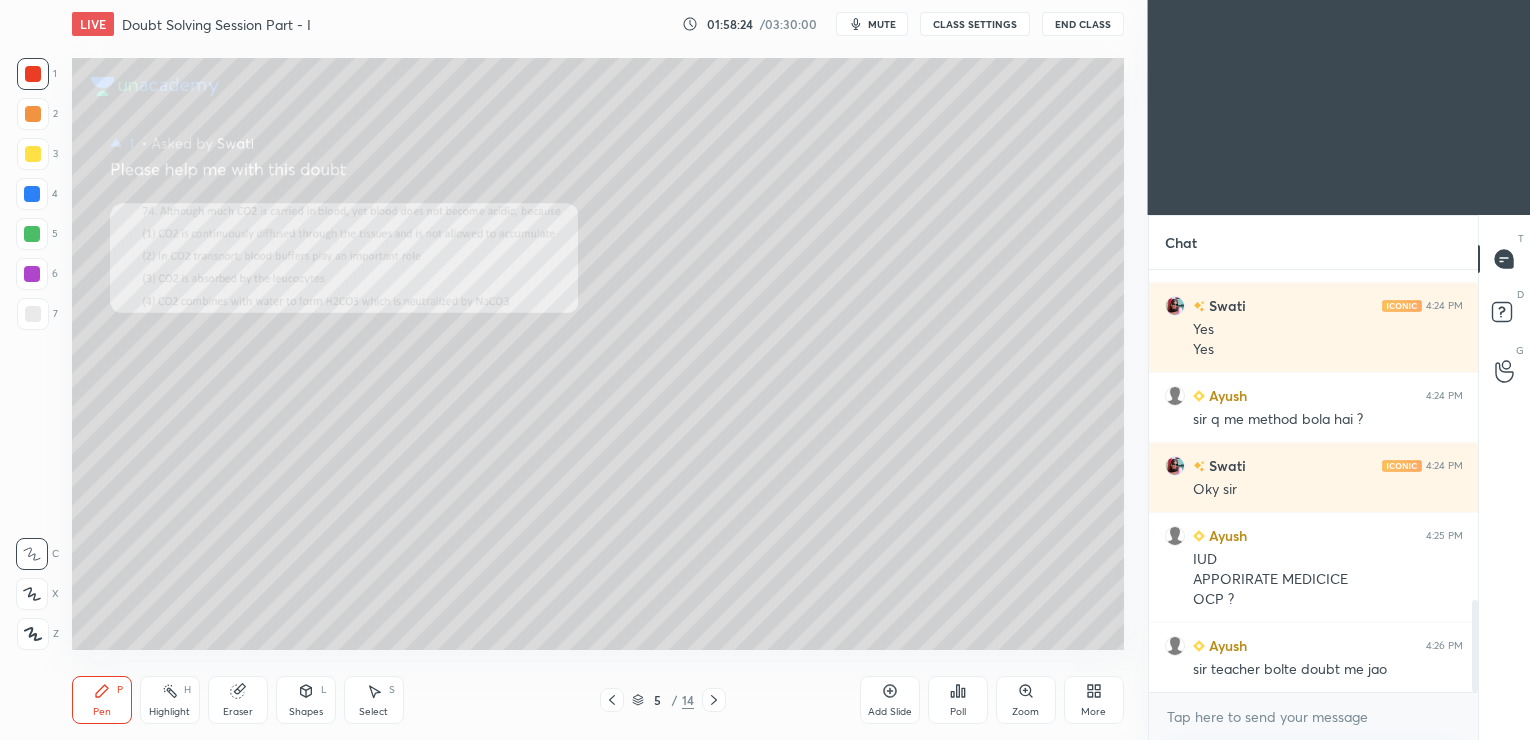 click 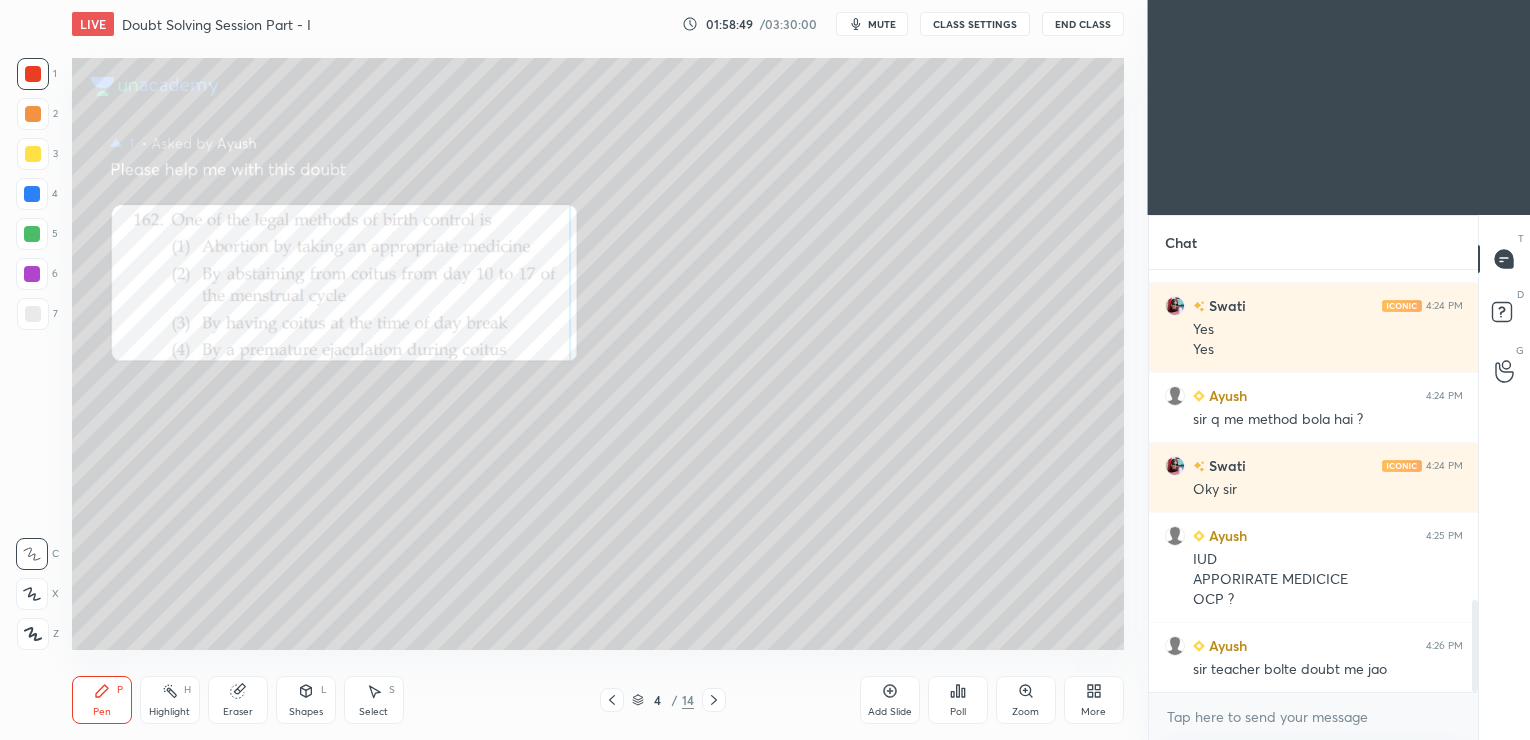 click 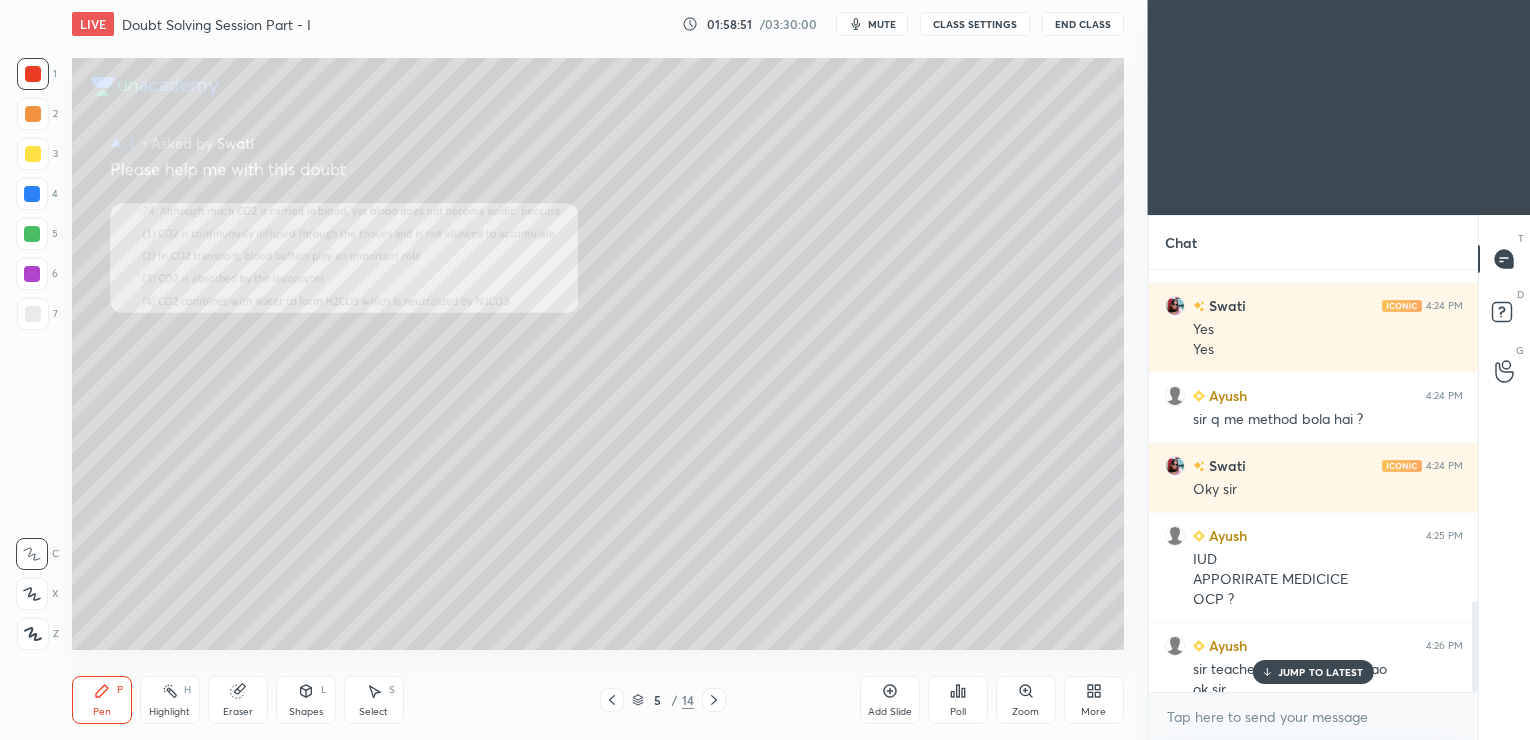 scroll, scrollTop: 1537, scrollLeft: 0, axis: vertical 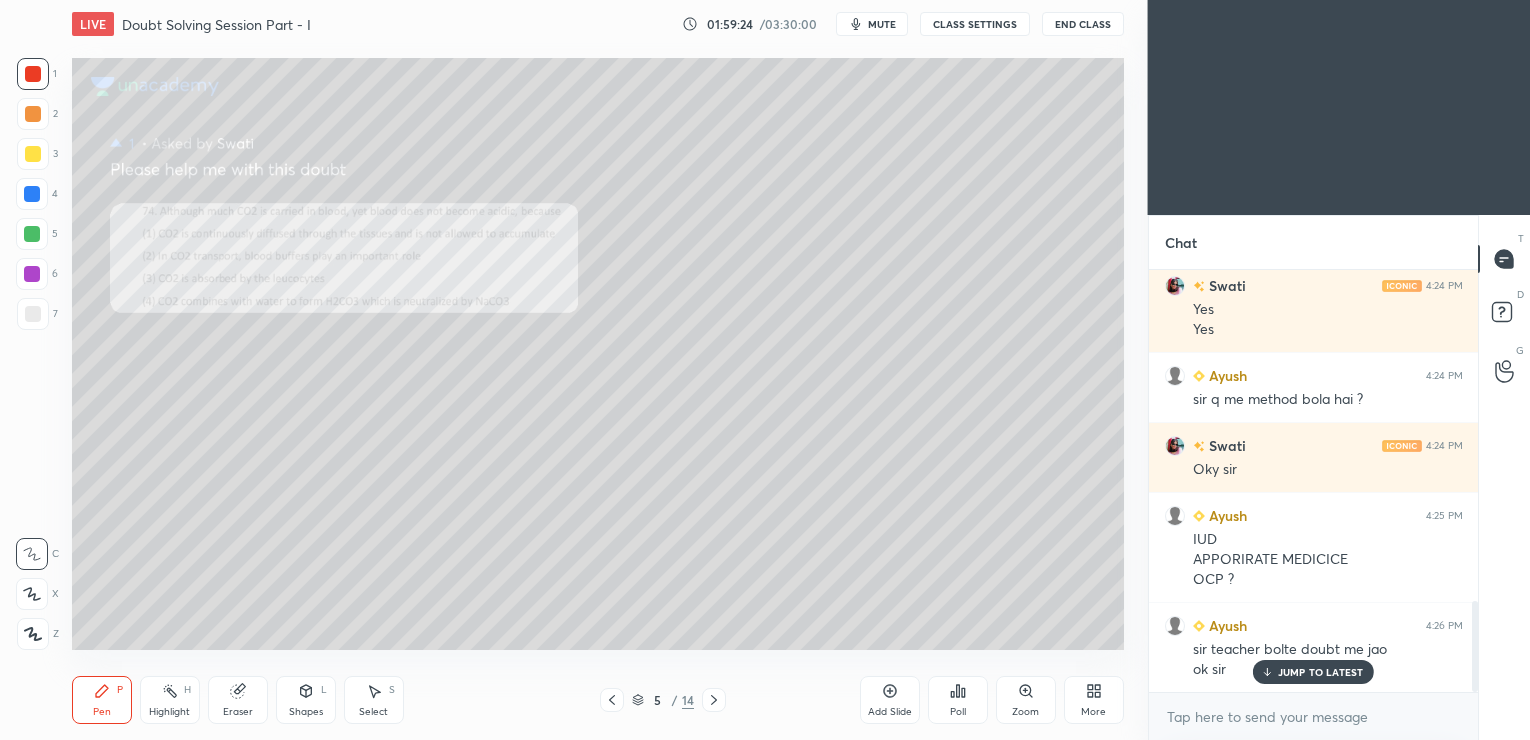 click on "JUMP TO LATEST" at bounding box center (1321, 672) 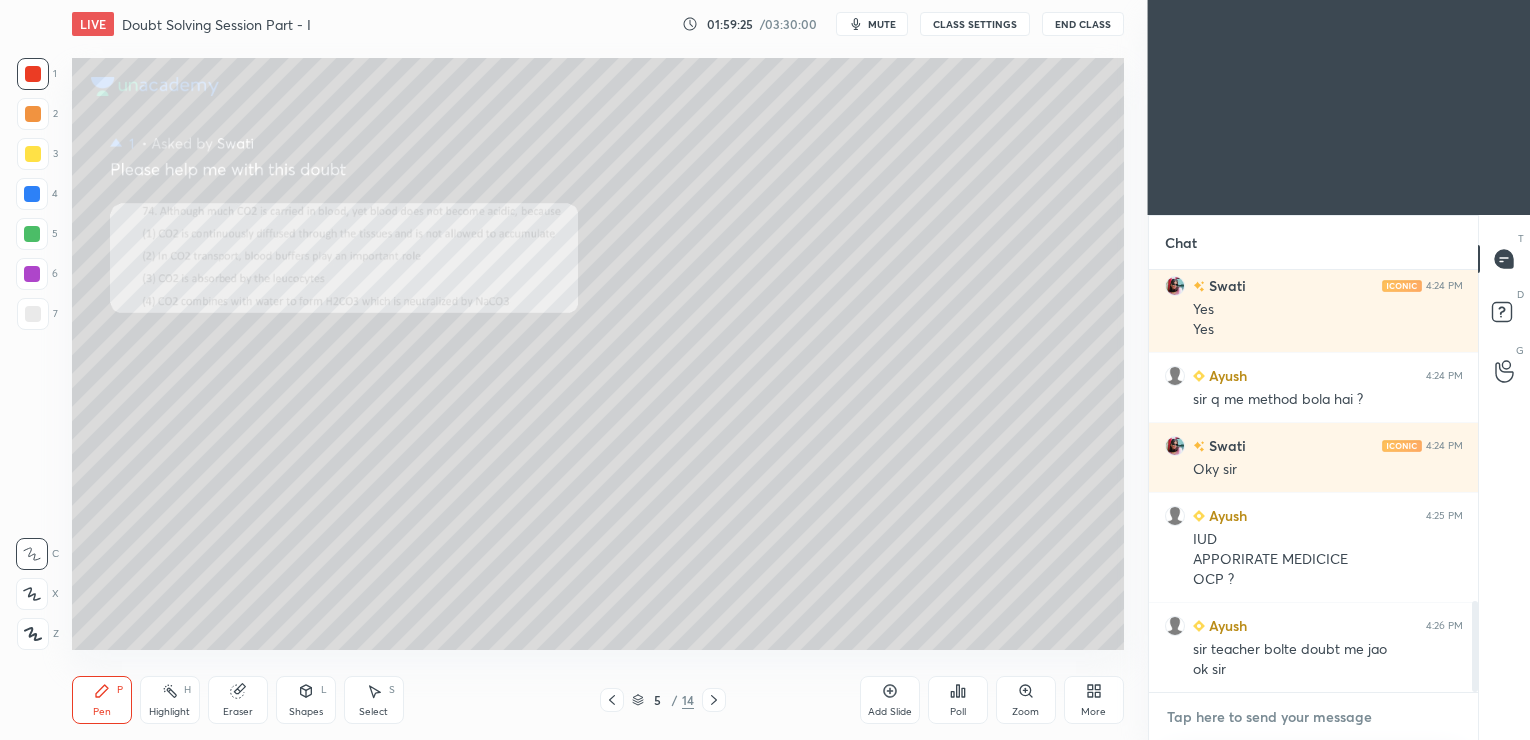 type on "x" 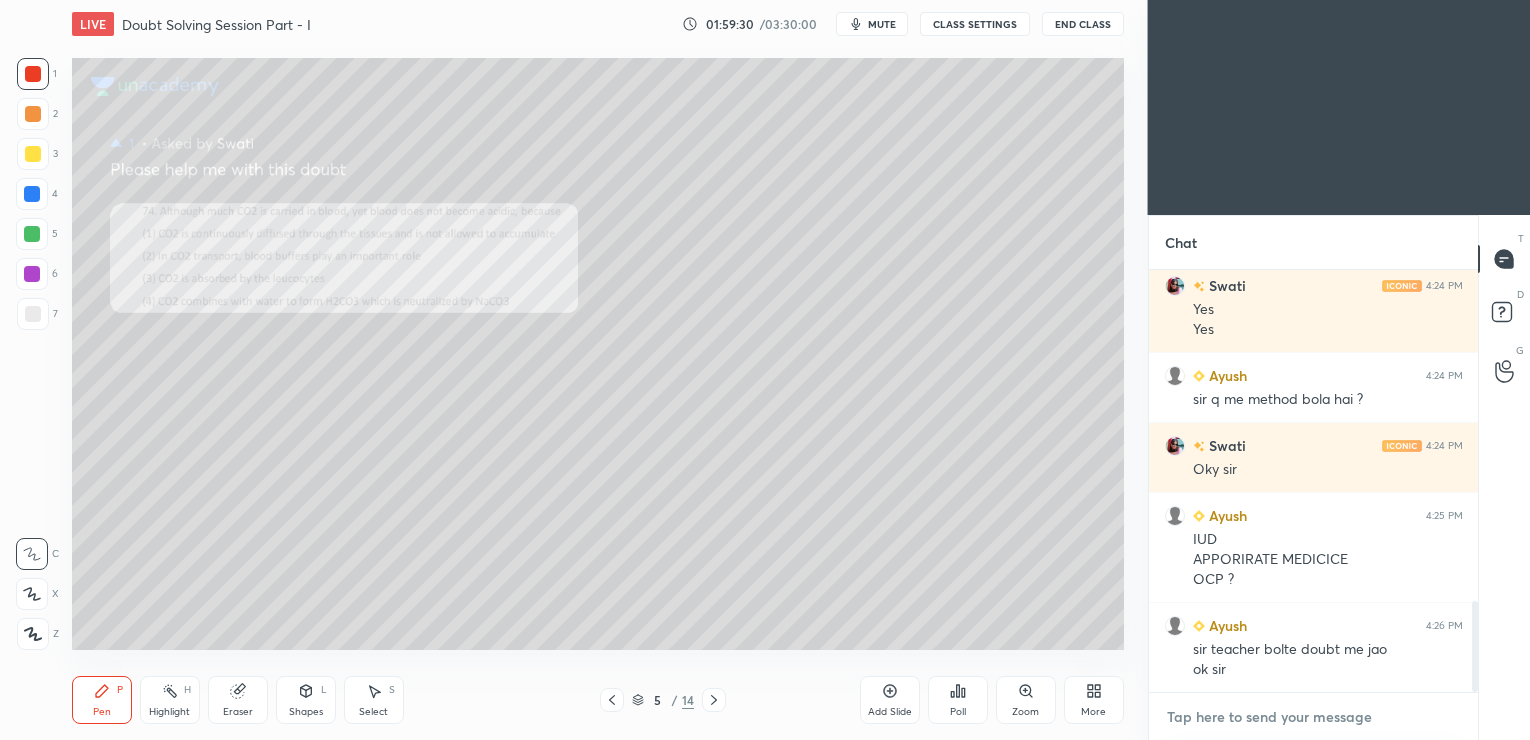 type on "s" 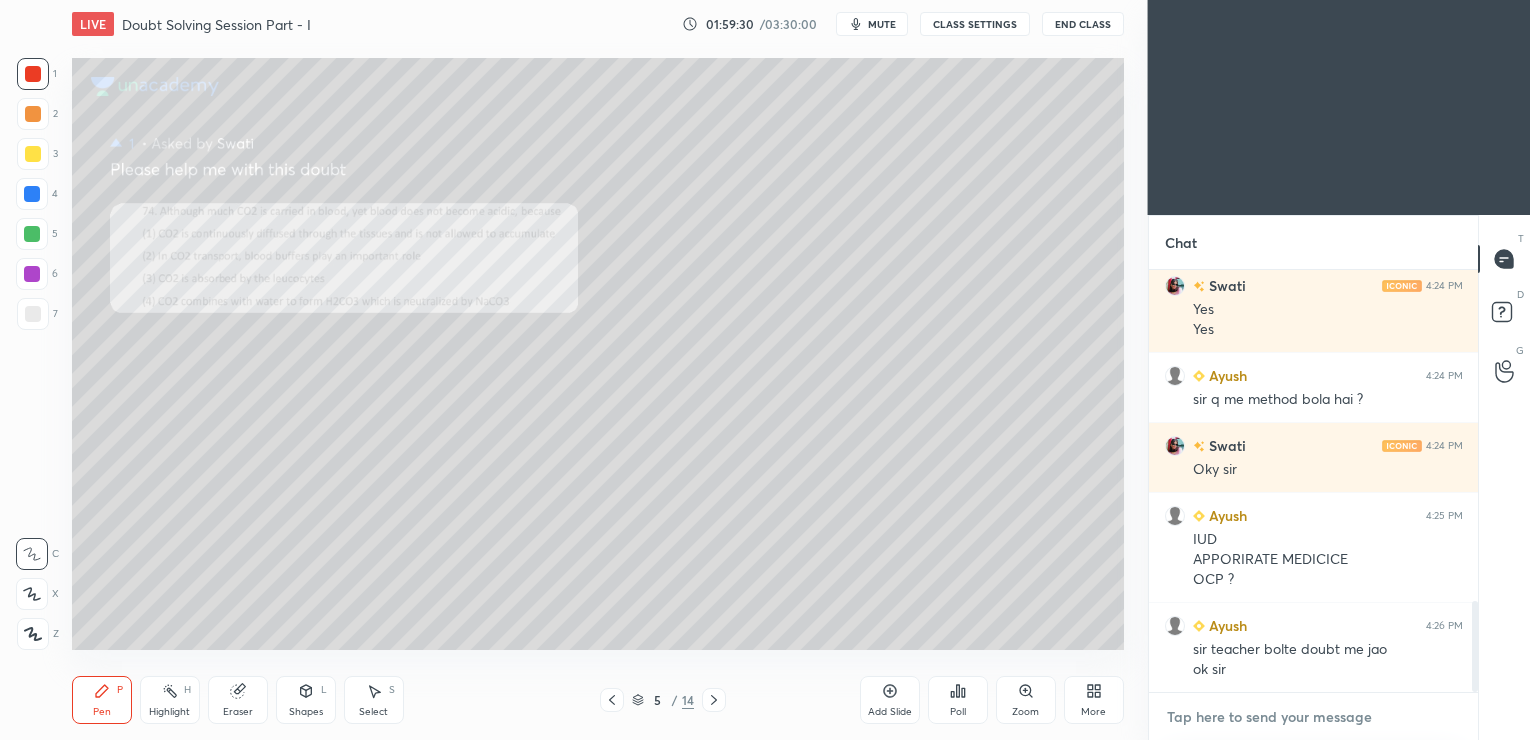 type on "x" 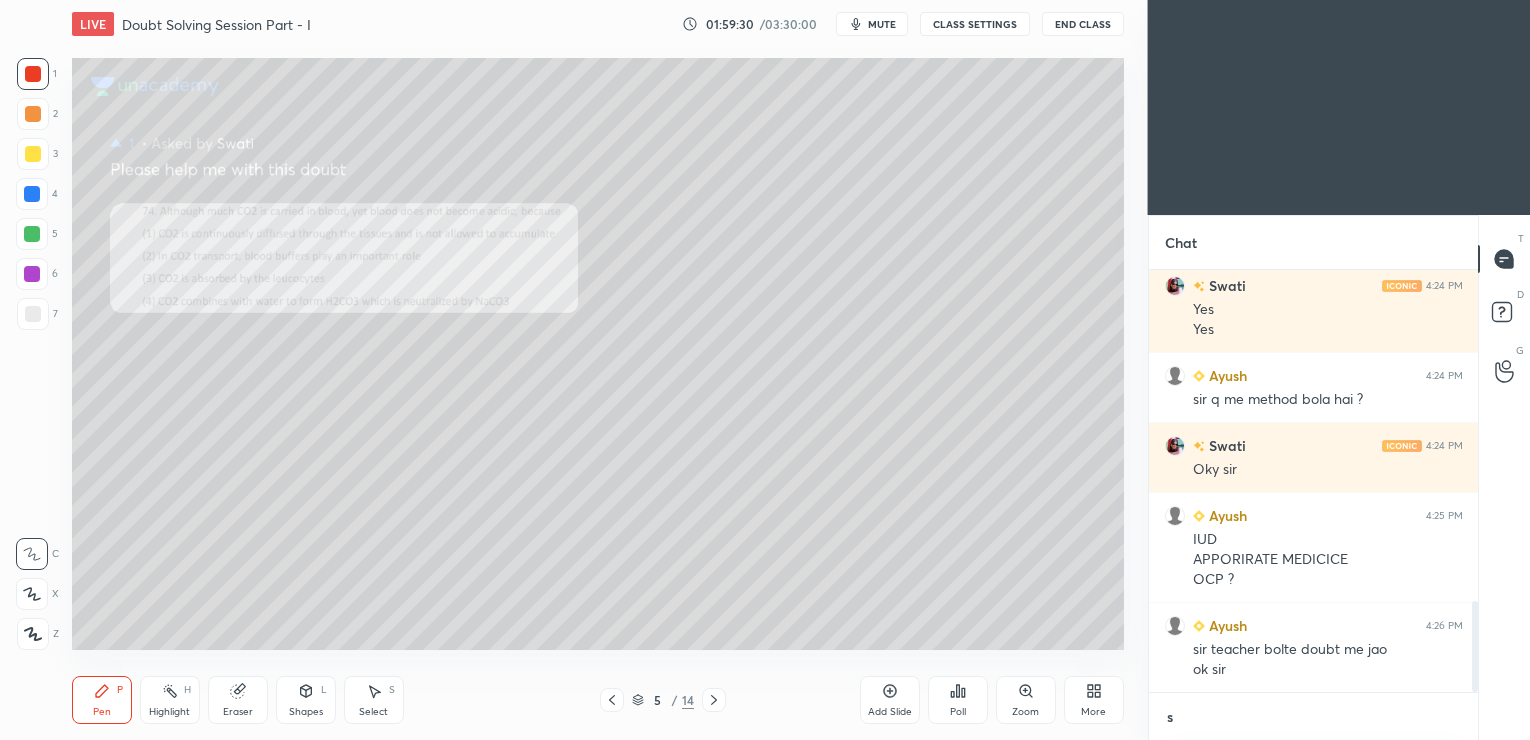 scroll, scrollTop: 411, scrollLeft: 324, axis: both 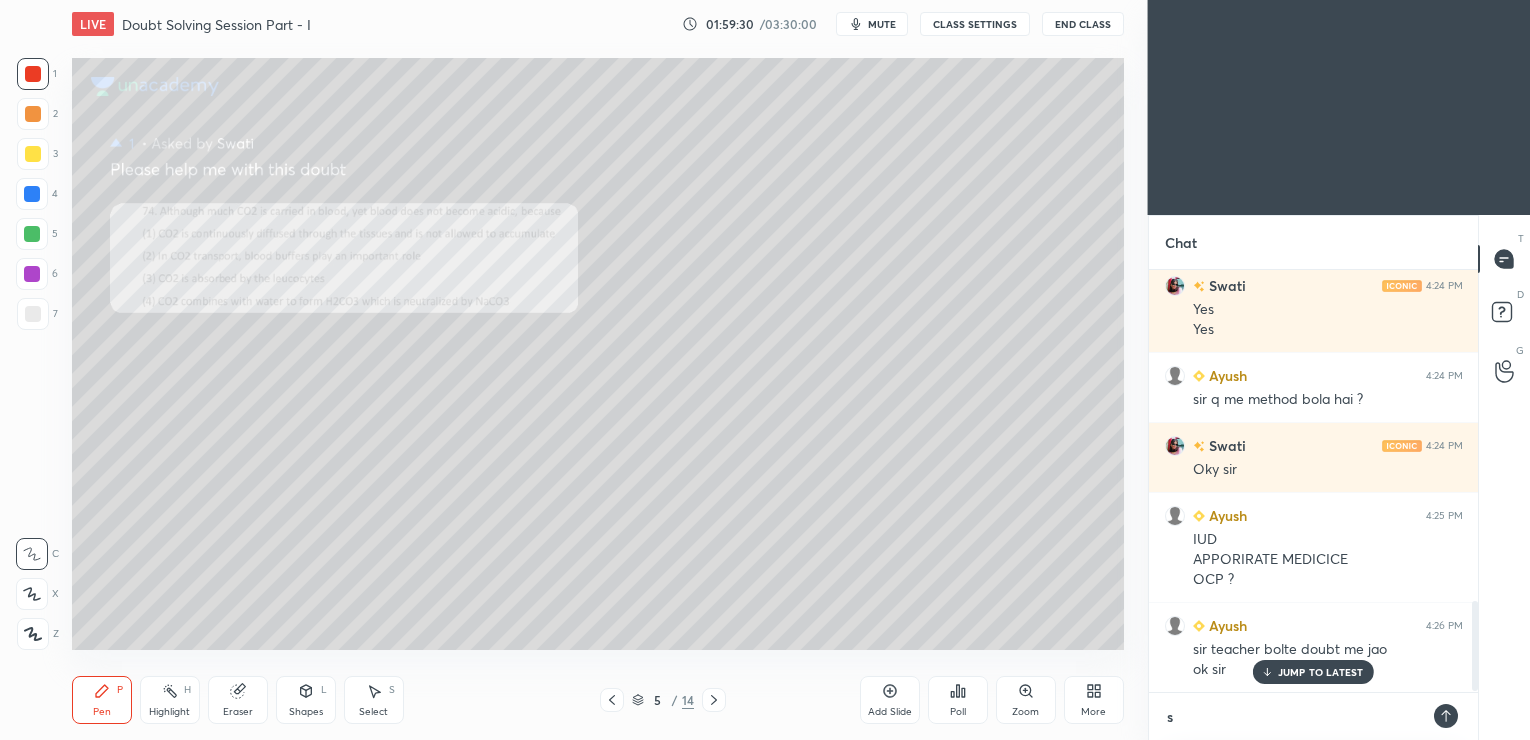 type on "sw" 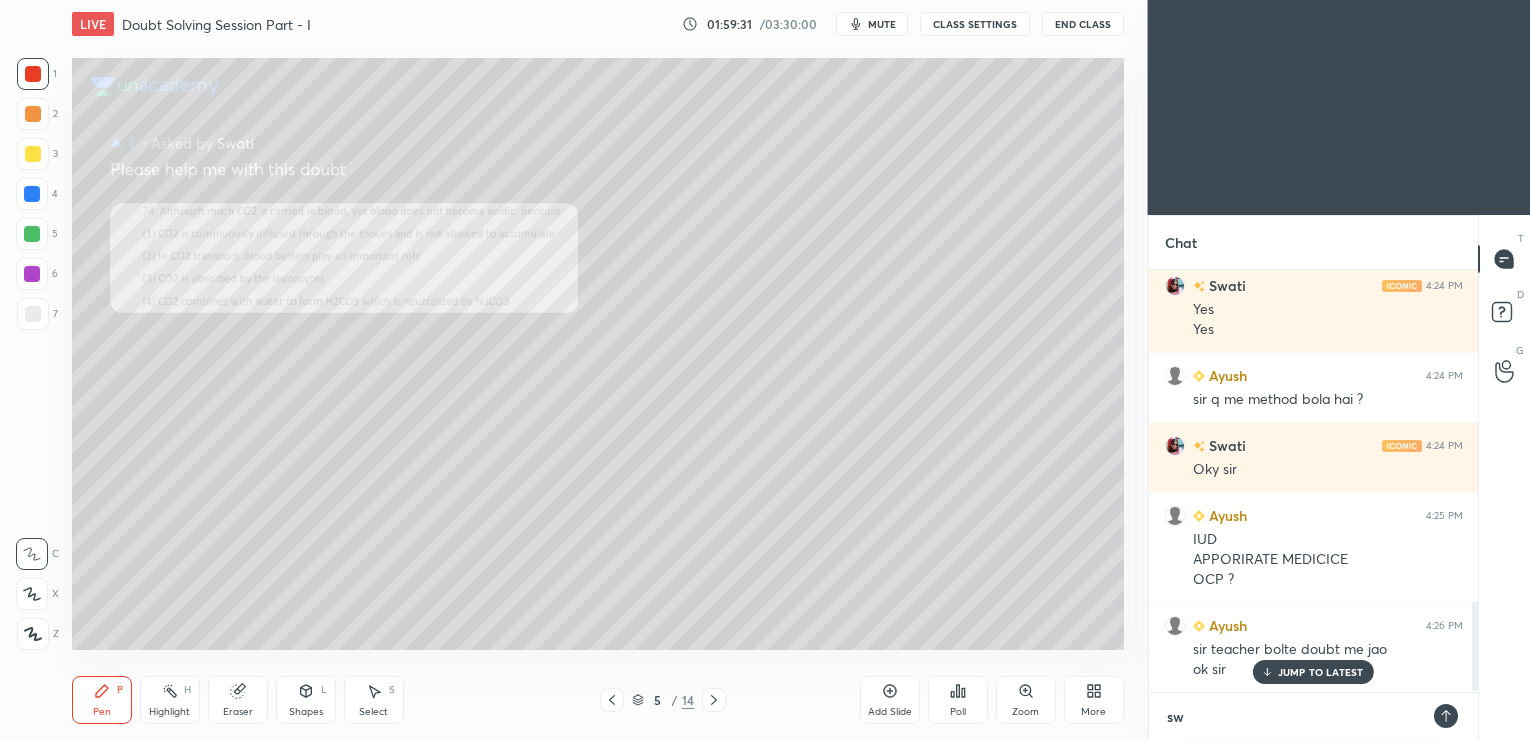type on "swa" 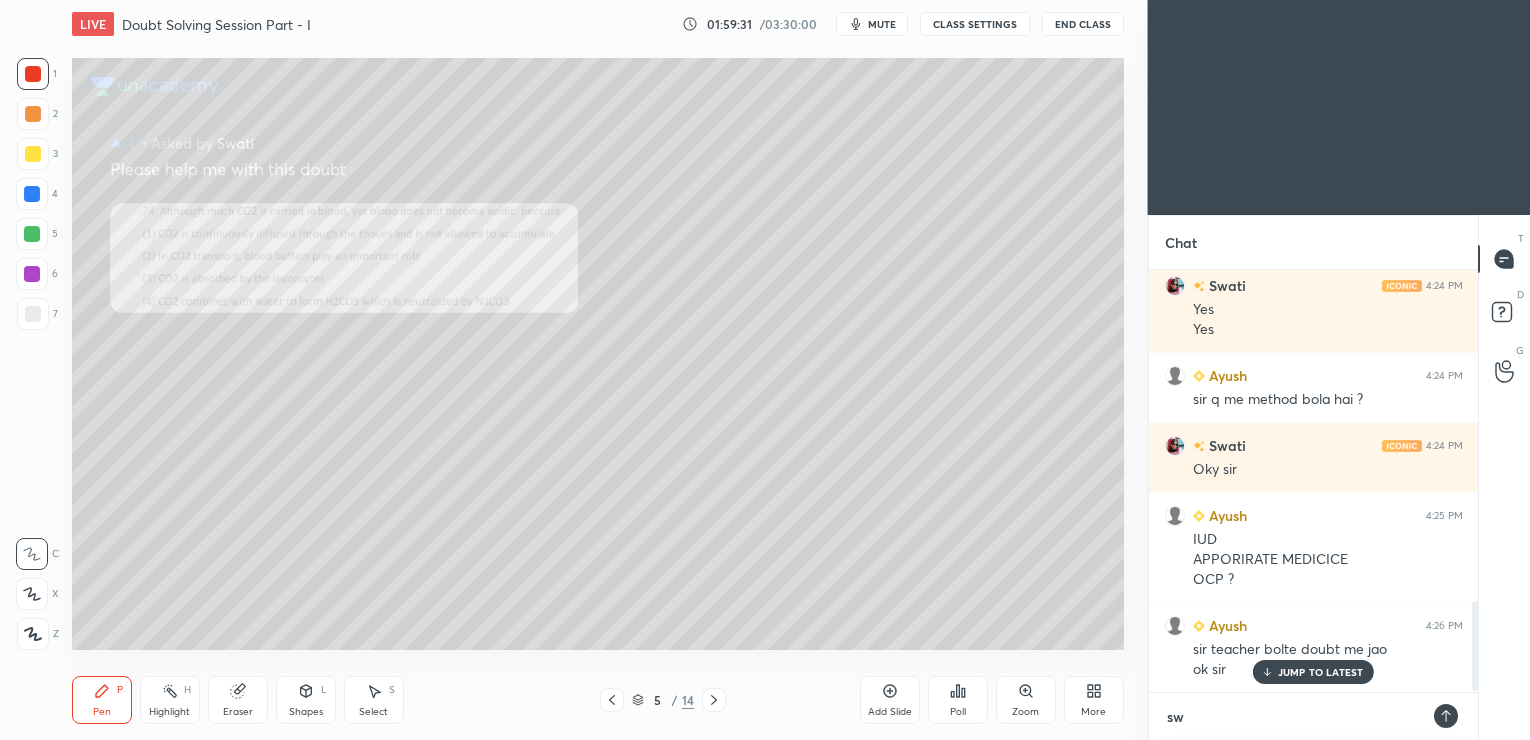 type on "x" 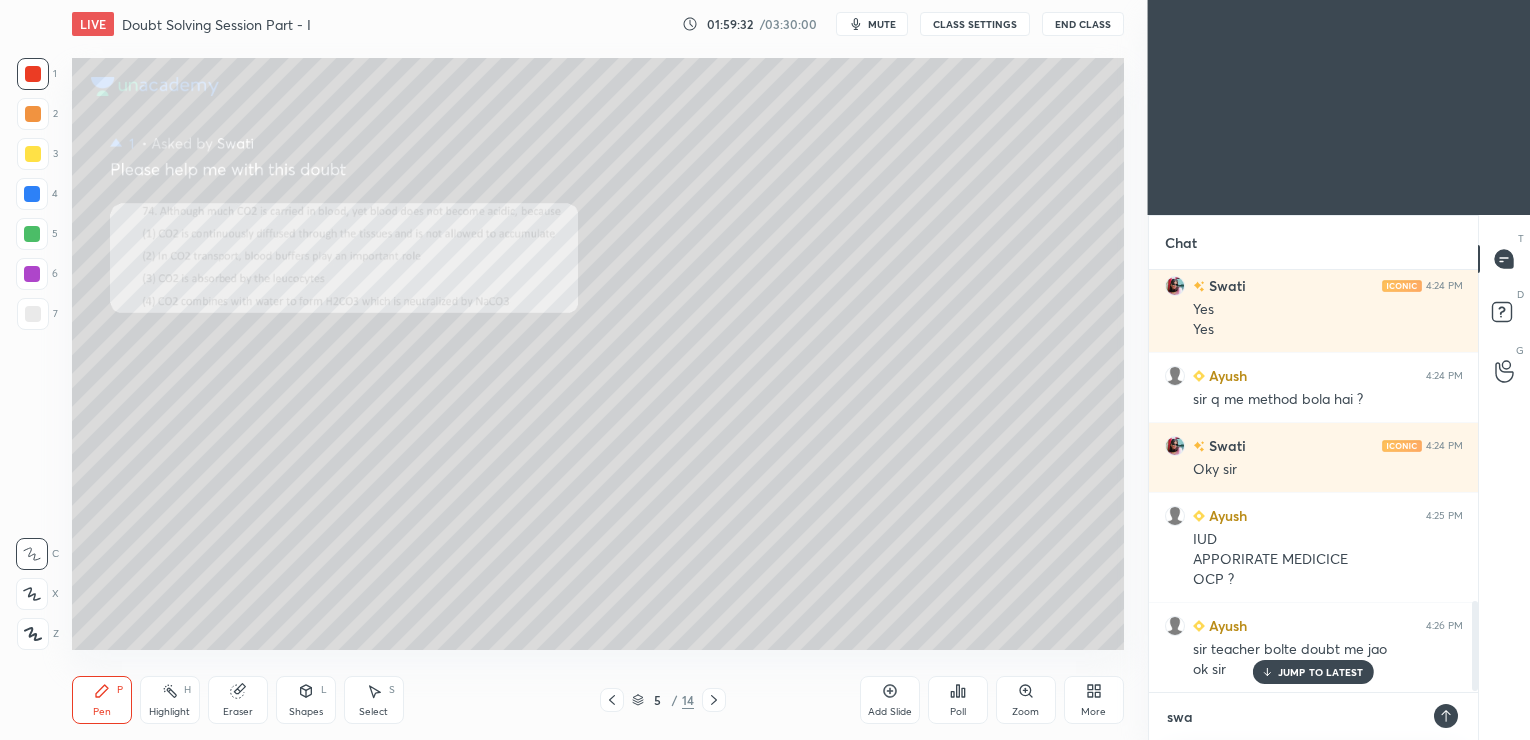 type on "[FIRST]" 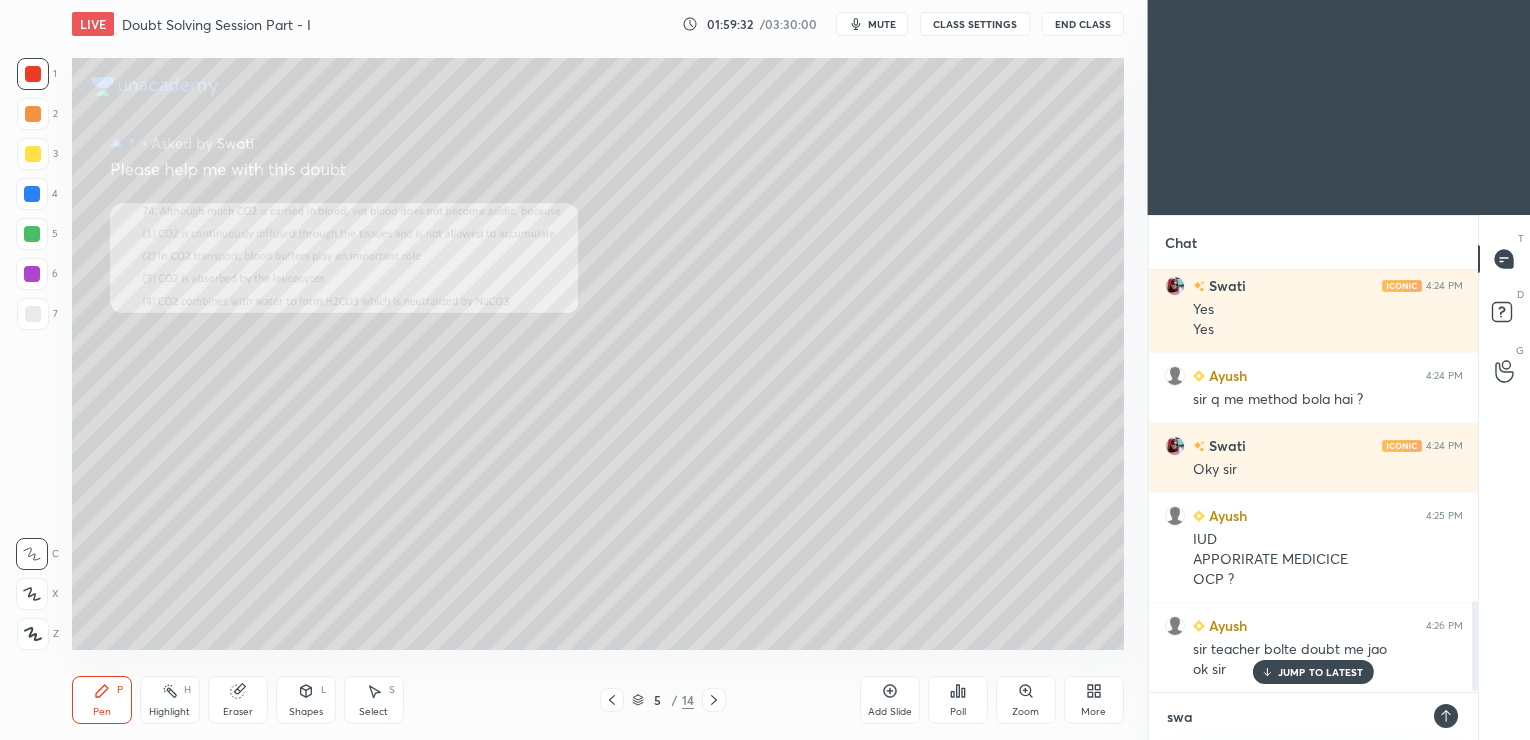type on "x" 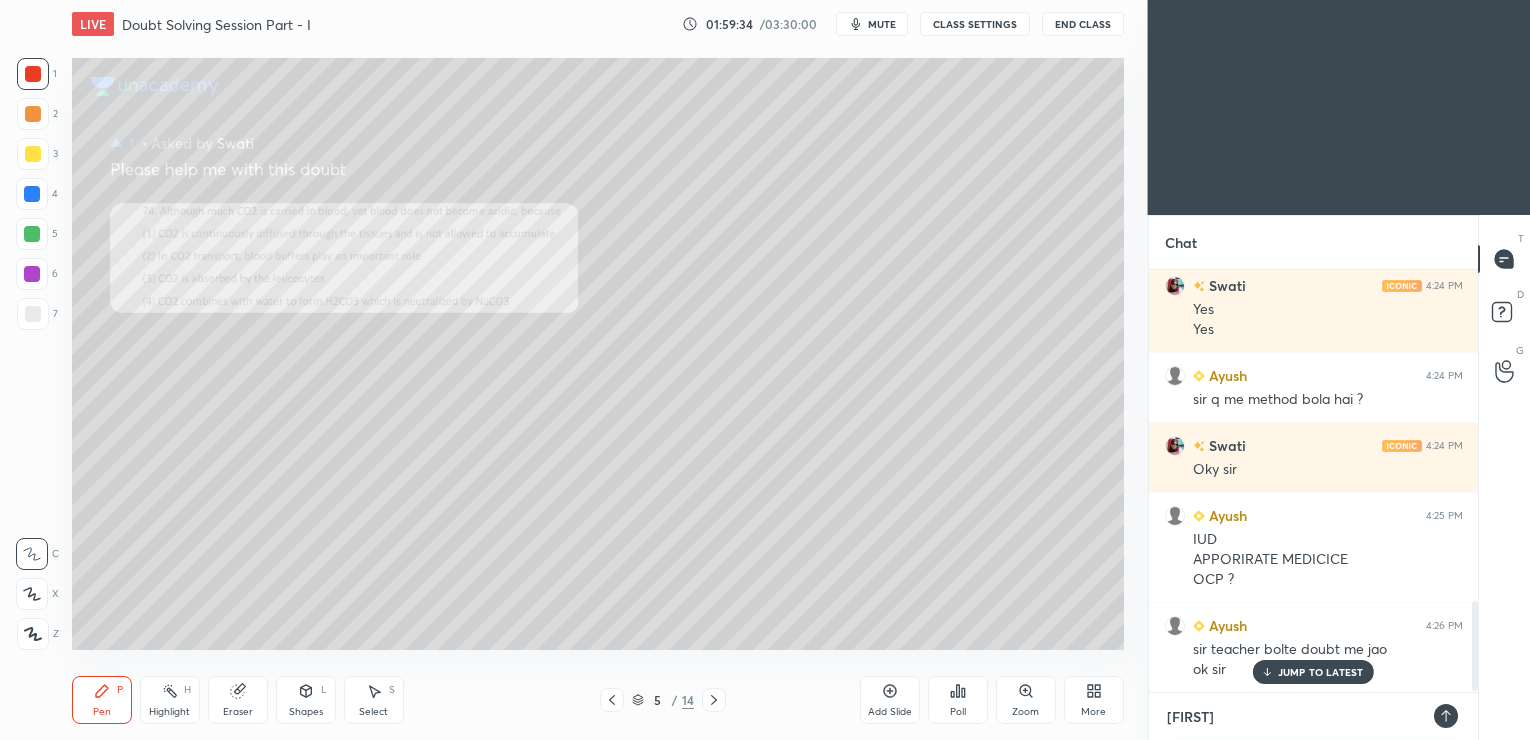type on "swati" 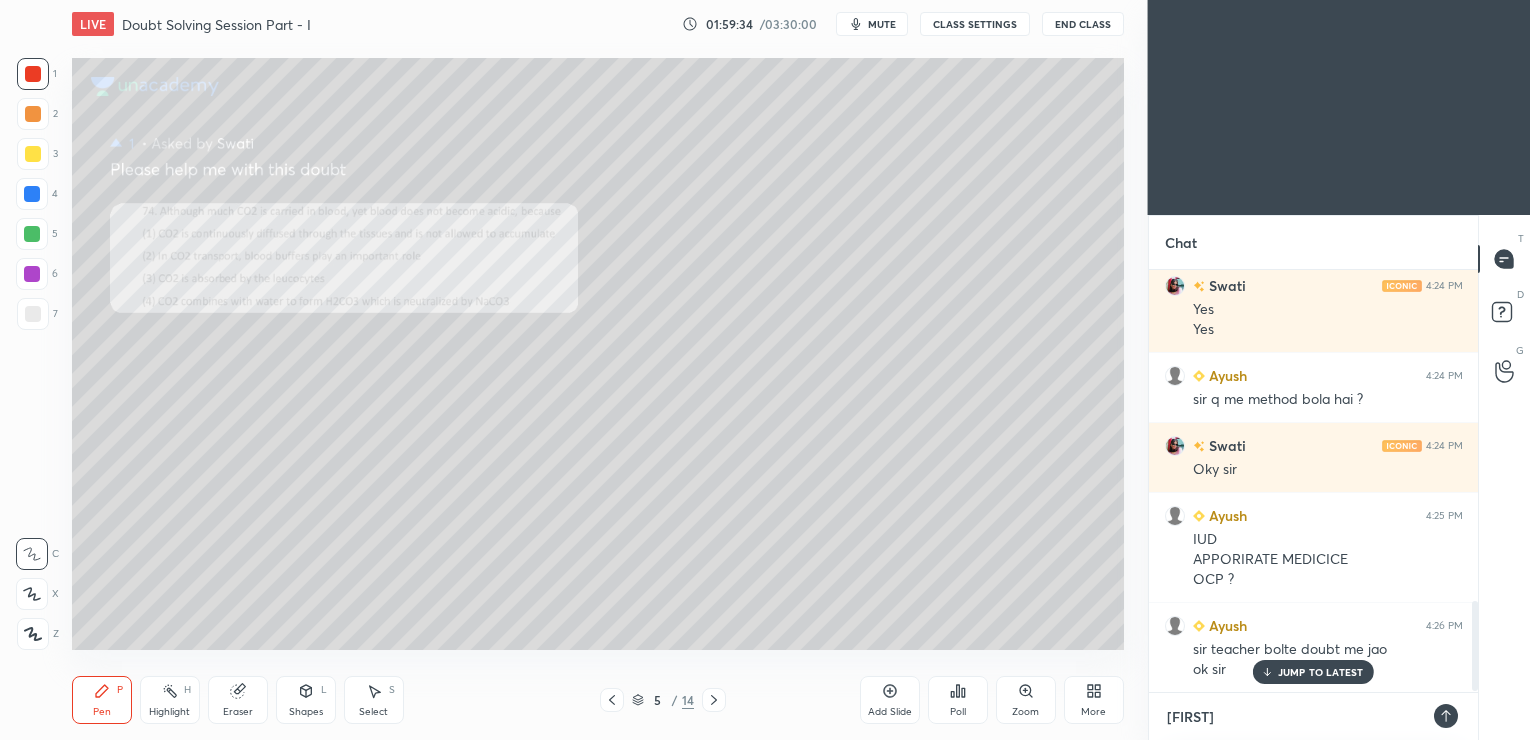 type on "x" 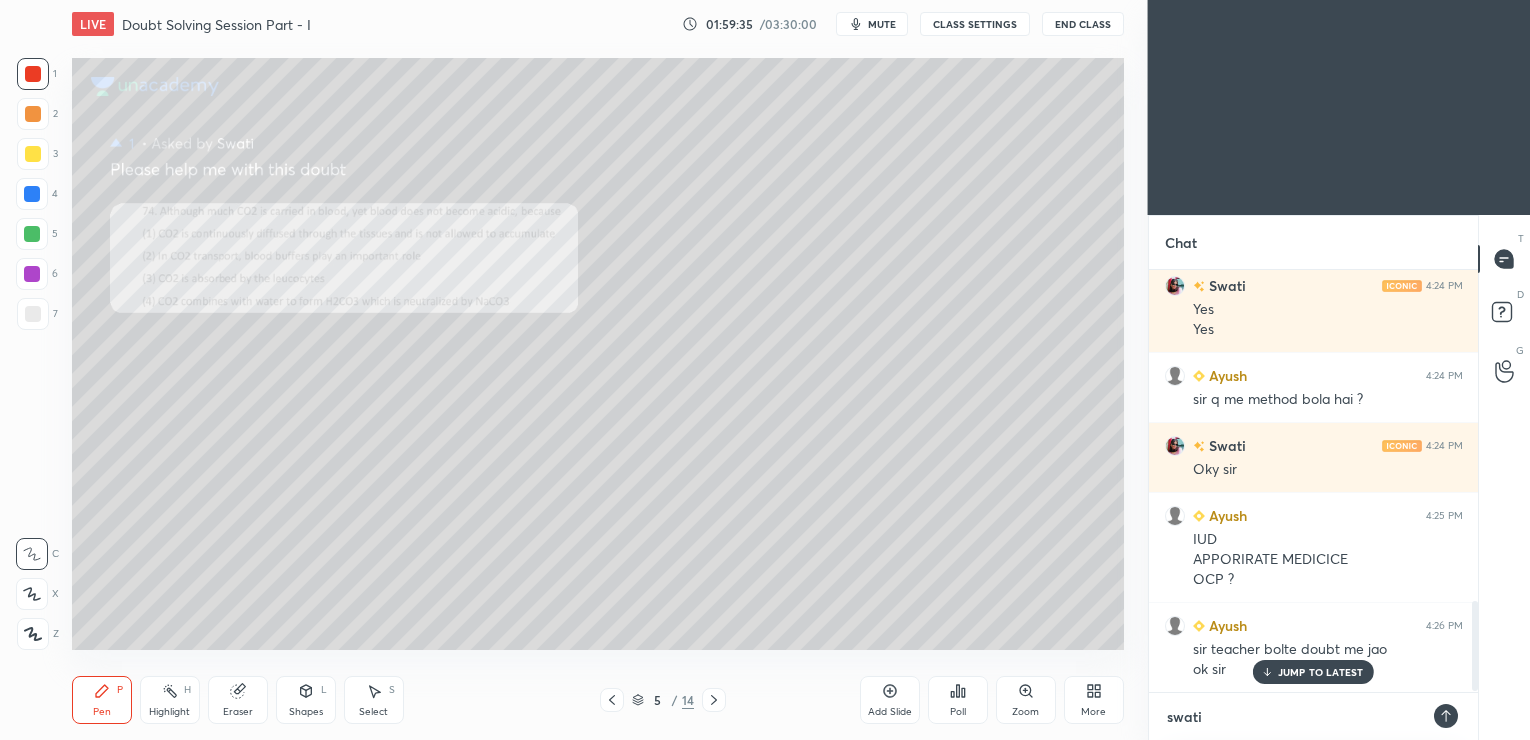 type on "[FIRST]," 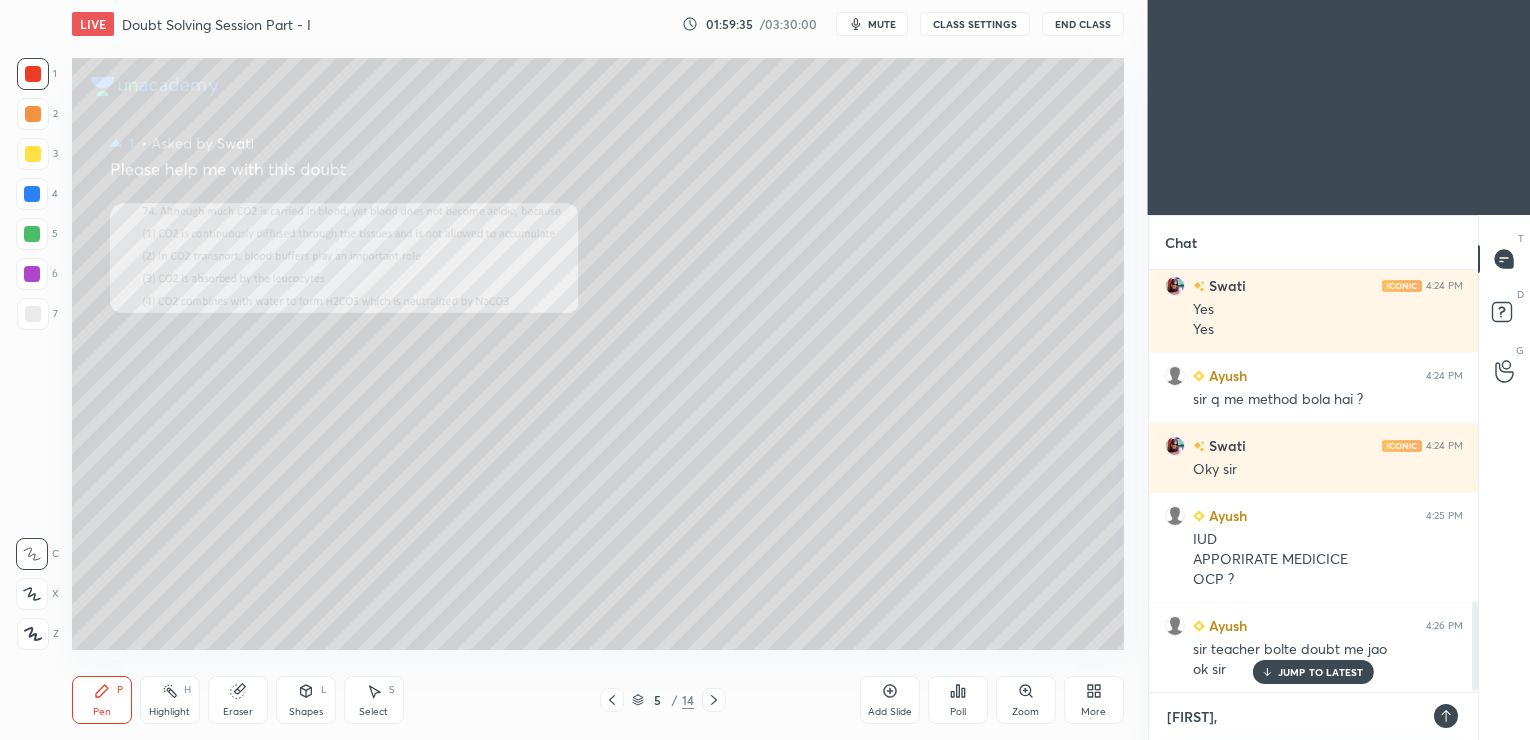 type on "[FIRST]," 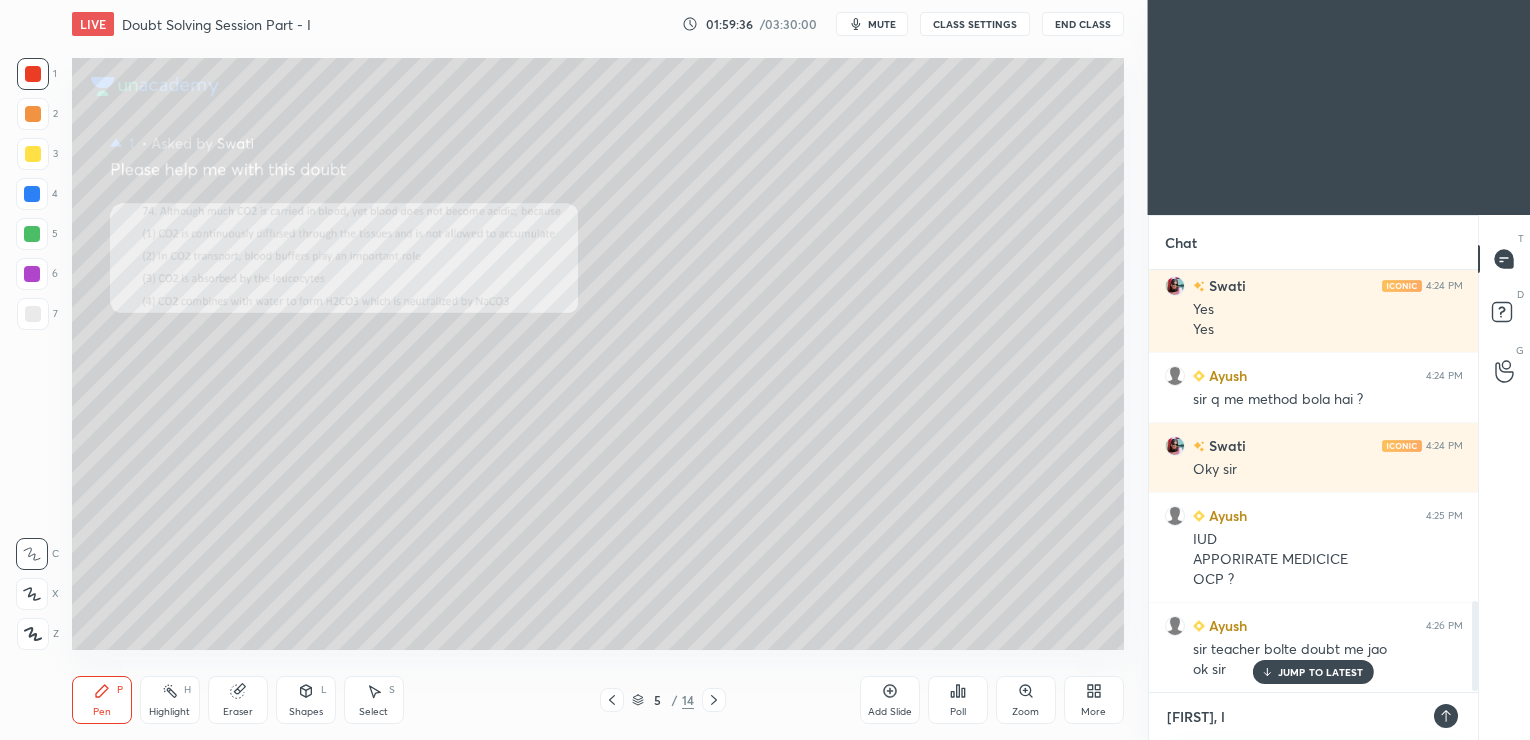 type on "[LAST], le" 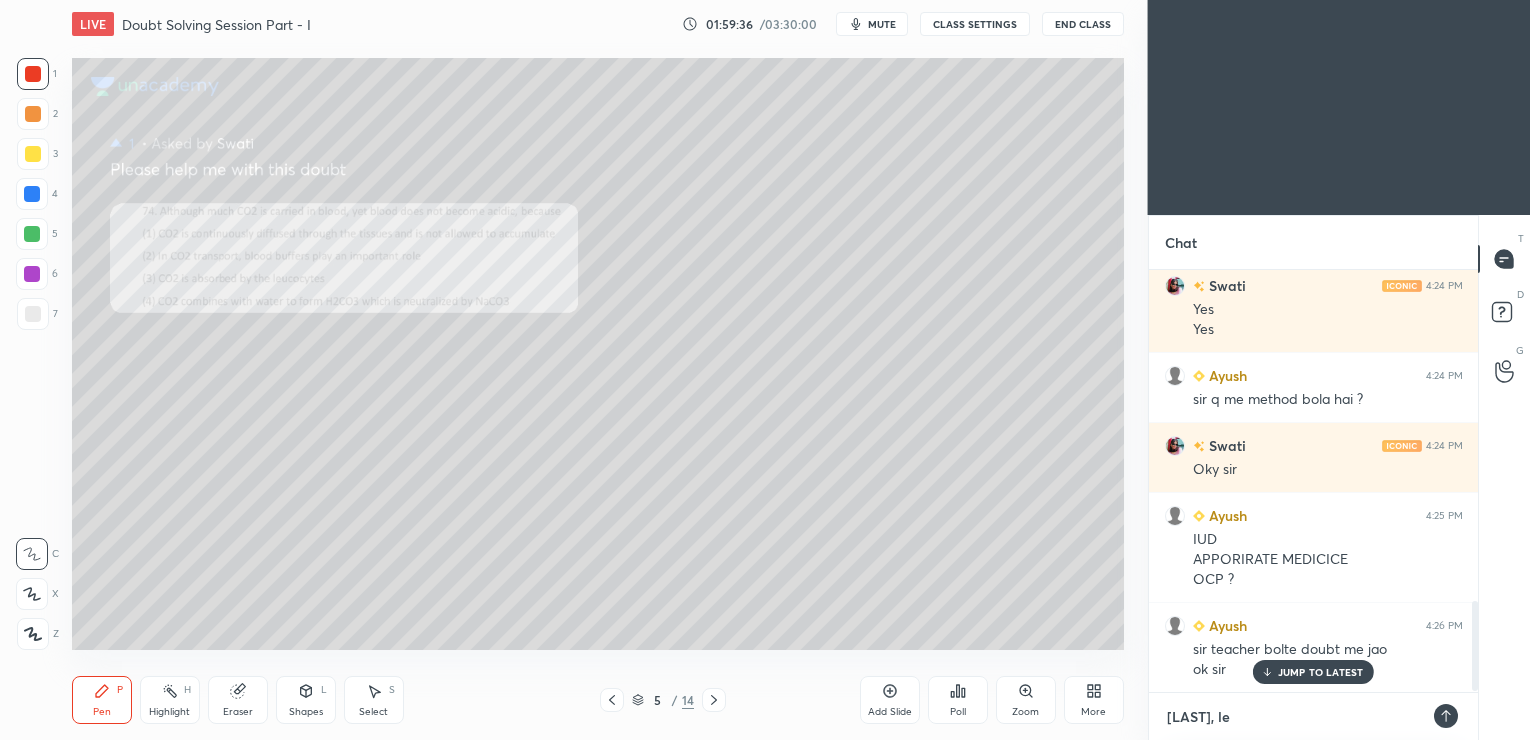 type on "[FIRST], let" 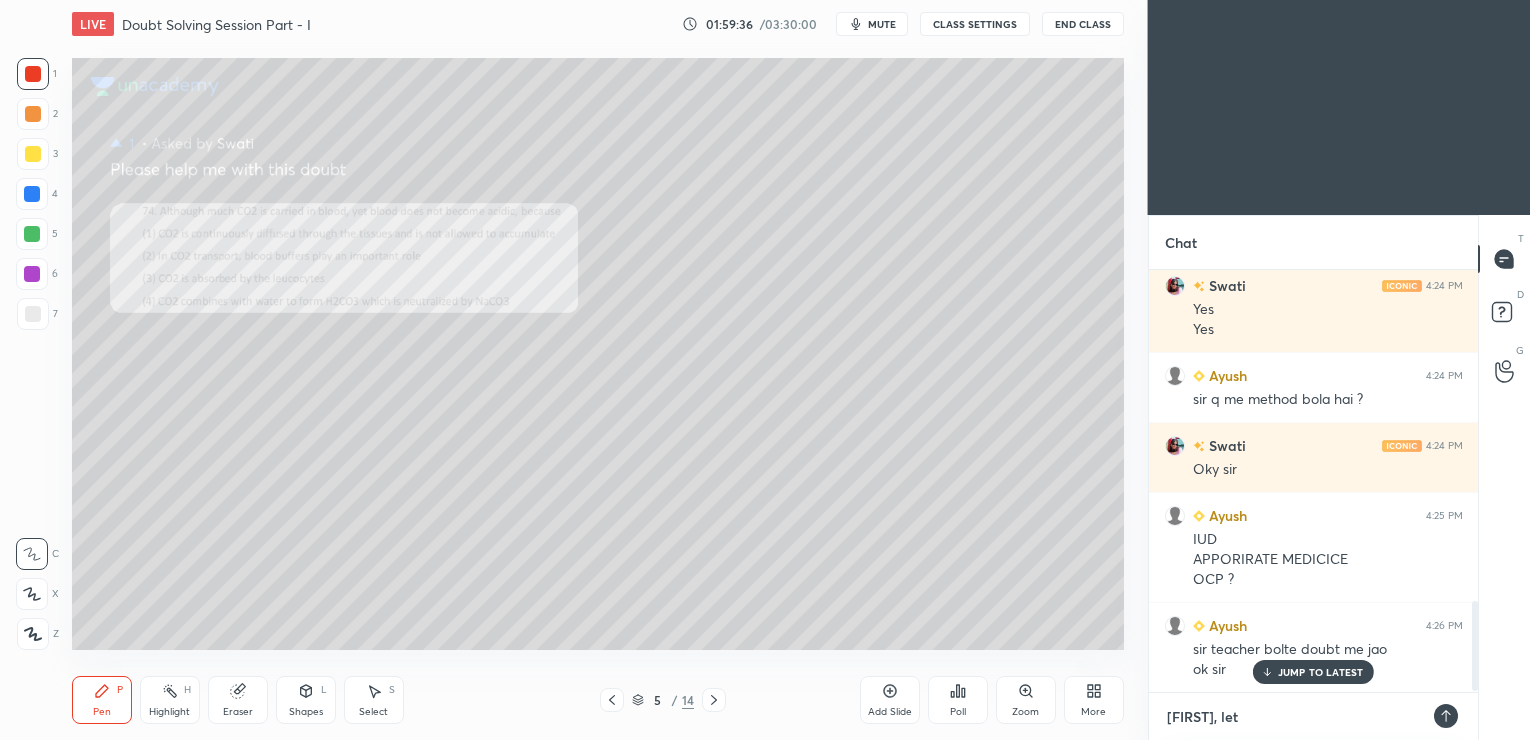 type on "[FIRST], let" 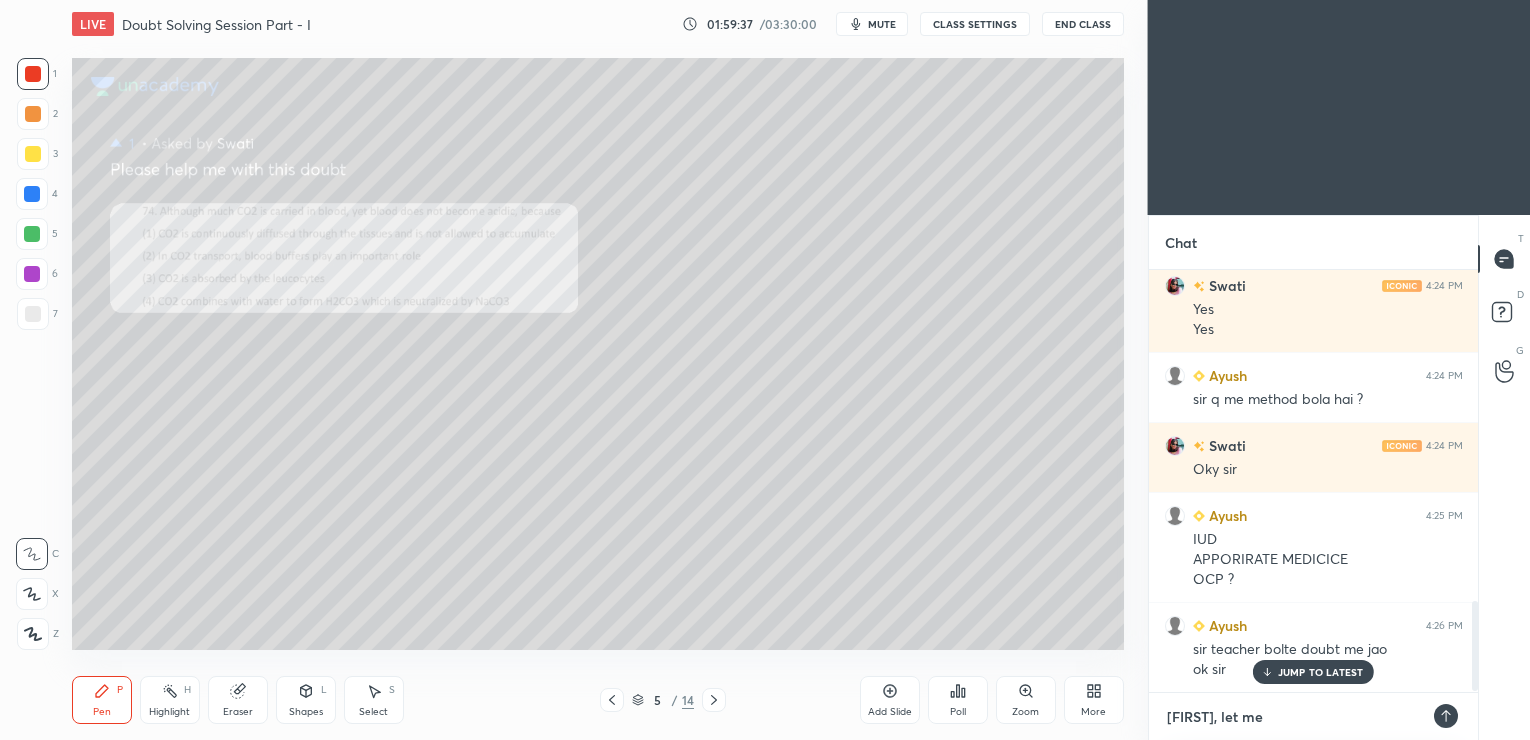 type on "[FIRST], let me" 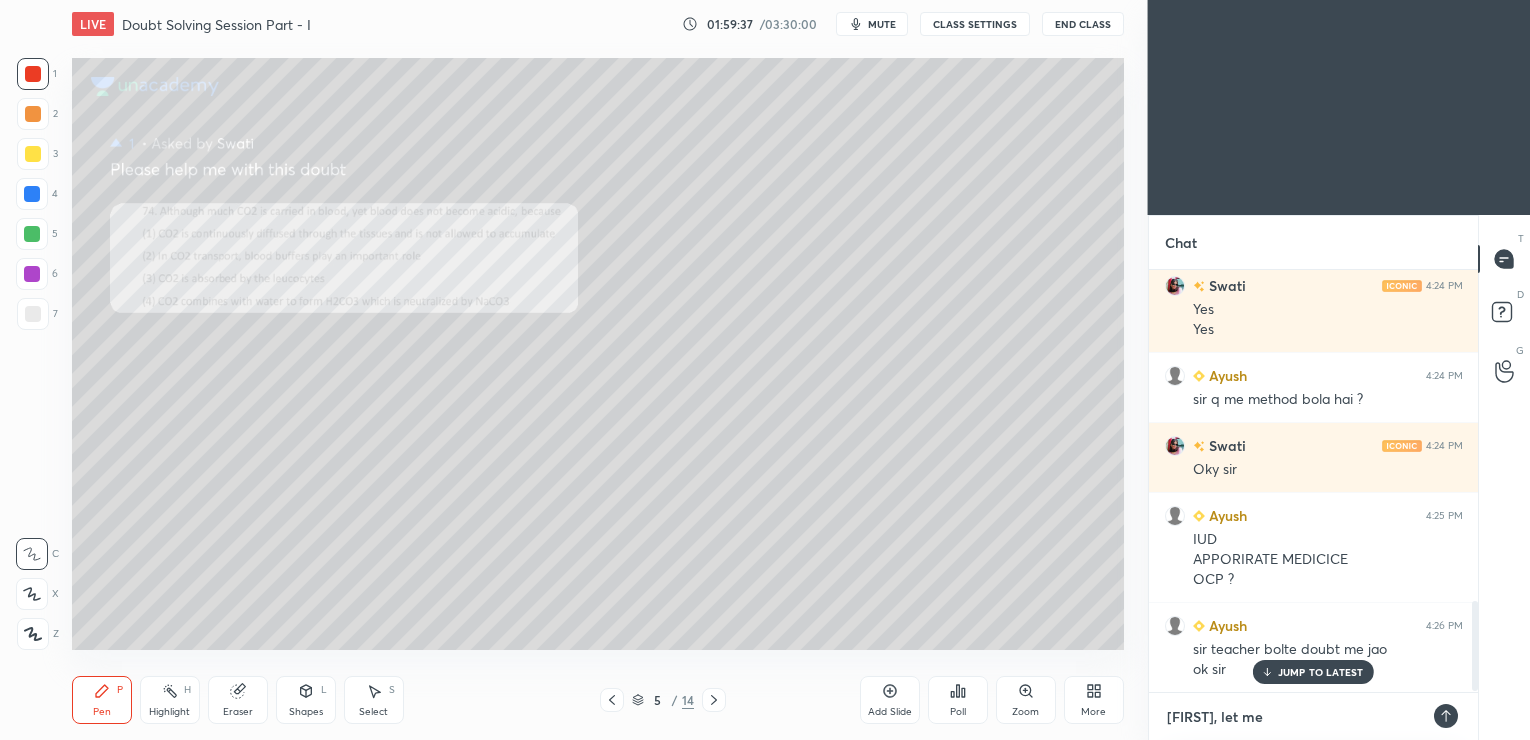 type on "x" 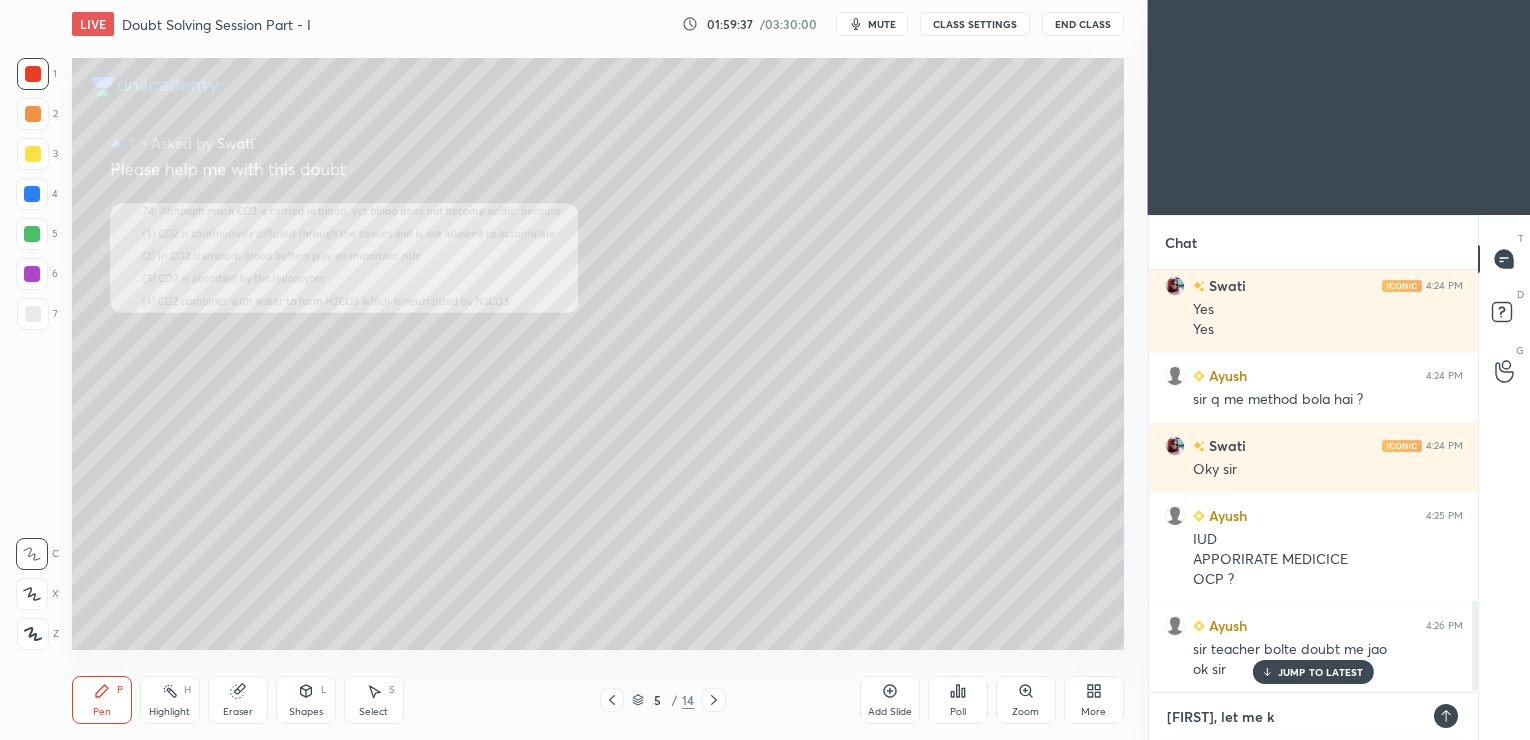 type on "[FIRST], let me kn" 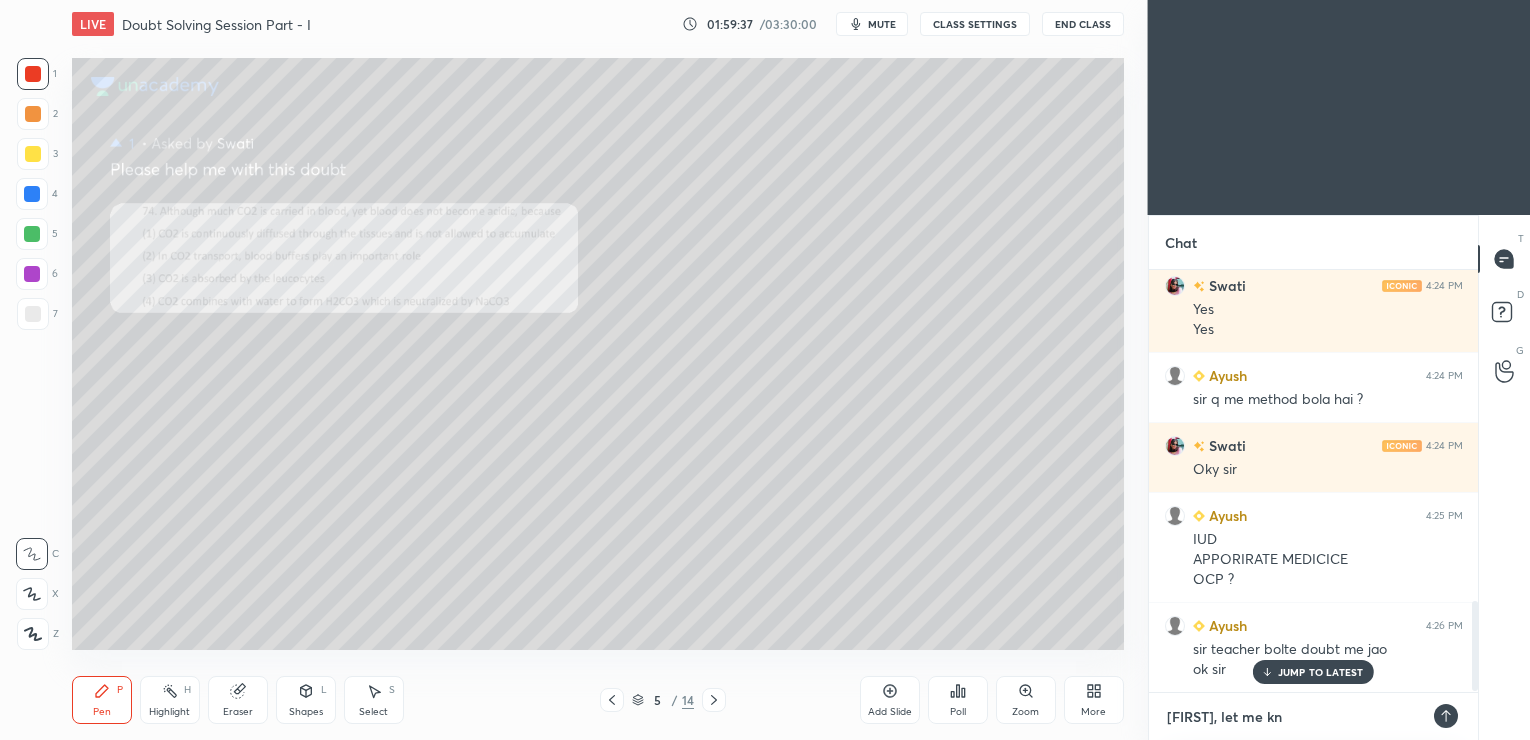 type on "x" 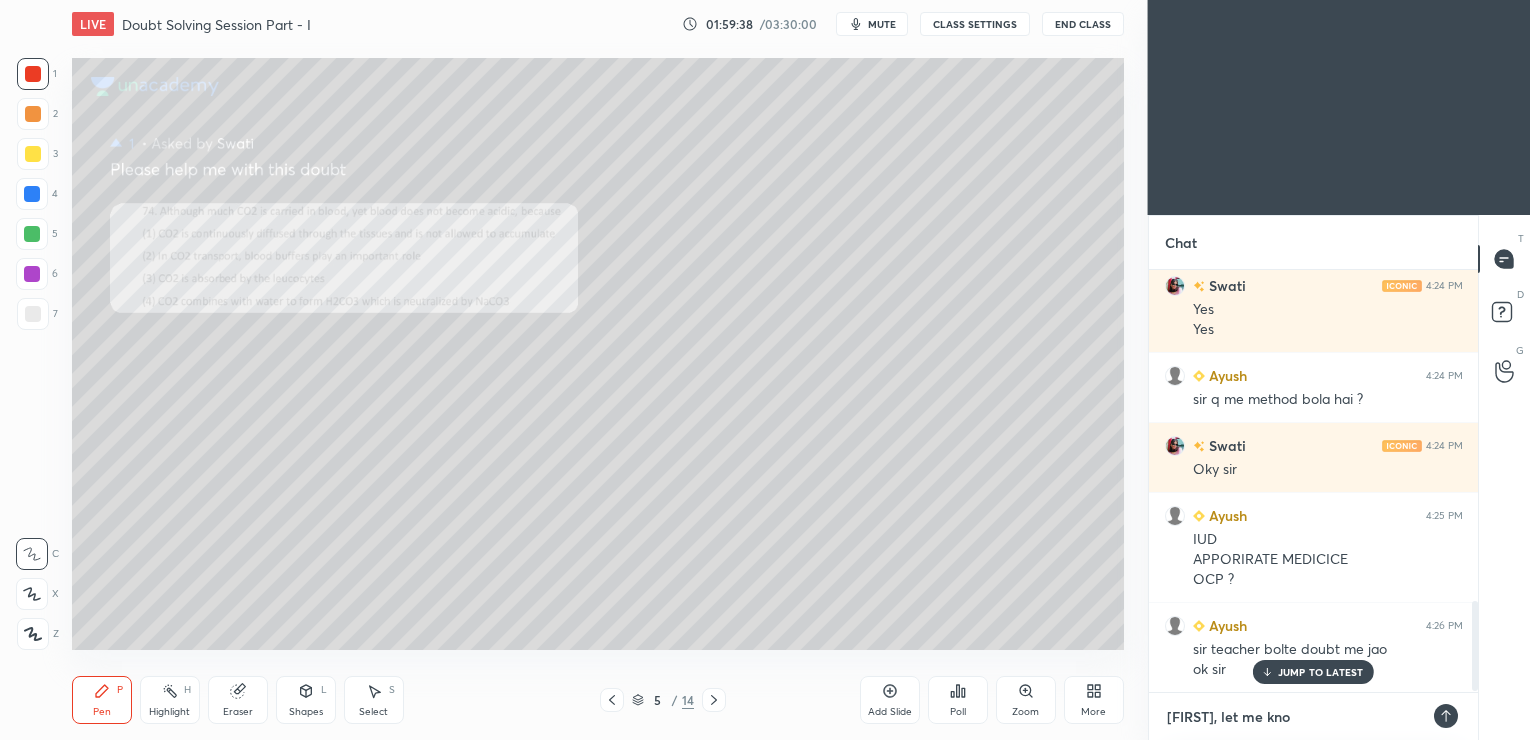 type on "[FIRST], let me know" 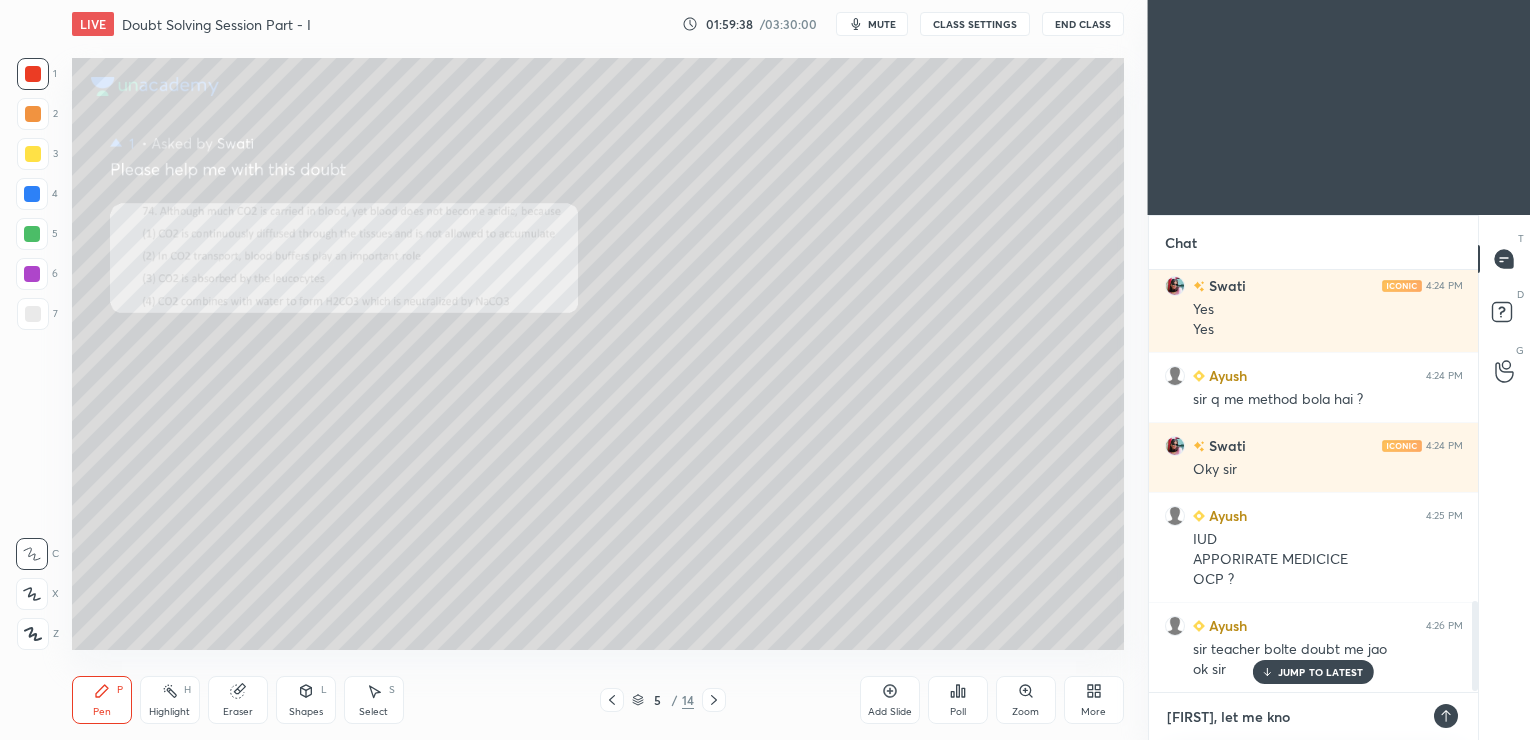 type on "x" 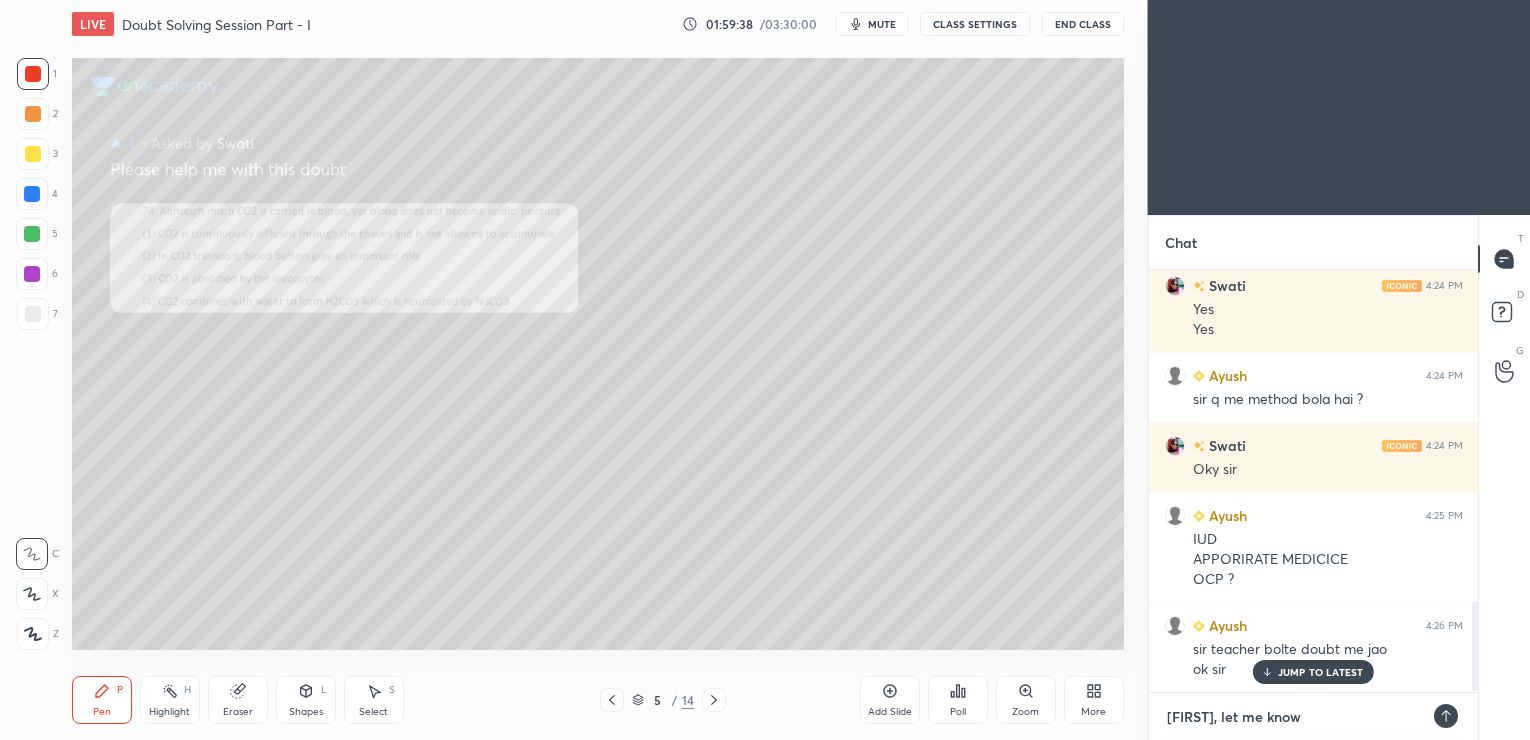 type on "[FIRST], let me know" 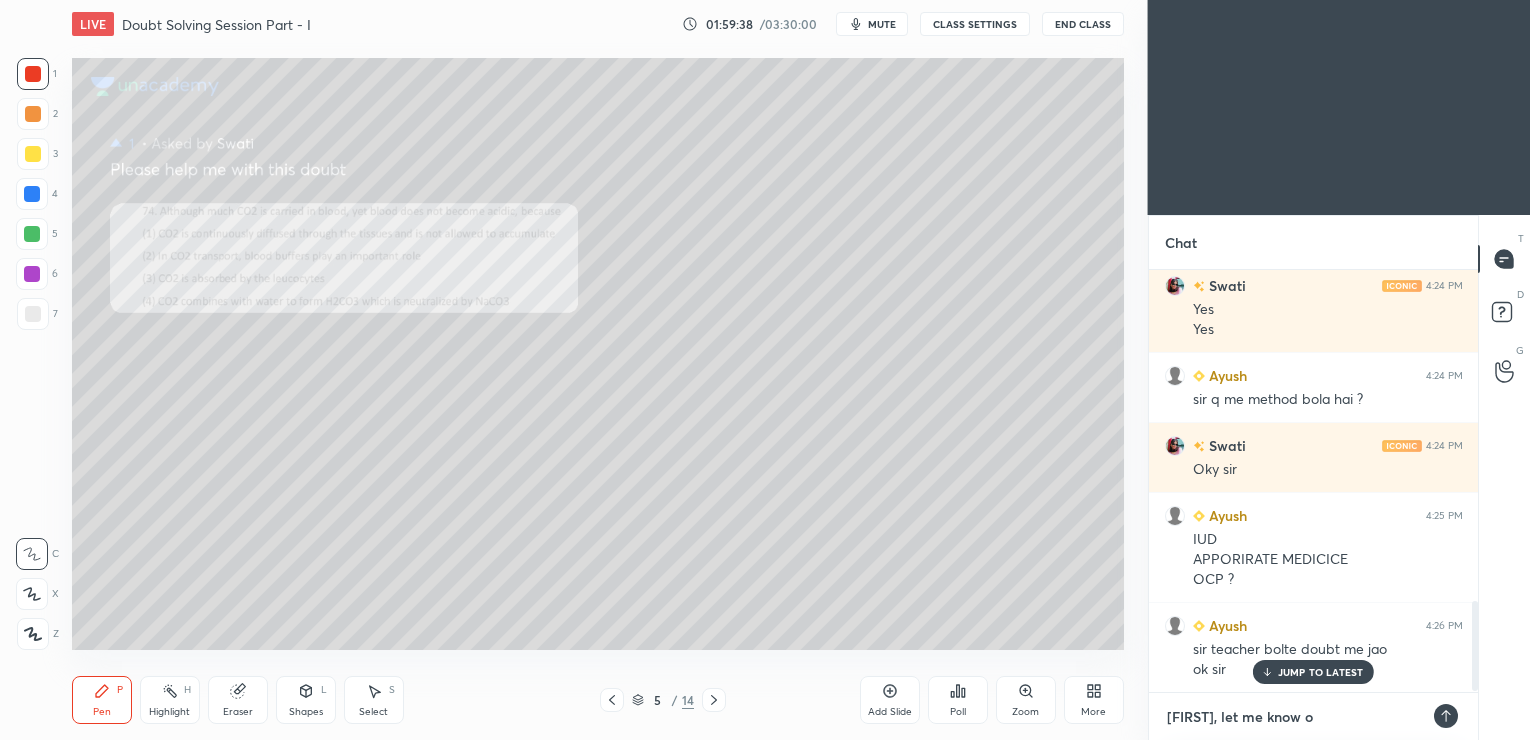 type on "[FIRST], let me know ob" 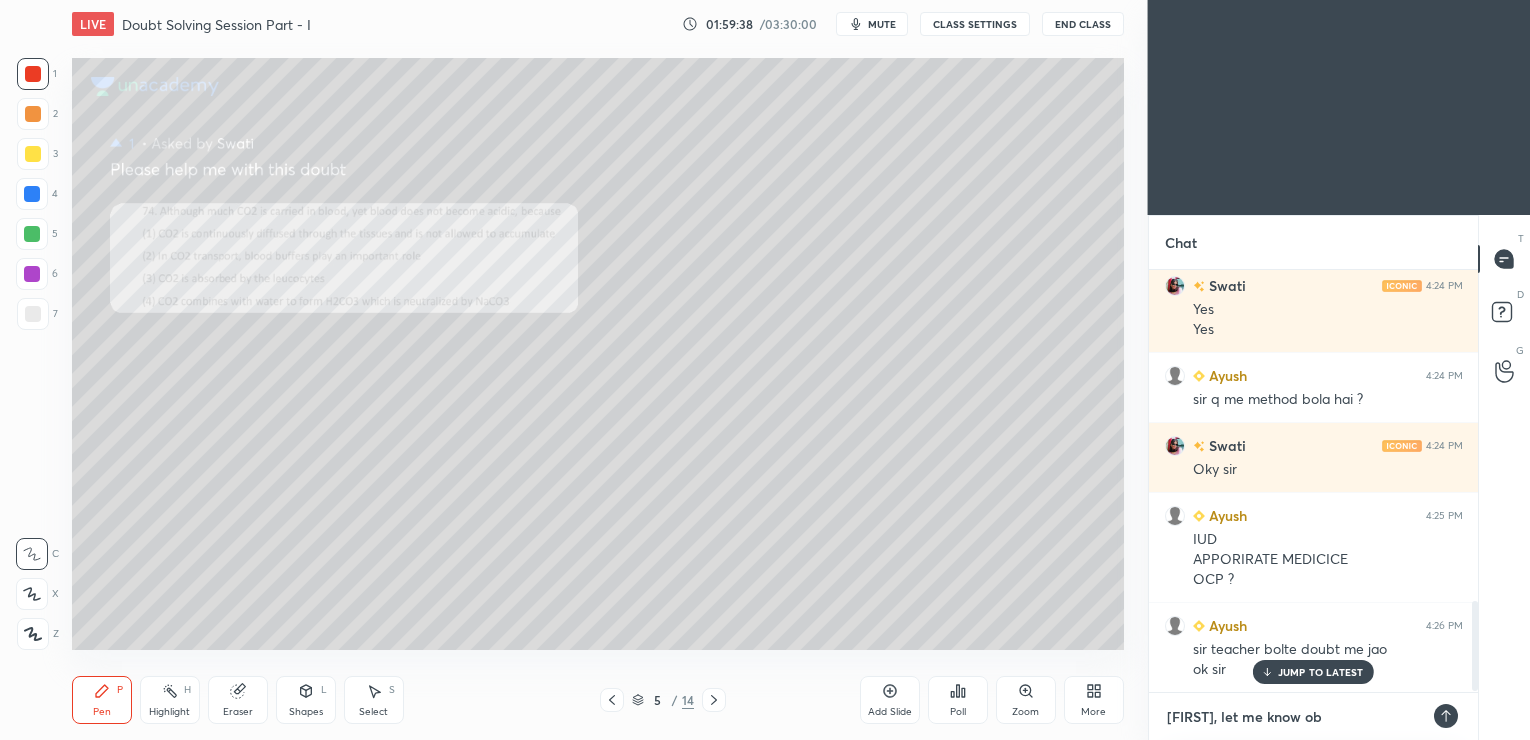 type on "x" 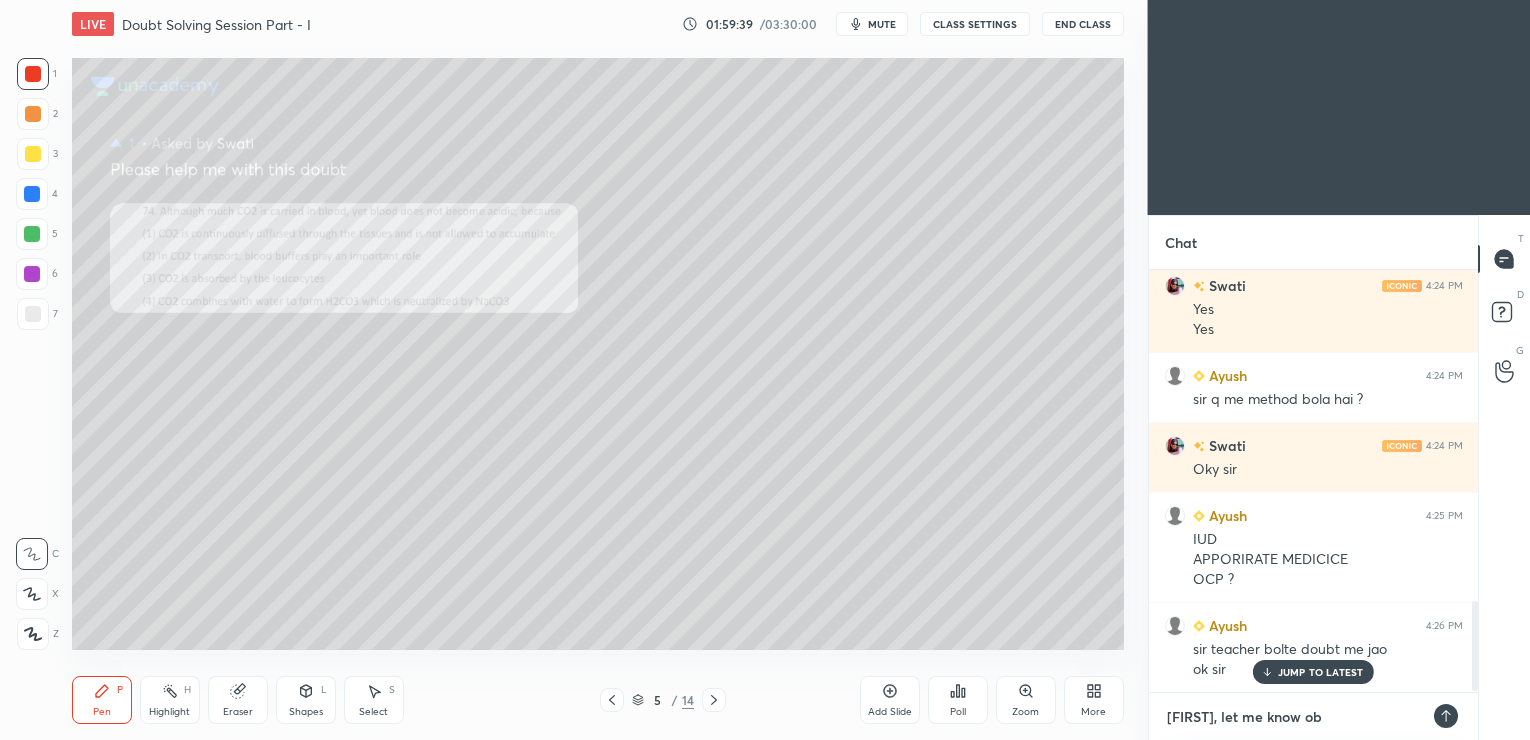 type on "[FIRST], let me know o" 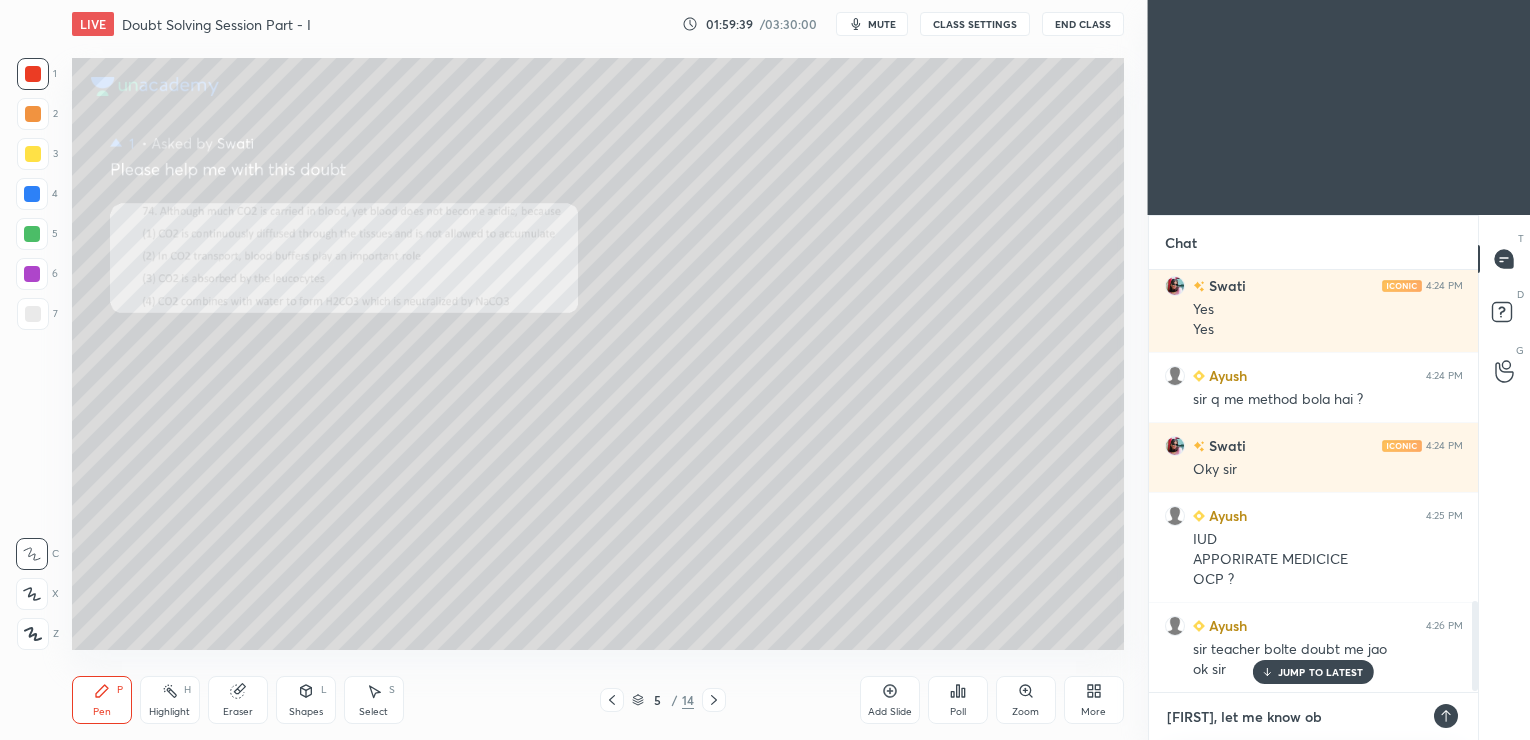 type on "x" 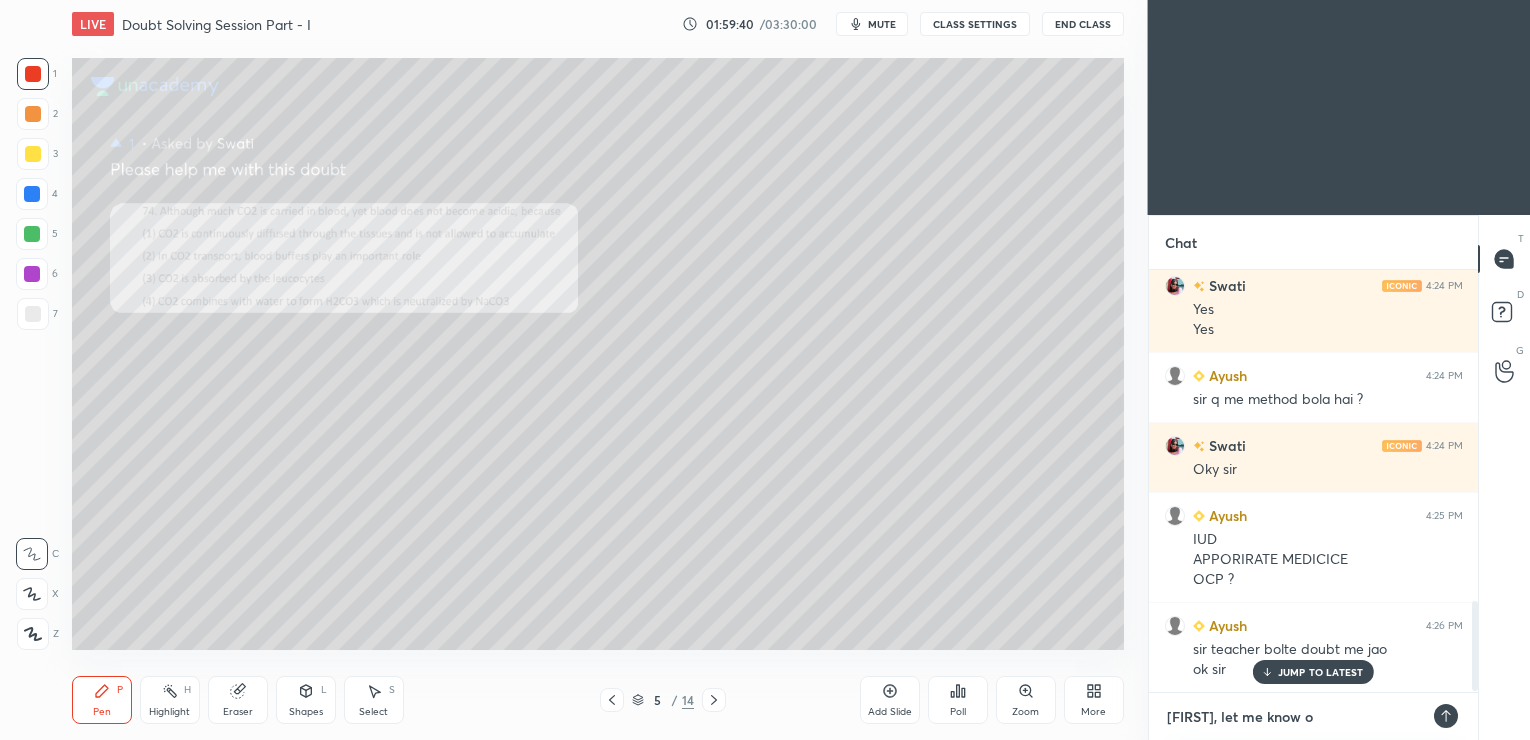 type on "[FIRST], let me know on" 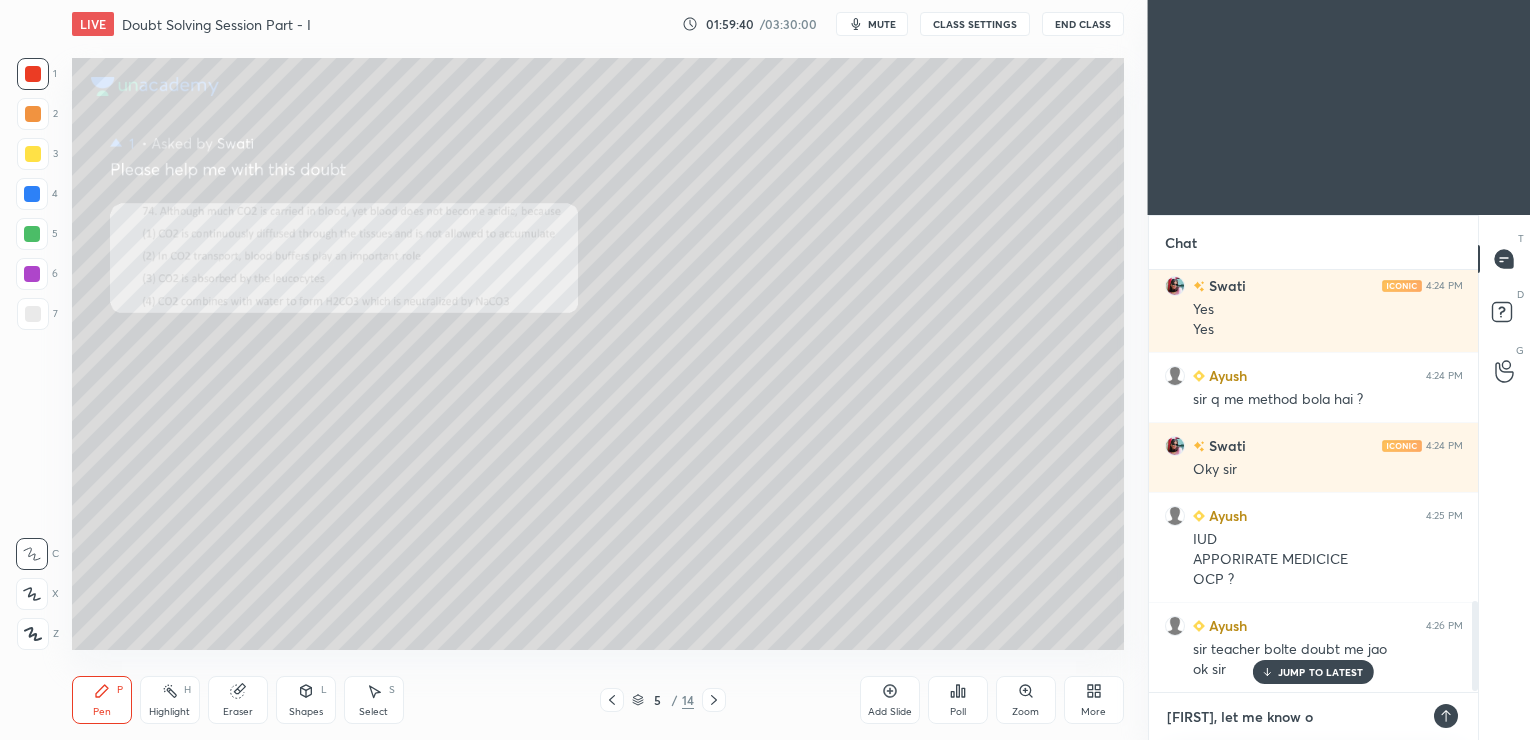 type on "x" 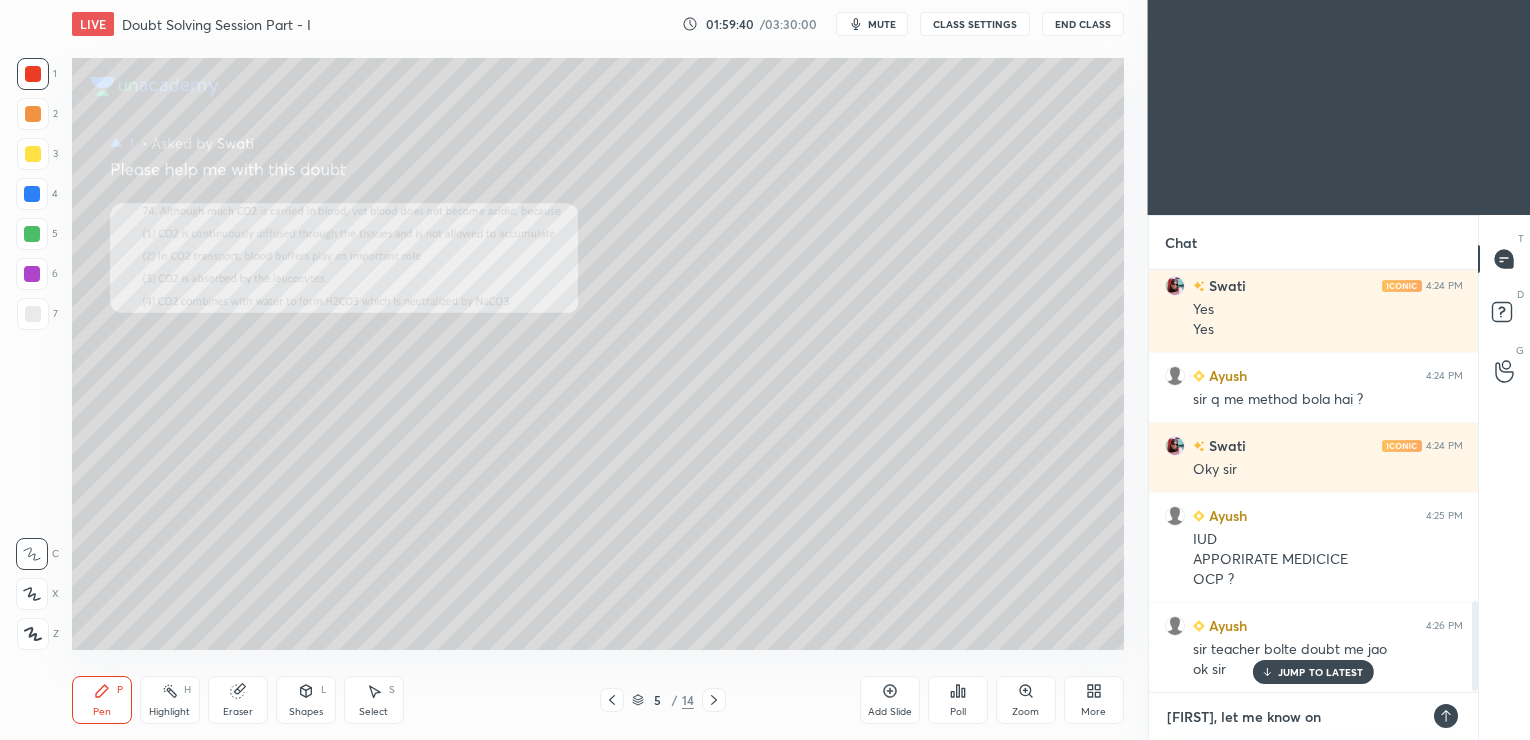 type on "[FIRST], let me know onc" 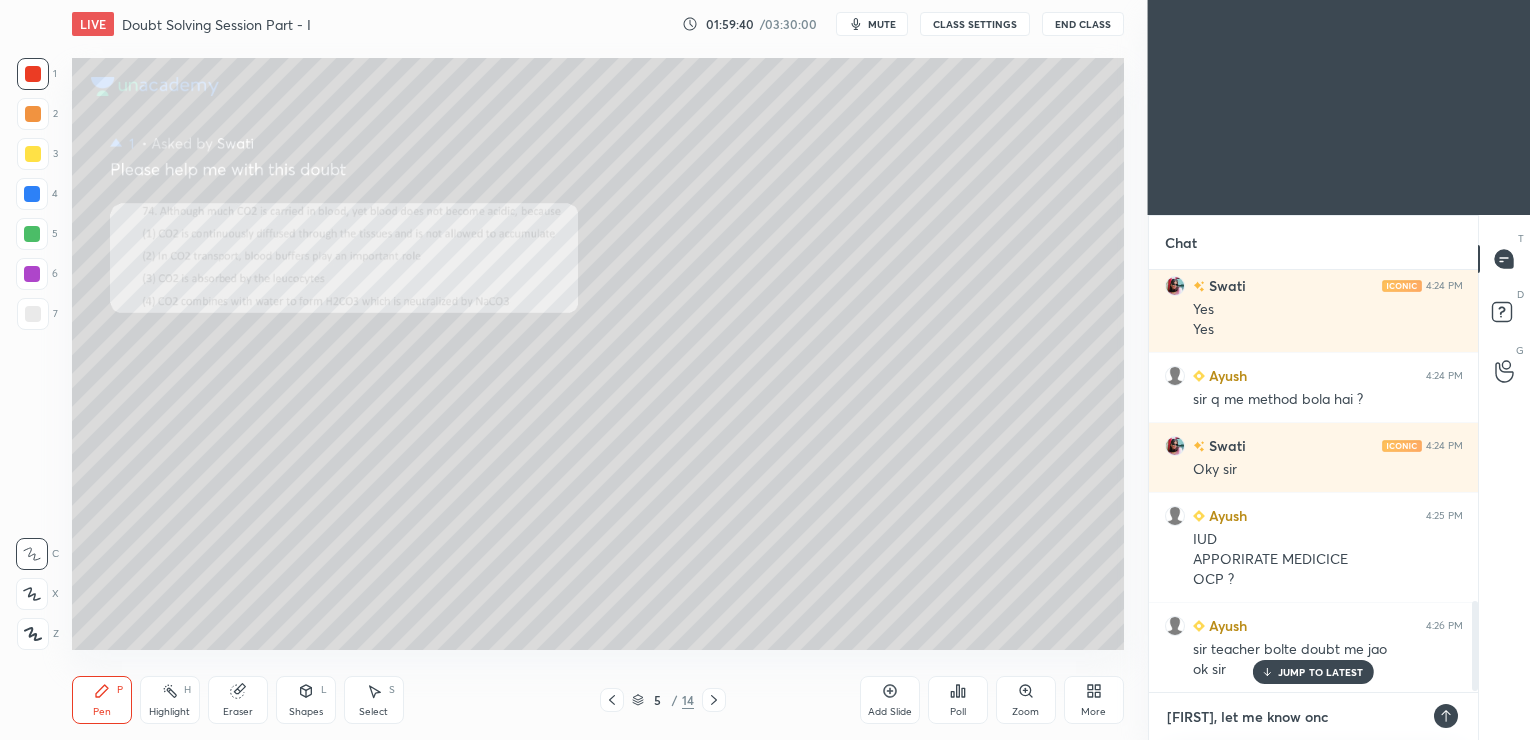 type on "[FIRST], let me know once" 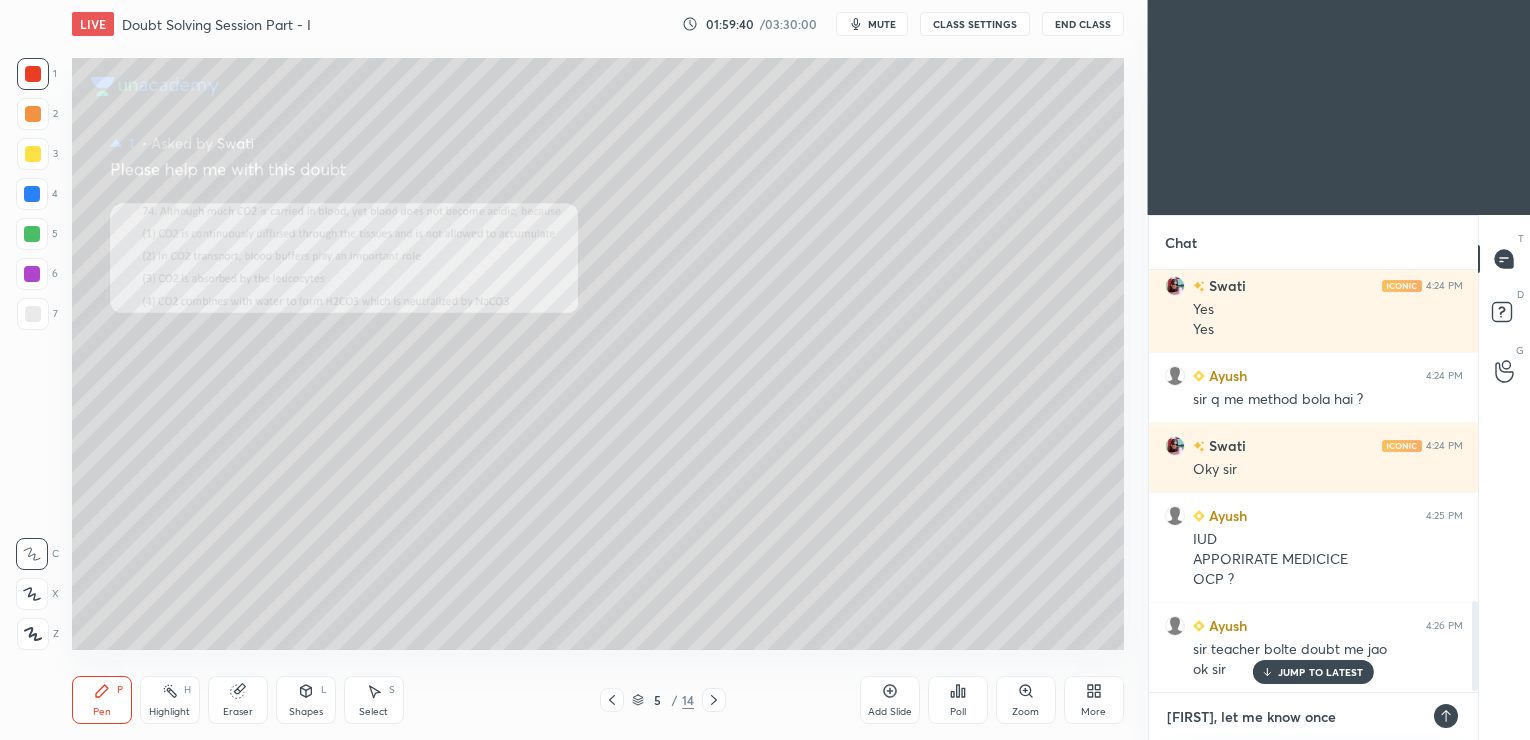 type on "[FIRST], let me know once" 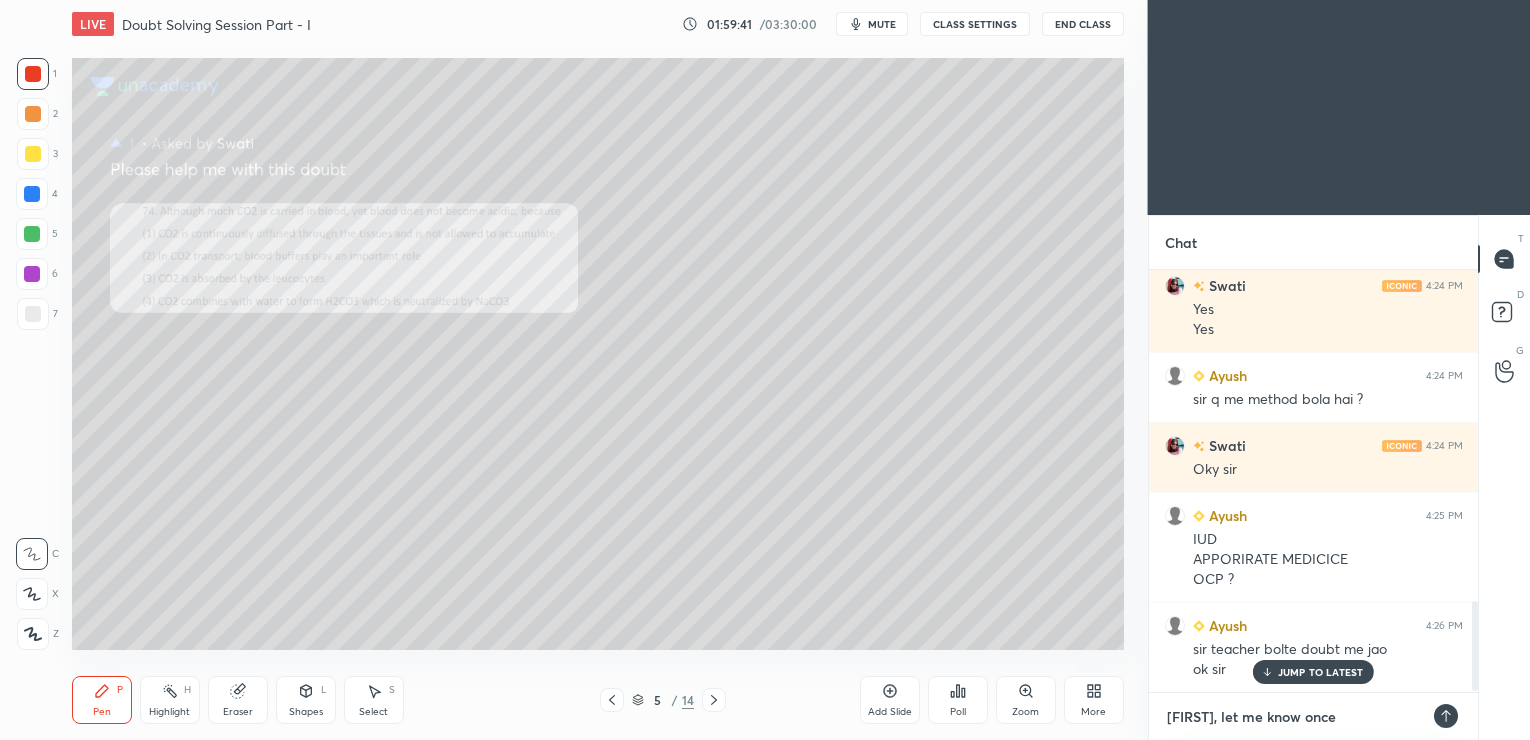type on "[FIRST], let me know once you" 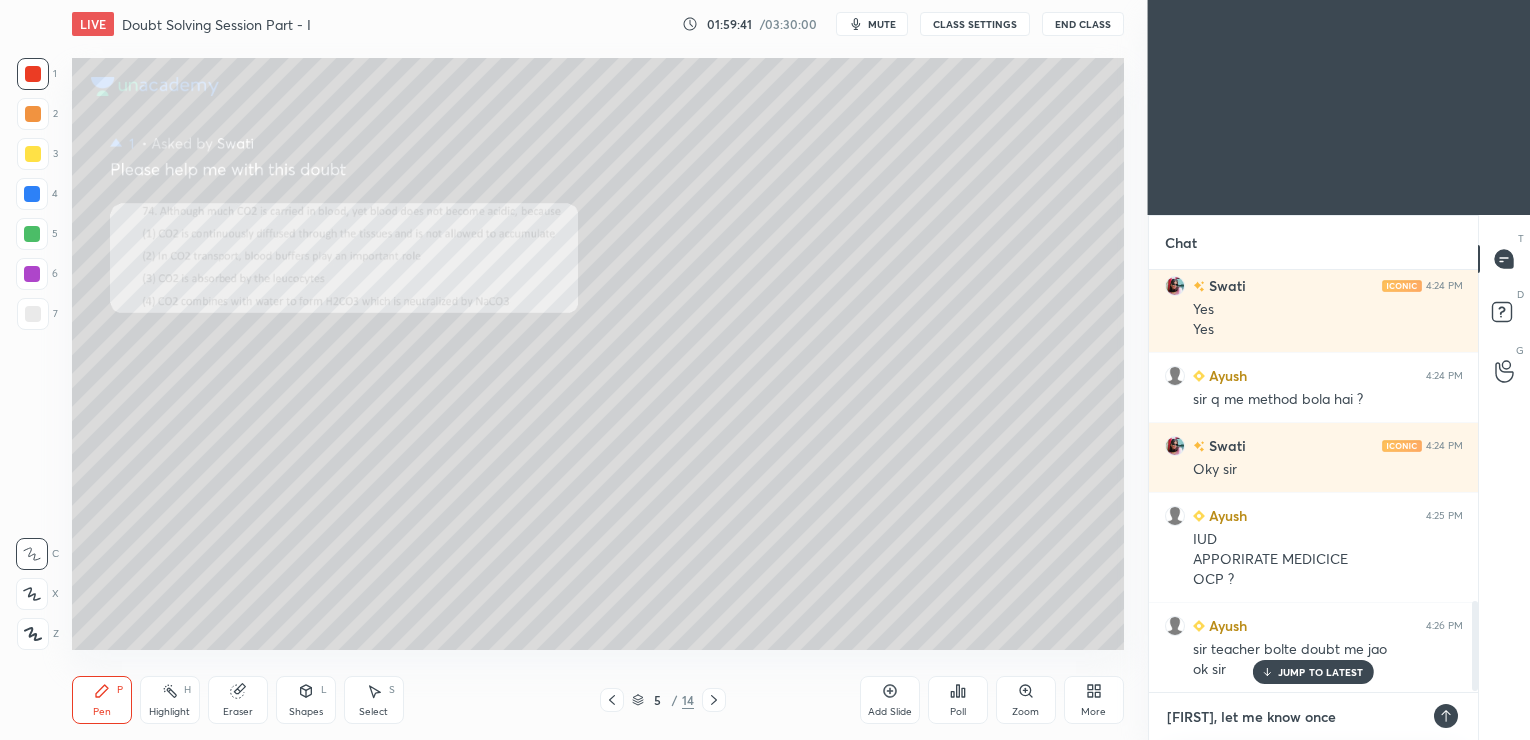type on "x" 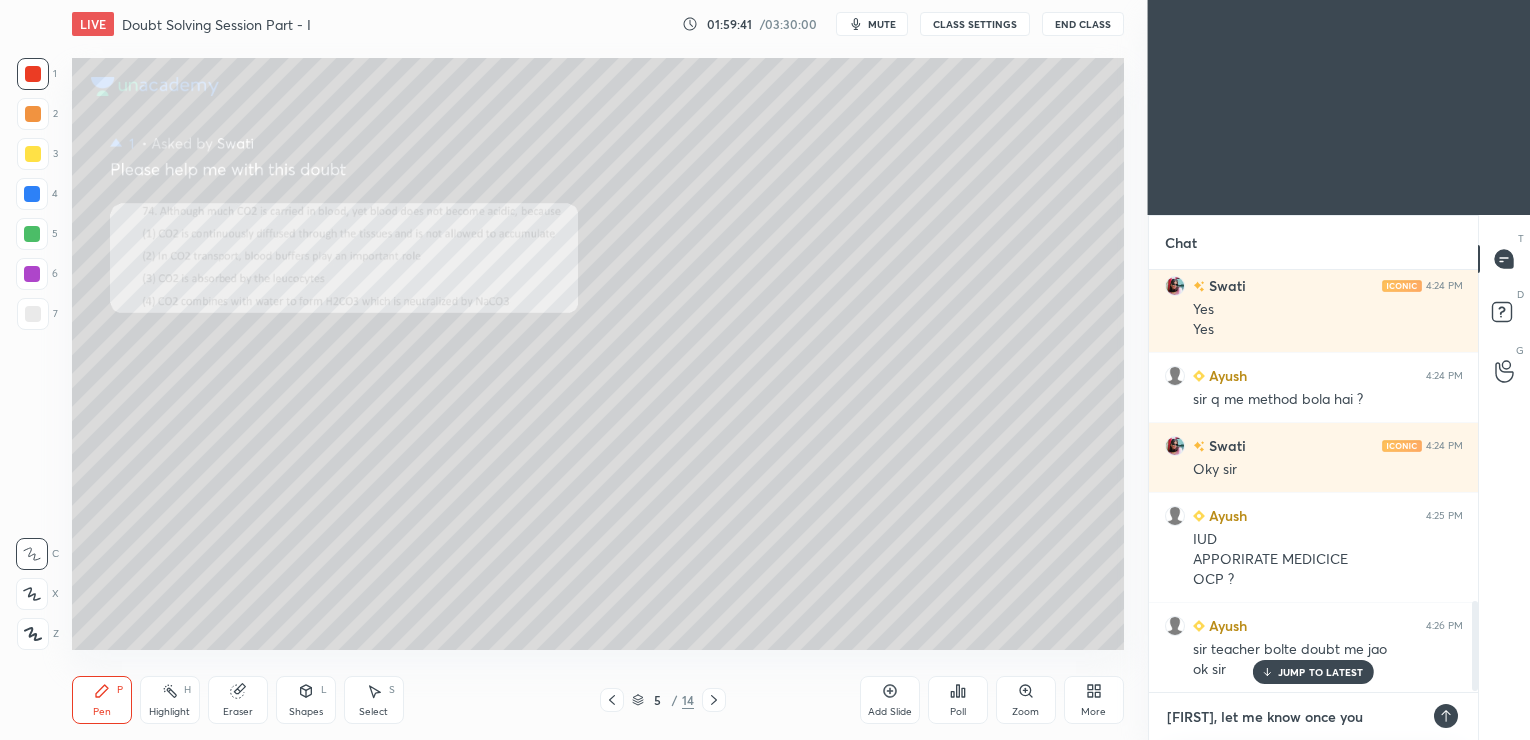 type on "[FIRST], let me know once yo" 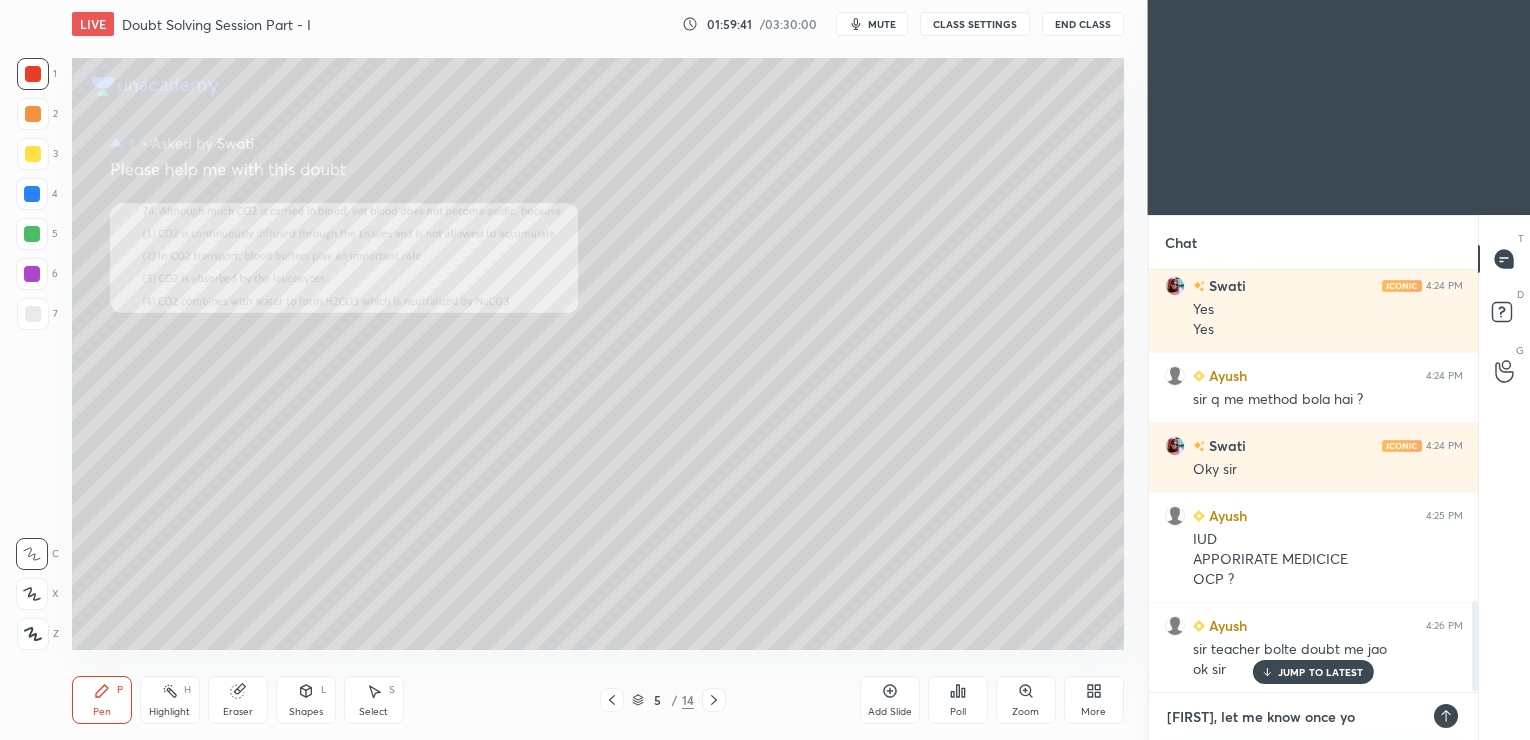 type on "[FIRST], let me know once you" 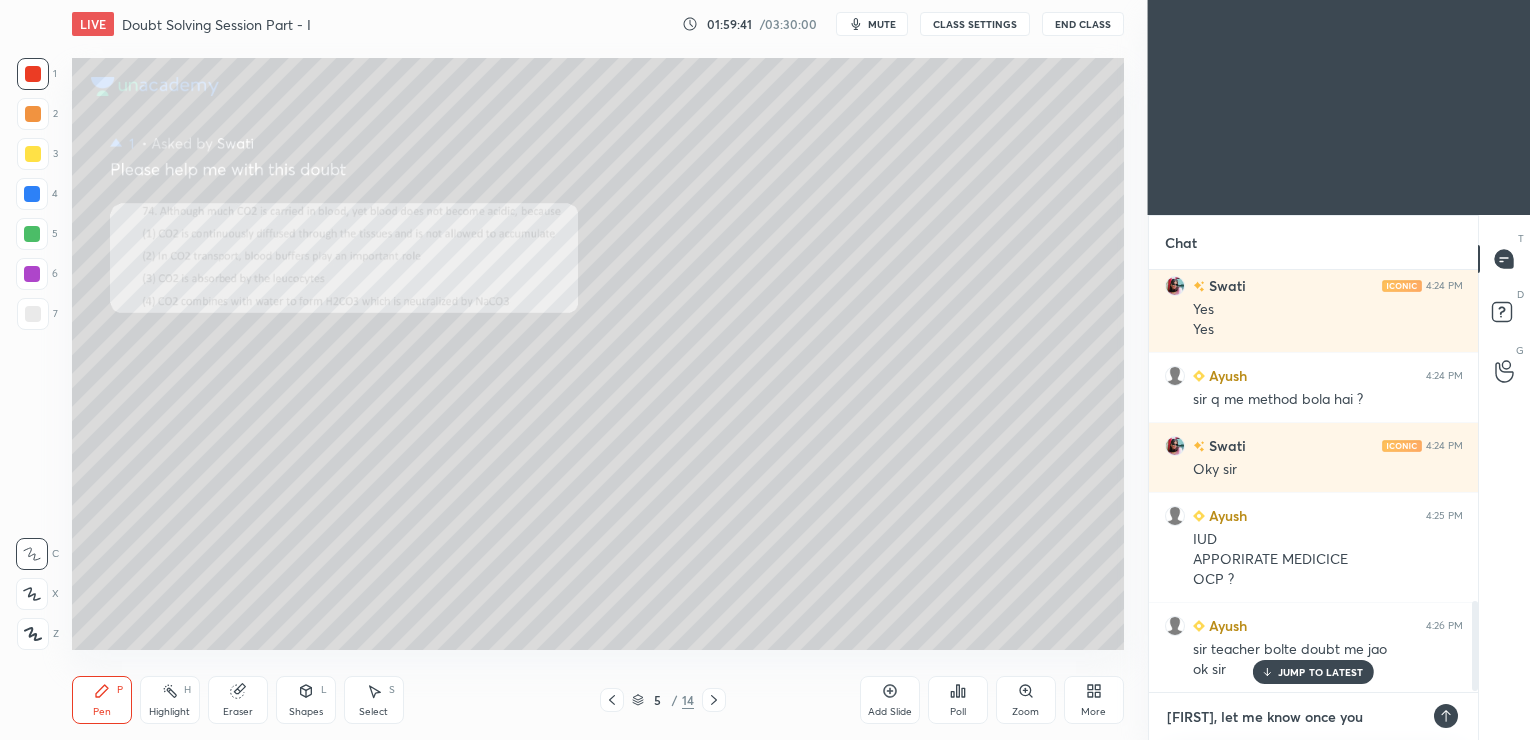 type on "[FIRST], let me know once you" 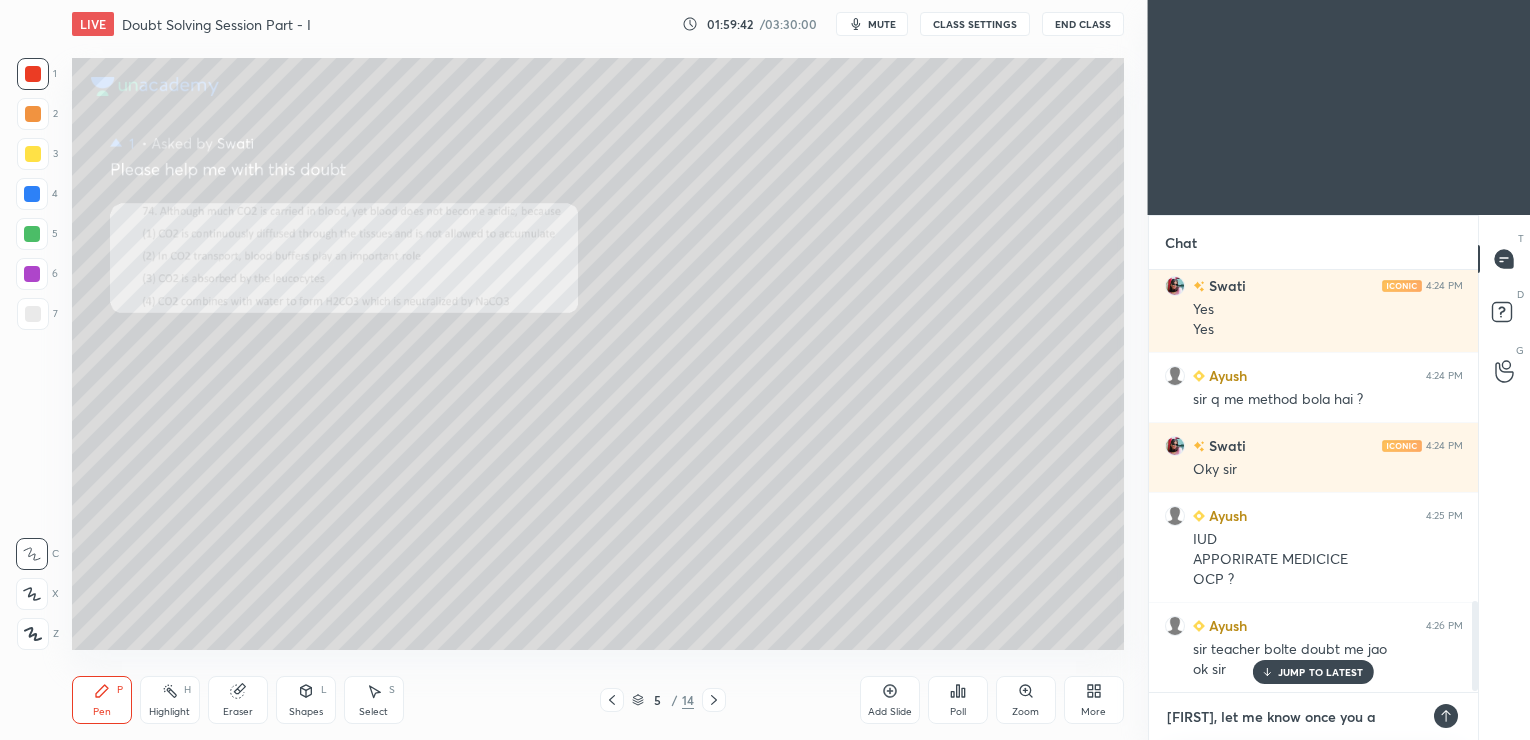 type on "[FIRST], let me know once you ar" 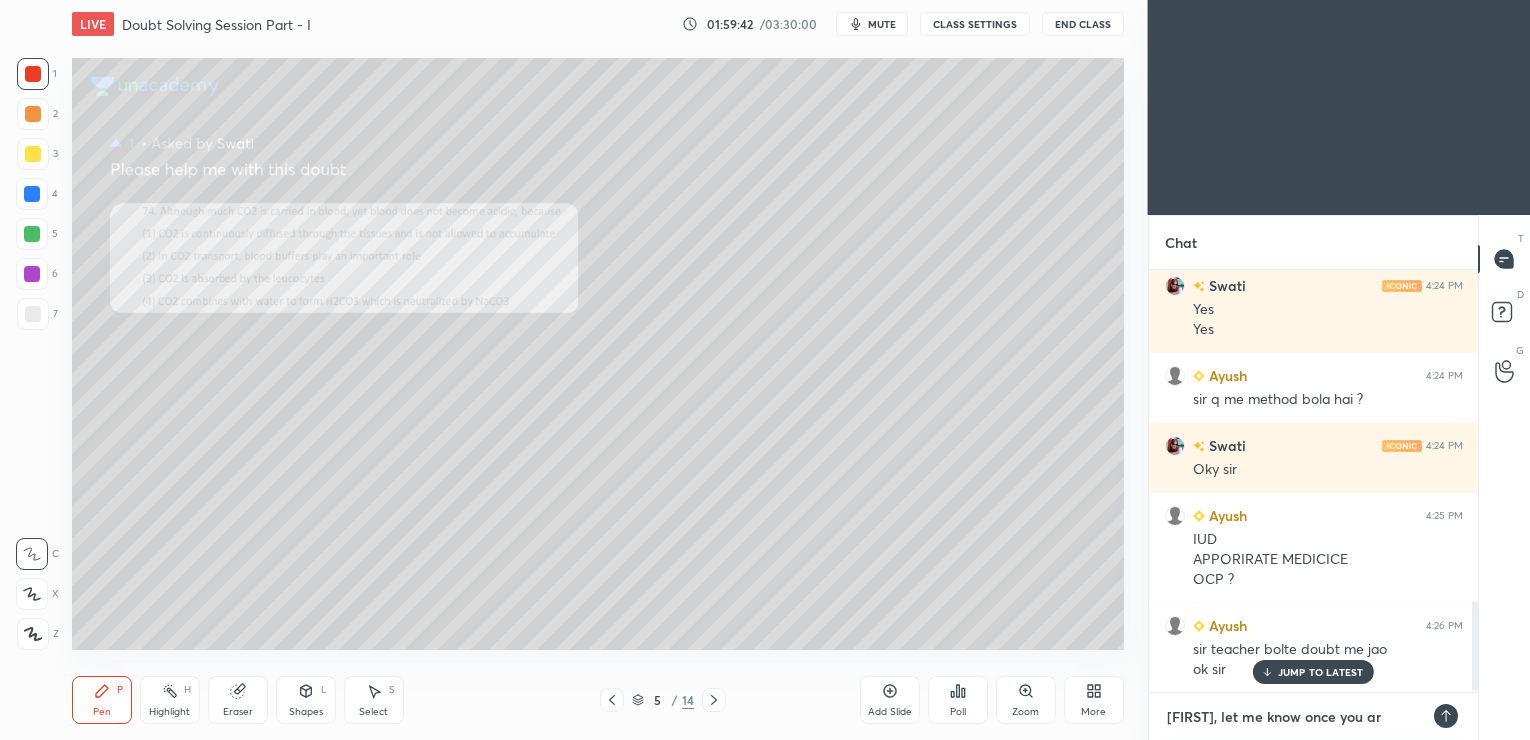 type on "x" 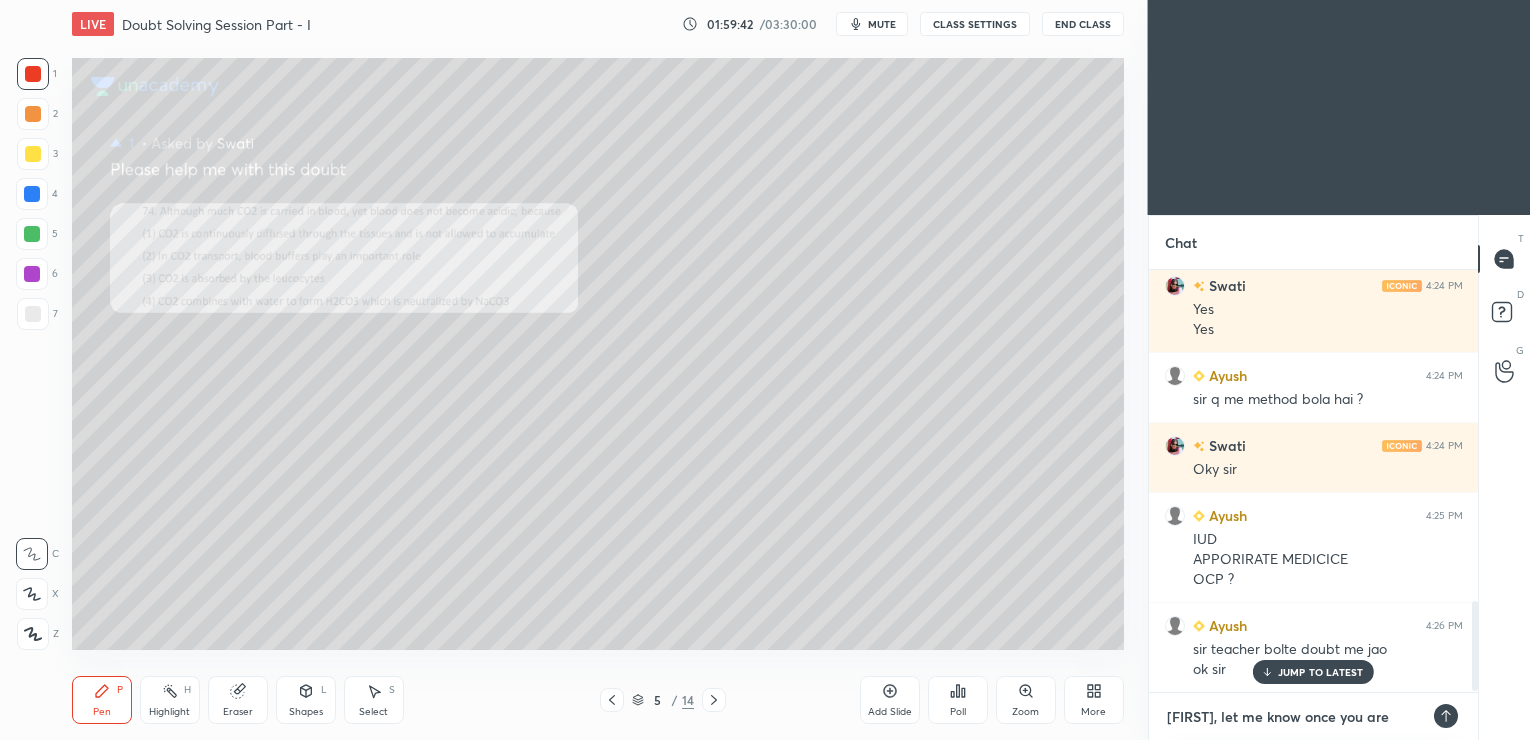 type on "[FIRST], let me know once you are" 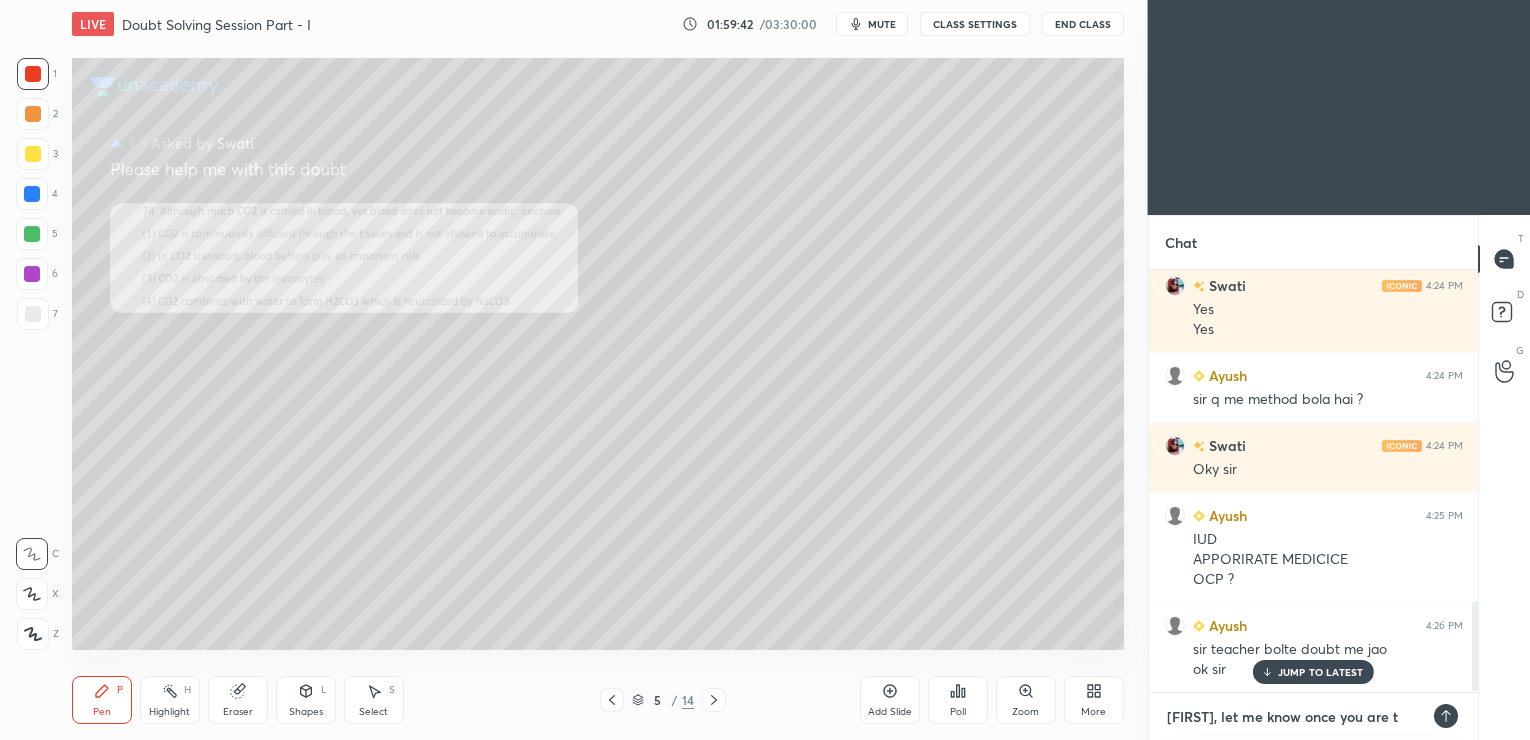 type on "[FIRST], let me know once you are th" 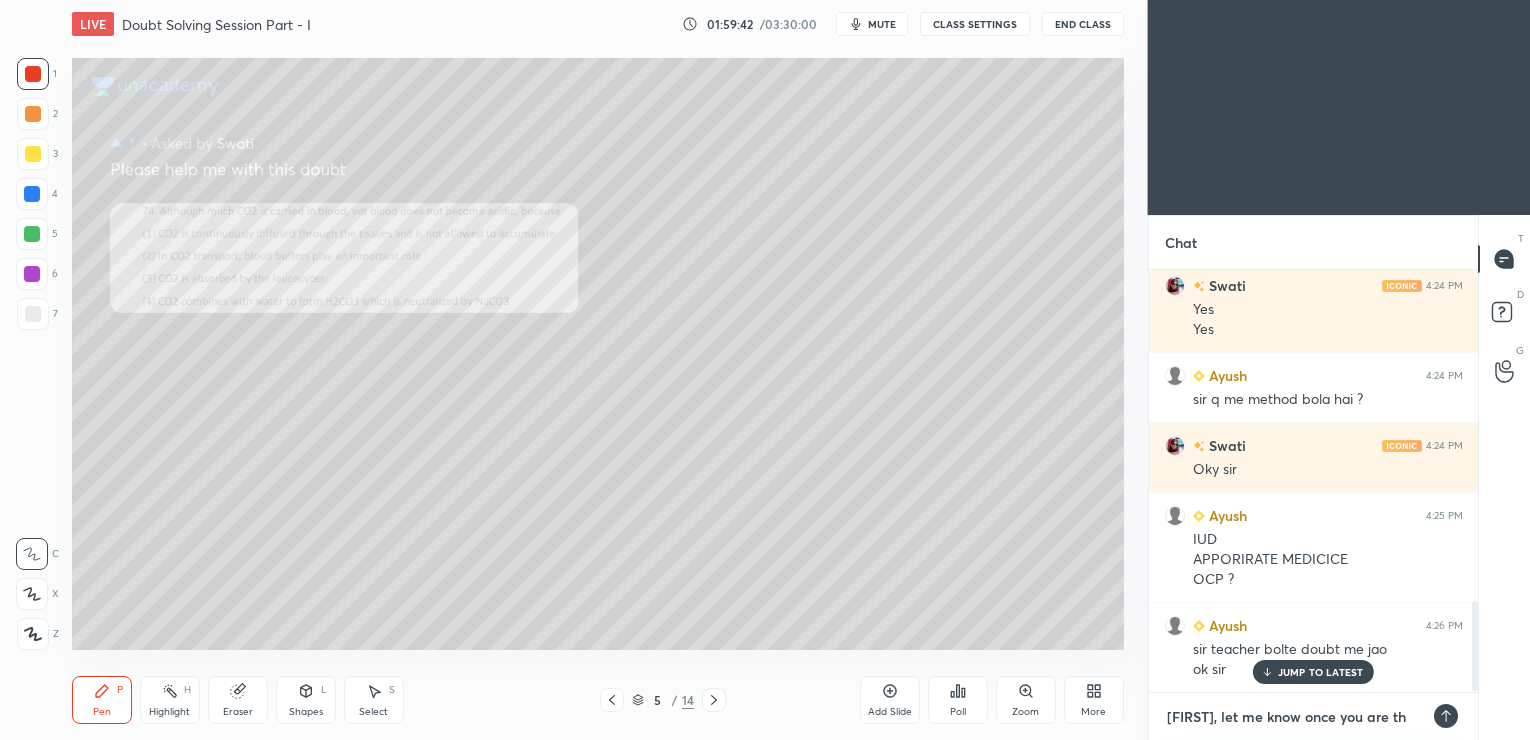 type on "[FIRST], let me know once you are the" 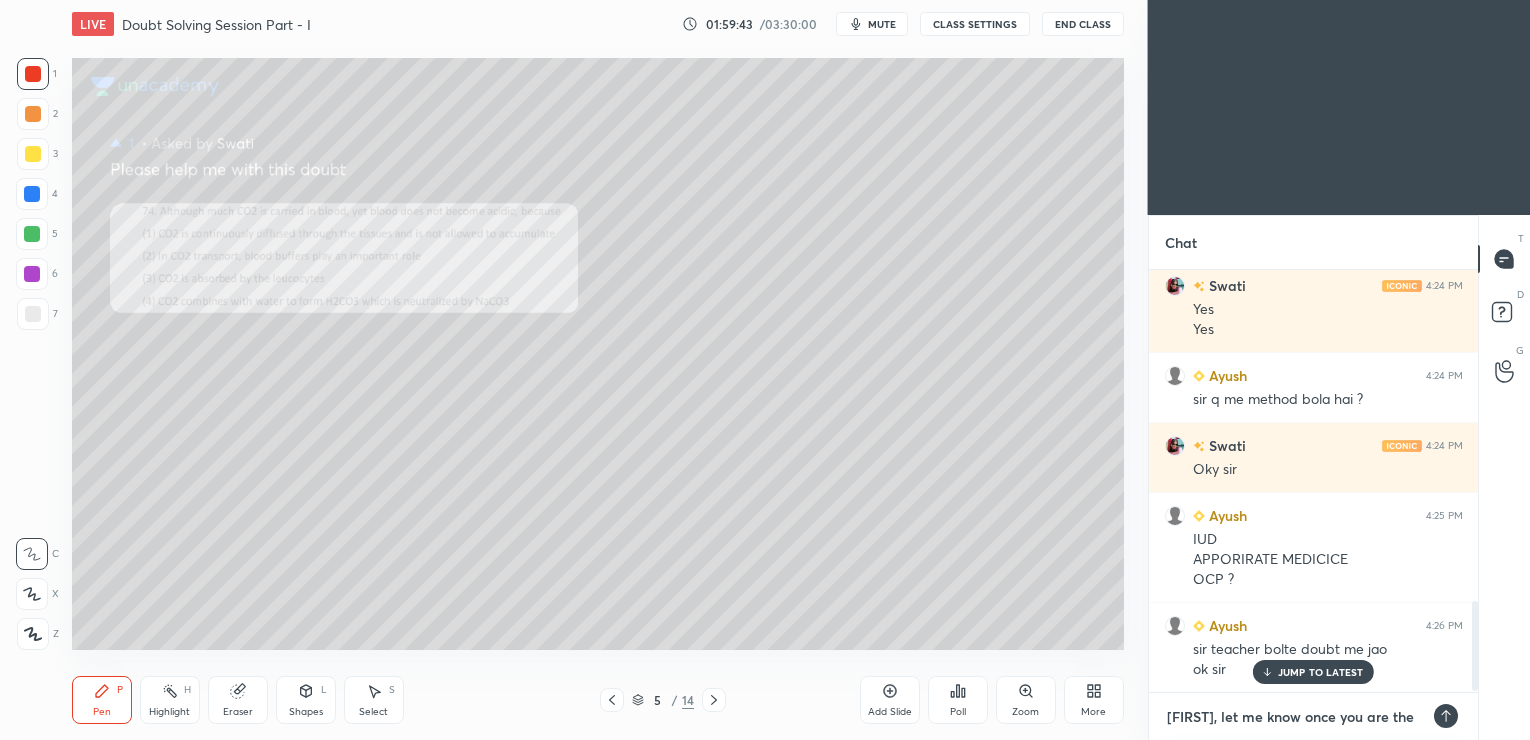 type on "[FIRST], let me know once you are ther" 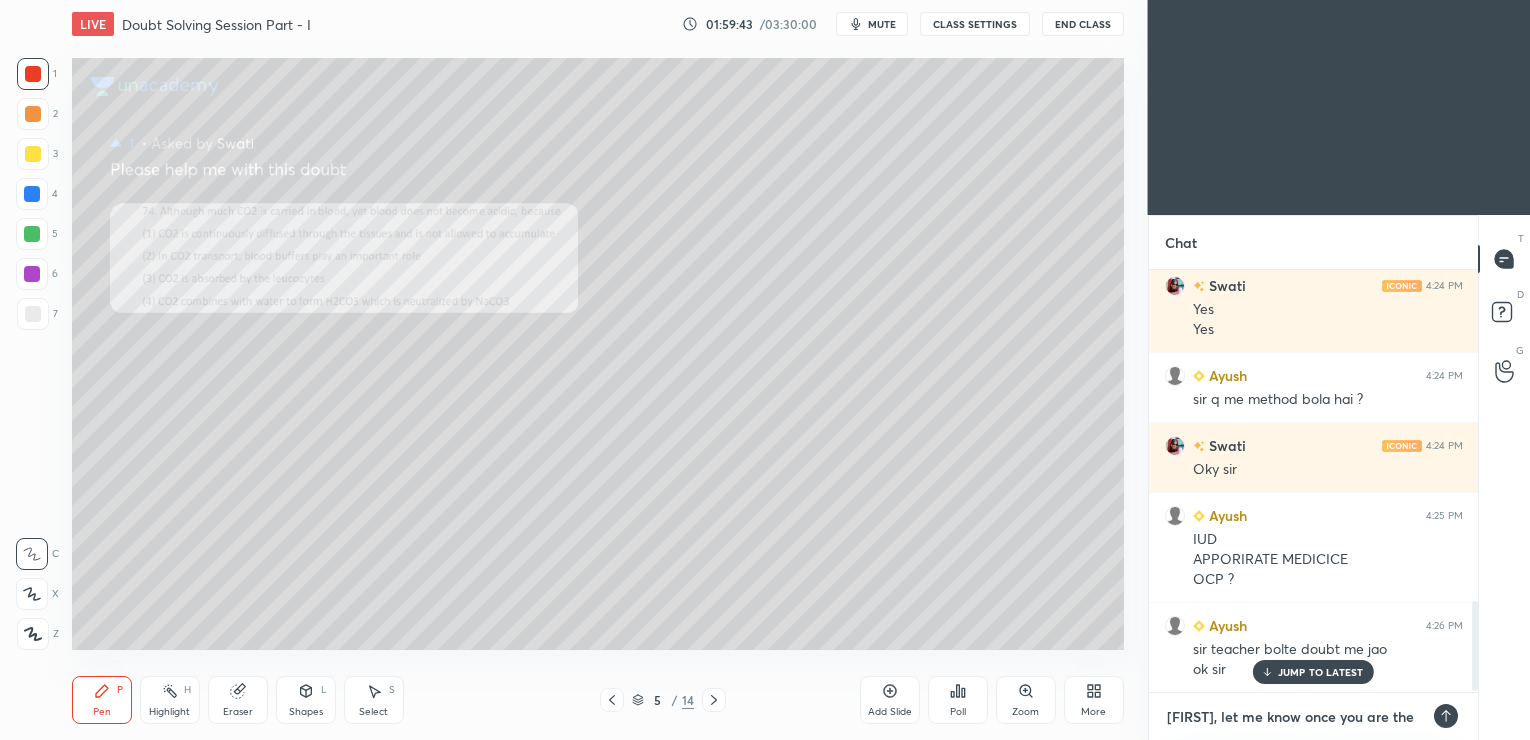 type on "x" 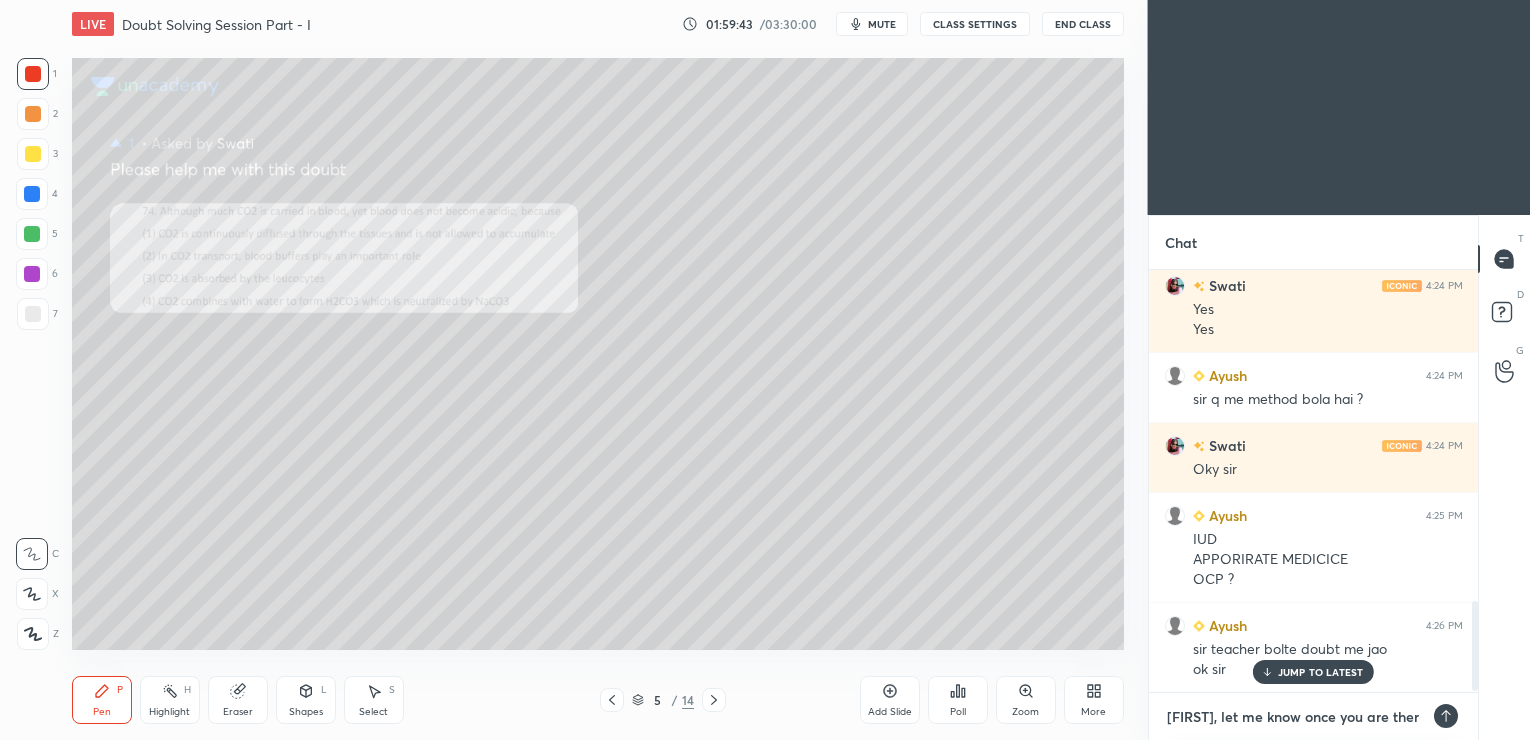 type on "[FIRST], let me know once you are there" 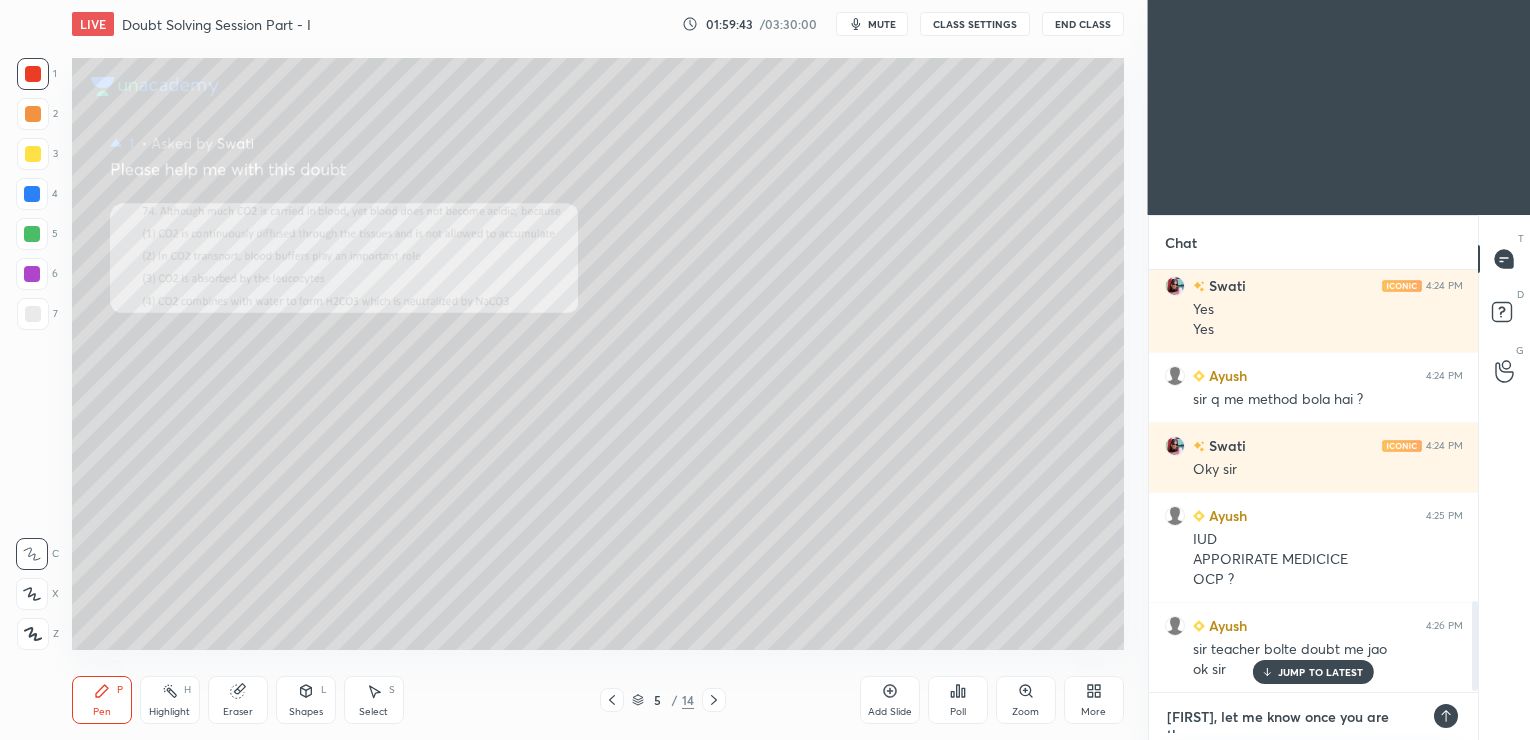 type on "x" 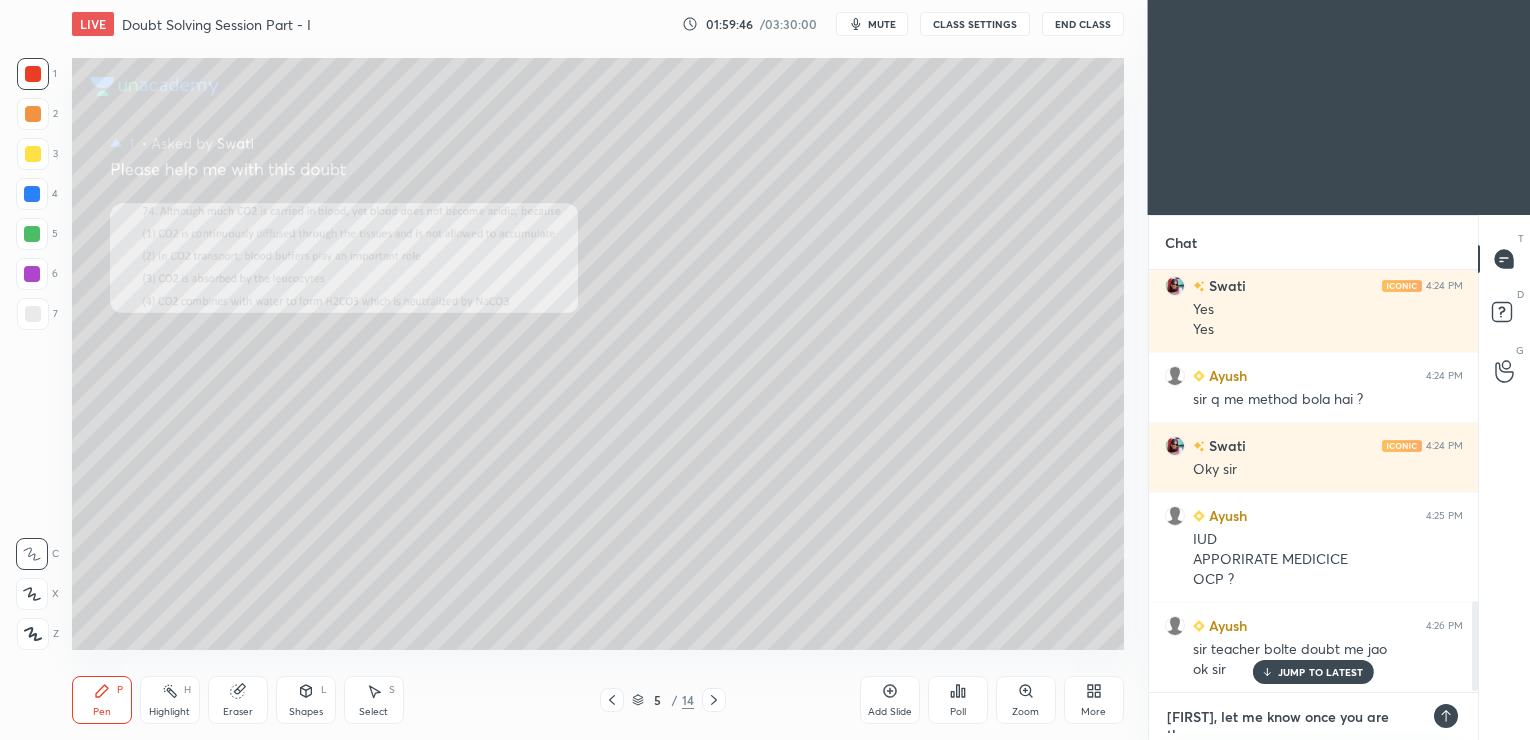 type on "[FIRST], let me know once you are there" 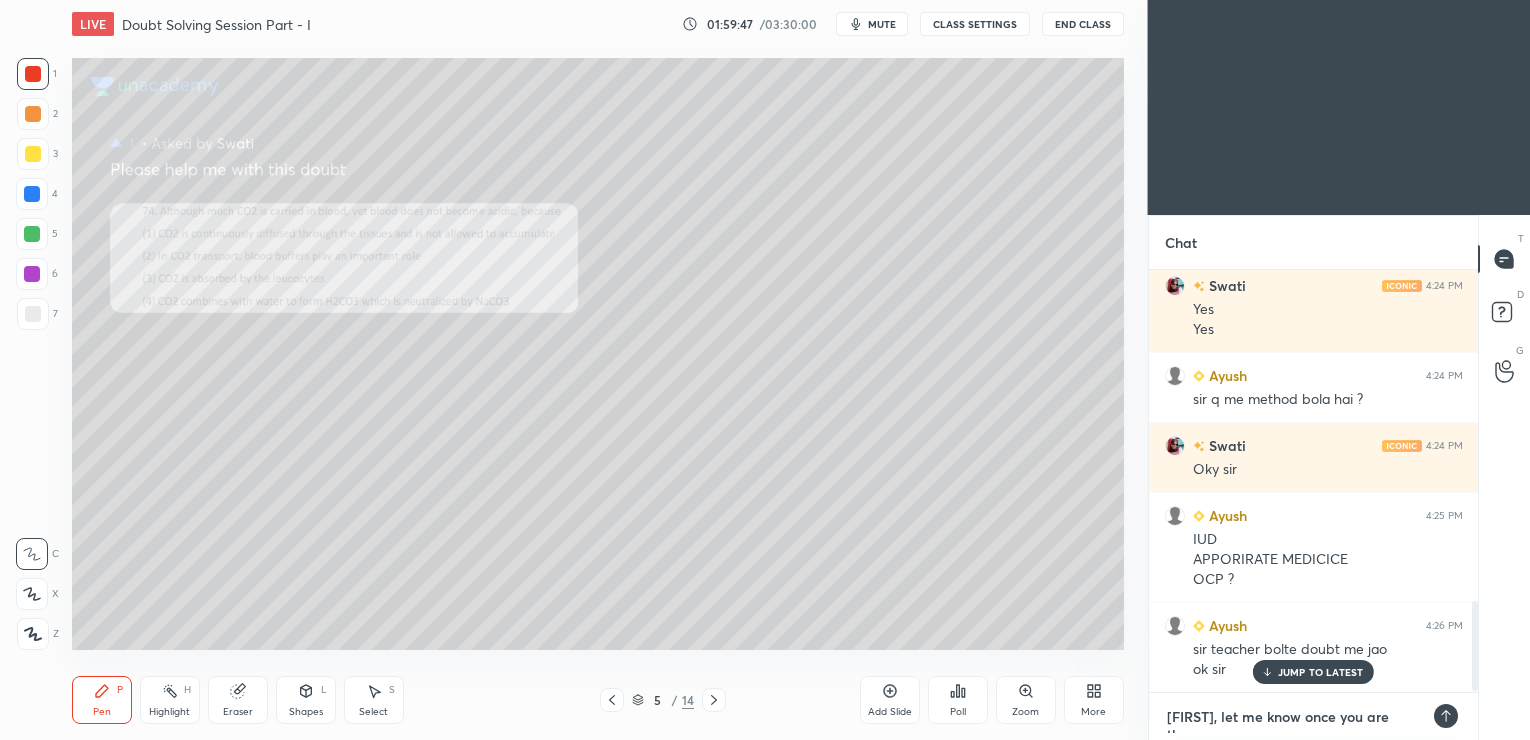 type on "[FIRST], let me know once you are there" 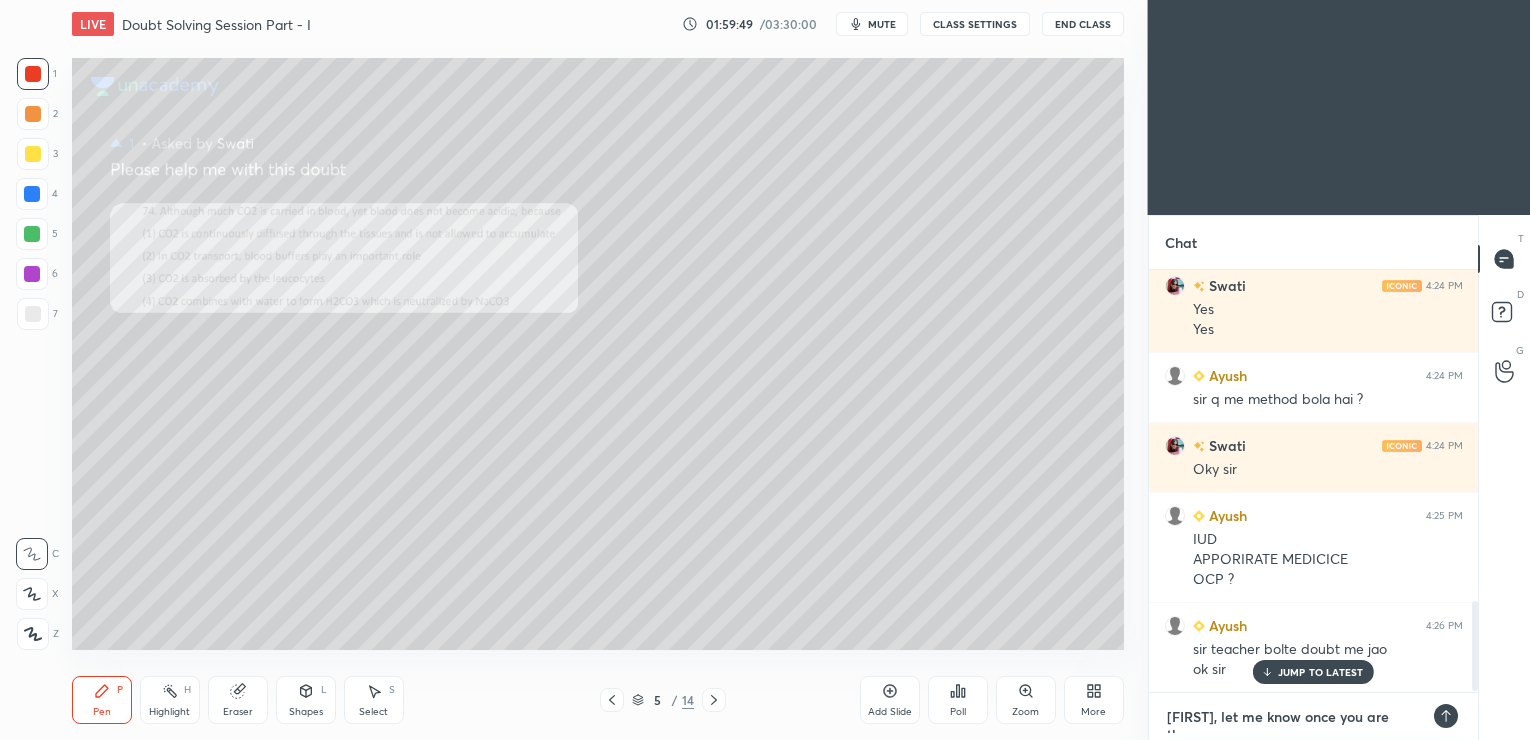 type 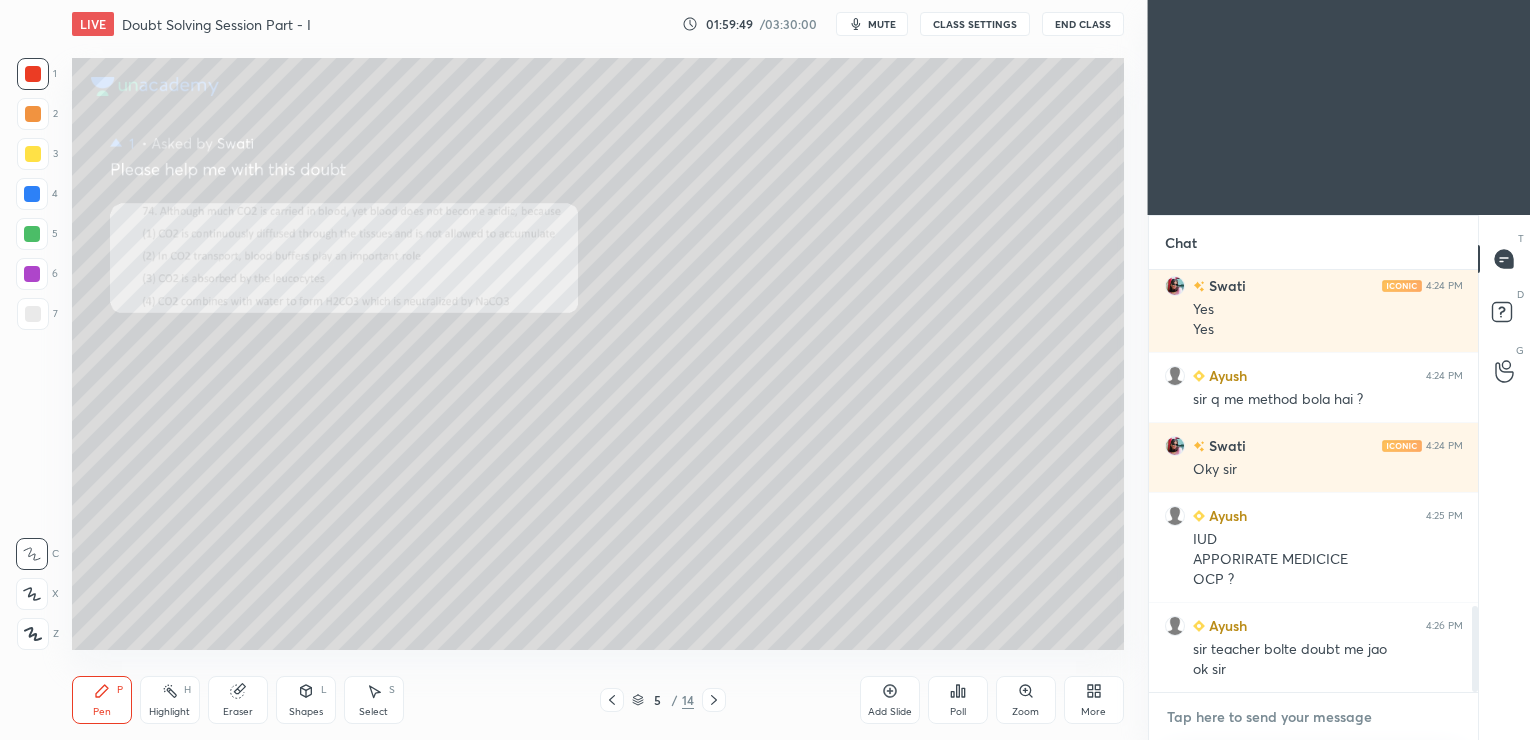 scroll, scrollTop: 1649, scrollLeft: 0, axis: vertical 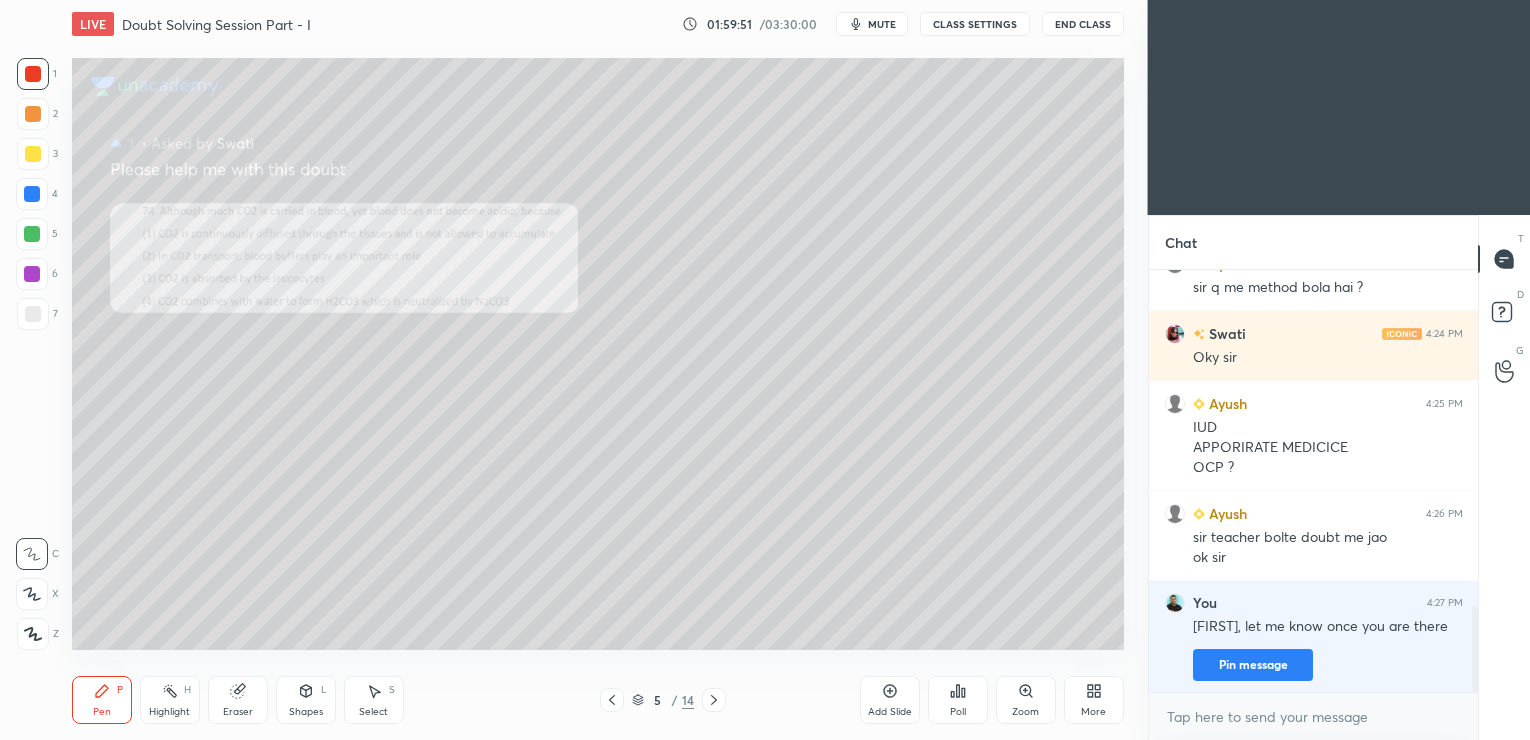click on "mute" at bounding box center [872, 24] 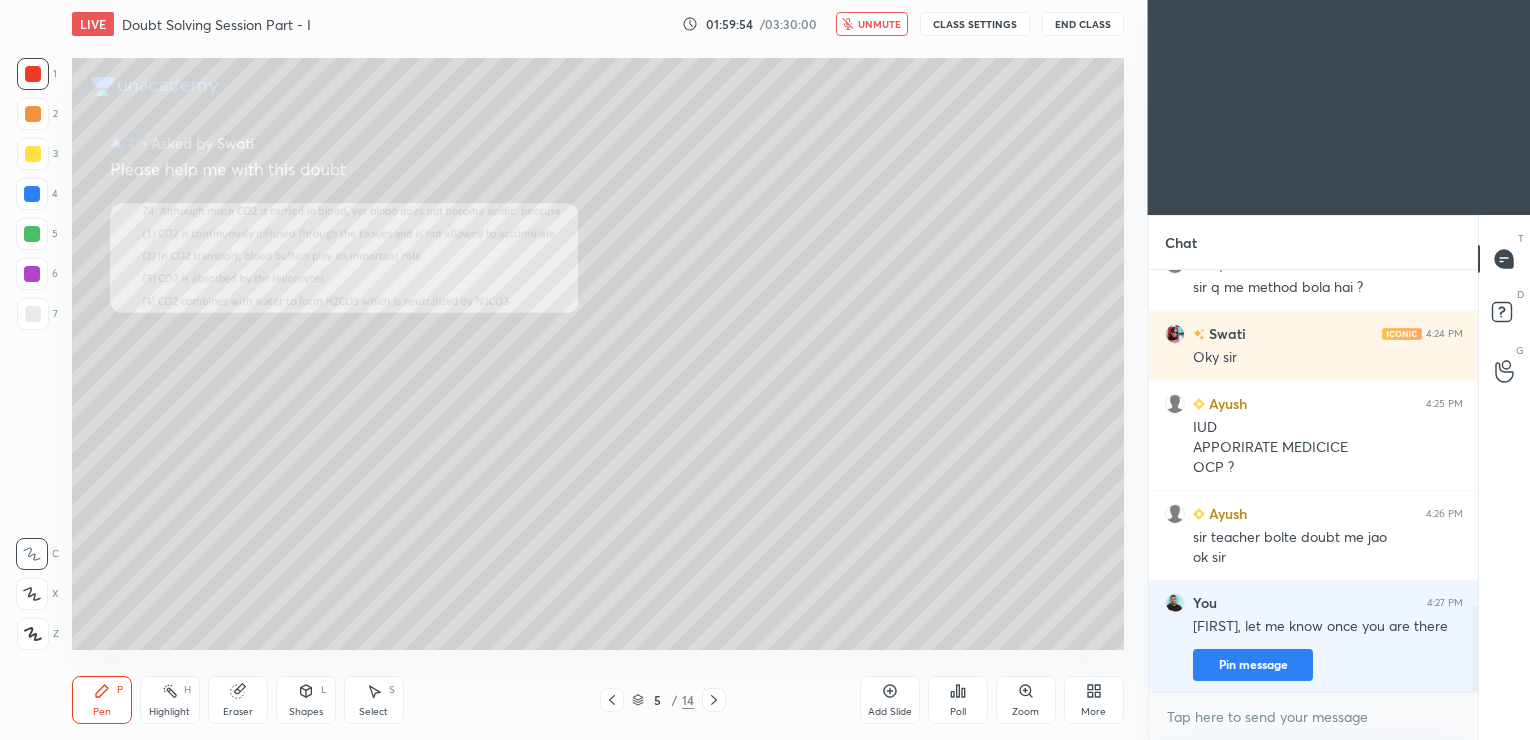 click on "End Class" at bounding box center [1083, 24] 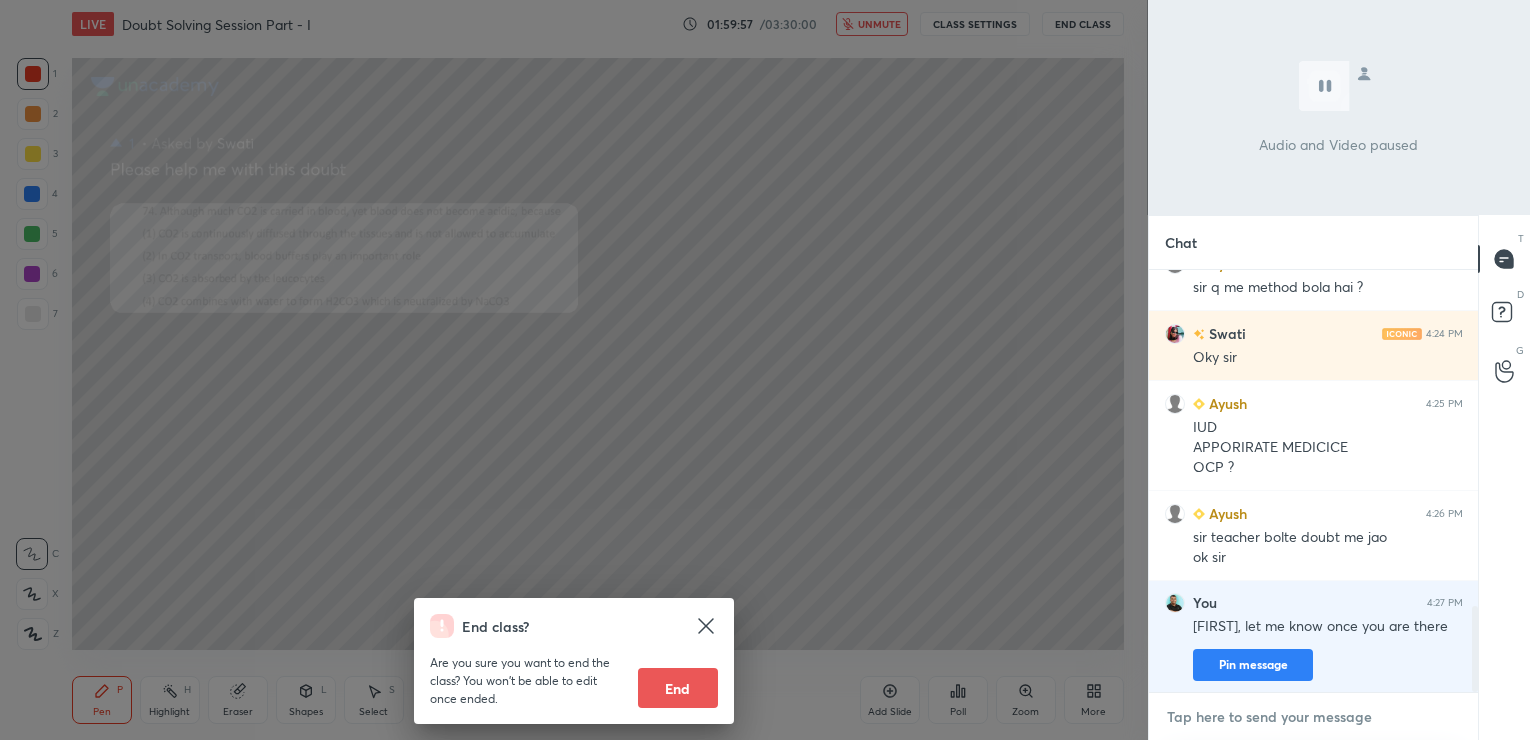 click at bounding box center [1314, 717] 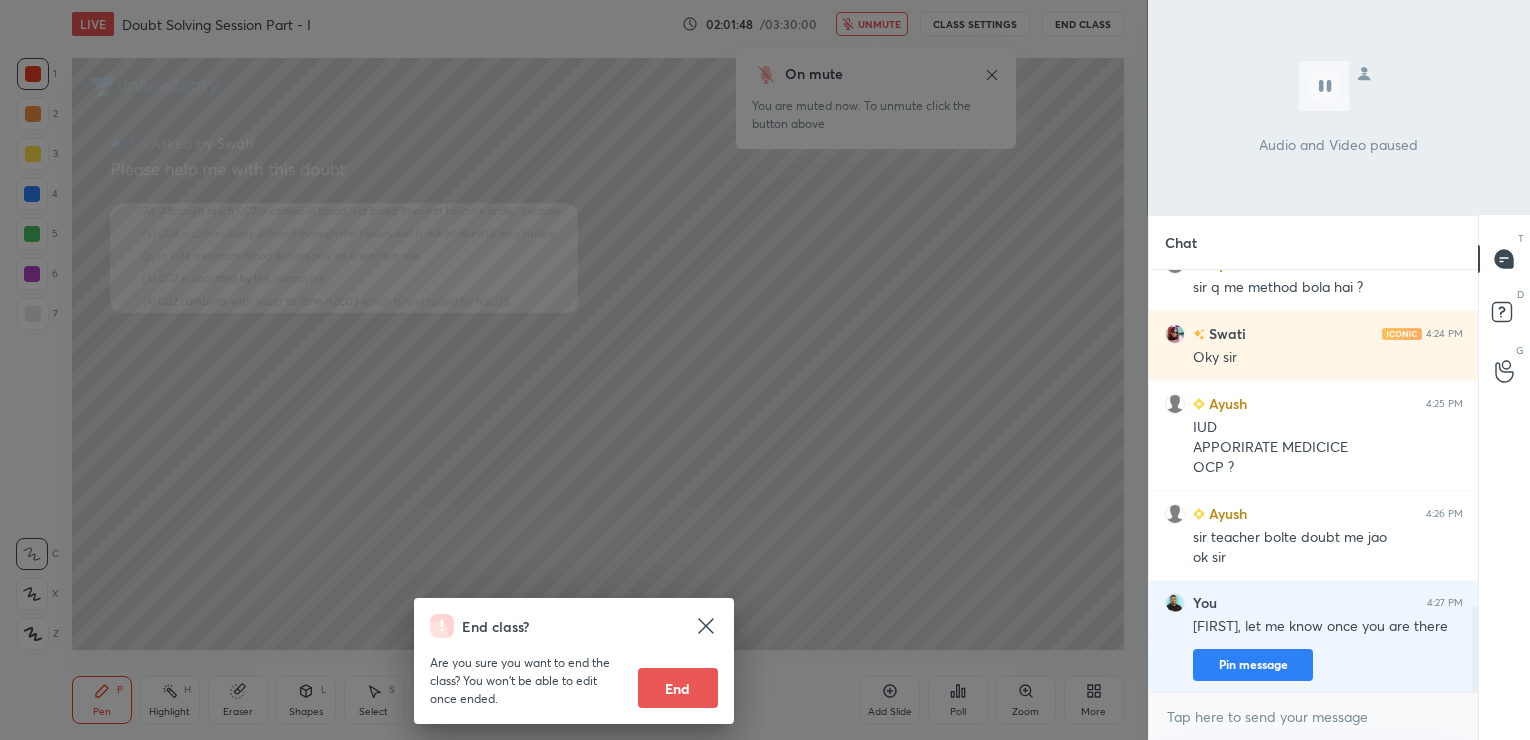 click 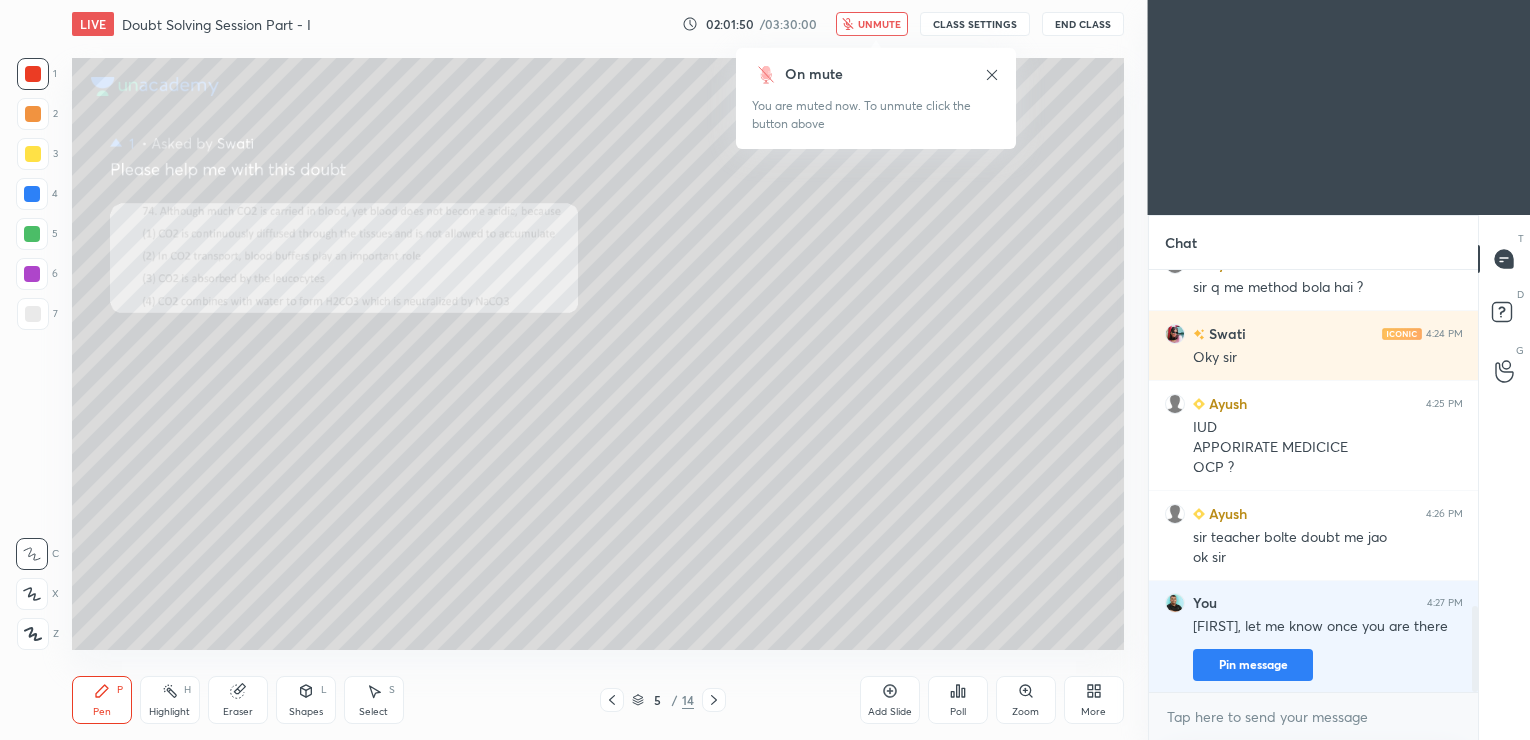 click on "Add Slide" at bounding box center [890, 700] 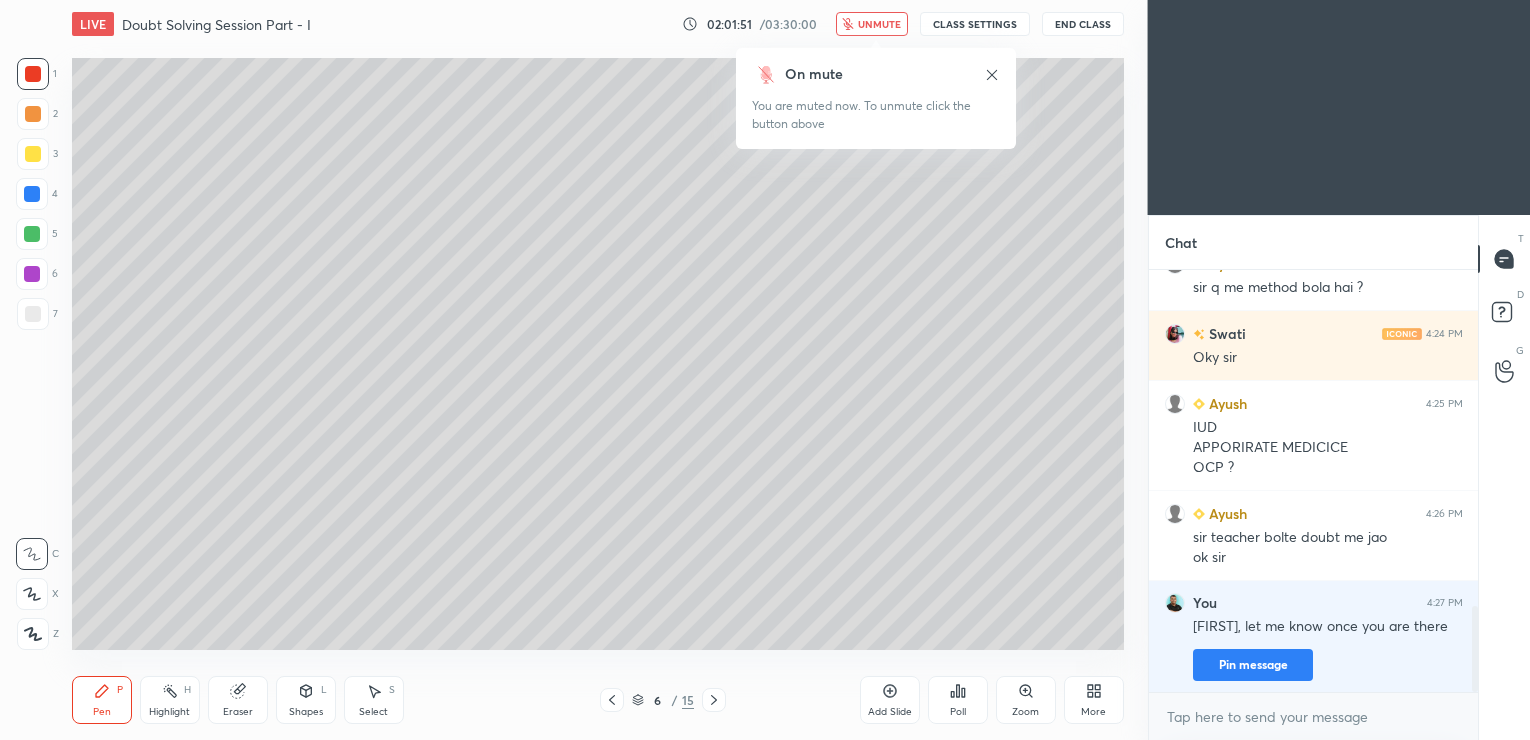 click on "End Class" at bounding box center [1083, 24] 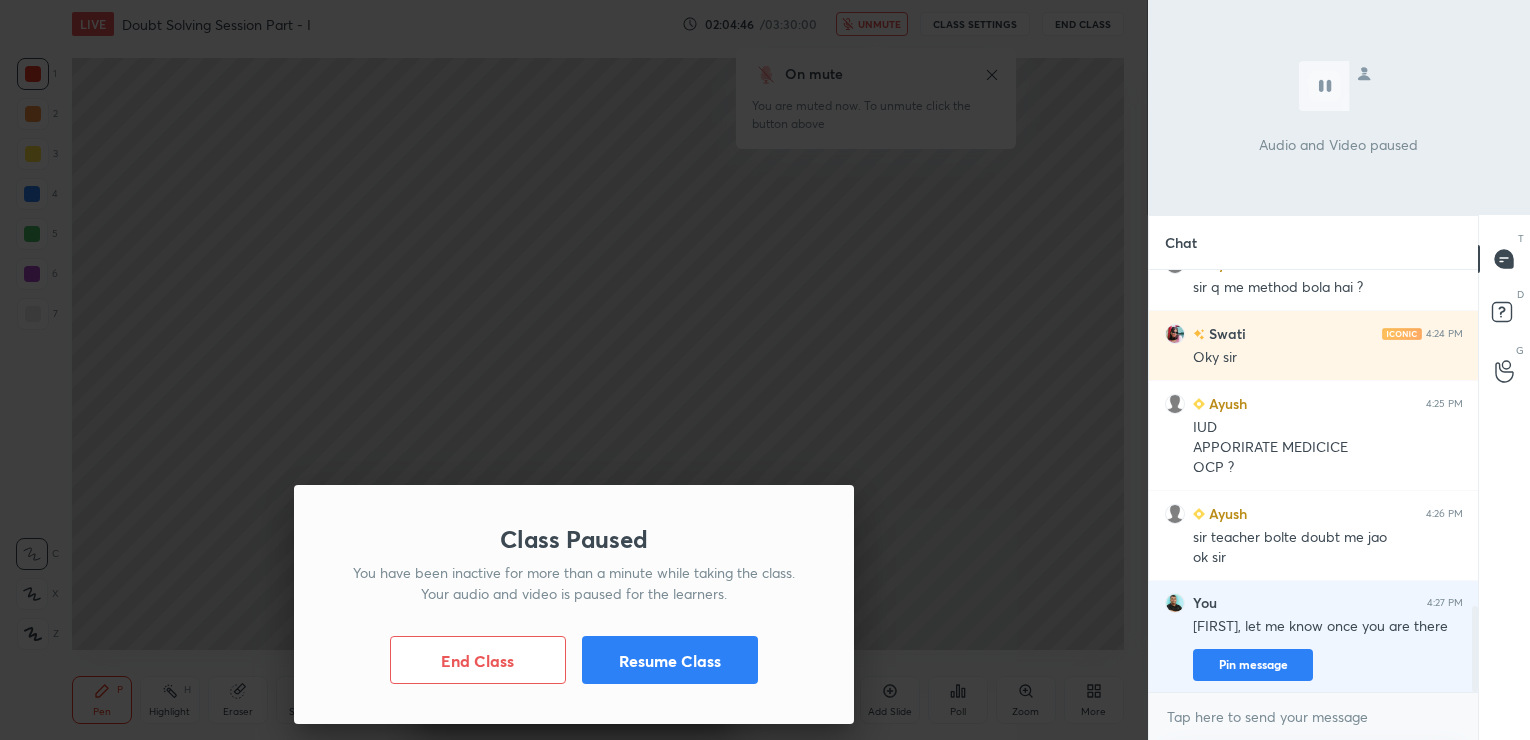 click on "Resume Class" at bounding box center (670, 660) 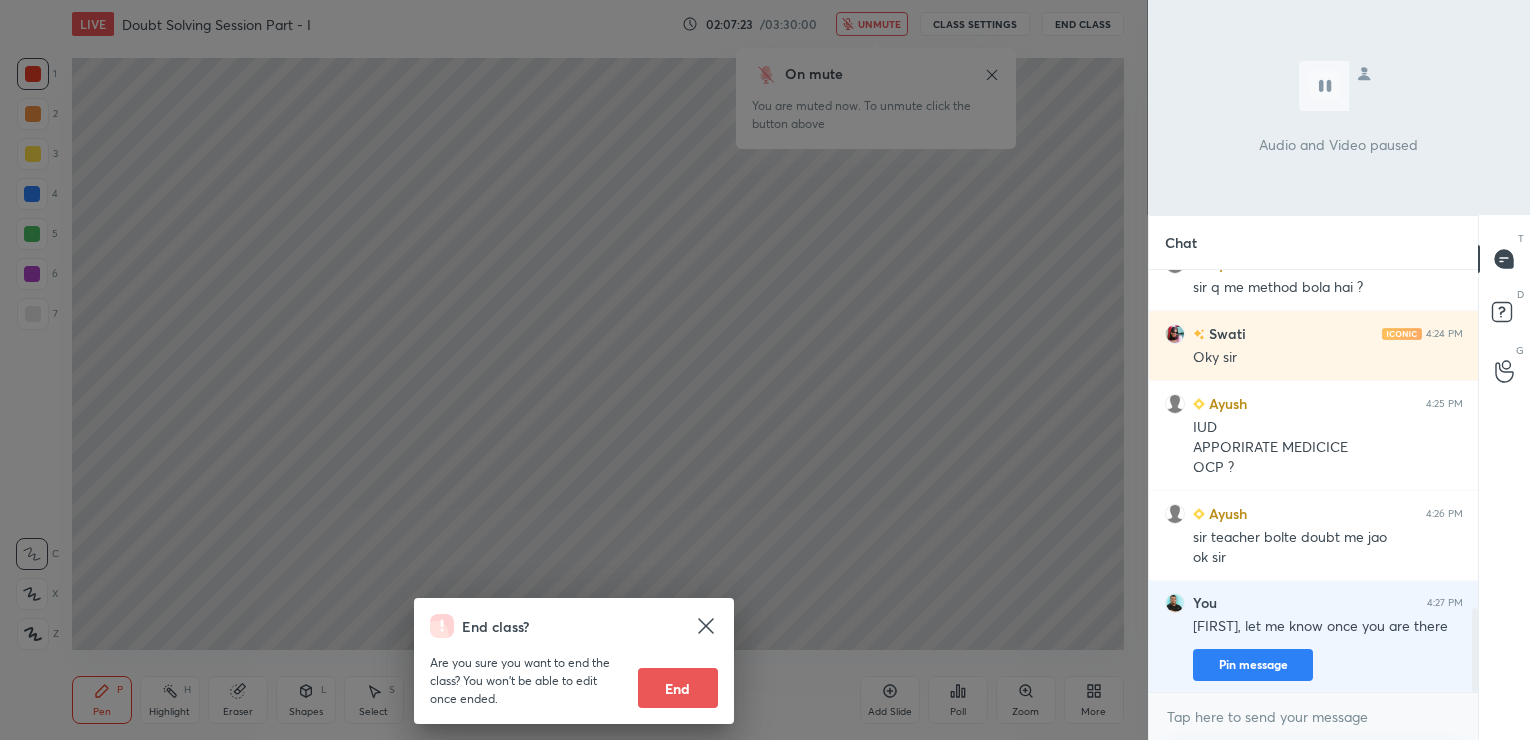 scroll, scrollTop: 1697, scrollLeft: 0, axis: vertical 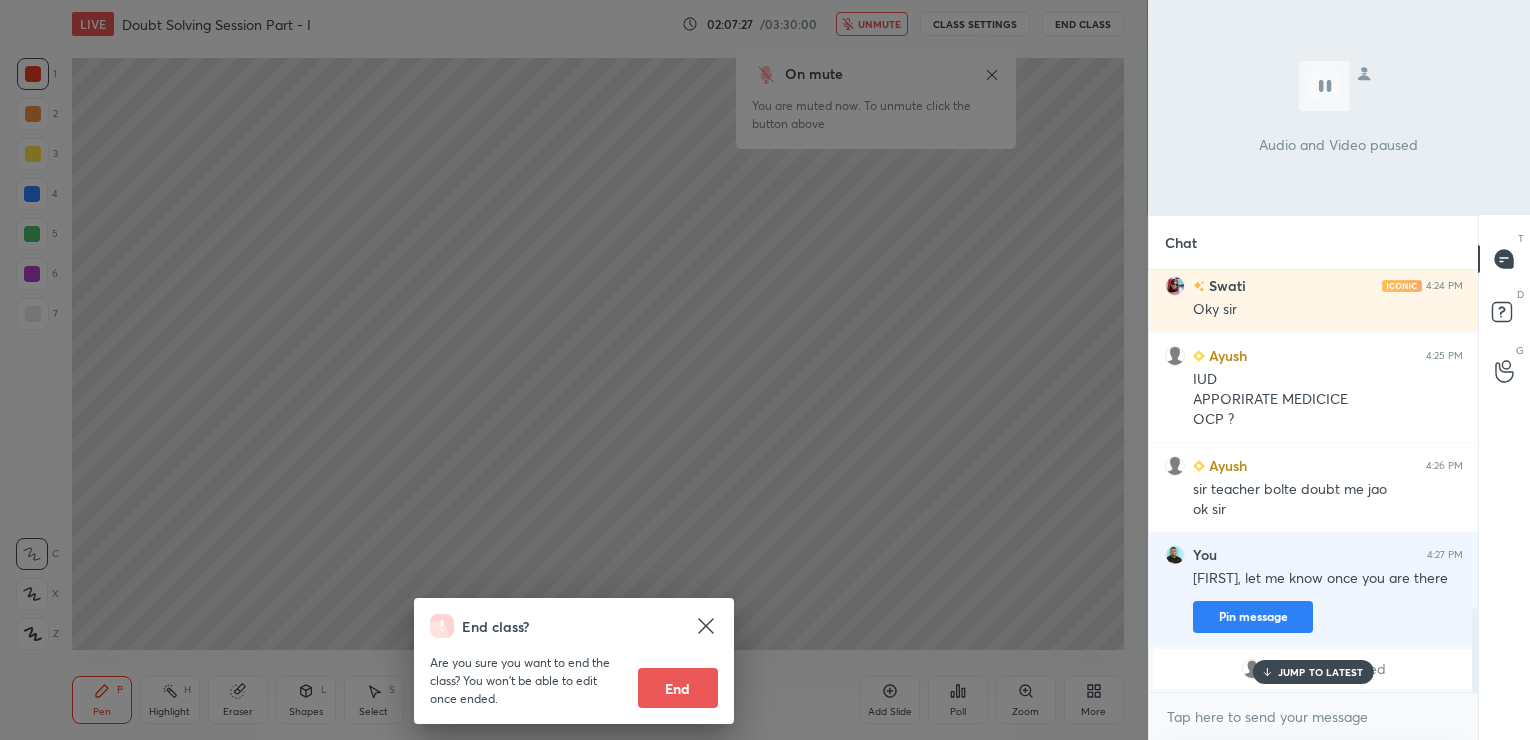 click on "JUMP TO LATEST" at bounding box center [1313, 672] 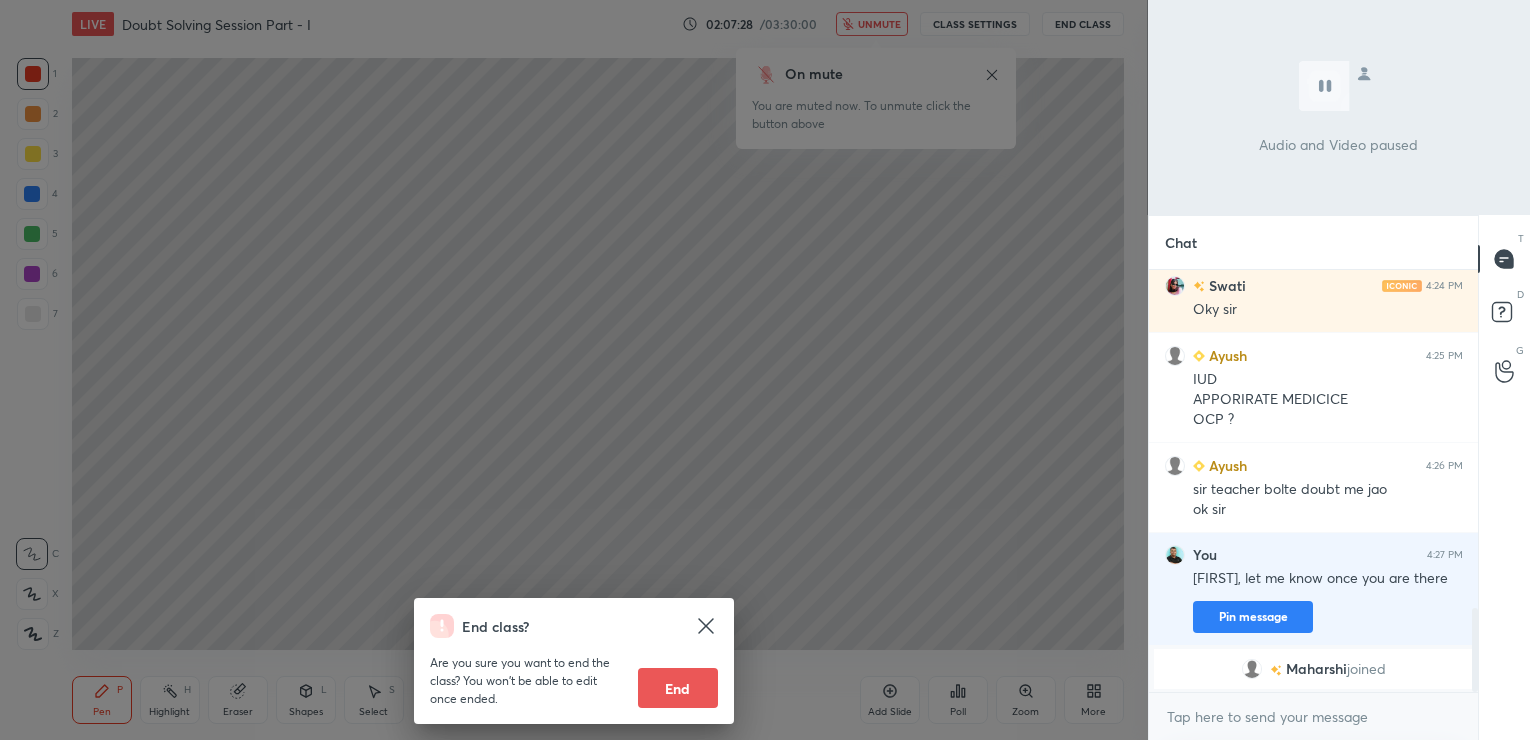 click on "x" at bounding box center (1314, 716) 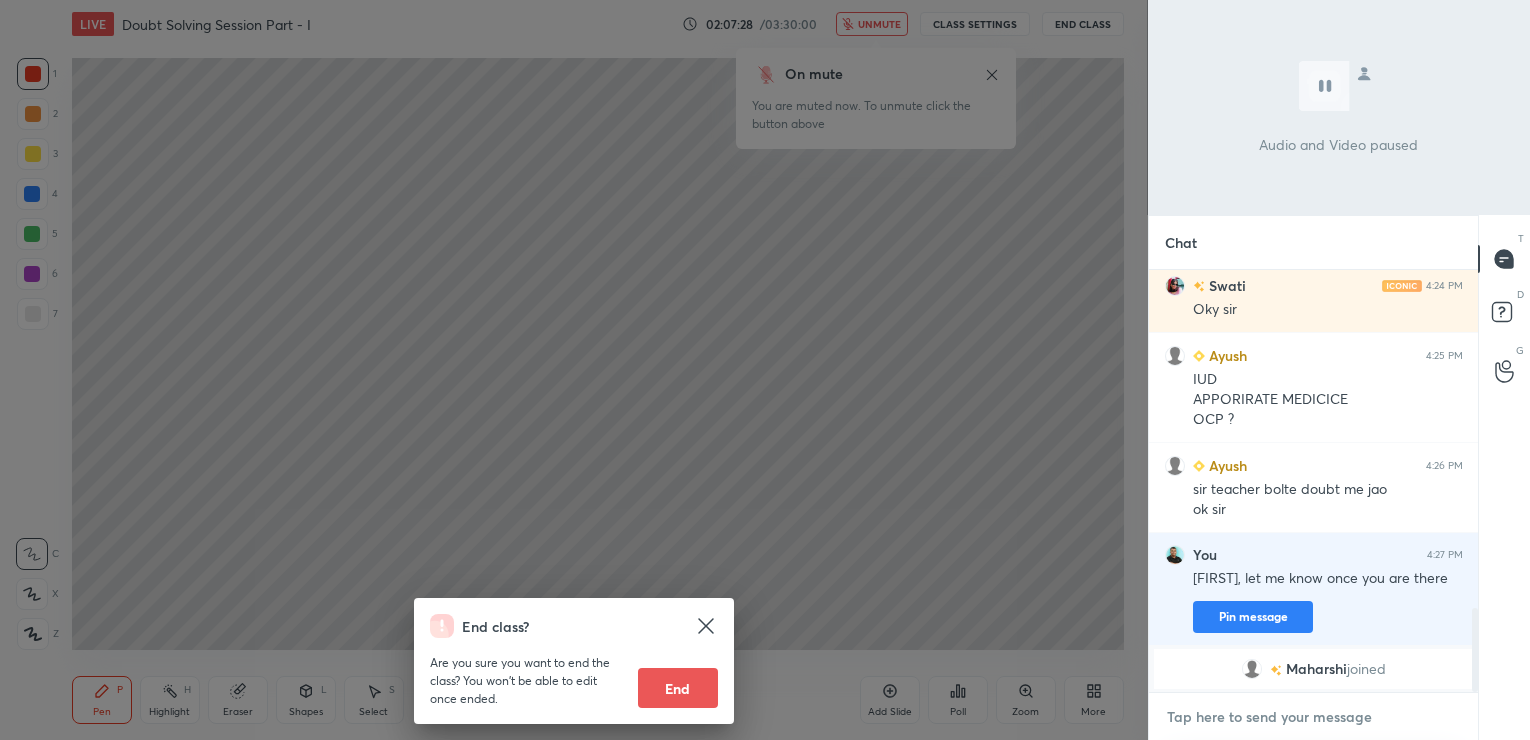 type 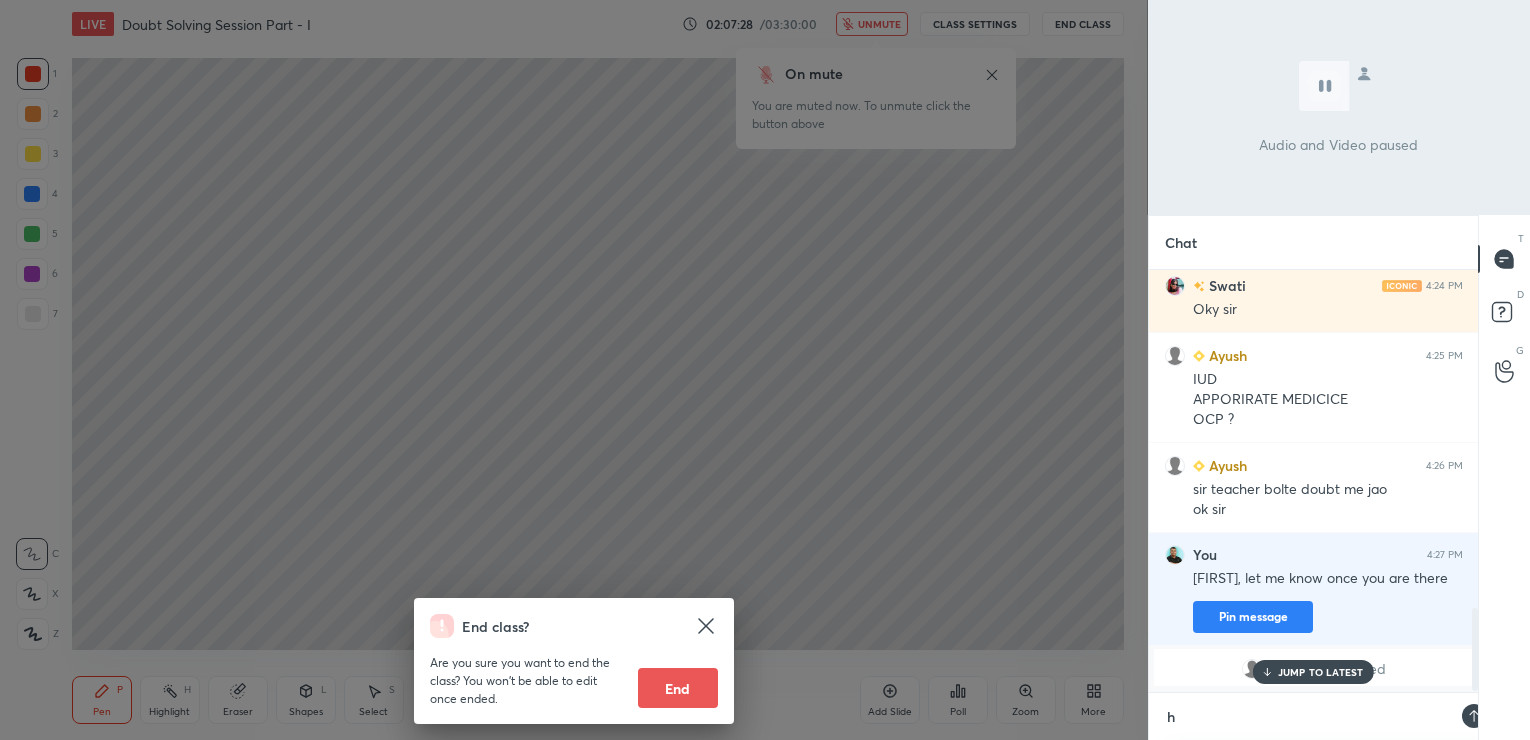 scroll, scrollTop: 411, scrollLeft: 324, axis: both 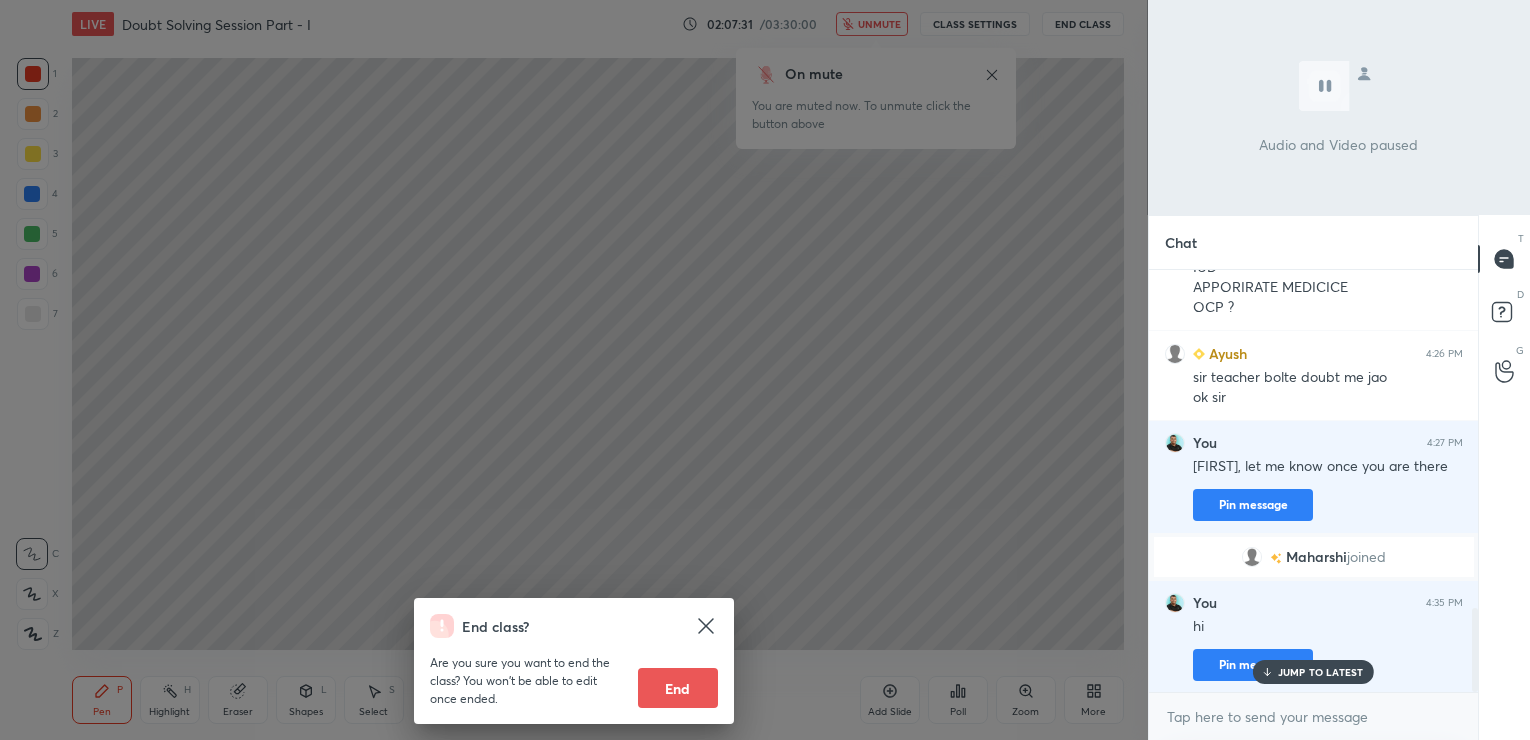 click on "Maharshi" at bounding box center (1316, 557) 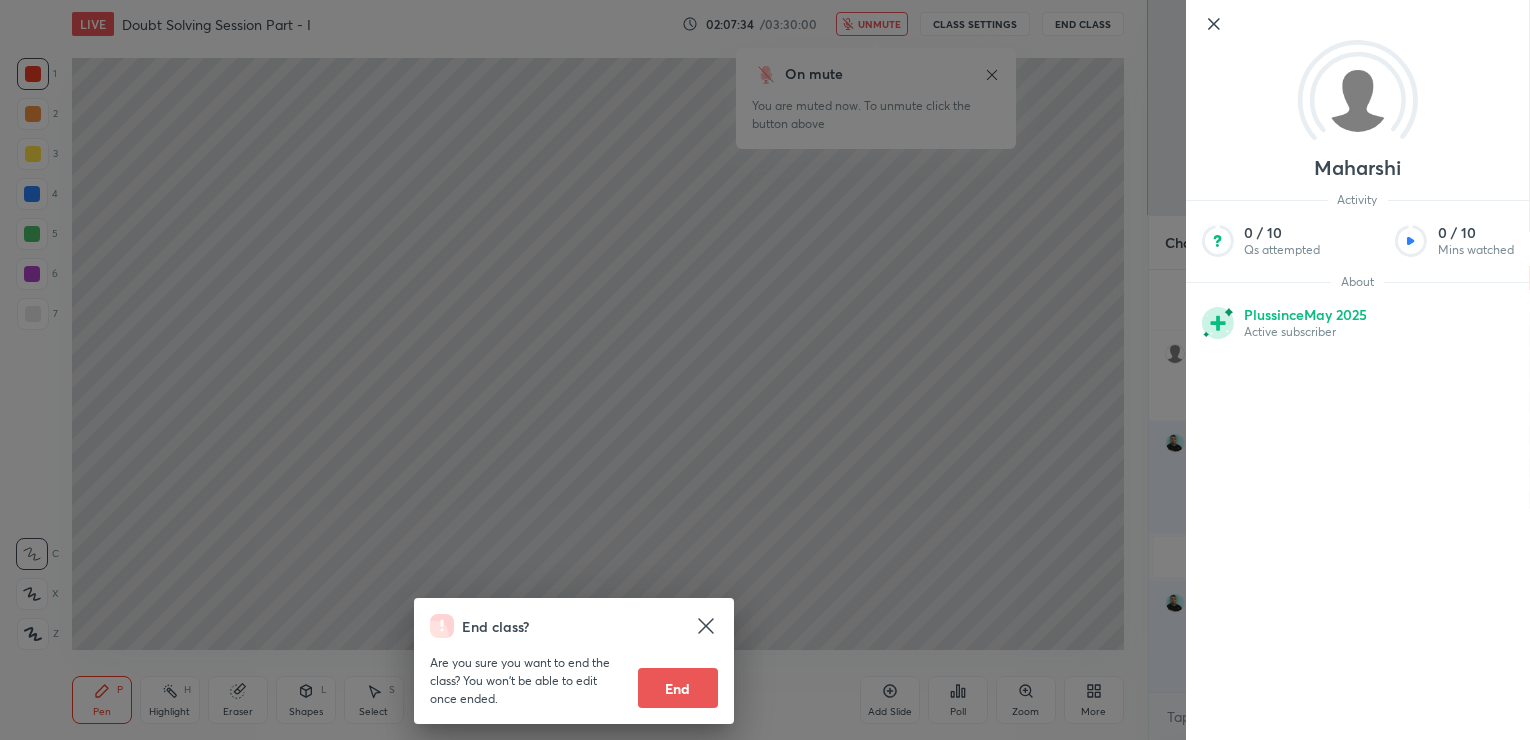 click 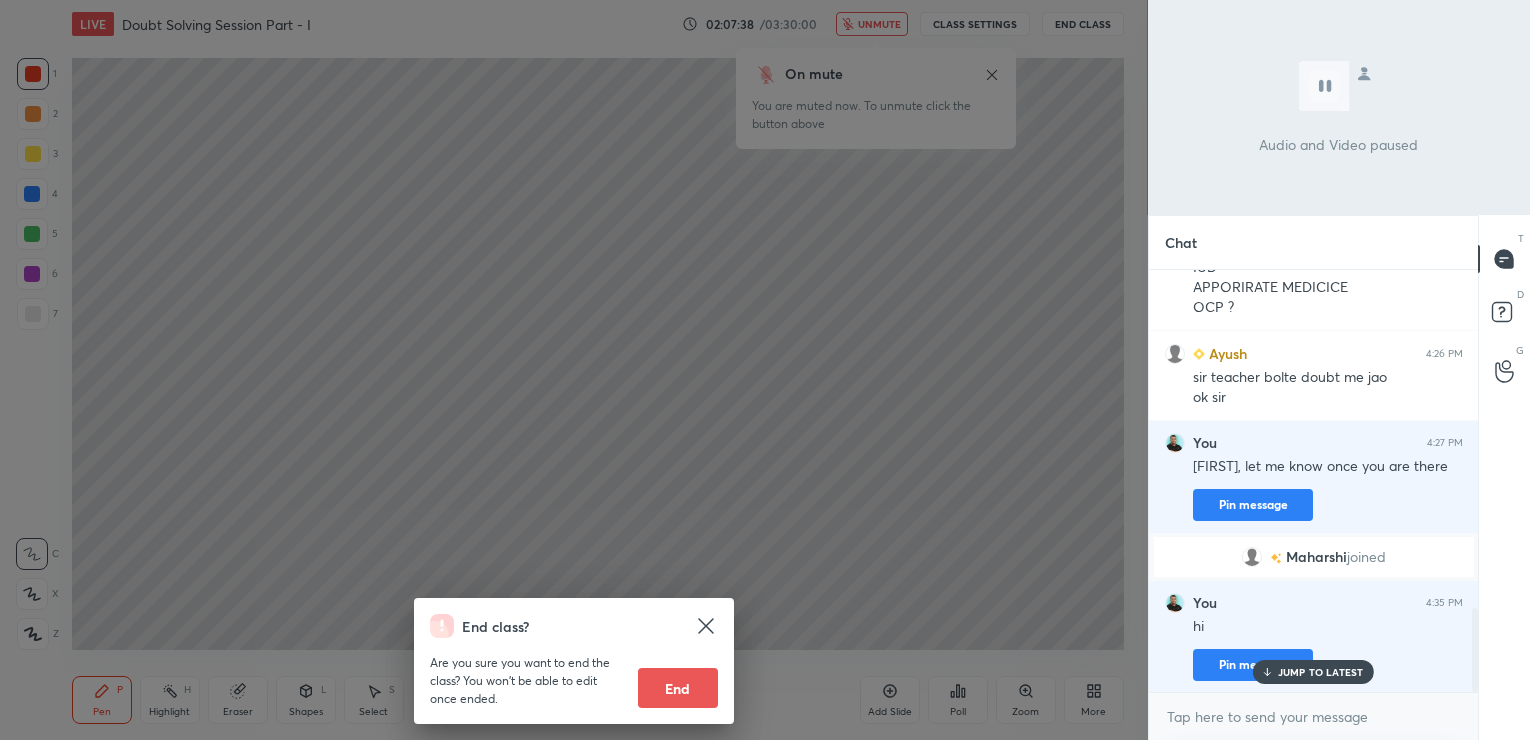 click on "JUMP TO LATEST" at bounding box center (1321, 672) 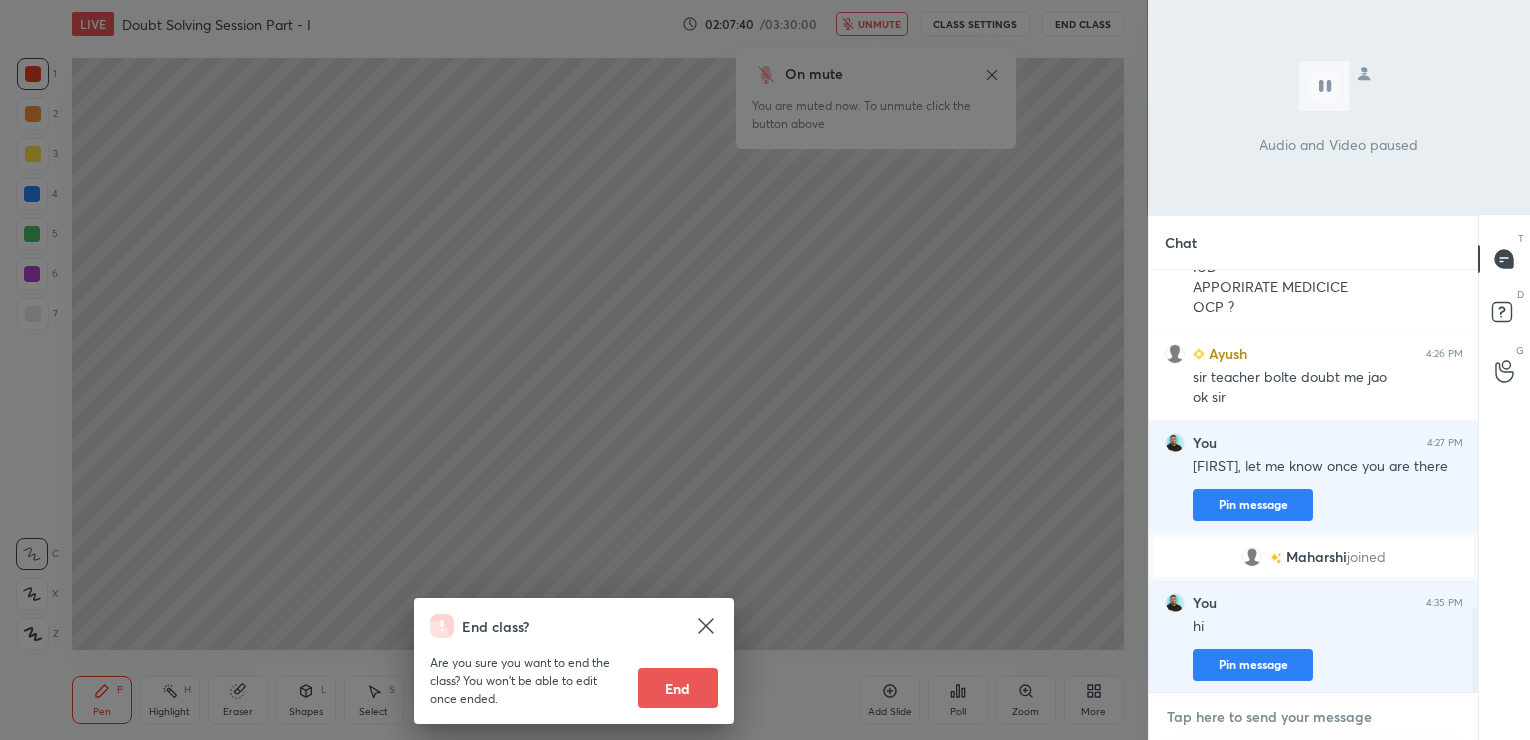click at bounding box center (1314, 717) 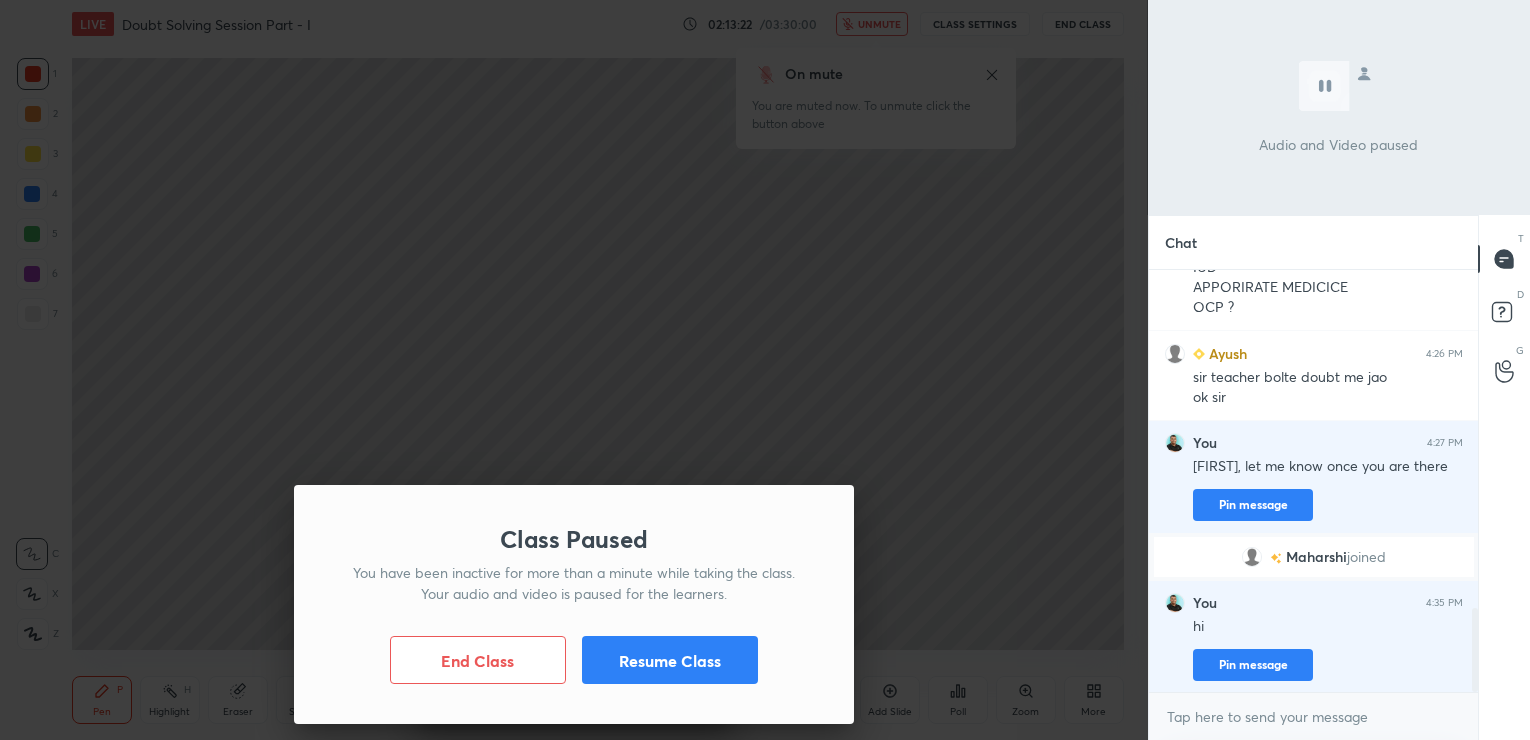 click on "Resume Class" at bounding box center [670, 660] 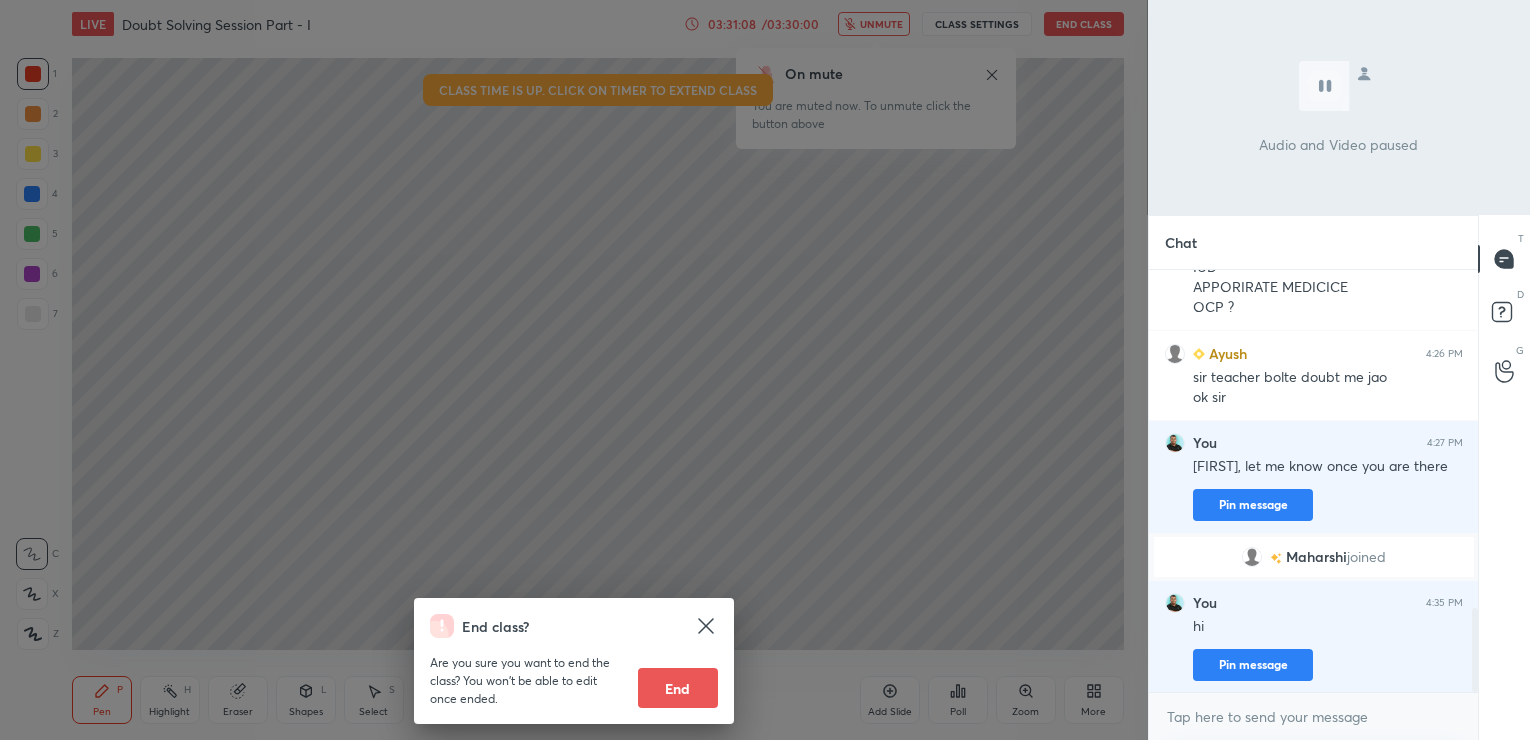 click 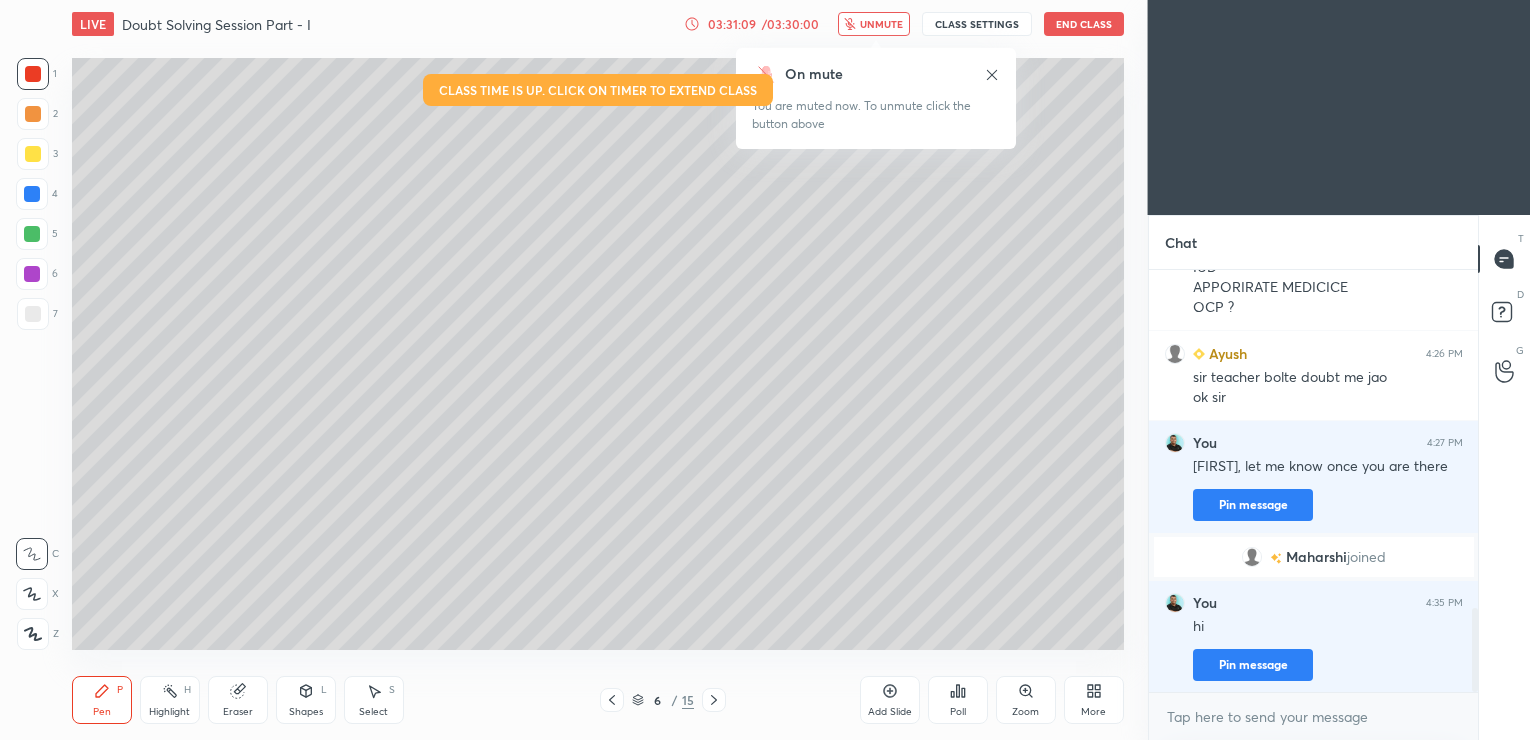 click on "03:31:09 /  03:30:00 unmute CLASS SETTINGS End Class" at bounding box center (904, 24) 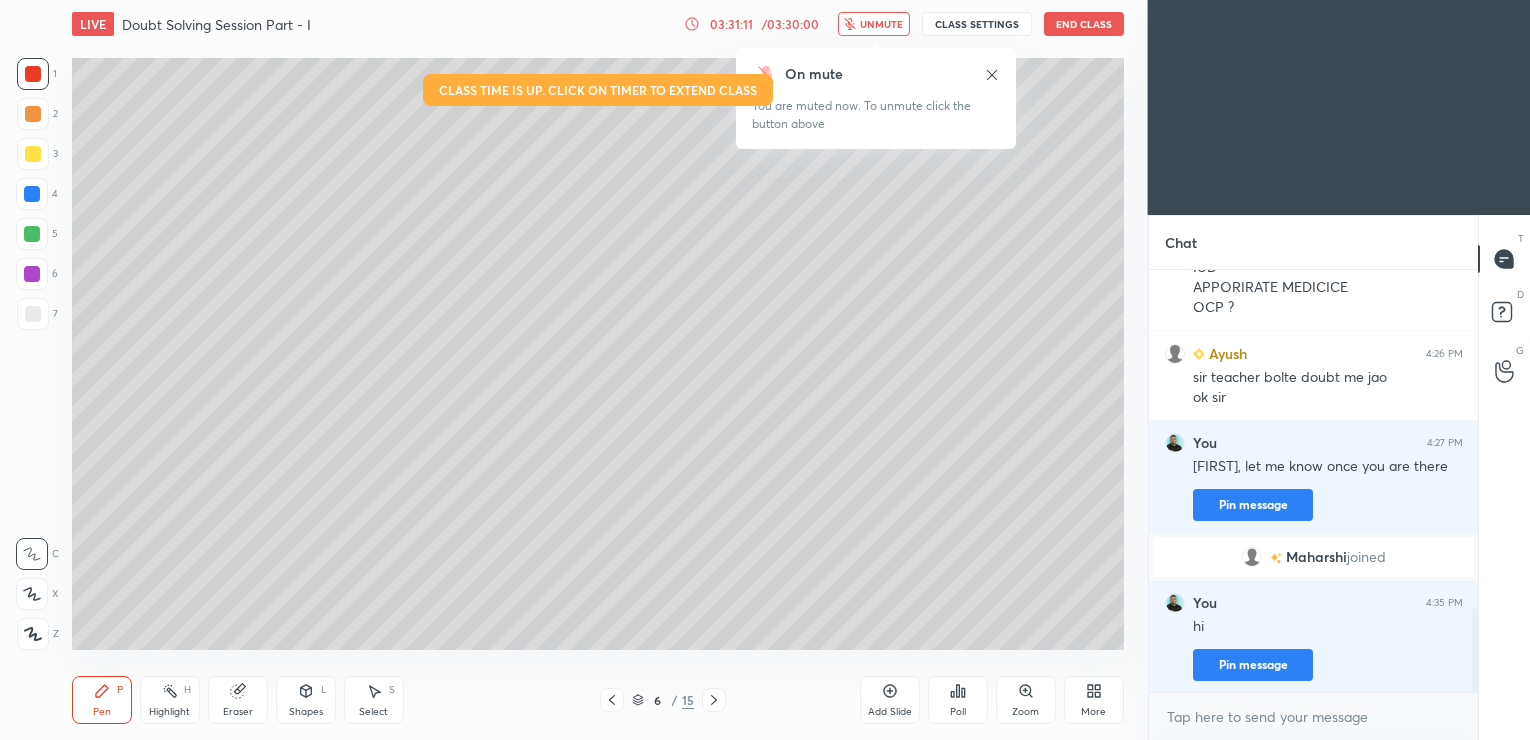 click on "03:31:11" at bounding box center (732, 24) 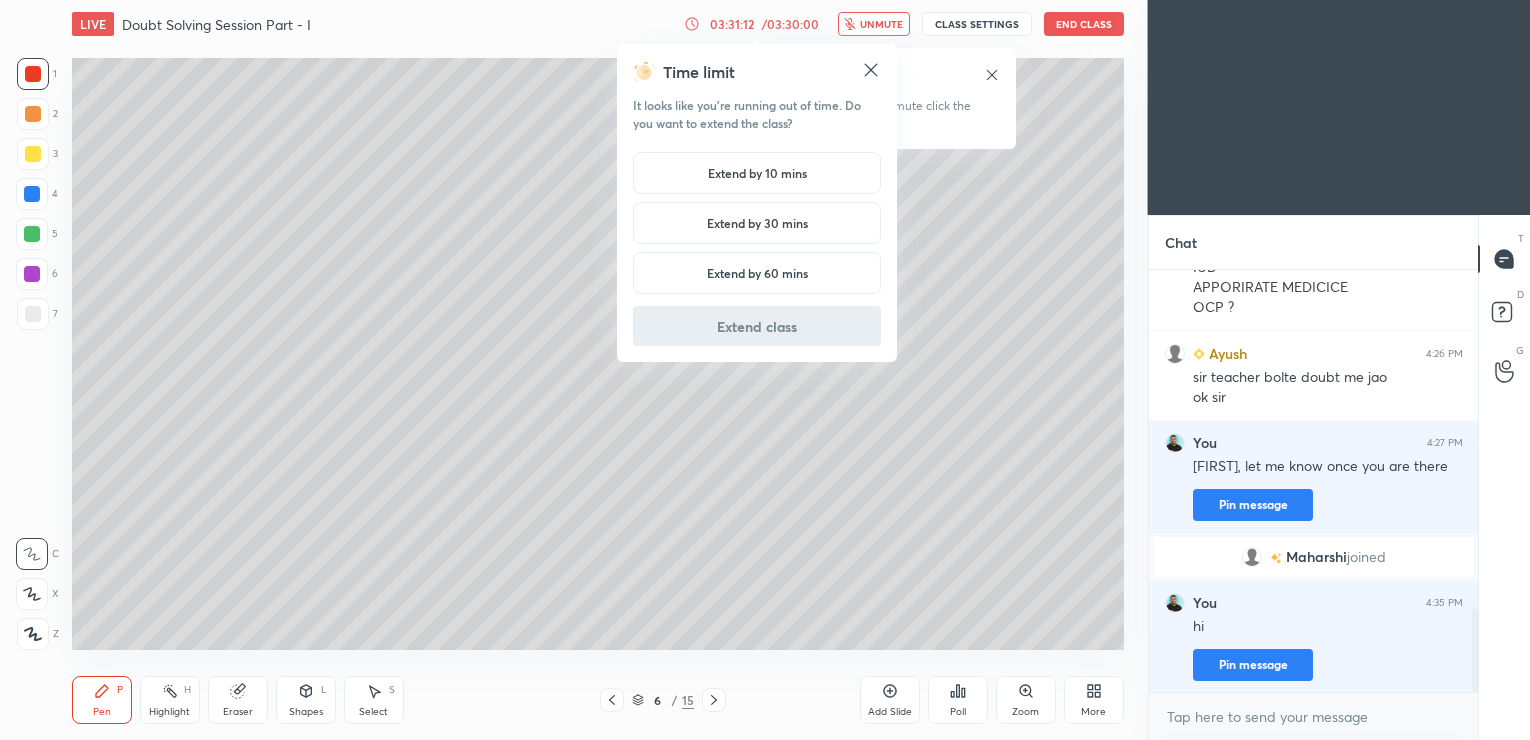 click on "Extend by 10 mins" at bounding box center (757, 173) 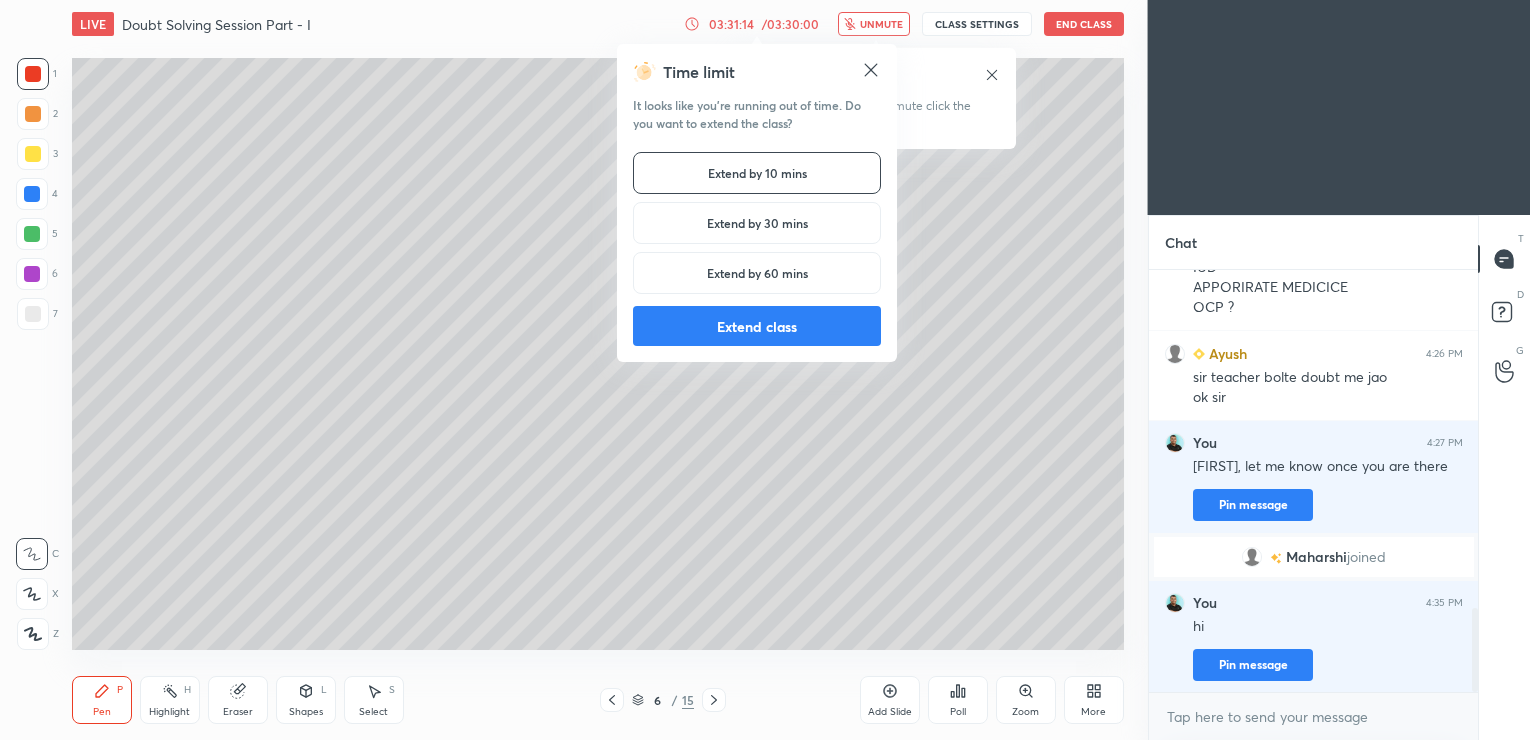 click on "Time limit It looks like you’re running out of time. Do you want to extend the class? Extend by 10 mins Extend by 30 mins Extend by 60 mins Extend class" at bounding box center [757, 203] 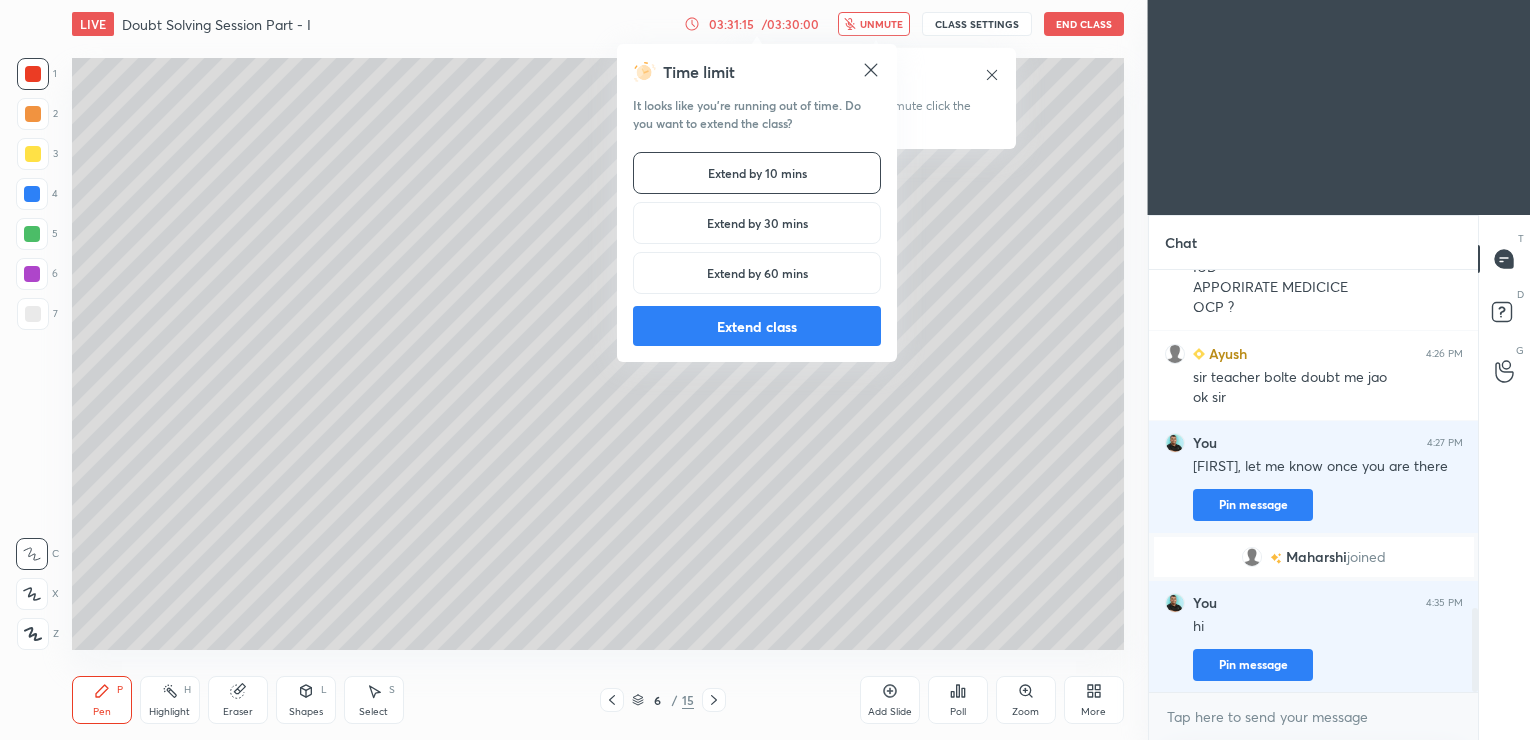 click on "Extend class" at bounding box center (757, 326) 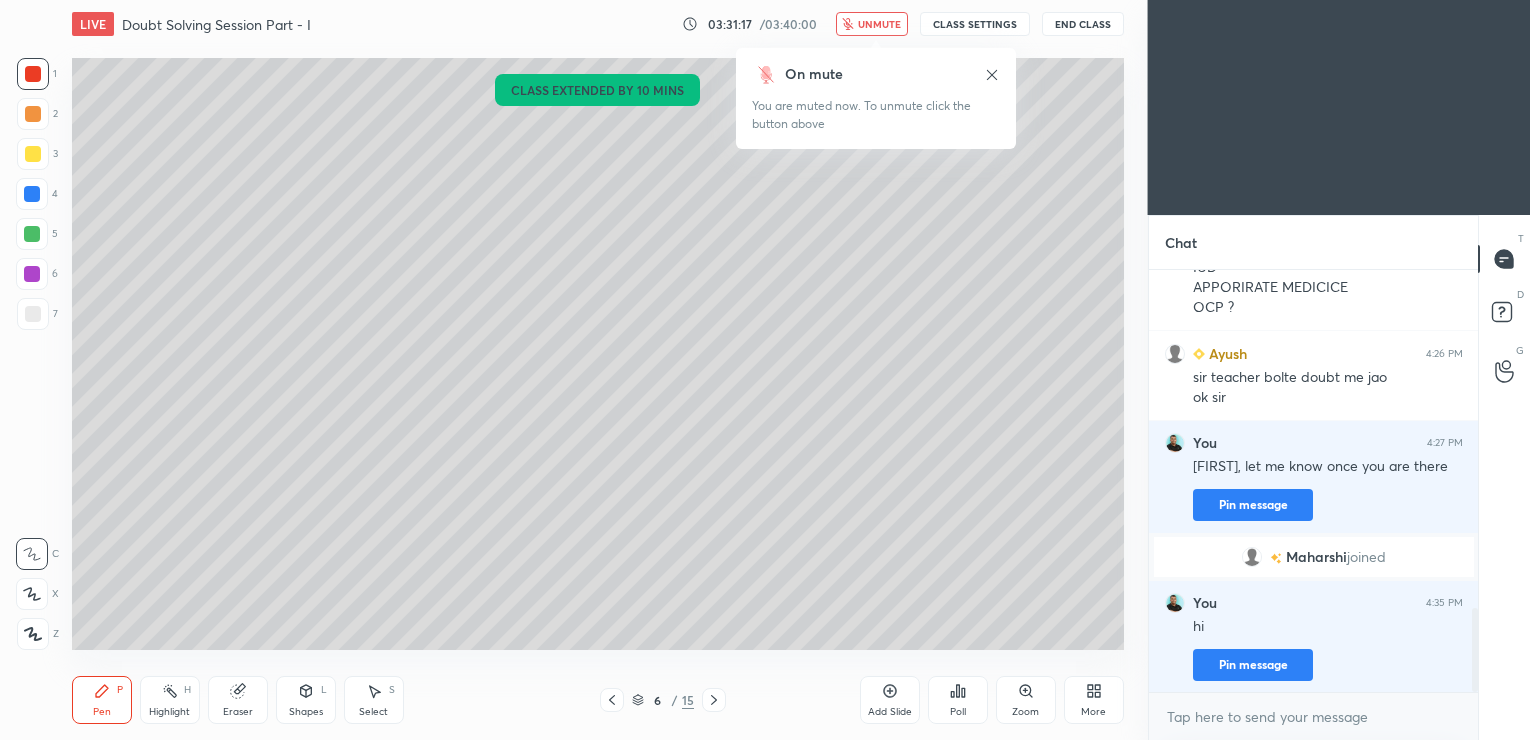 click on "End Class" at bounding box center [1083, 24] 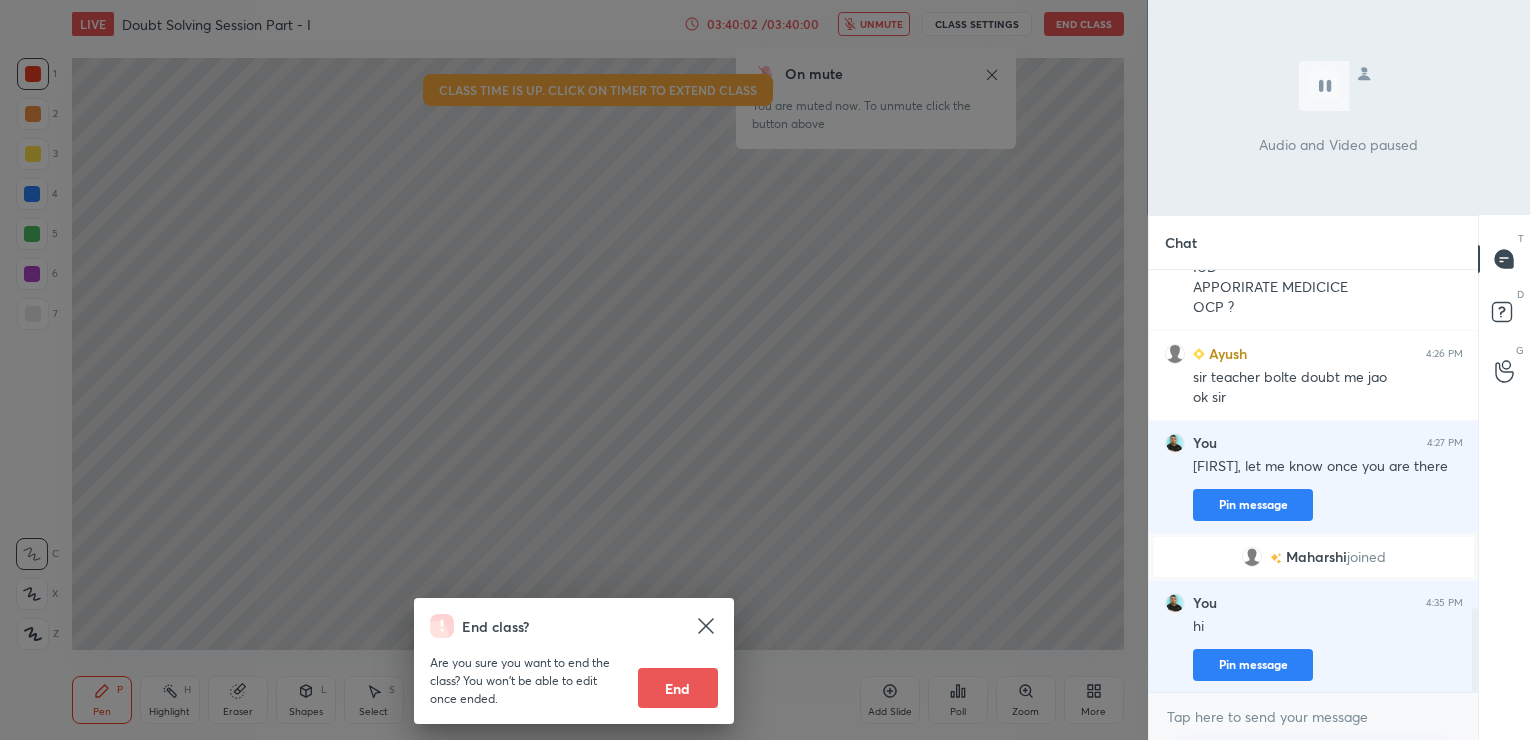 click on "End" at bounding box center [678, 688] 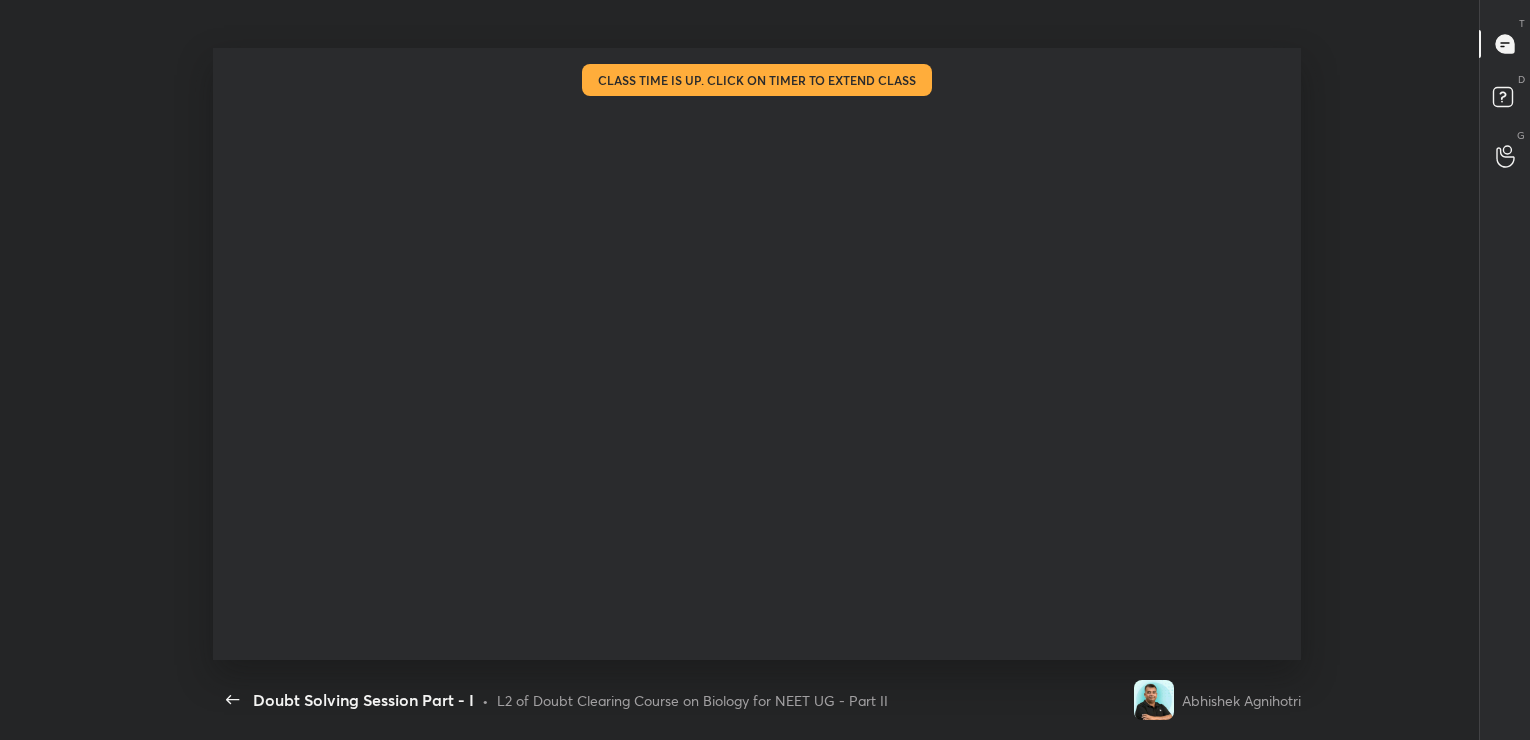 scroll, scrollTop: 99388, scrollLeft: 98507, axis: both 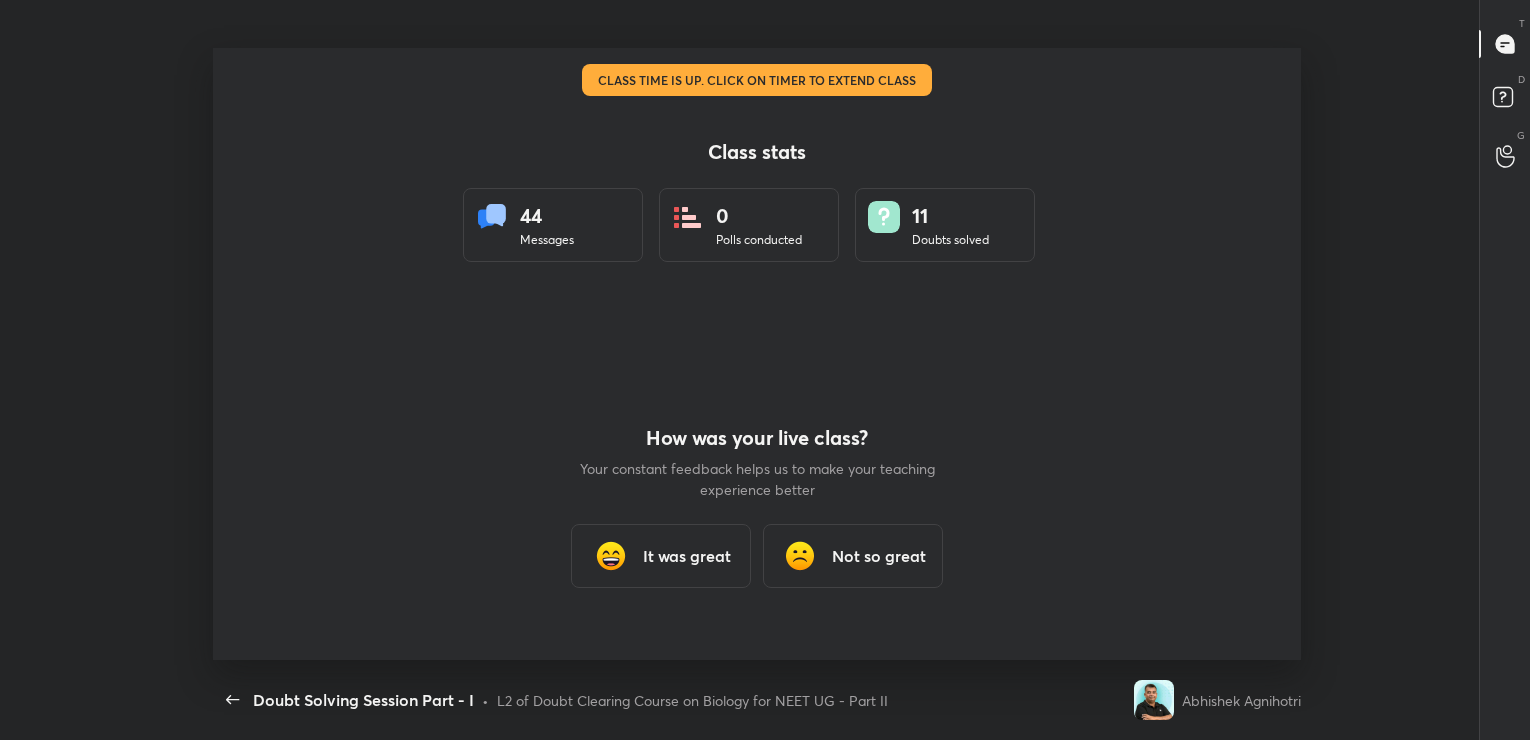 click on "It was great" at bounding box center (687, 556) 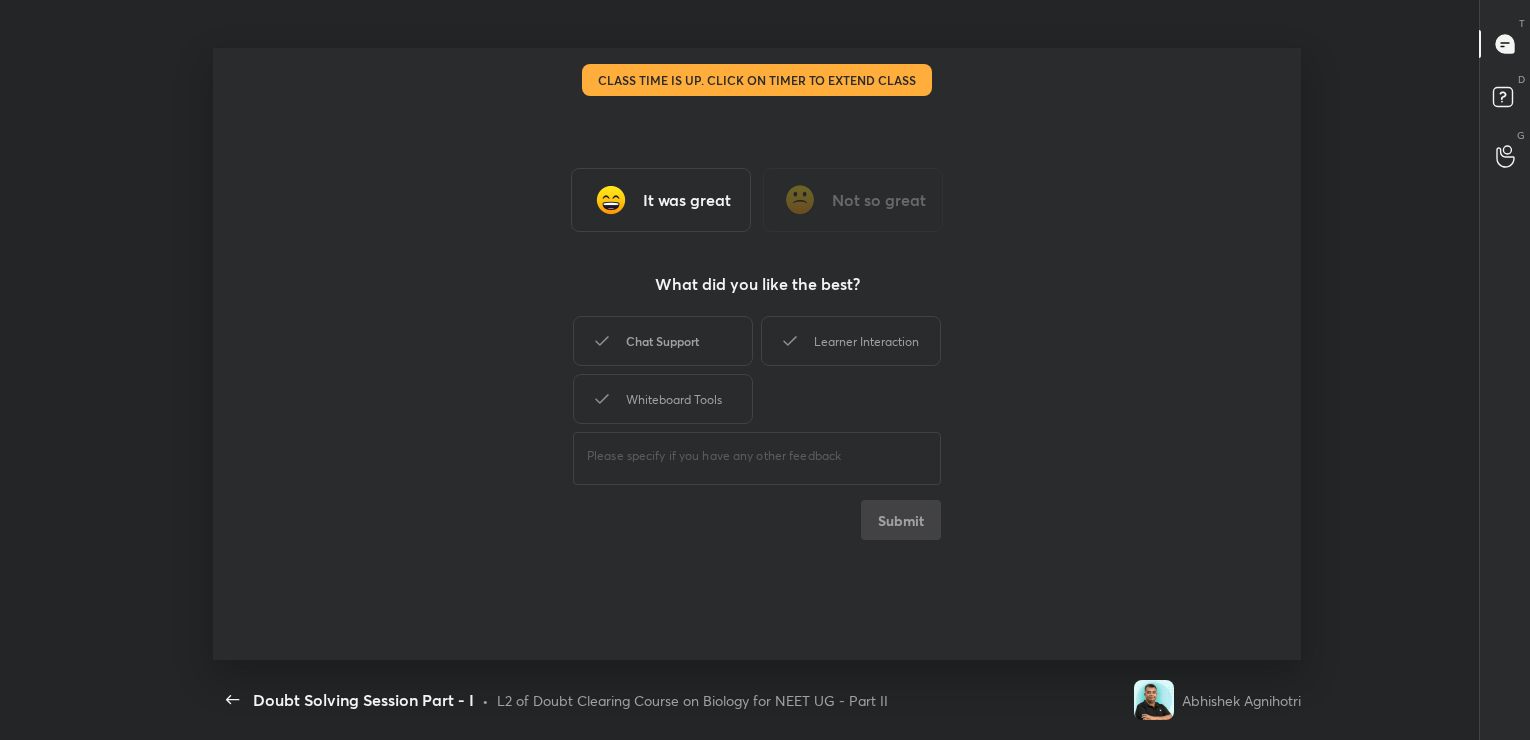 click on "Chat Support" at bounding box center (663, 341) 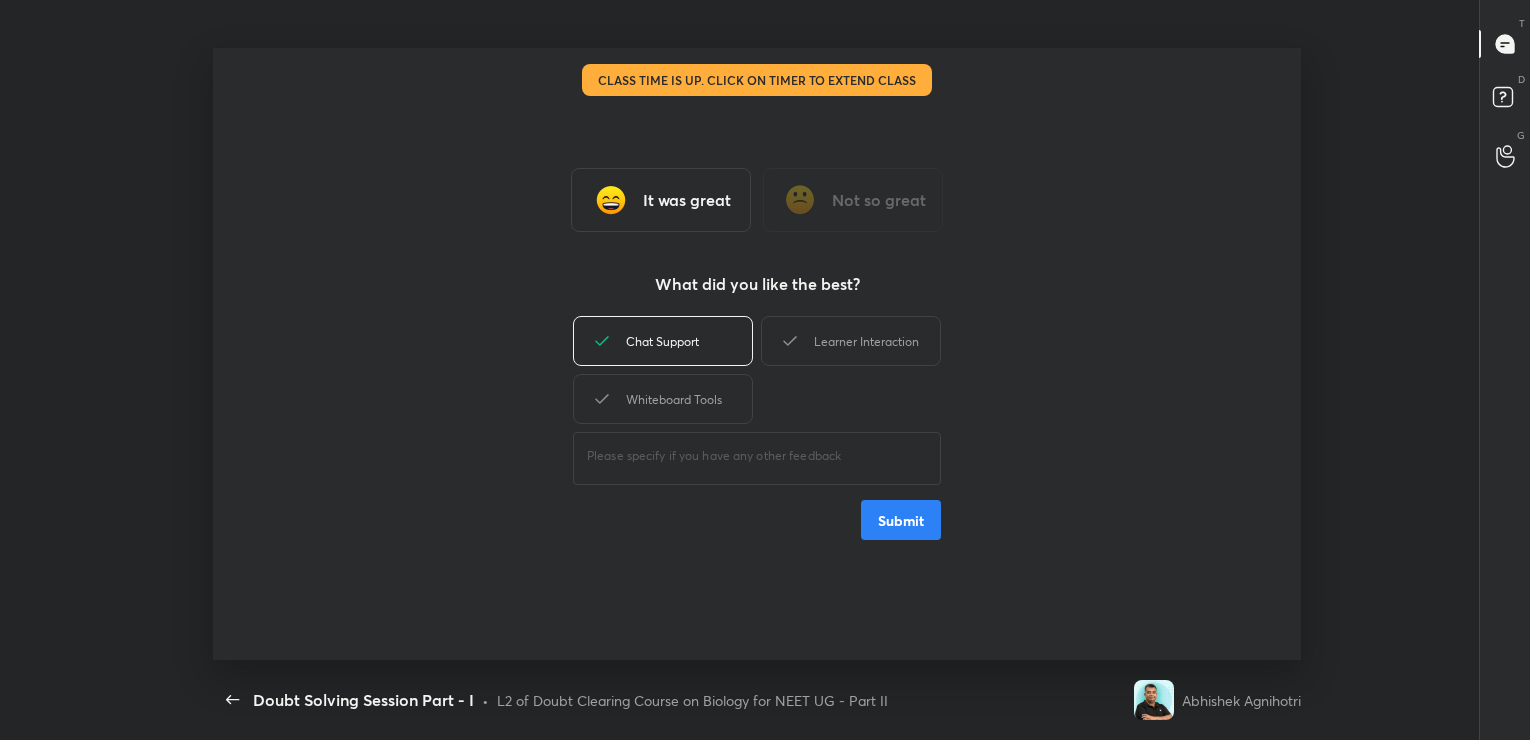 click on "Submit" at bounding box center [901, 520] 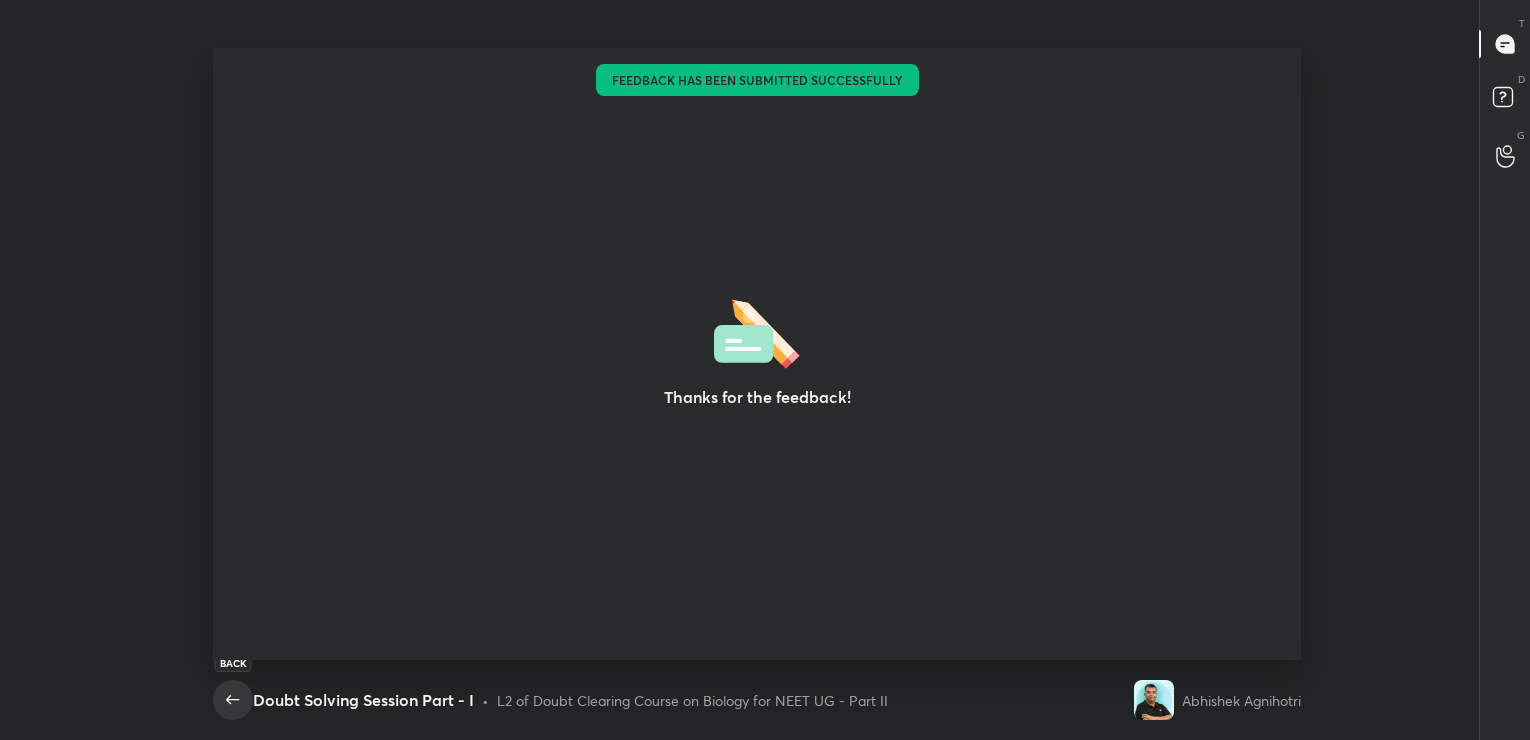 click 